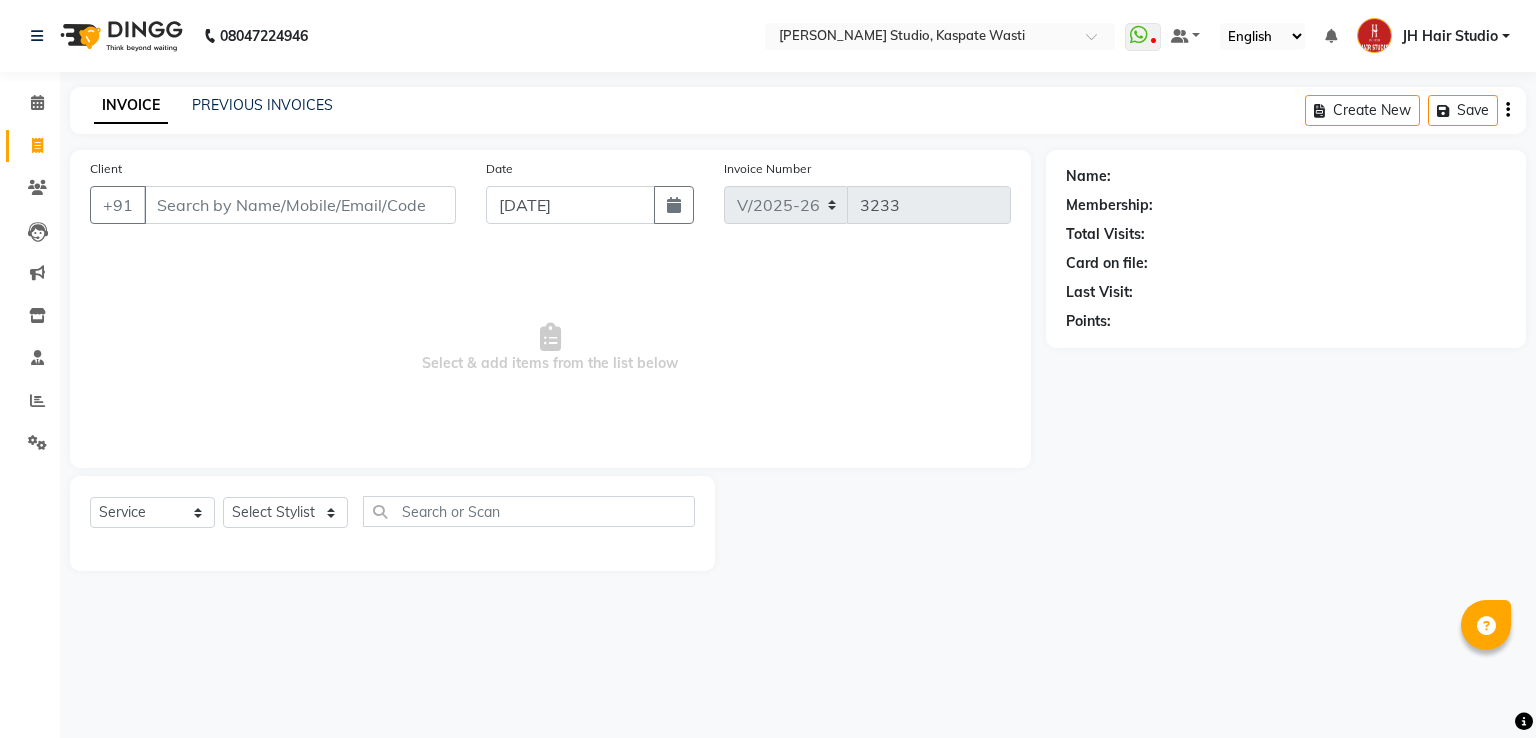 select on "130" 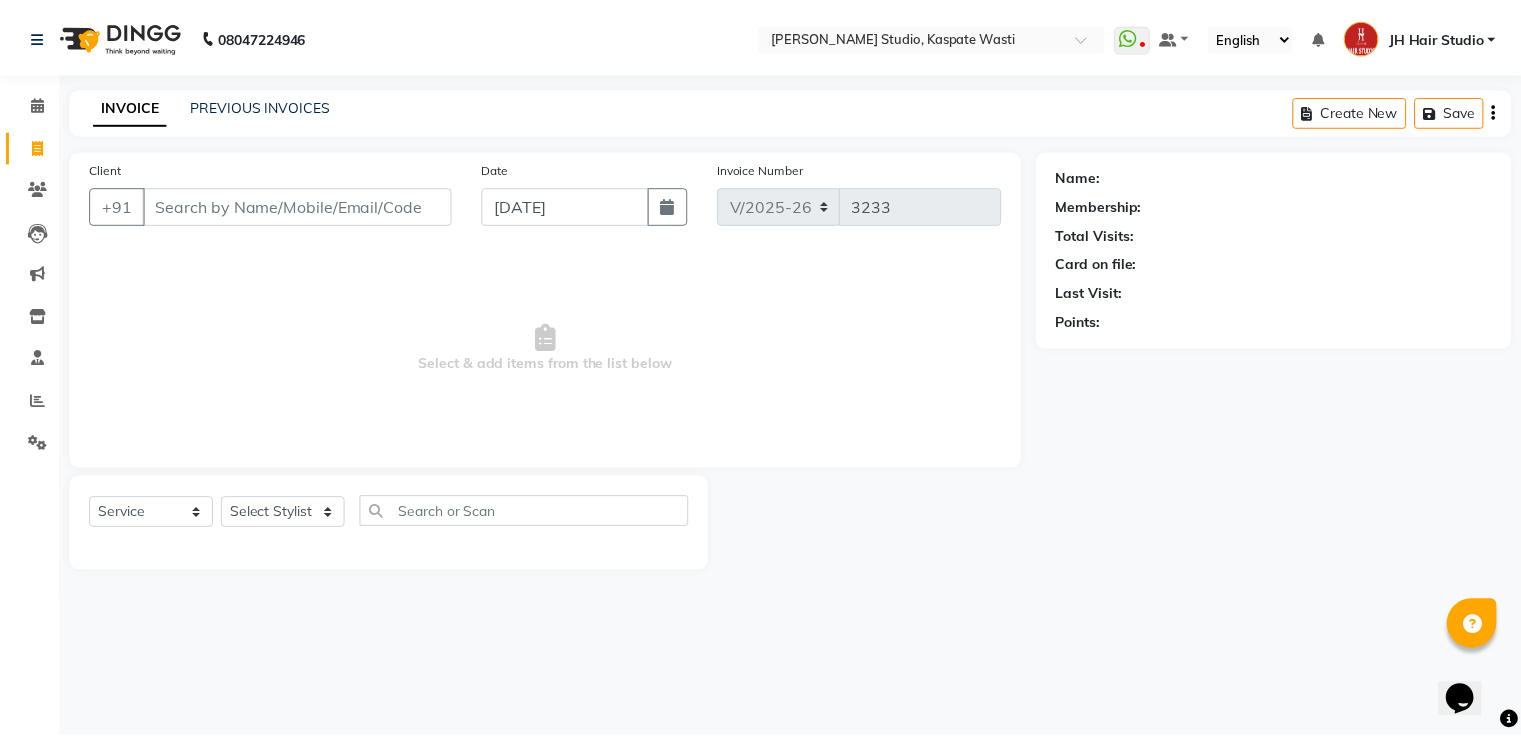 scroll, scrollTop: 0, scrollLeft: 0, axis: both 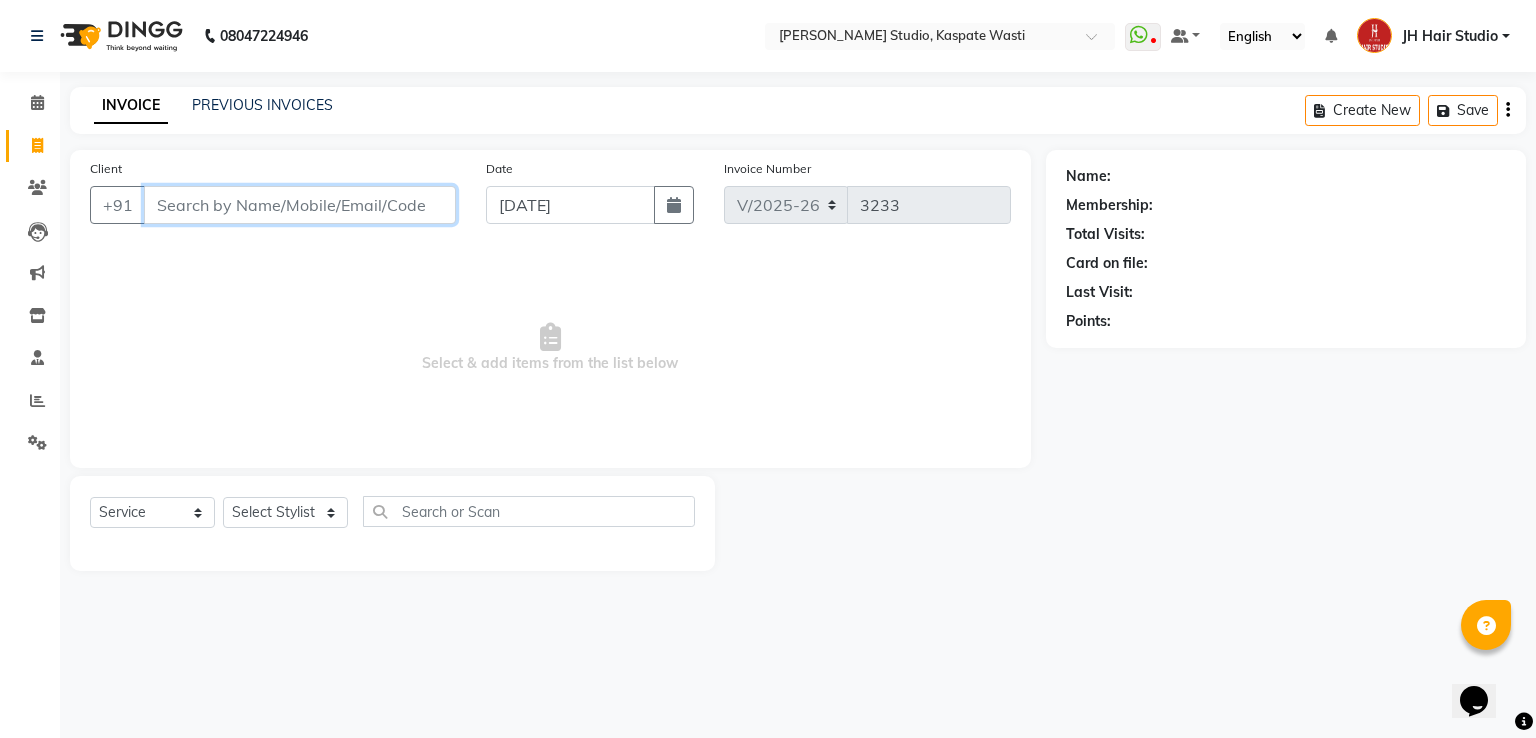 click on "Client" at bounding box center [300, 205] 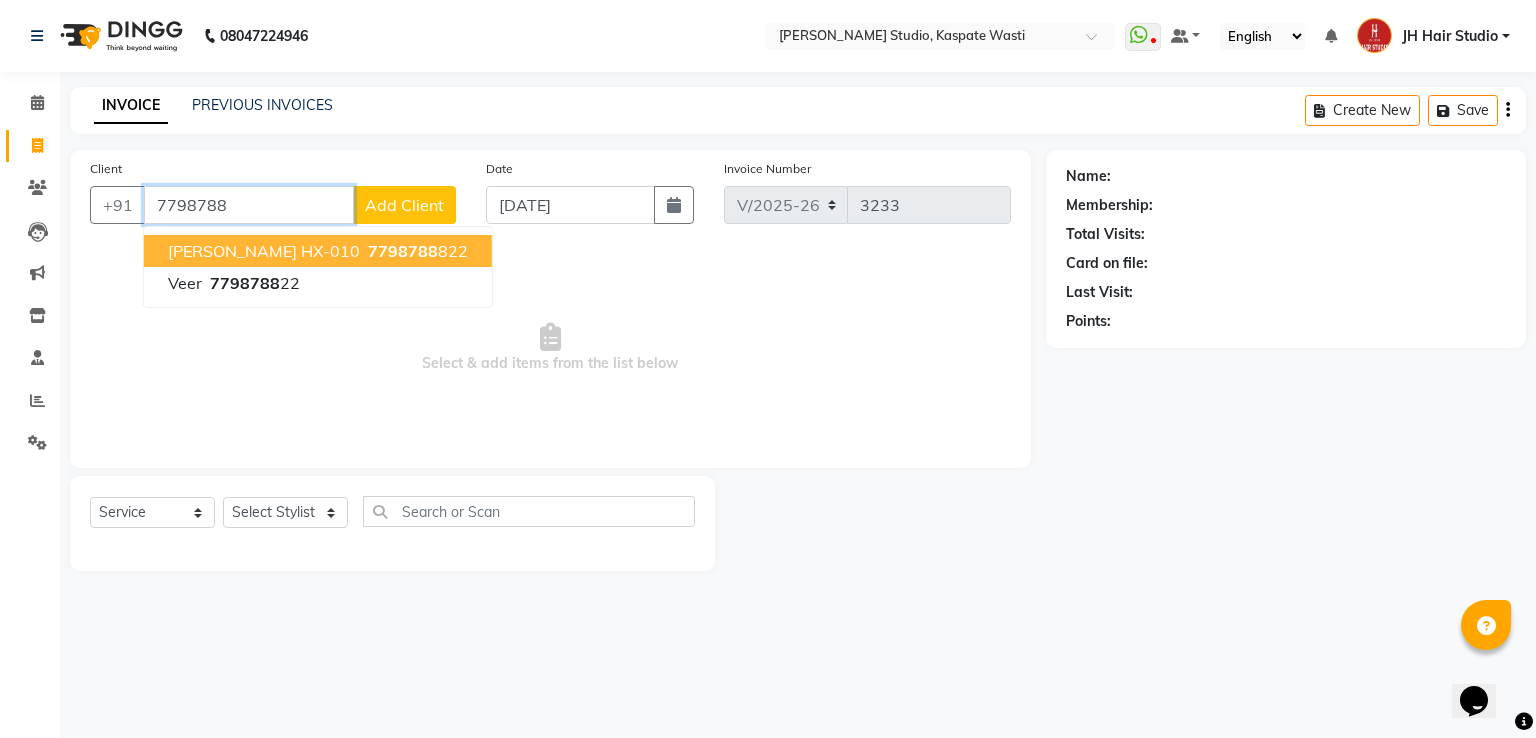 click on "Anshuk HX-010" at bounding box center (264, 251) 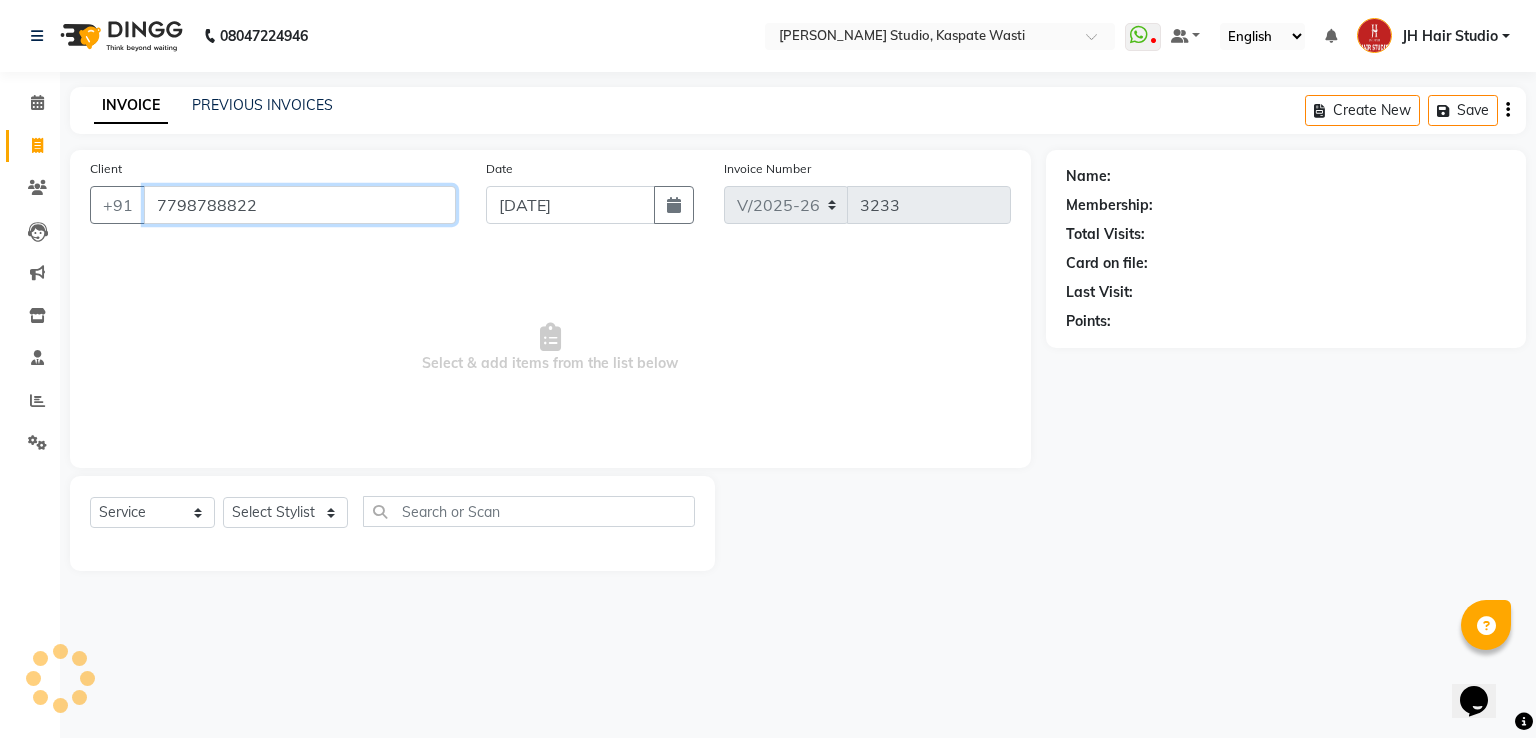 type on "7798788822" 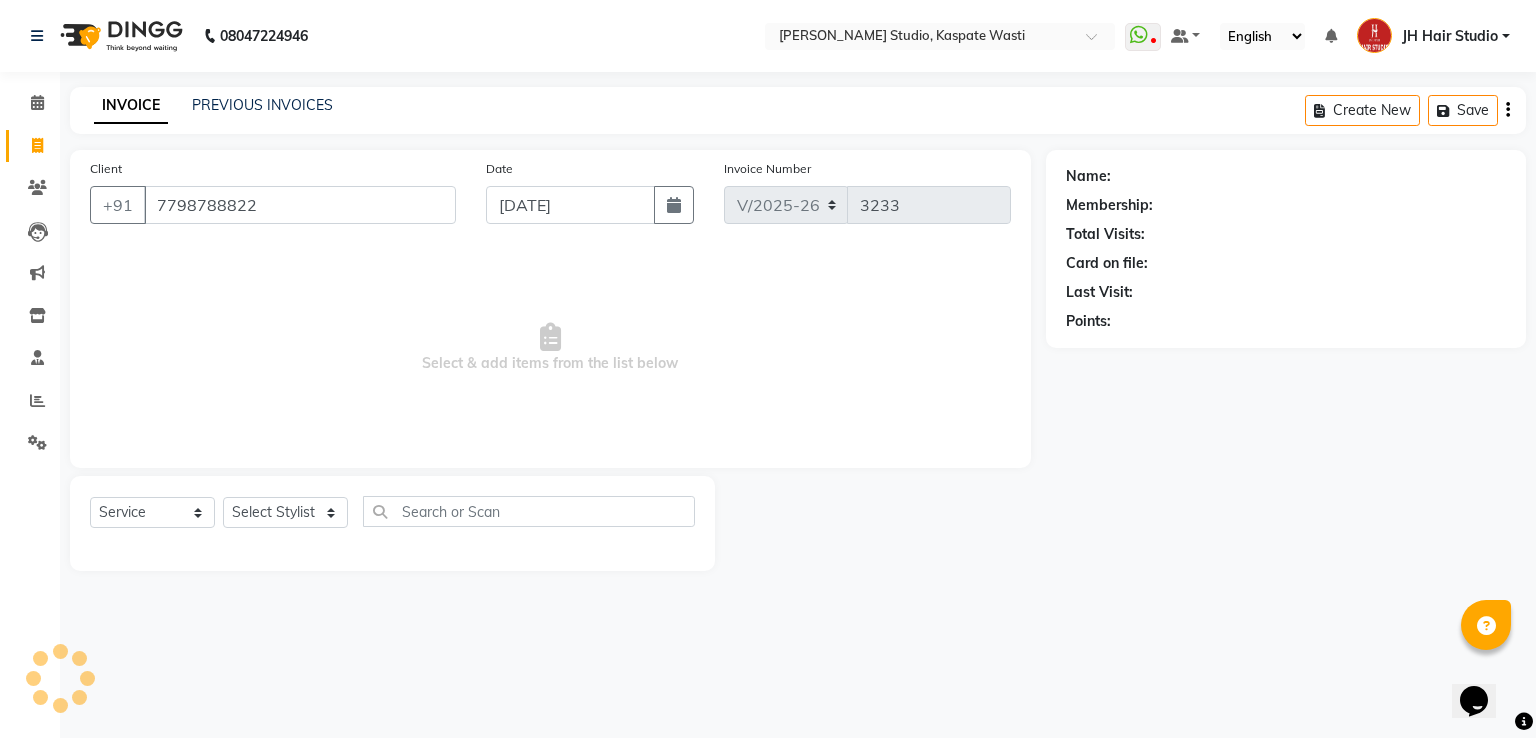 select on "1: Object" 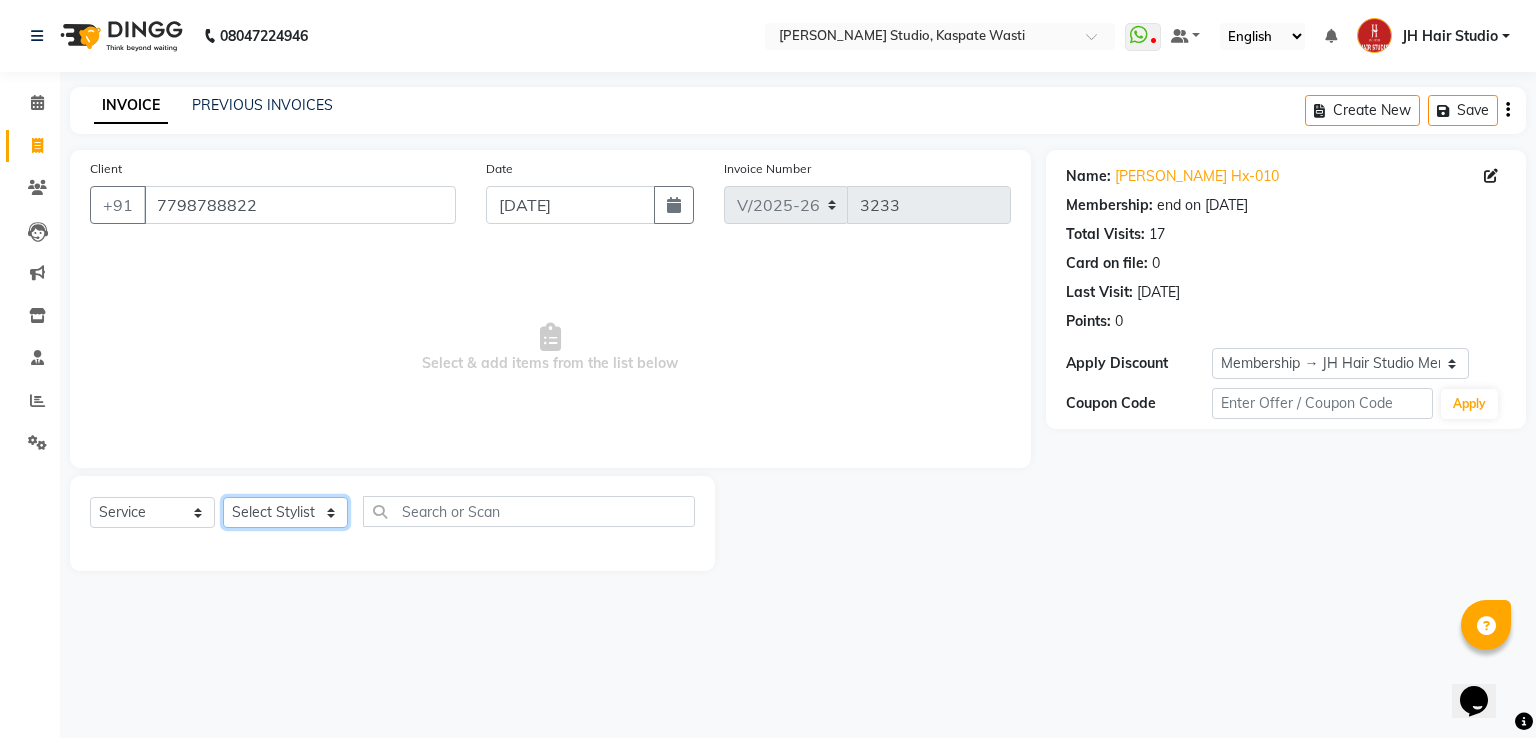 click on "Select Stylist AYAN [JH]  DUBALE  GANESH[JH] [F1] GANESH [ F1] RAM [F1]Sanjay [F1]Siddhu  [F1]Sukanya  F1 Suraj  [F1] USHA Gopal Wagh[JH] Harish[JH] JH Hair Studio Omkar[JH] Shahwaz Shaikh[JH] SID NEW [JH] SWAPNIL [F3] Tushaar [JH]" 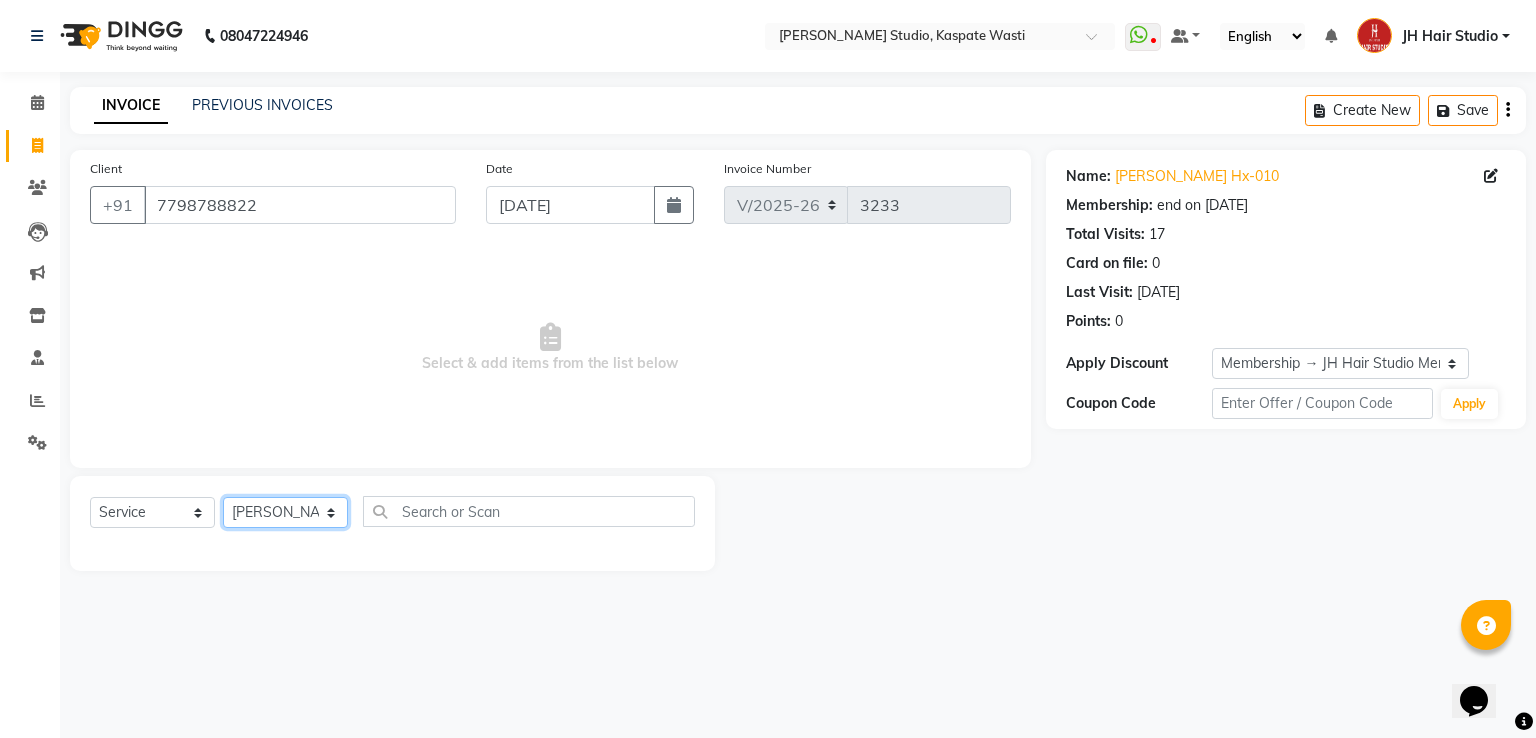 click on "Select Stylist AYAN [JH]  DUBALE  GANESH[JH] [F1] GANESH [ F1] RAM [F1]Sanjay [F1]Siddhu  [F1]Sukanya  F1 Suraj  [F1] USHA Gopal Wagh[JH] Harish[JH] JH Hair Studio Omkar[JH] Shahwaz Shaikh[JH] SID NEW [JH] SWAPNIL [F3] Tushaar [JH]" 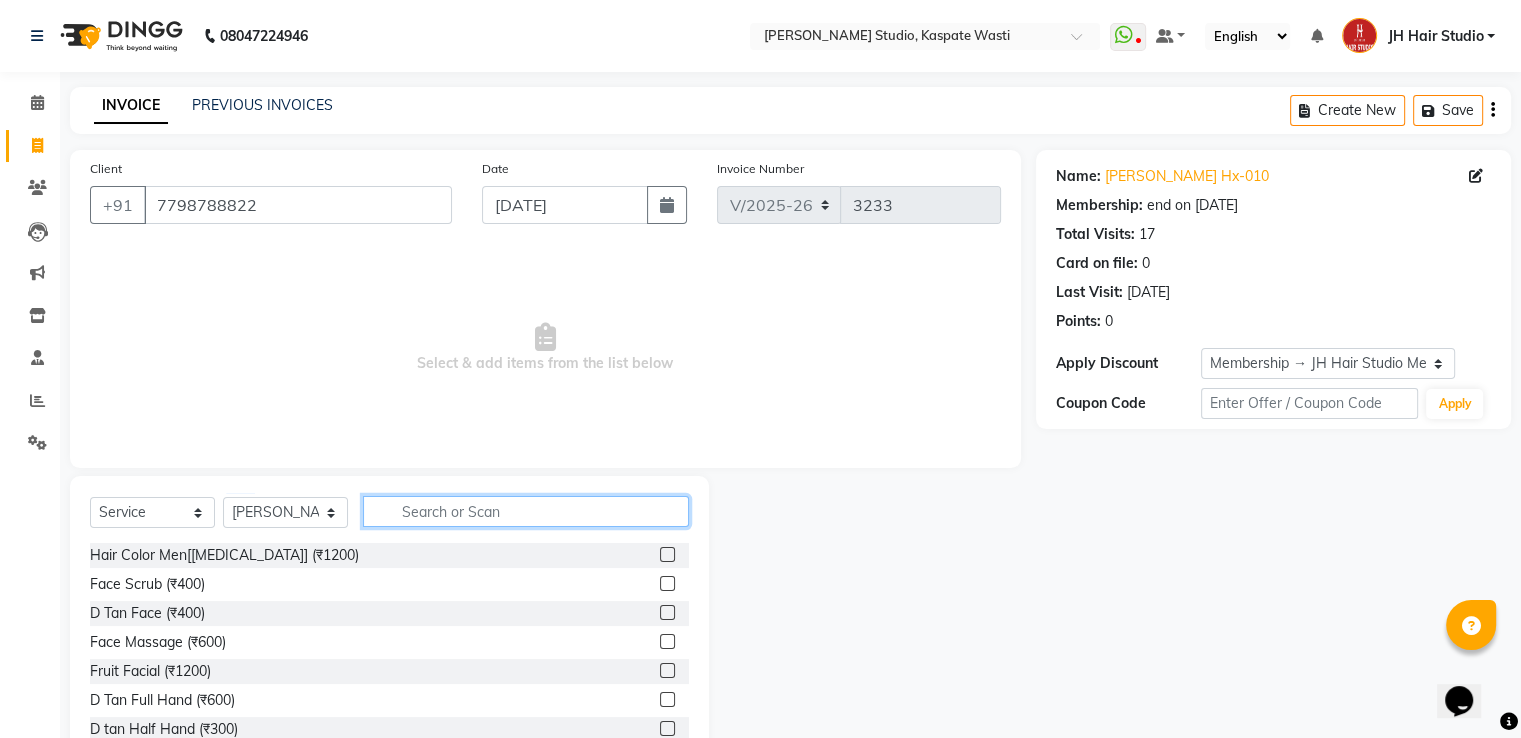 click 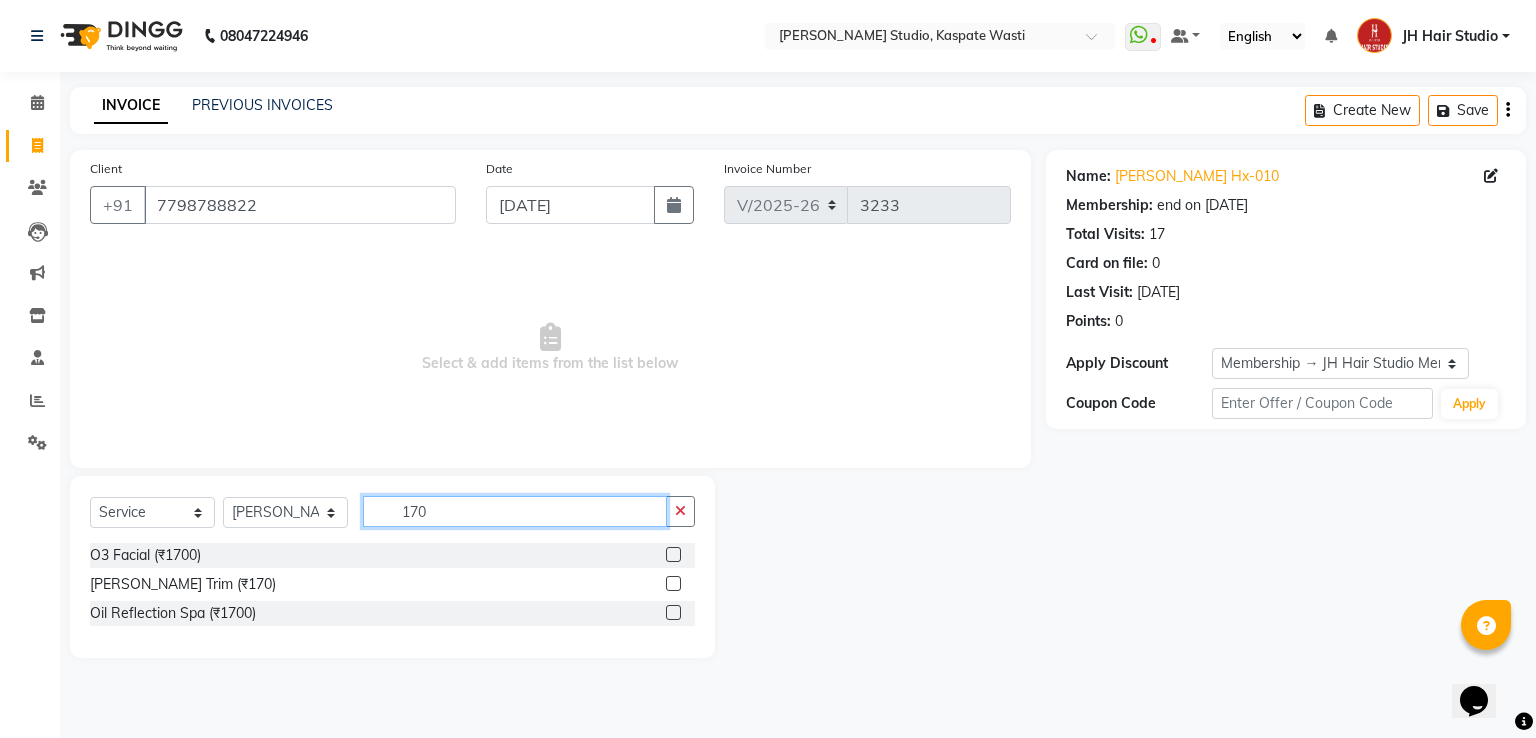 type on "170" 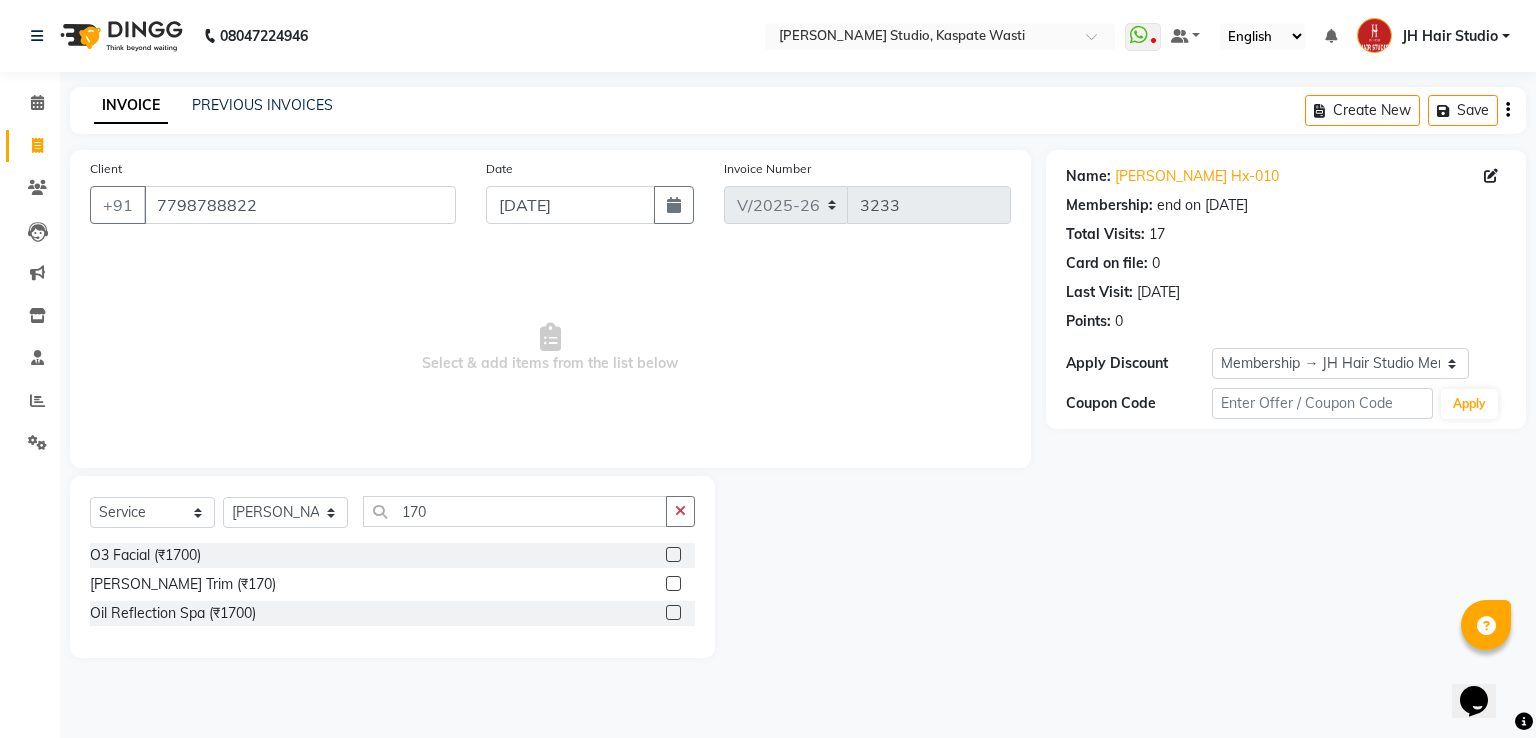 click 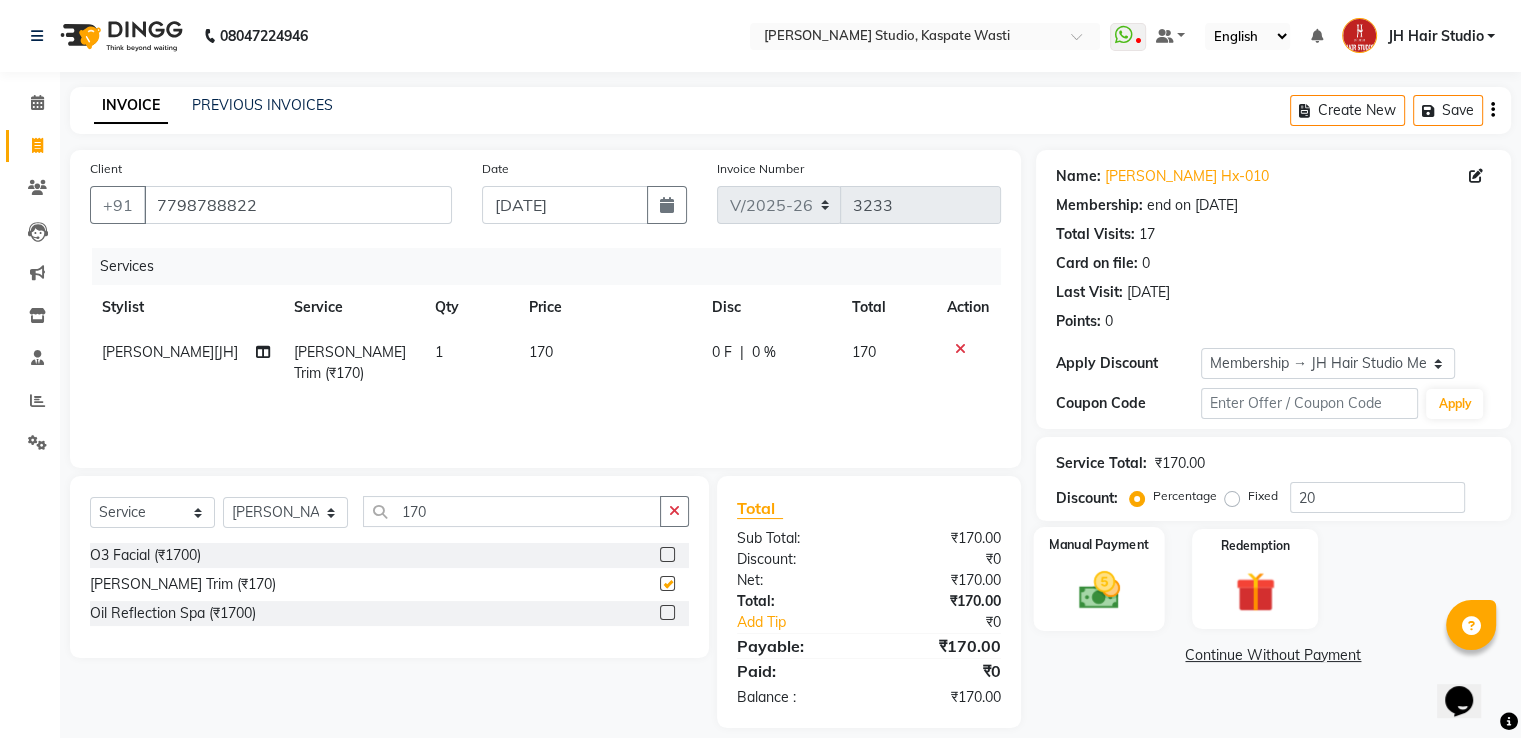 checkbox on "false" 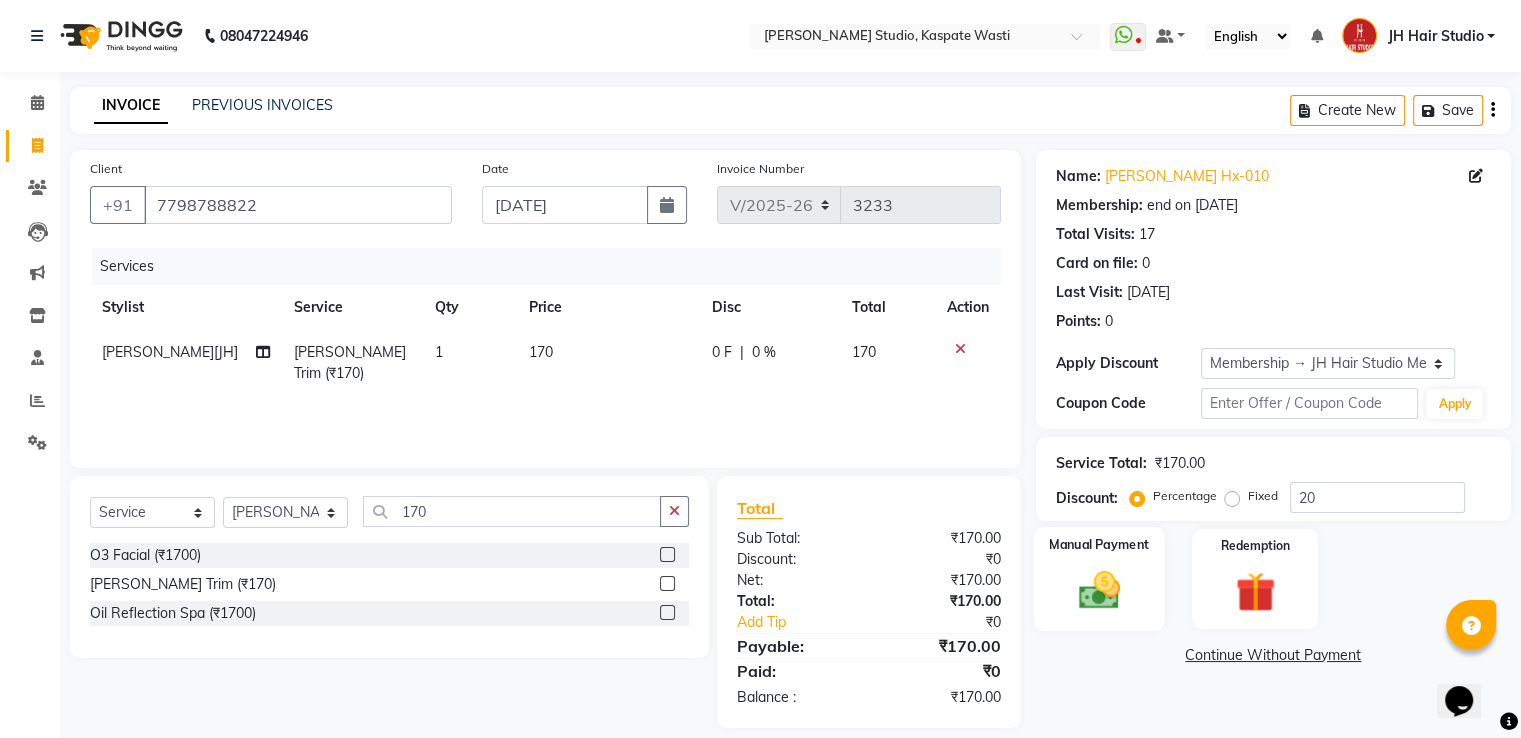 click 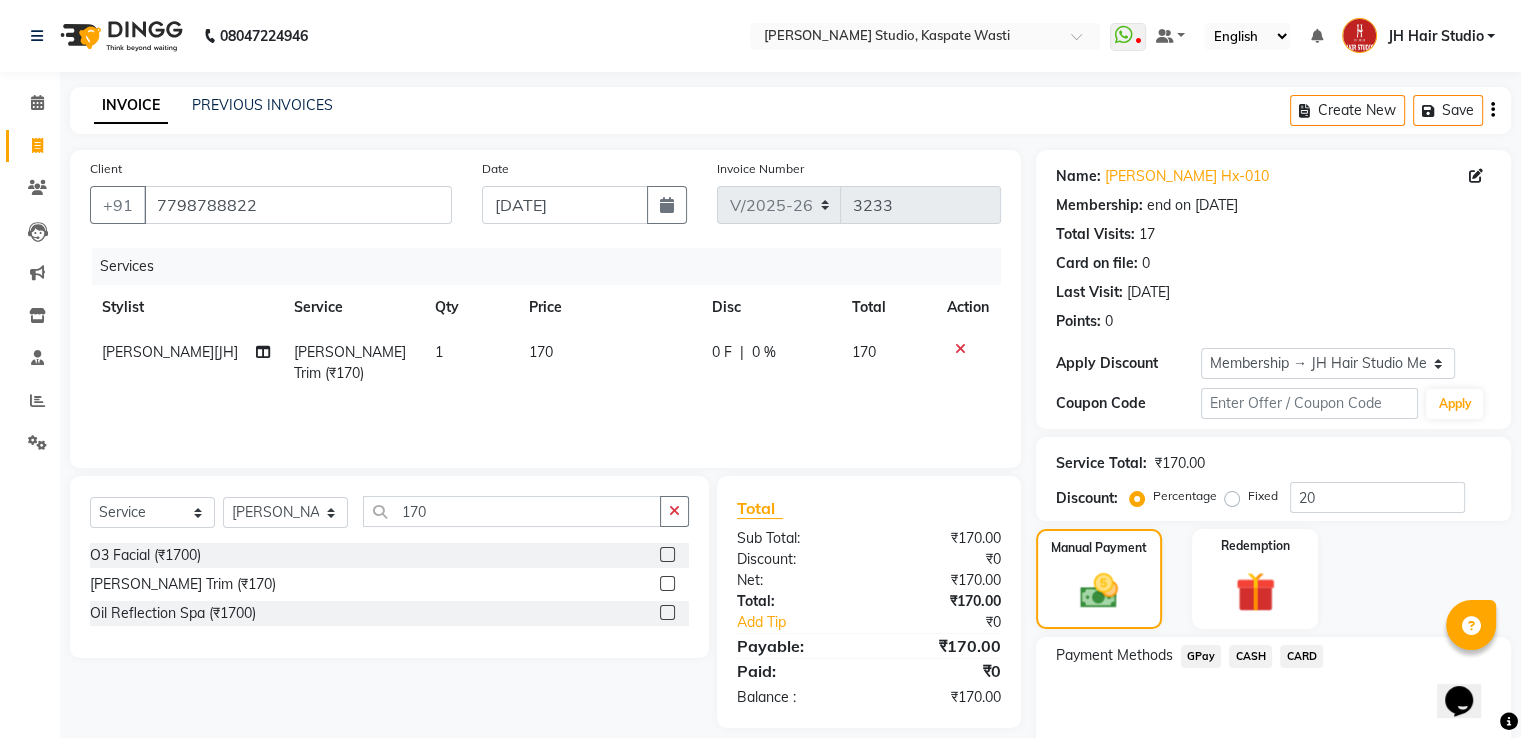 click on "GPay" 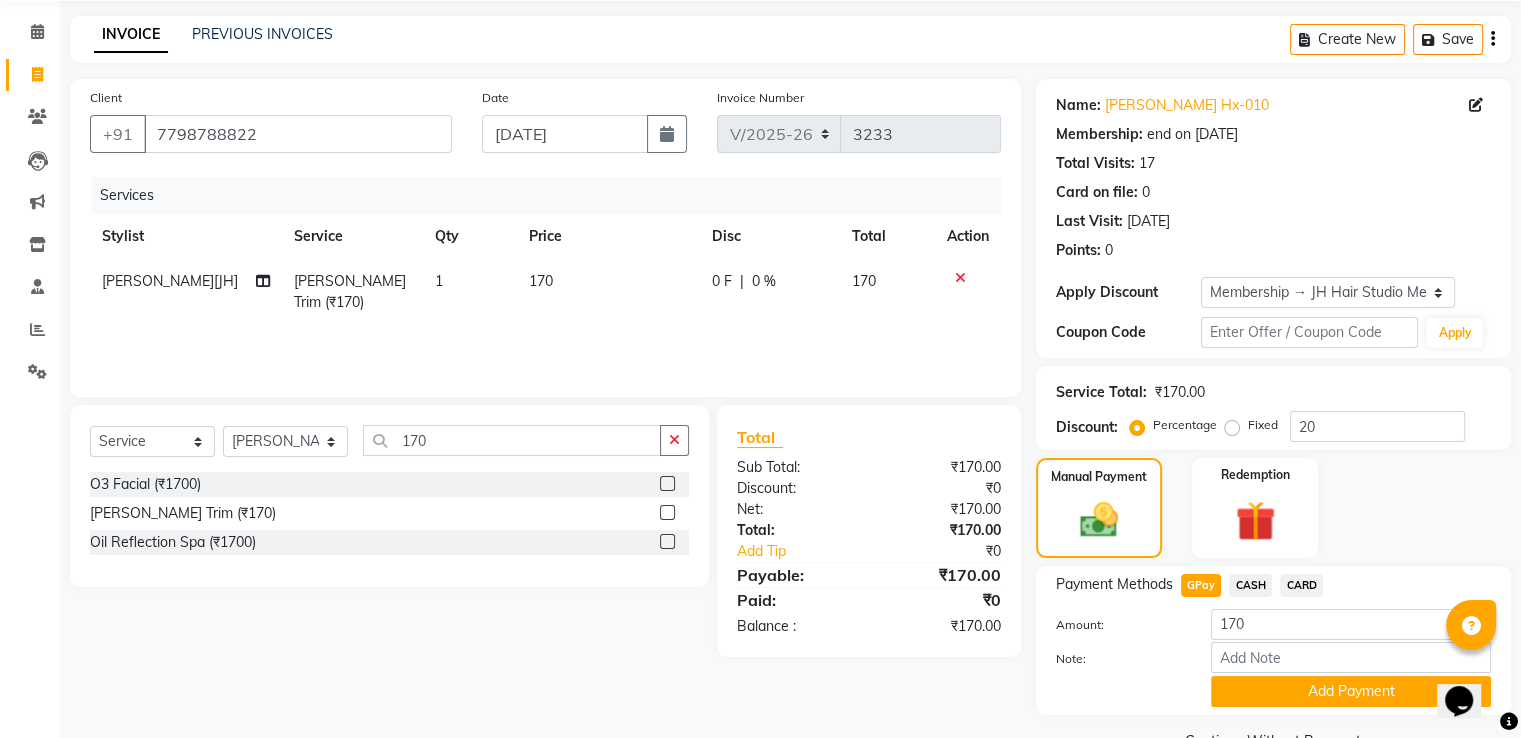scroll, scrollTop: 120, scrollLeft: 0, axis: vertical 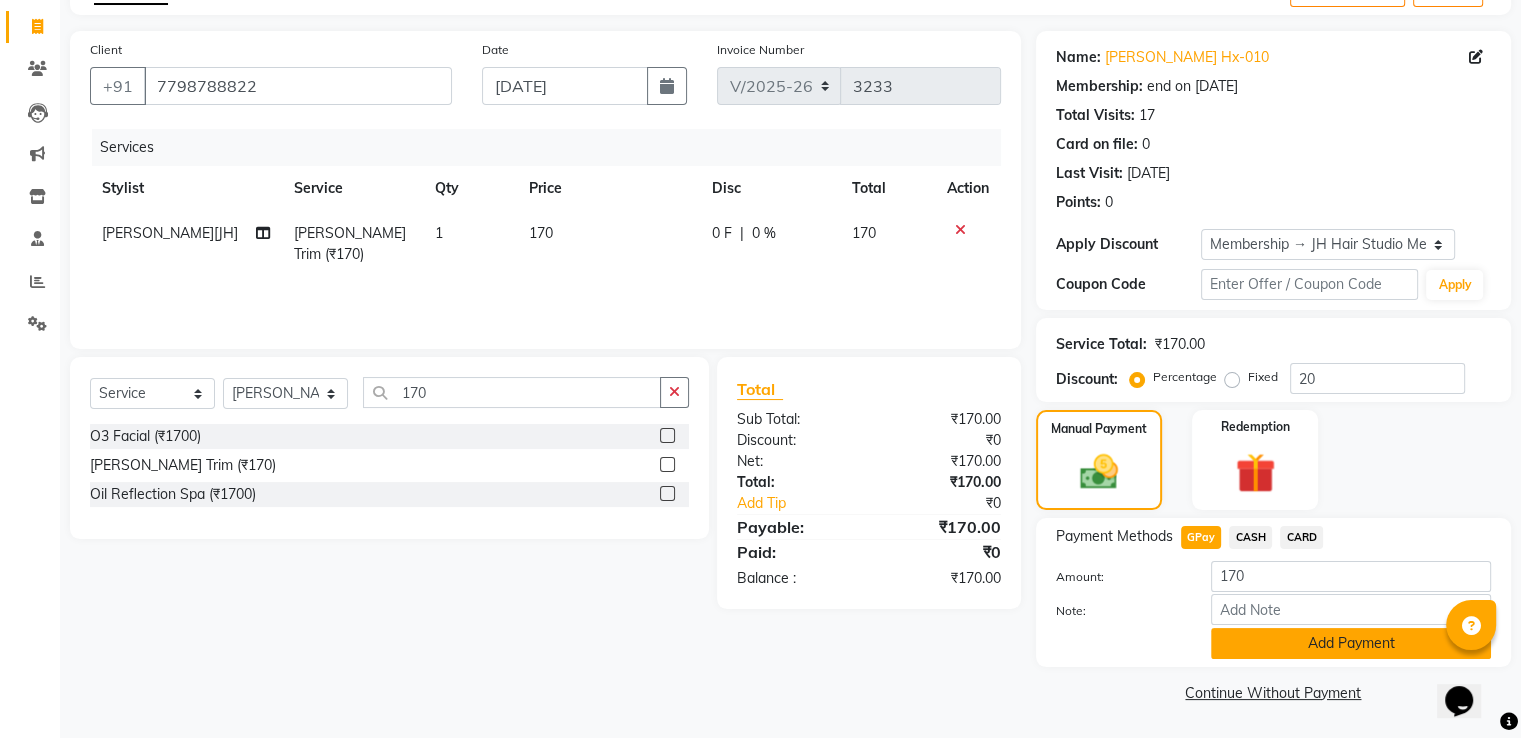 click on "Add Payment" 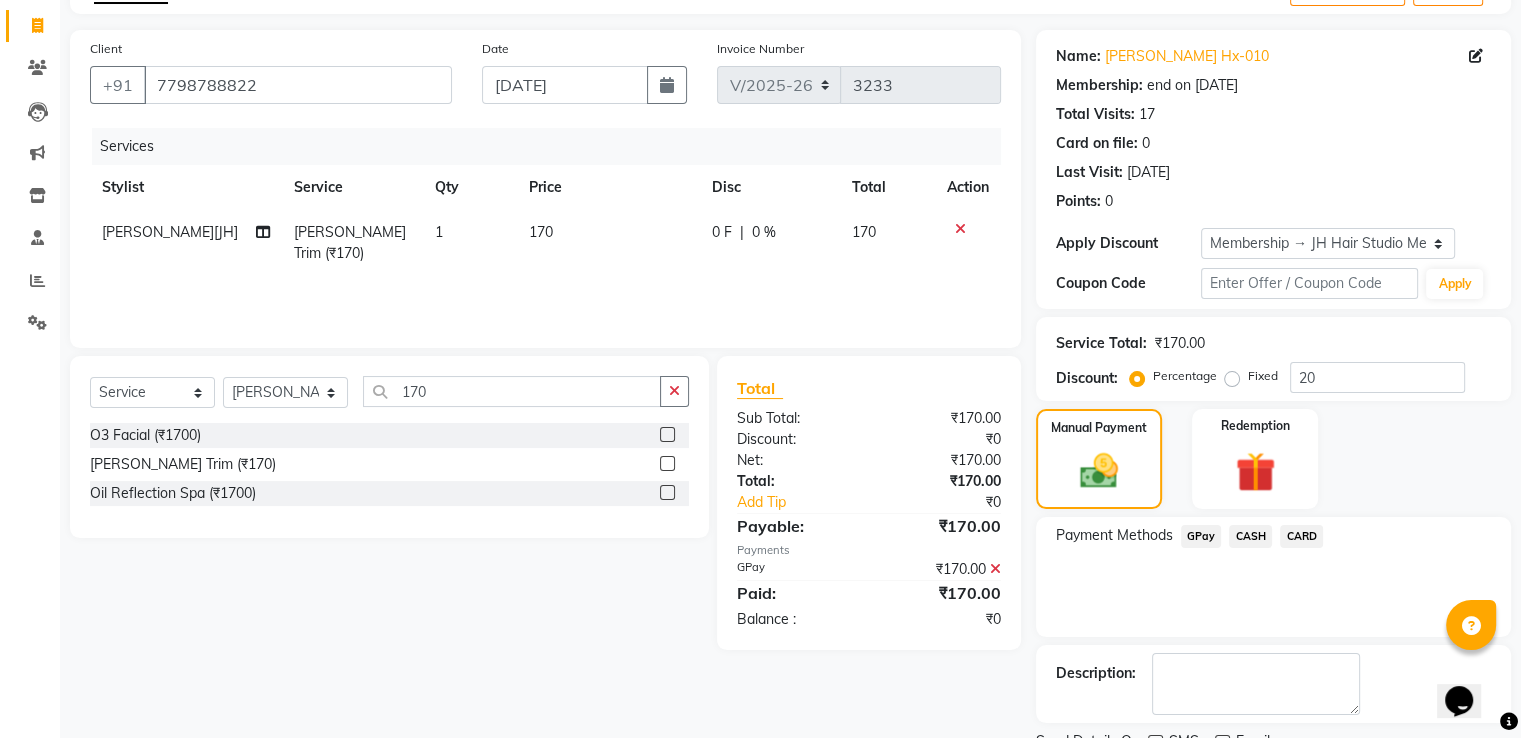 scroll, scrollTop: 201, scrollLeft: 0, axis: vertical 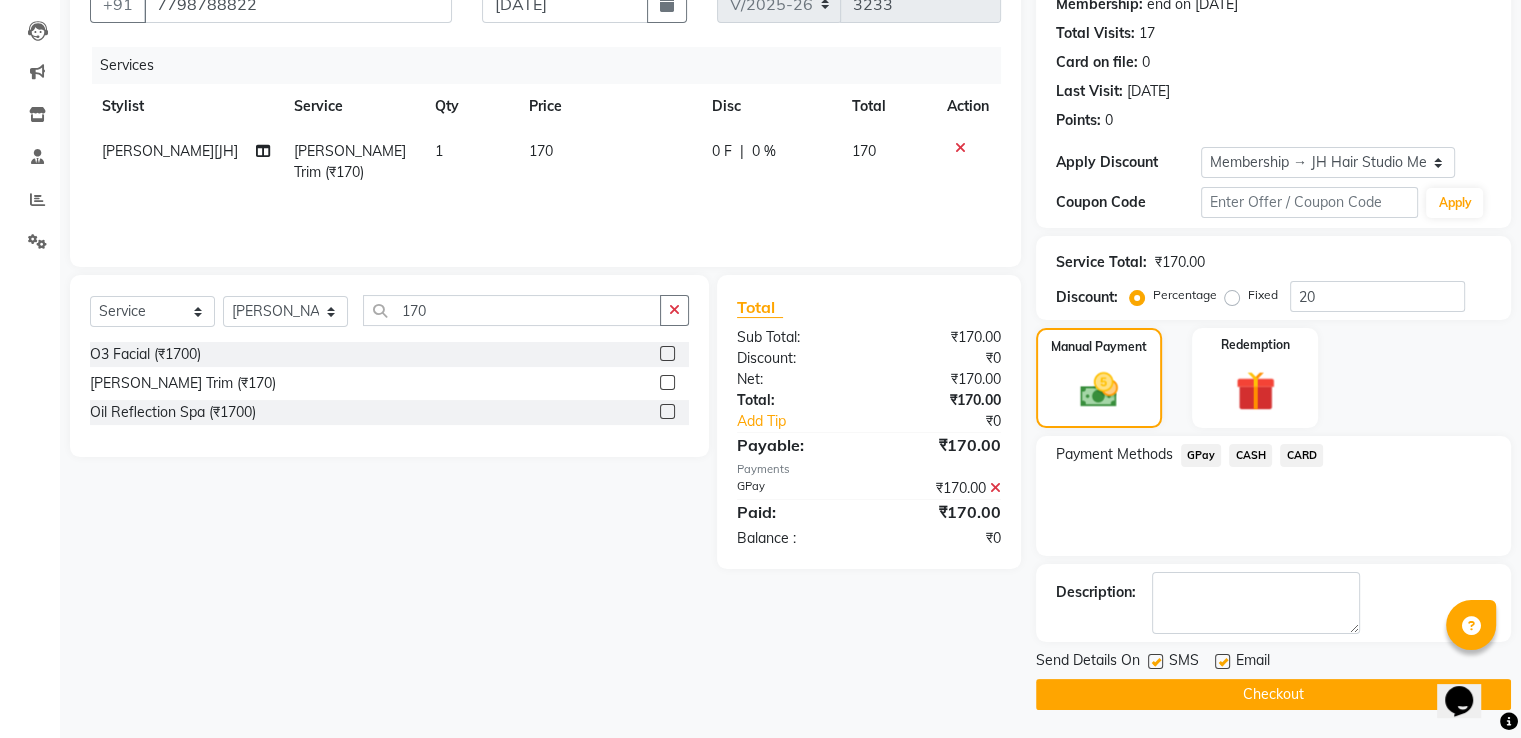 click on "Checkout" 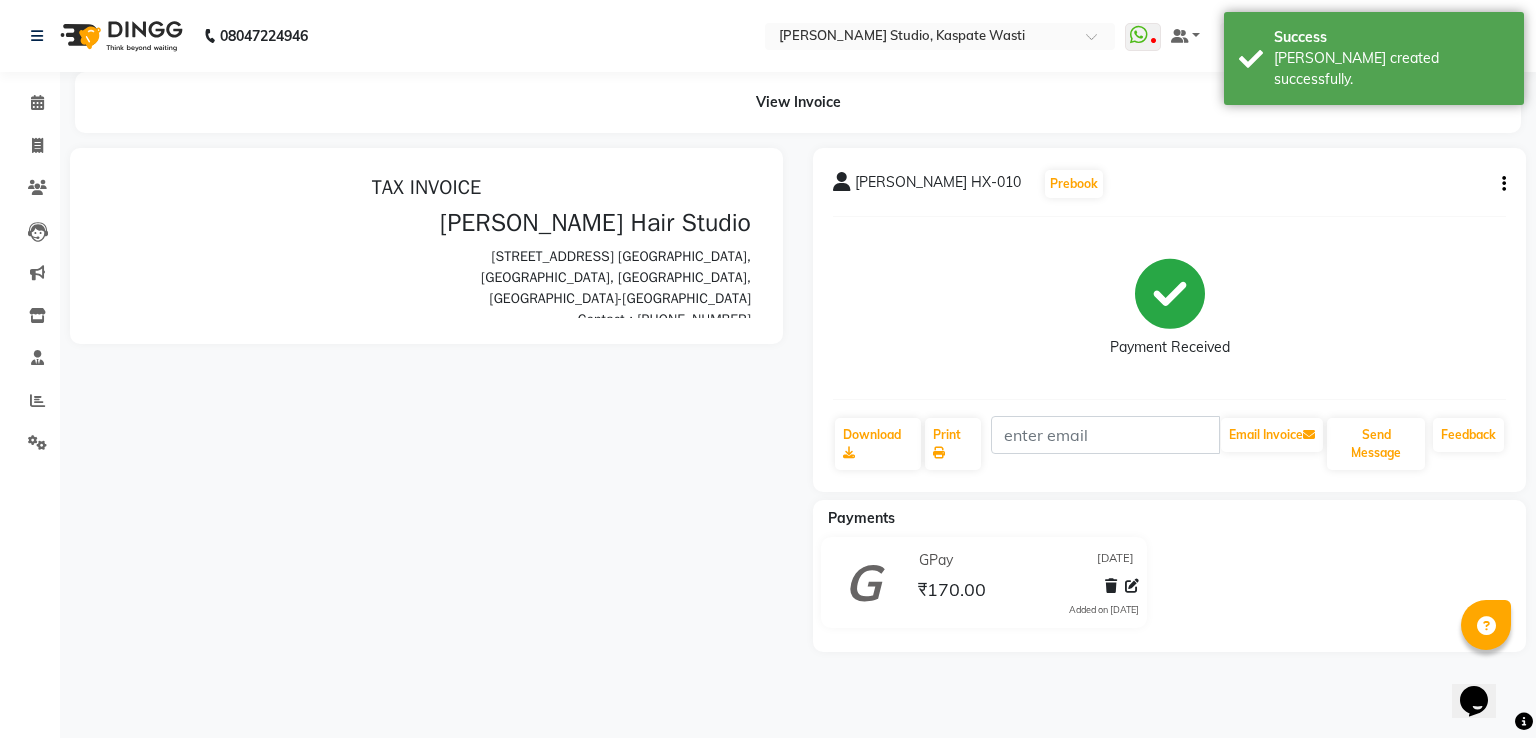 scroll, scrollTop: 0, scrollLeft: 0, axis: both 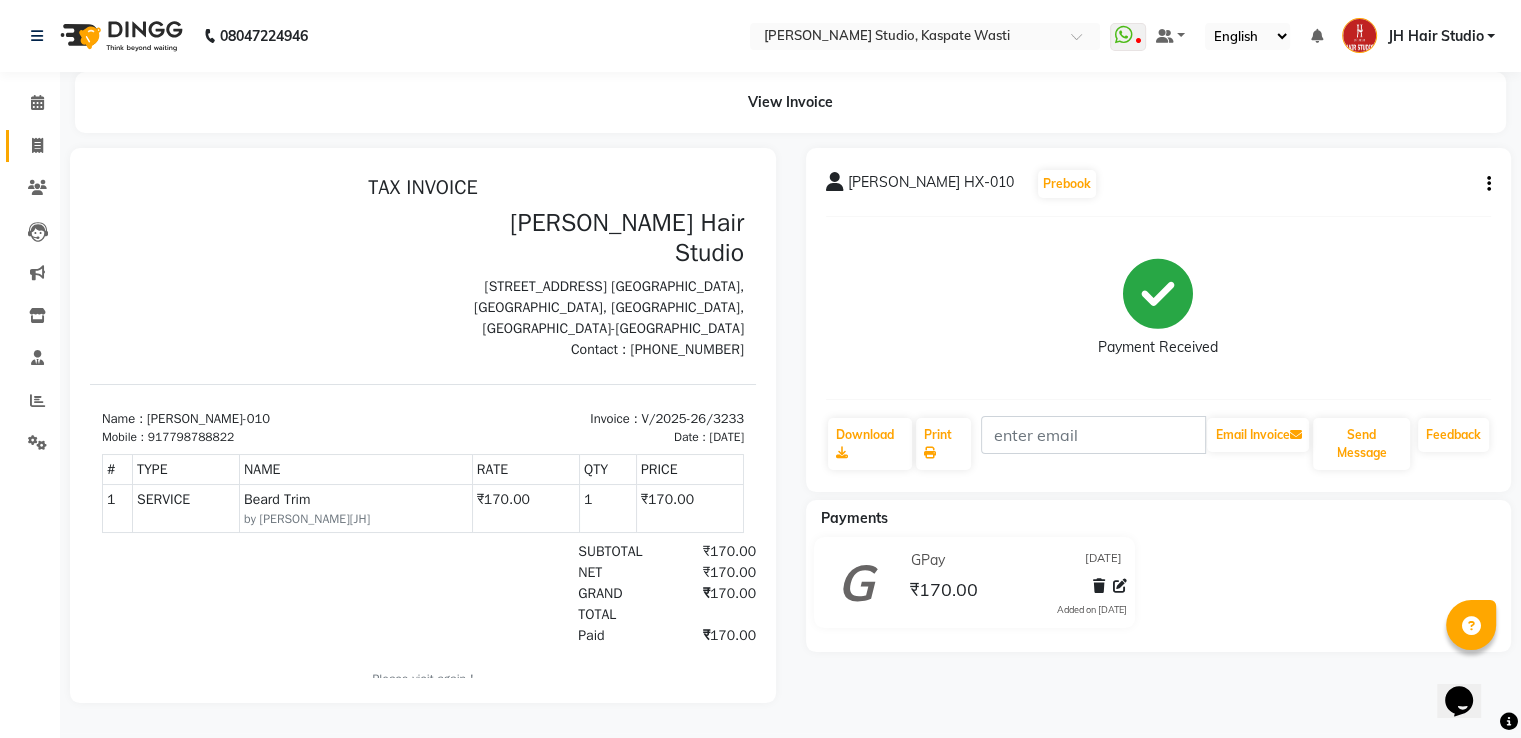 click on "Invoice" 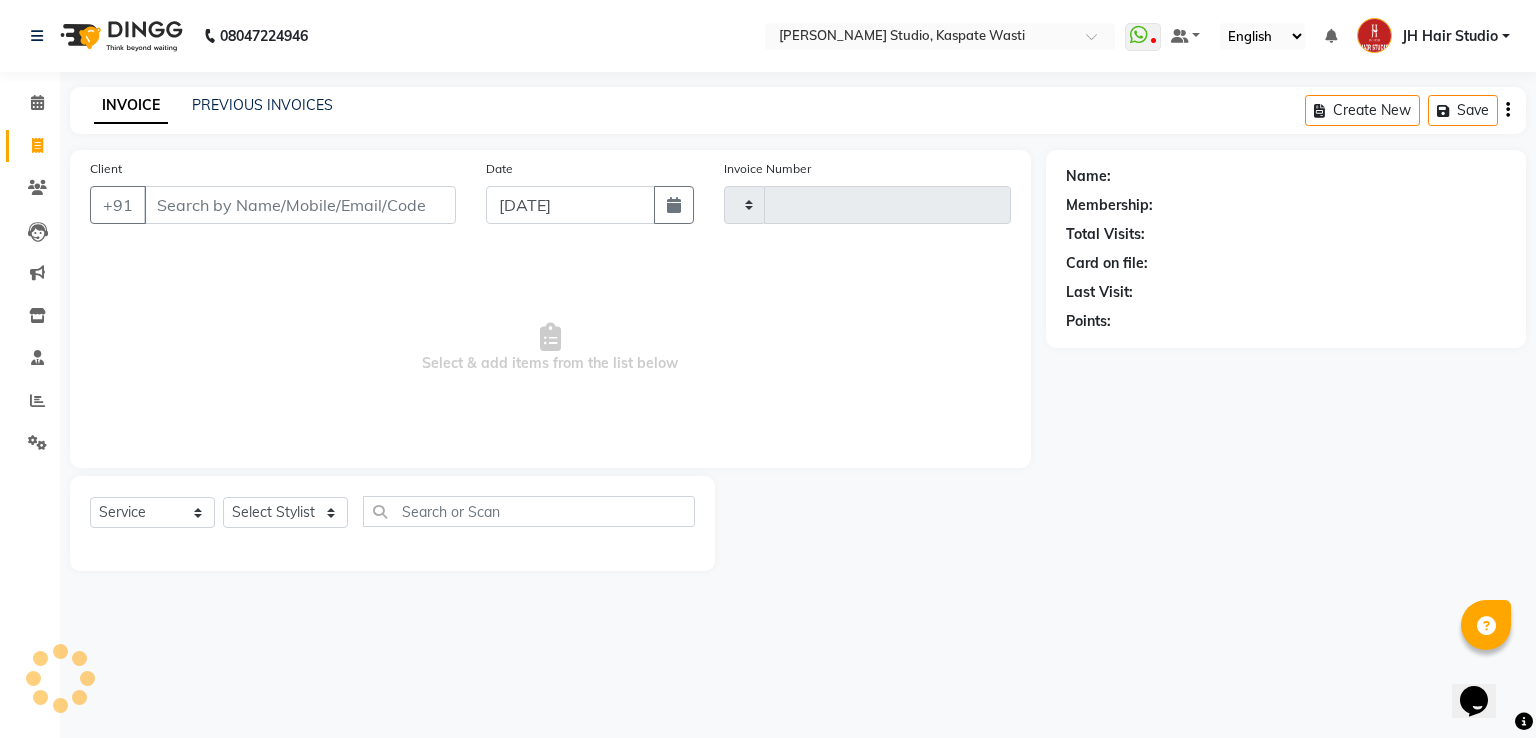 type on "3234" 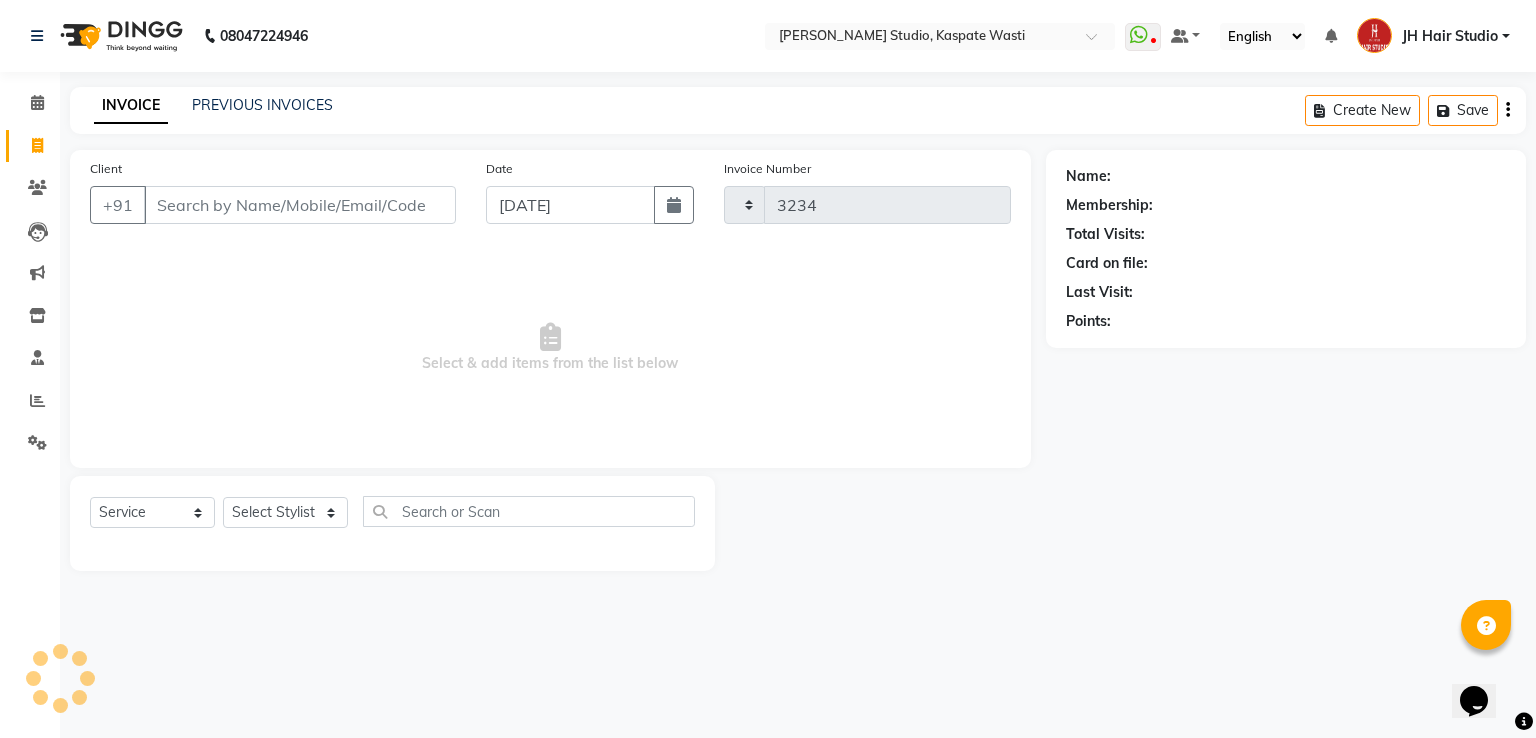 select on "130" 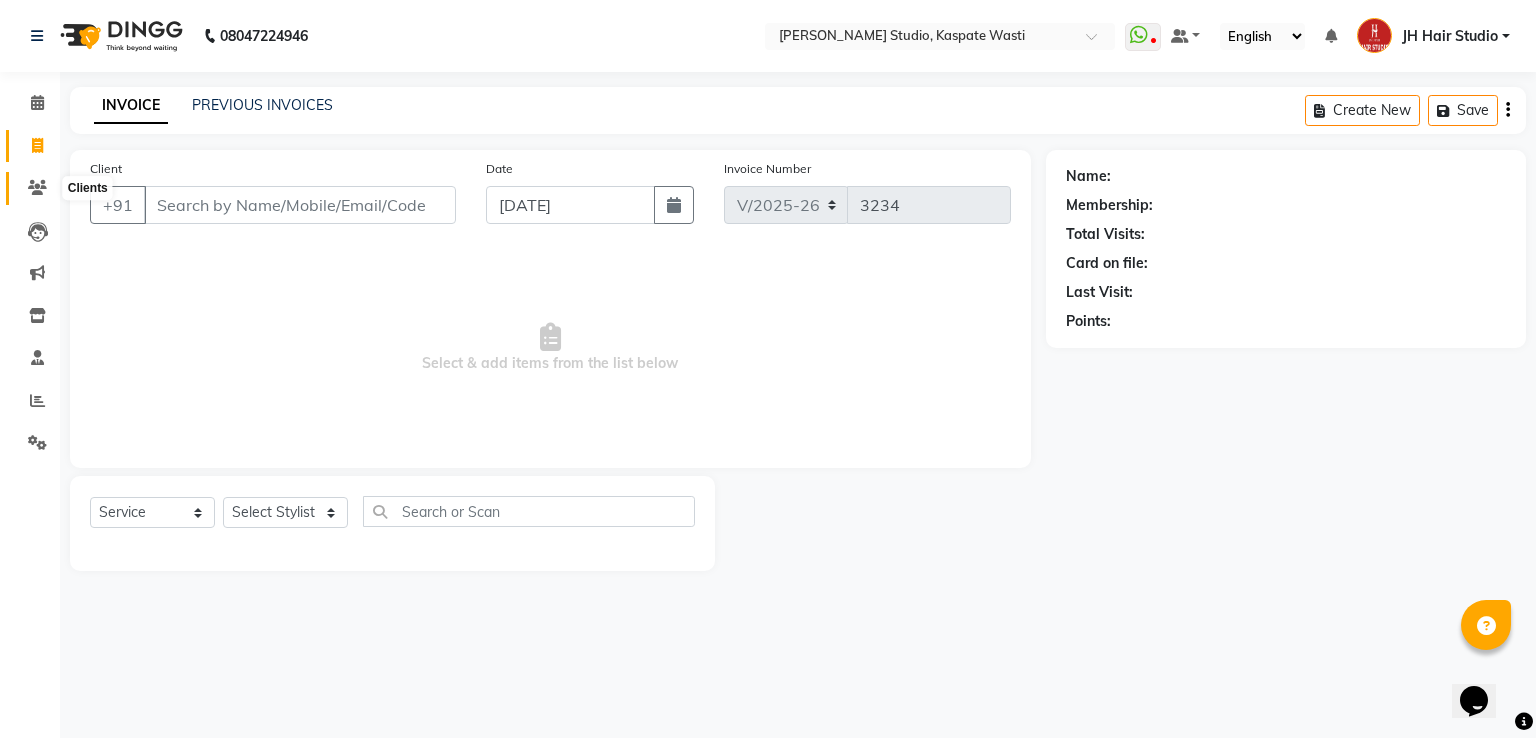 click 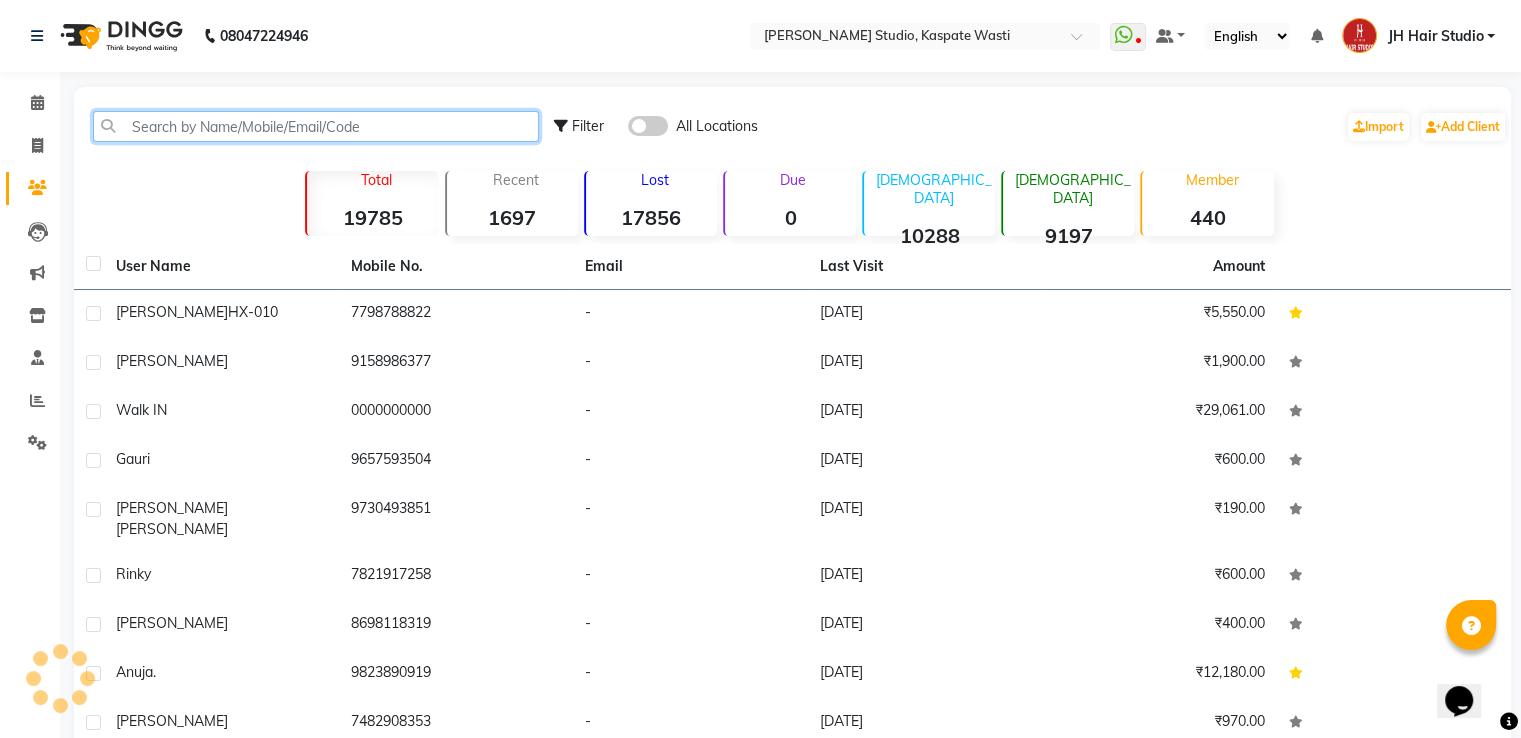 click 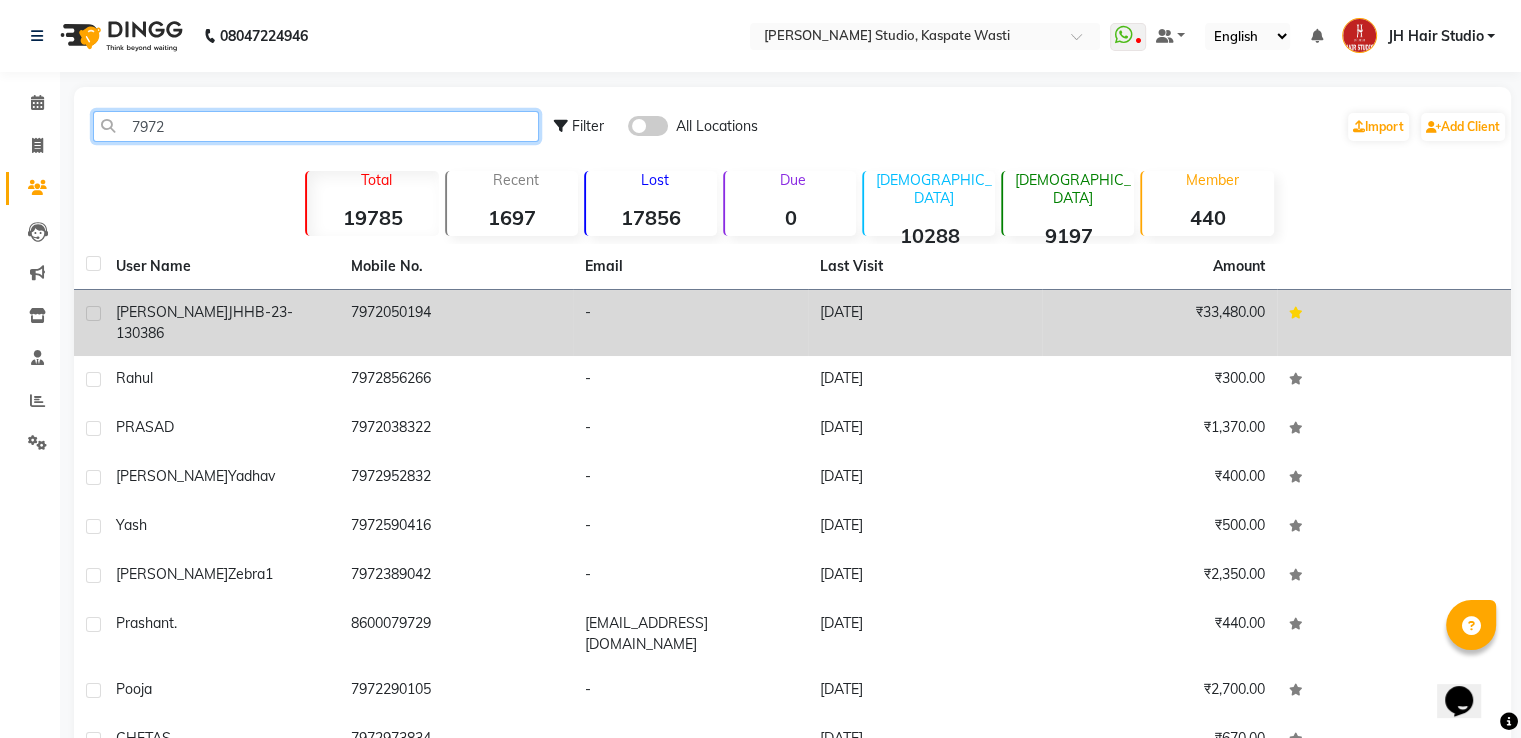 type on "7972" 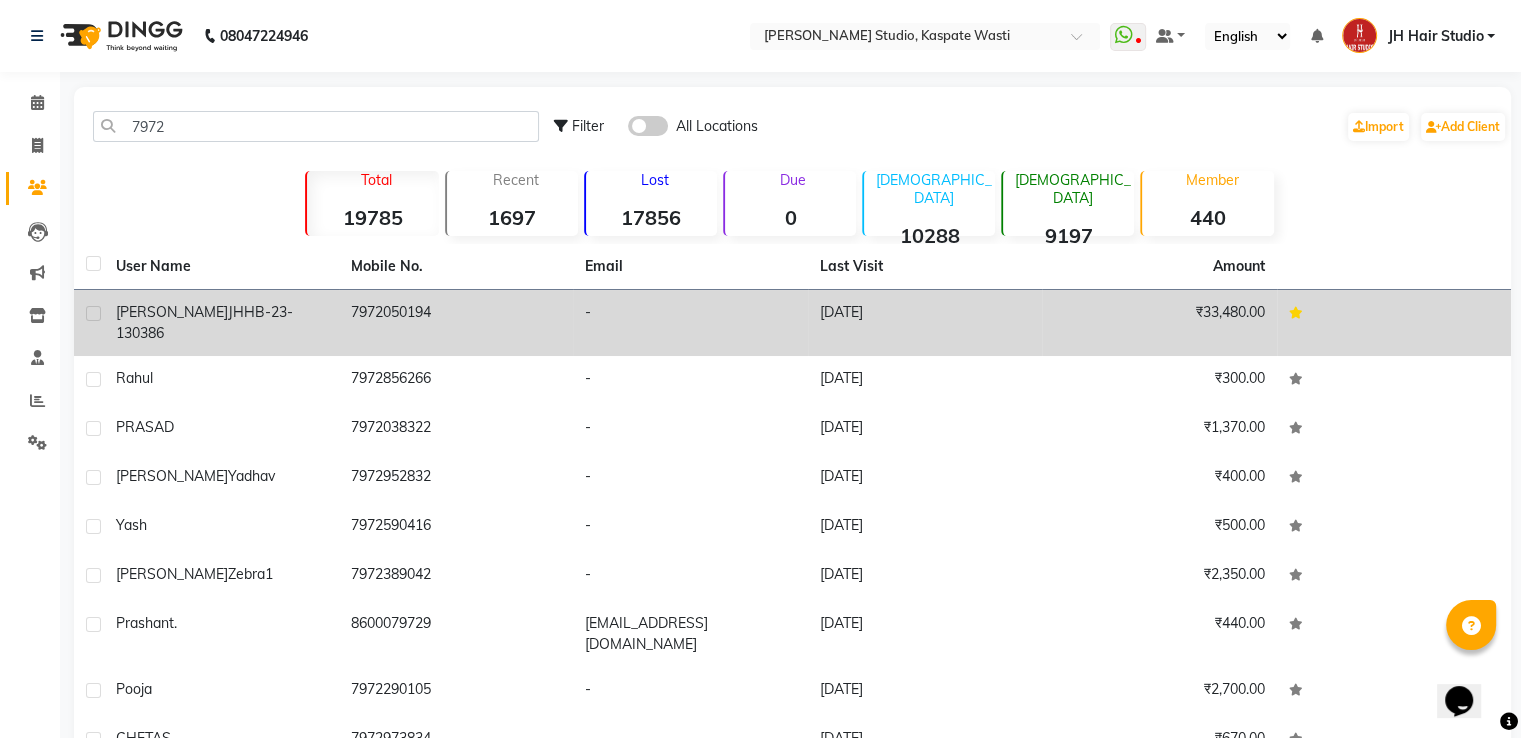 click on "7972050194" 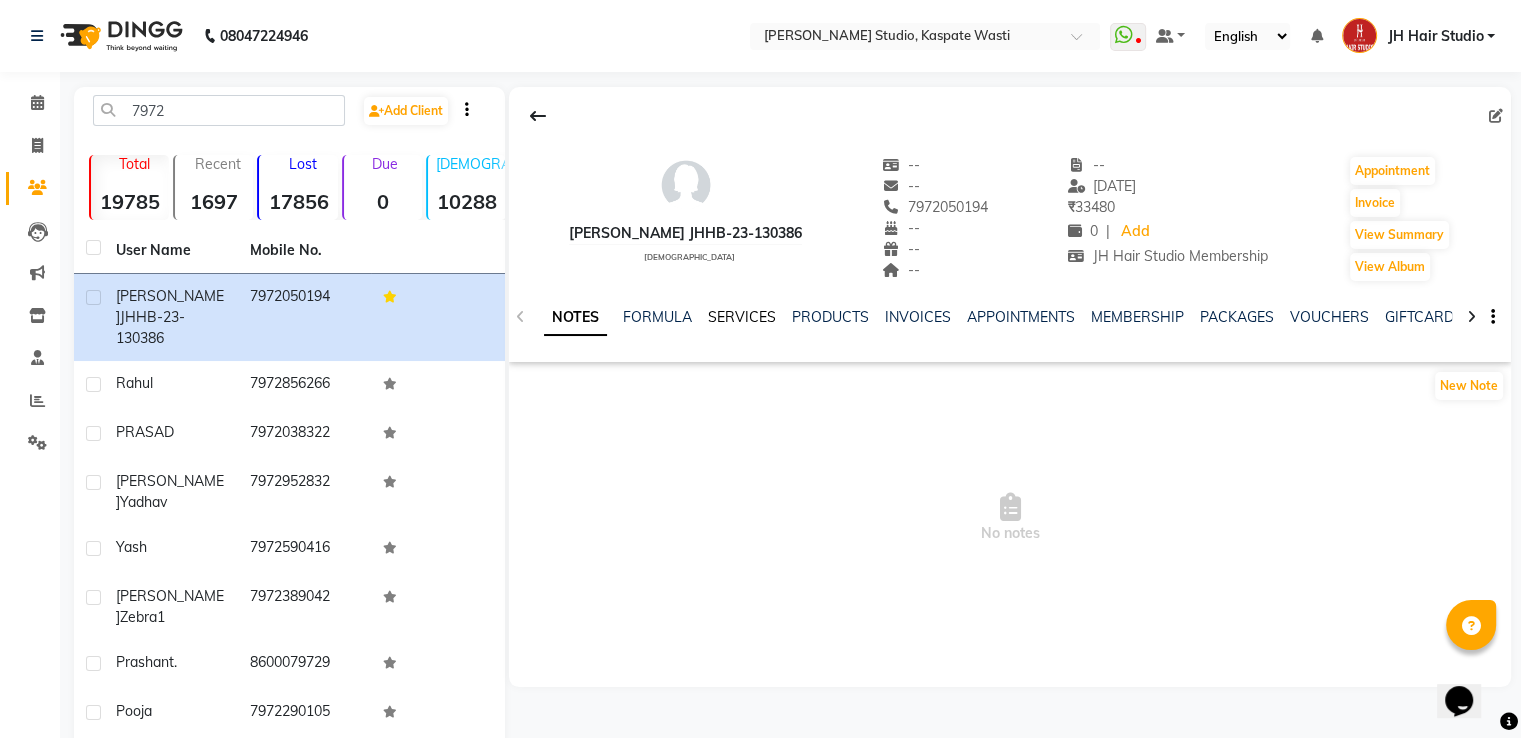 click on "SERVICES" 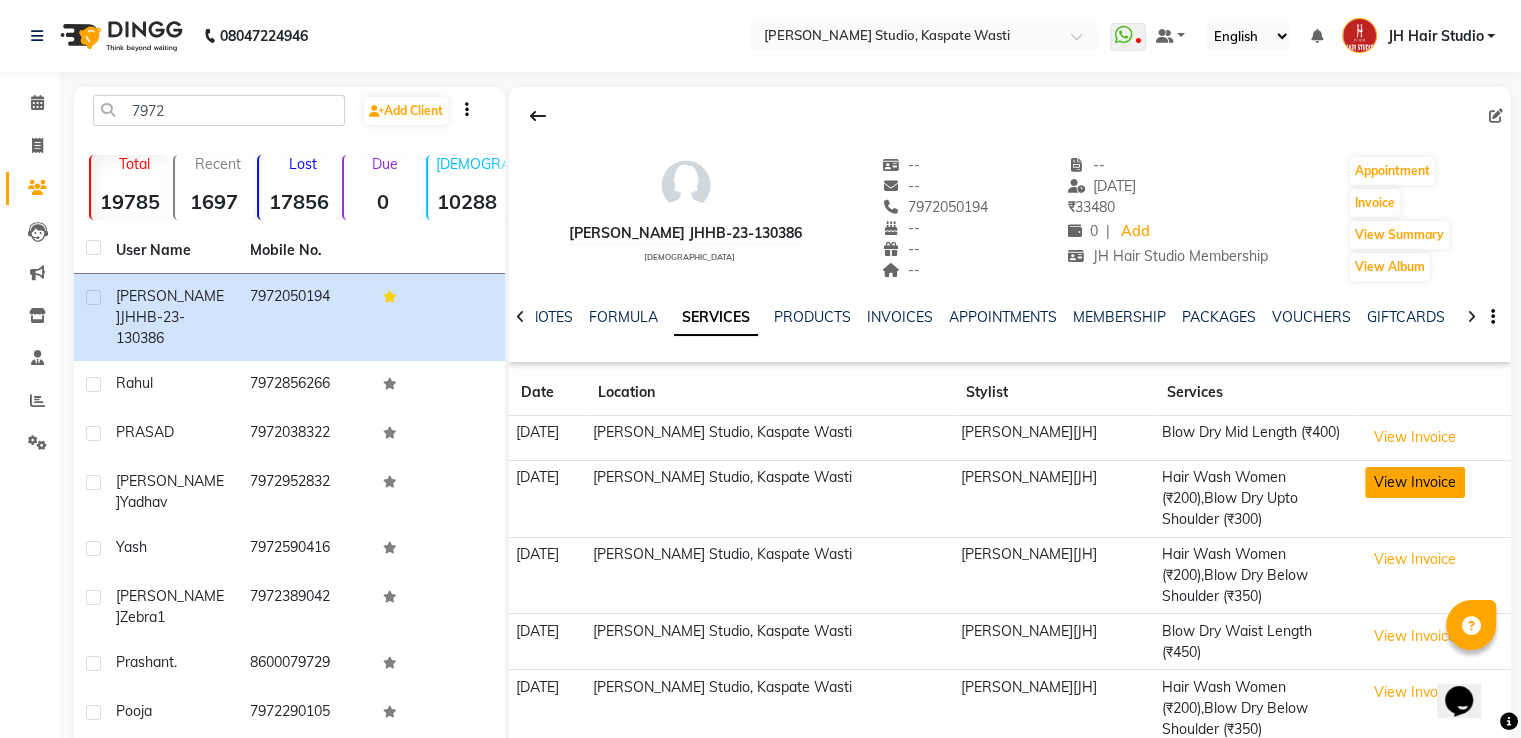 click on "View Invoice" 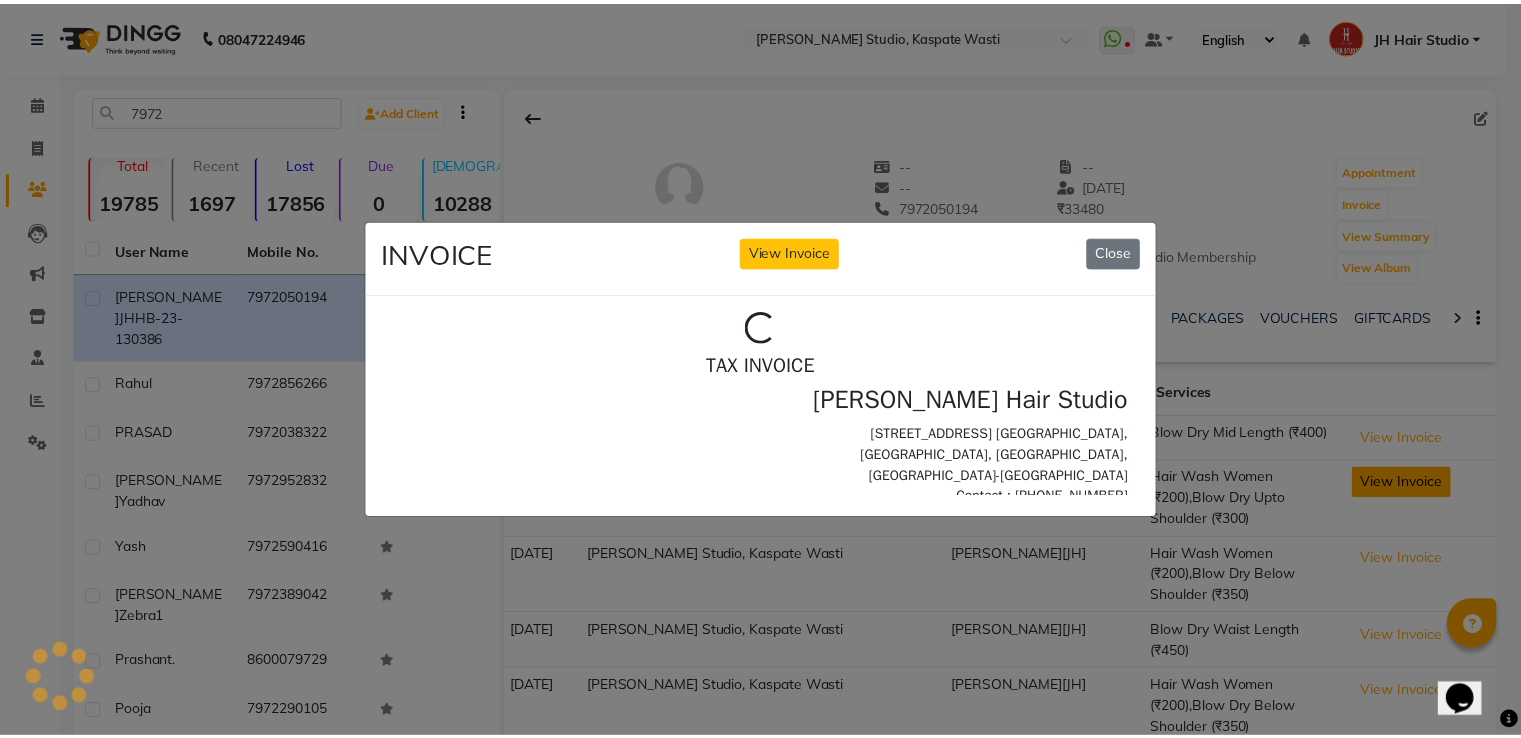 scroll, scrollTop: 0, scrollLeft: 0, axis: both 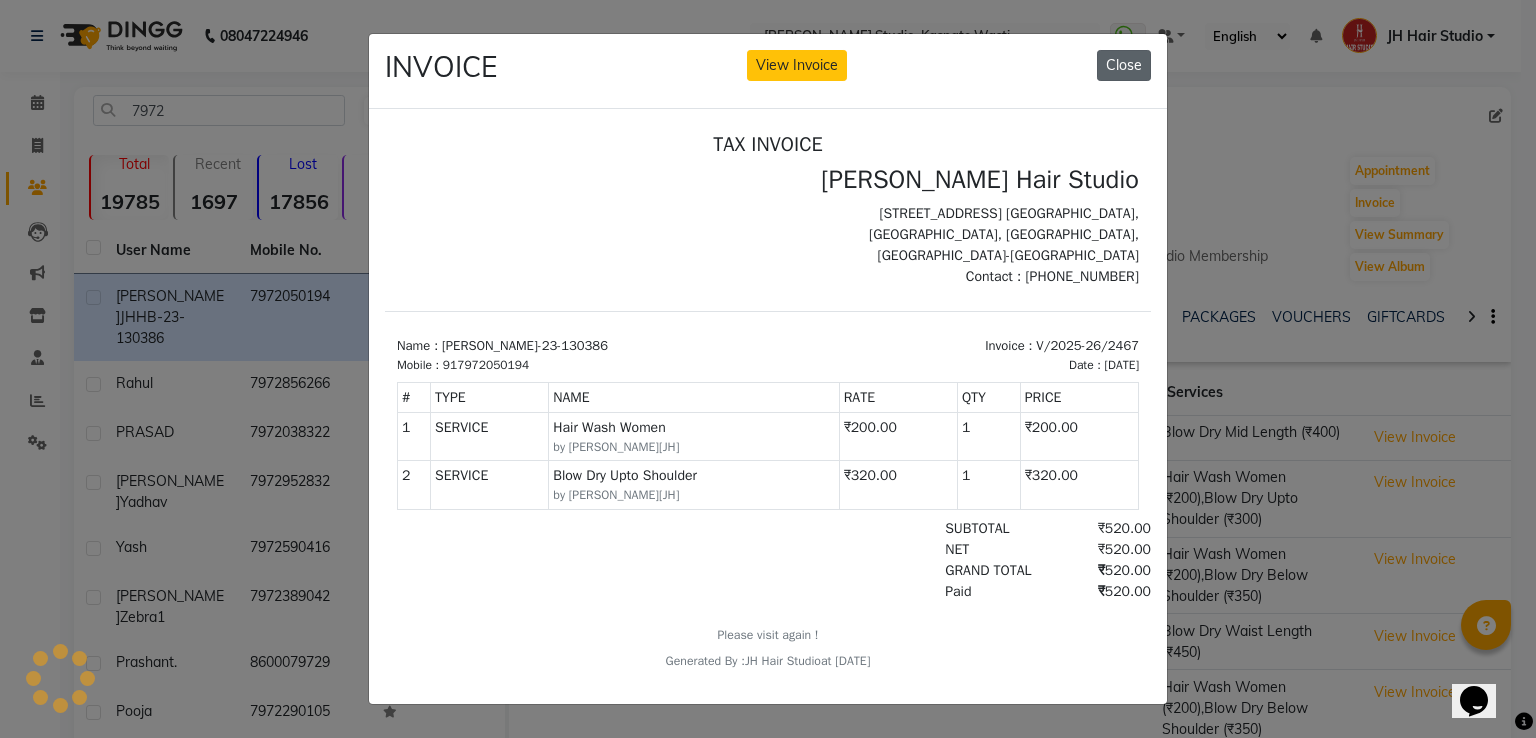 click on "Close" 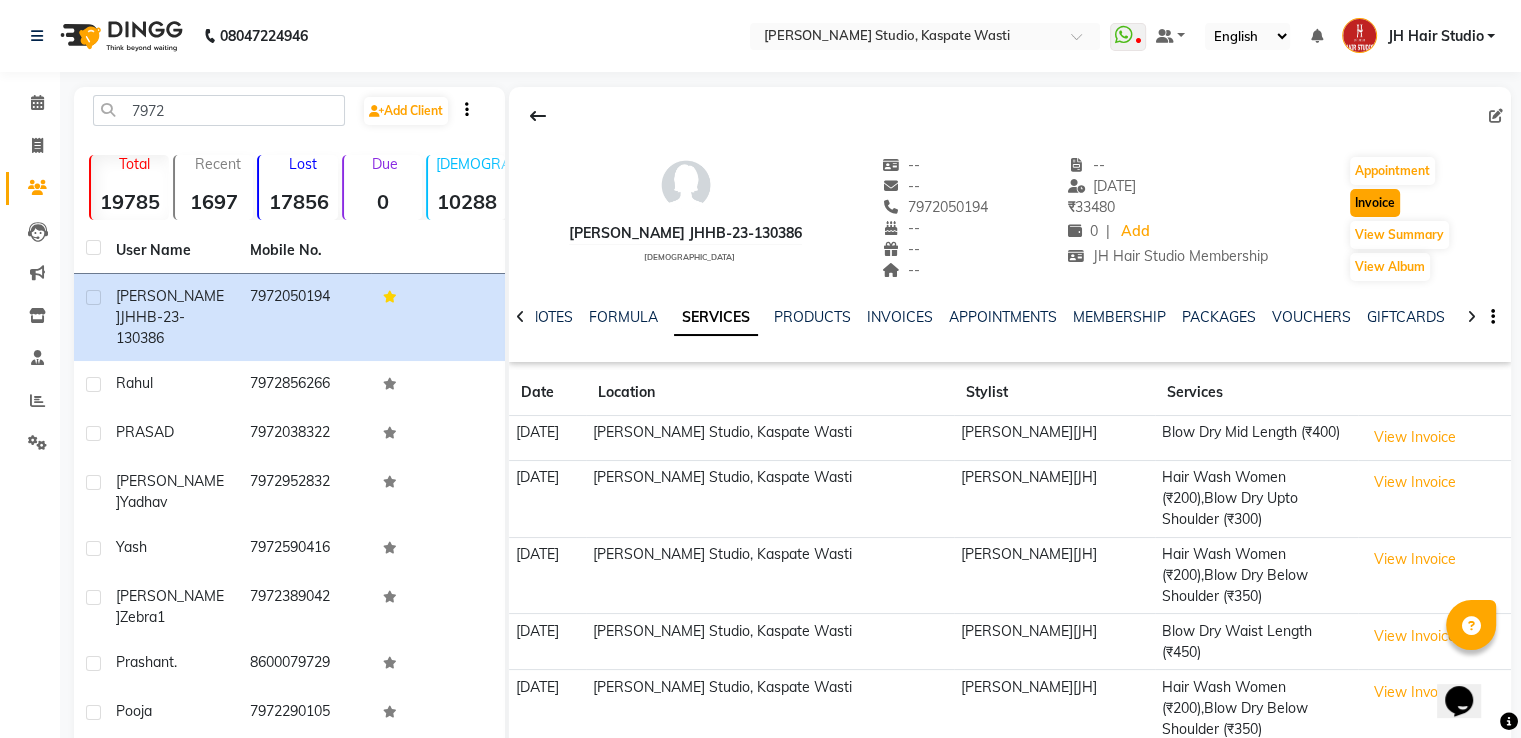 click on "Invoice" 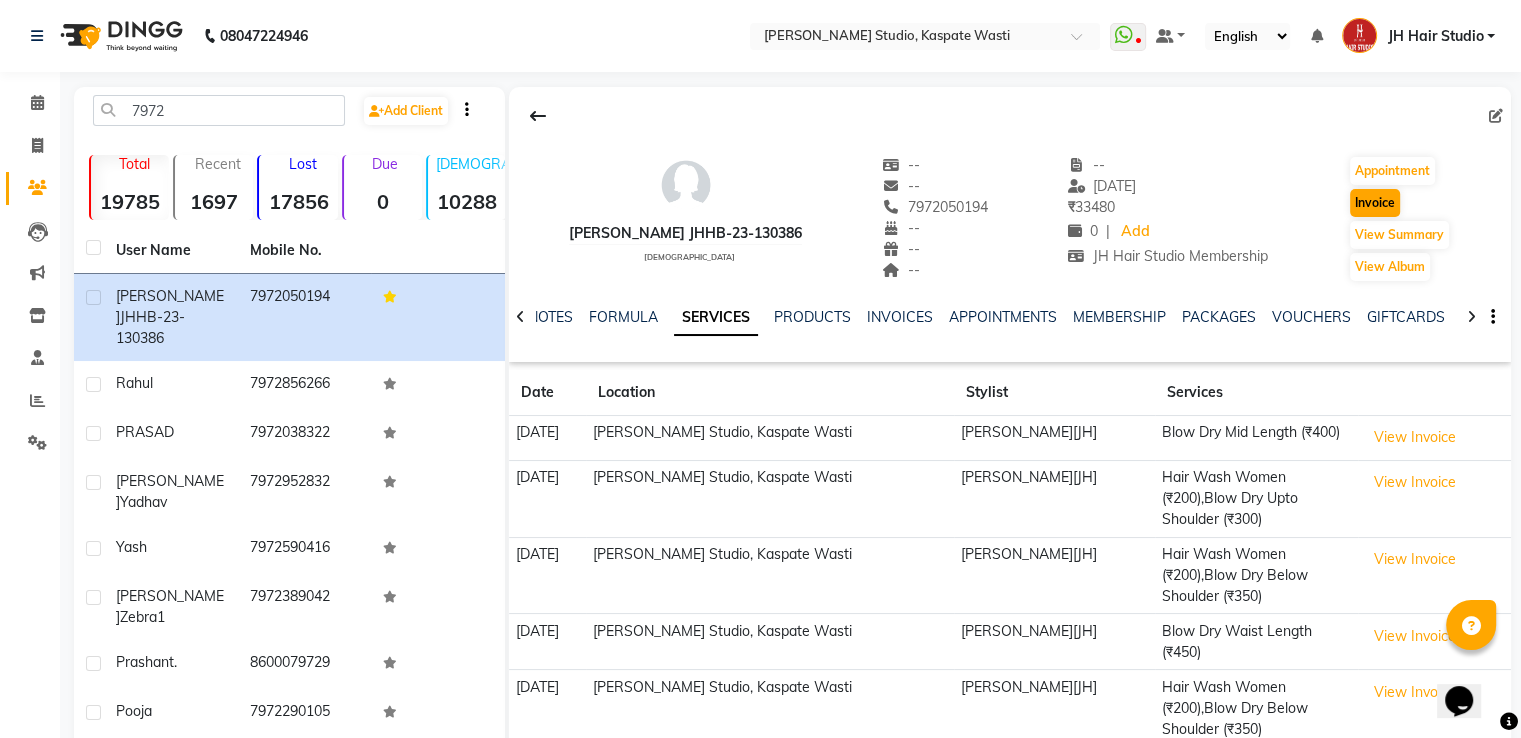 select on "service" 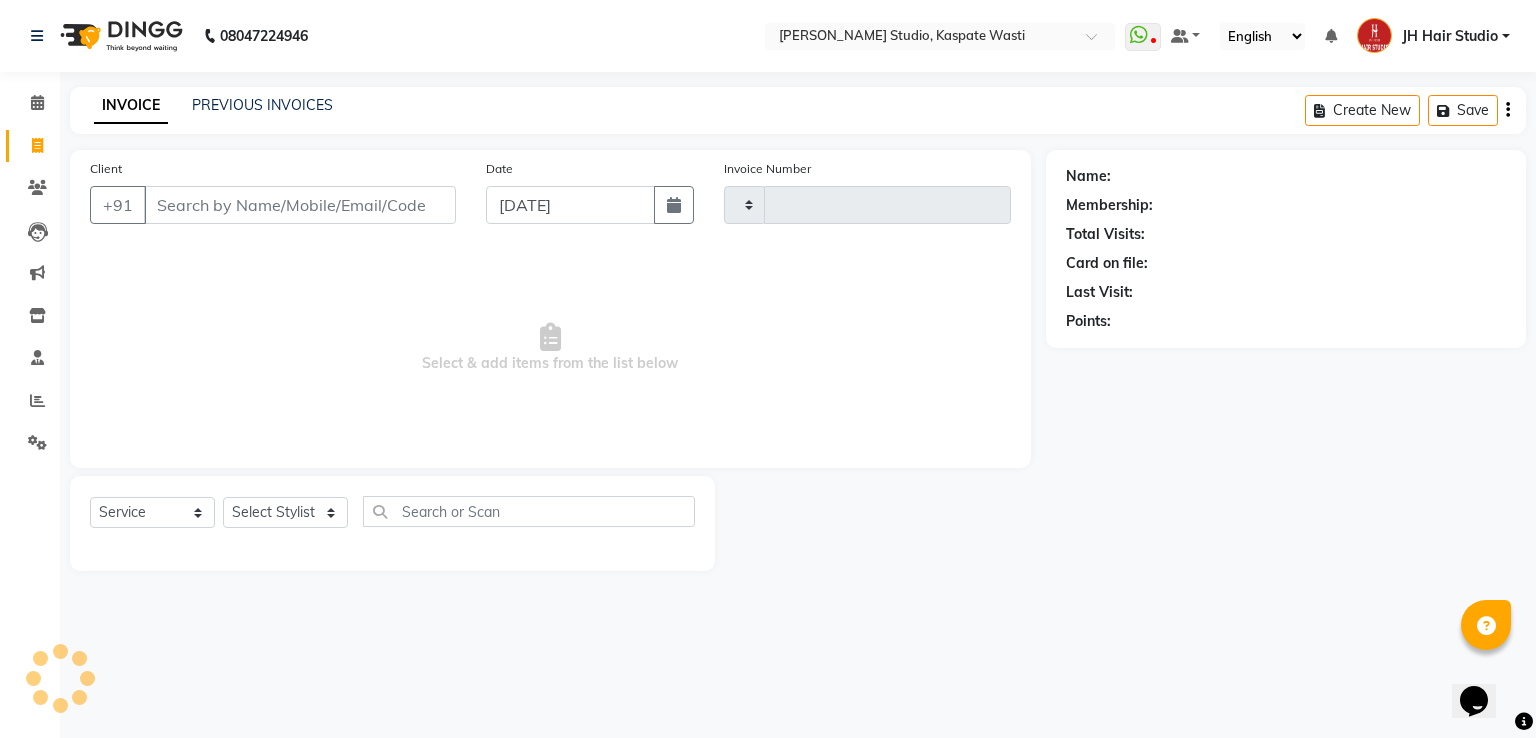 type on "3234" 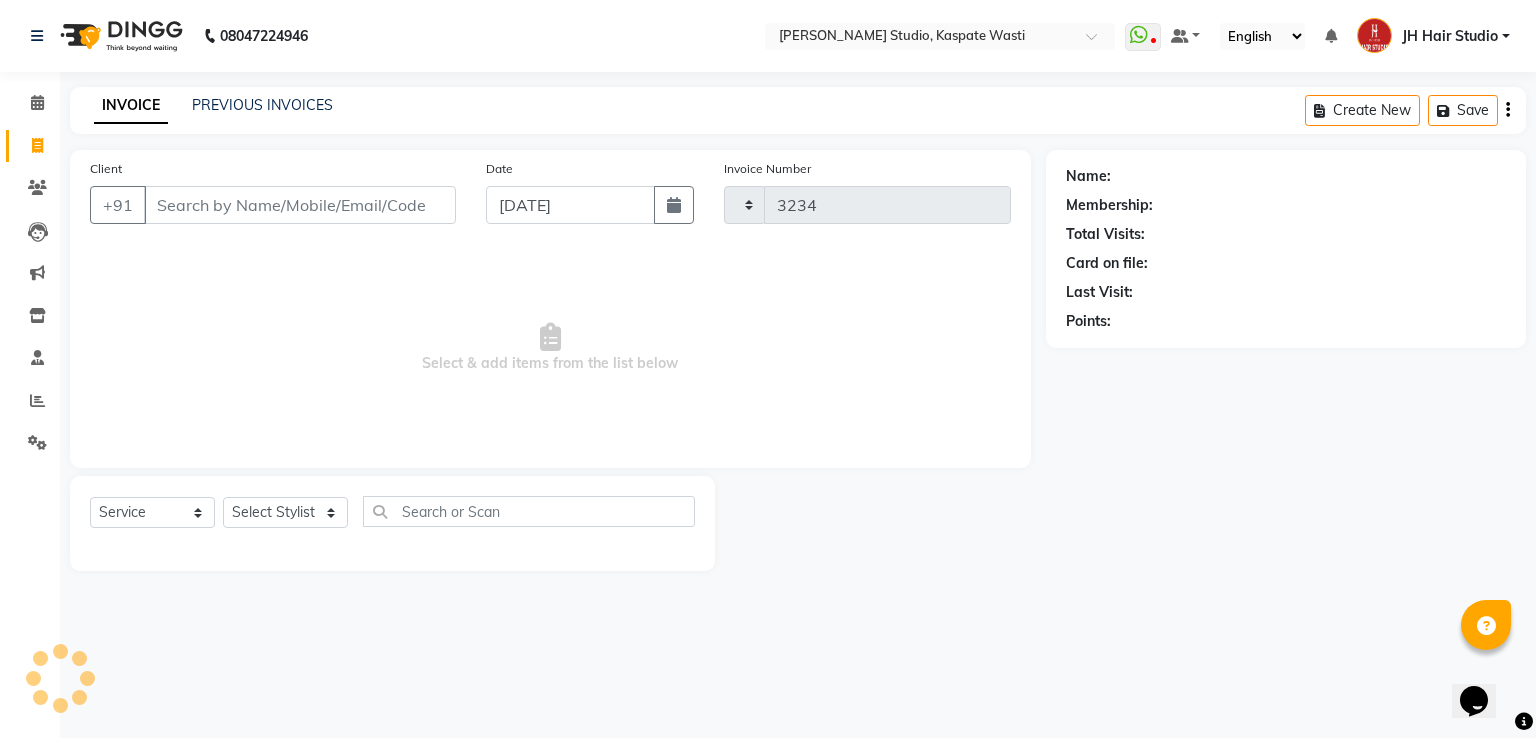 select on "130" 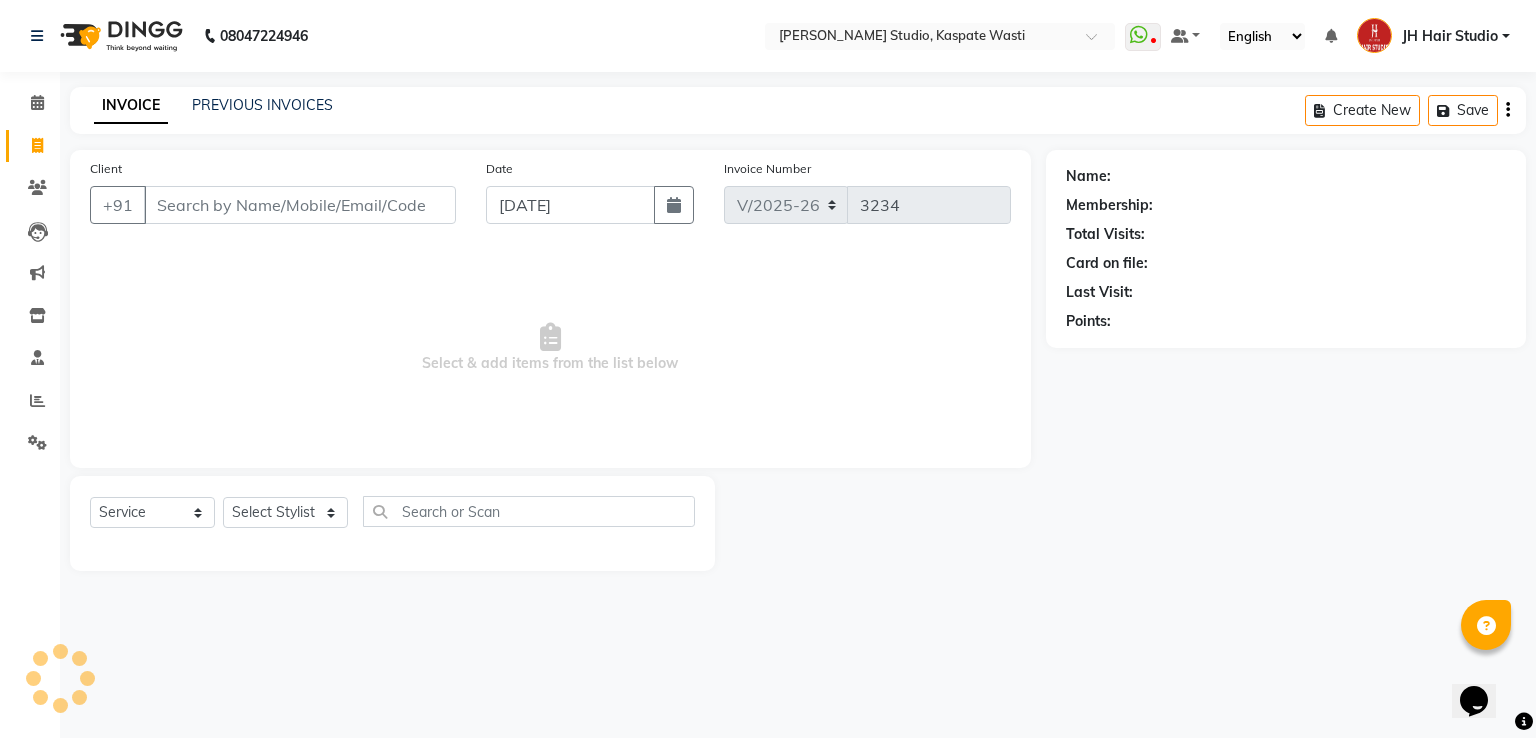 type on "7972050194" 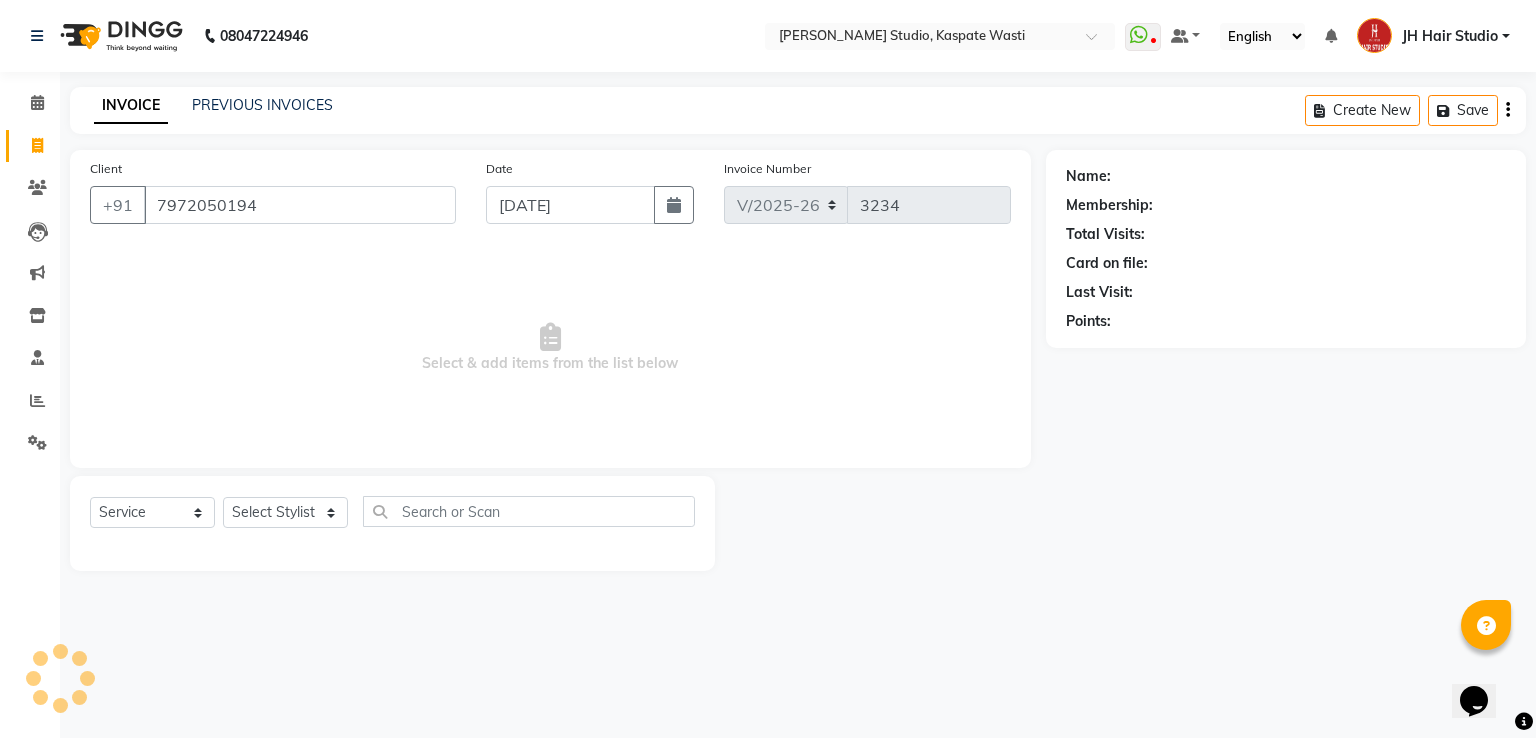 select on "1: Object" 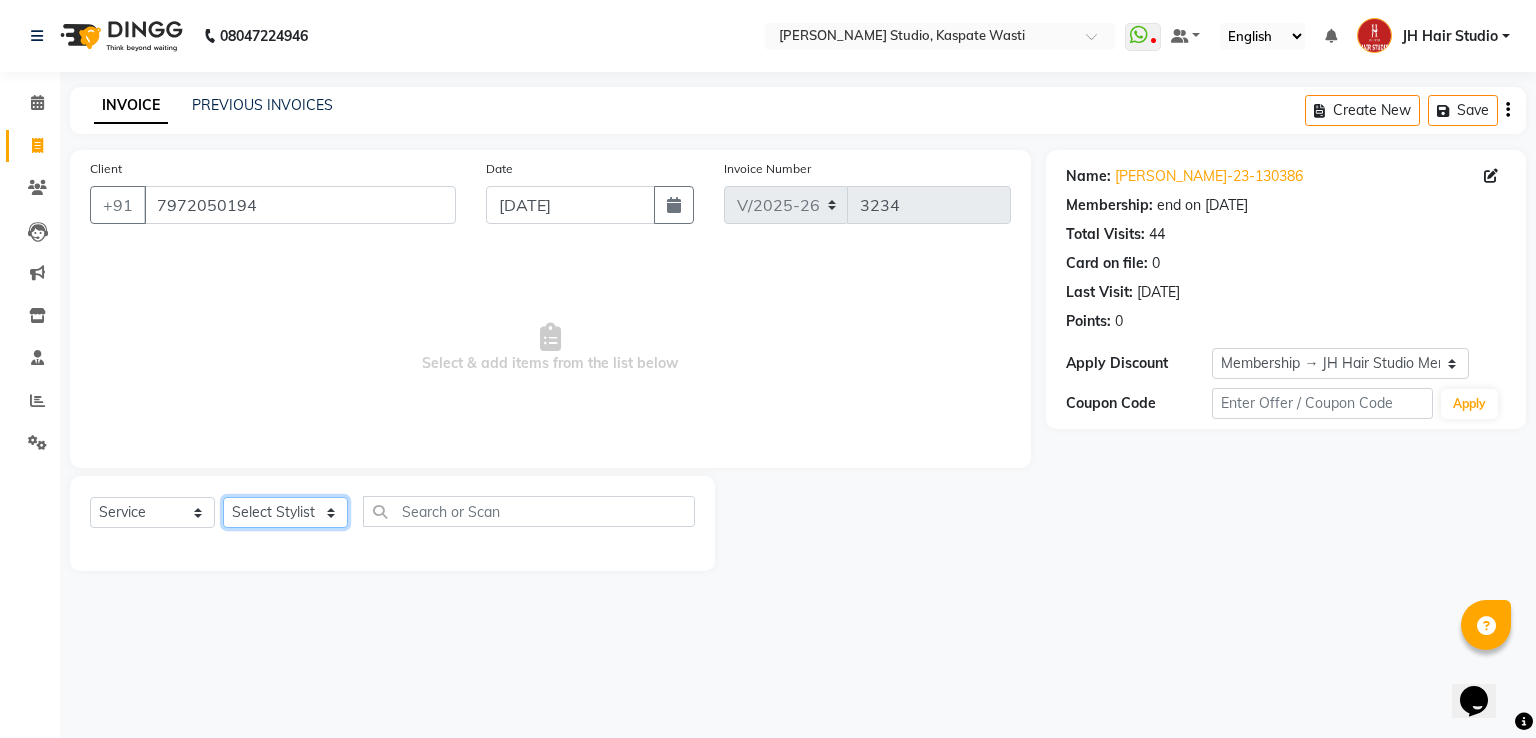 click on "Select Stylist AYAN [JH]  DUBALE  GANESH[JH] [F1] GANESH [ F1] RAM [F1]Sanjay [F1]Siddhu  [F1]Sukanya  F1 Suraj  [F1] USHA Gopal Wagh[JH] Harish[JH] JH Hair Studio Omkar[JH] Shahwaz Shaikh[JH] SID NEW [JH] SWAPNIL [F3] Tushaar [JH]" 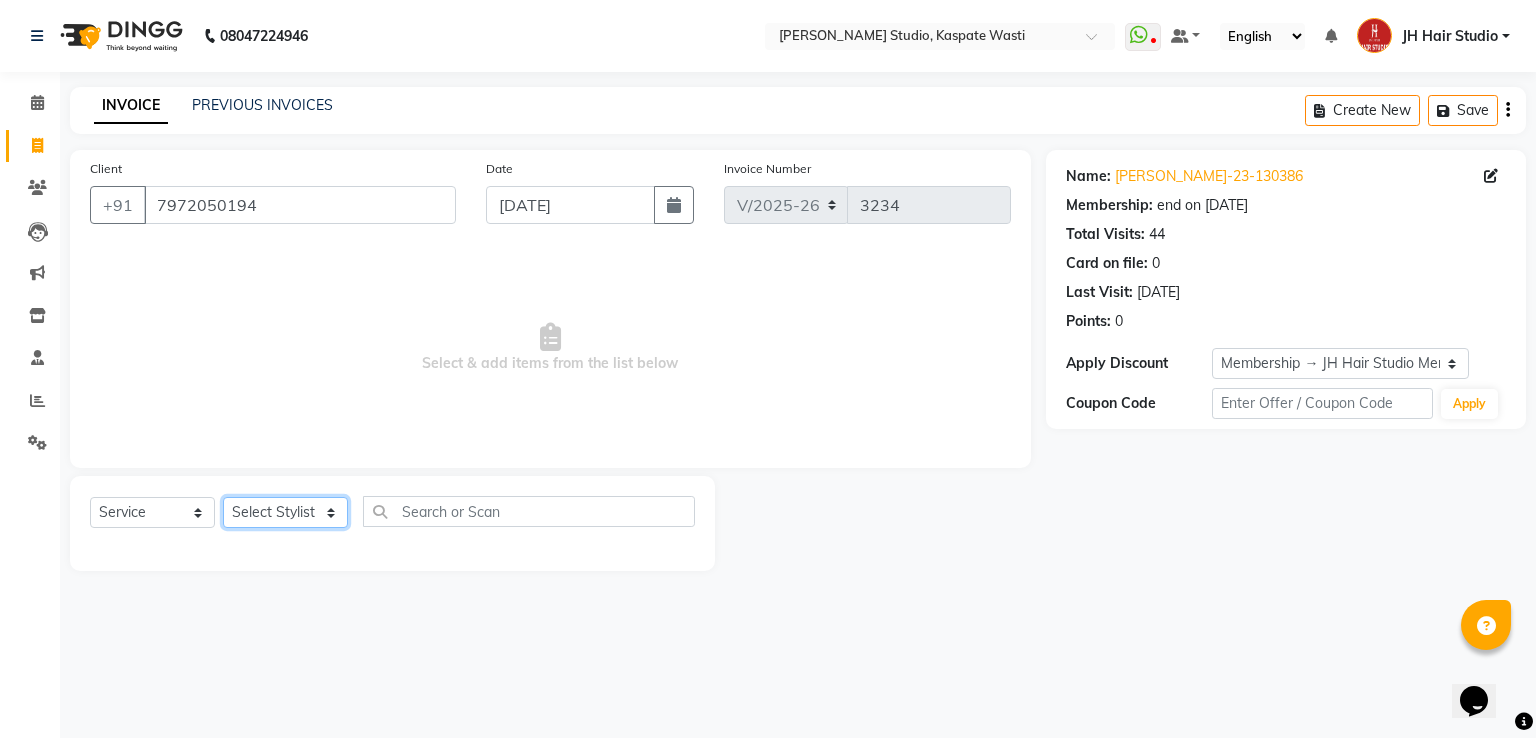select on "47594" 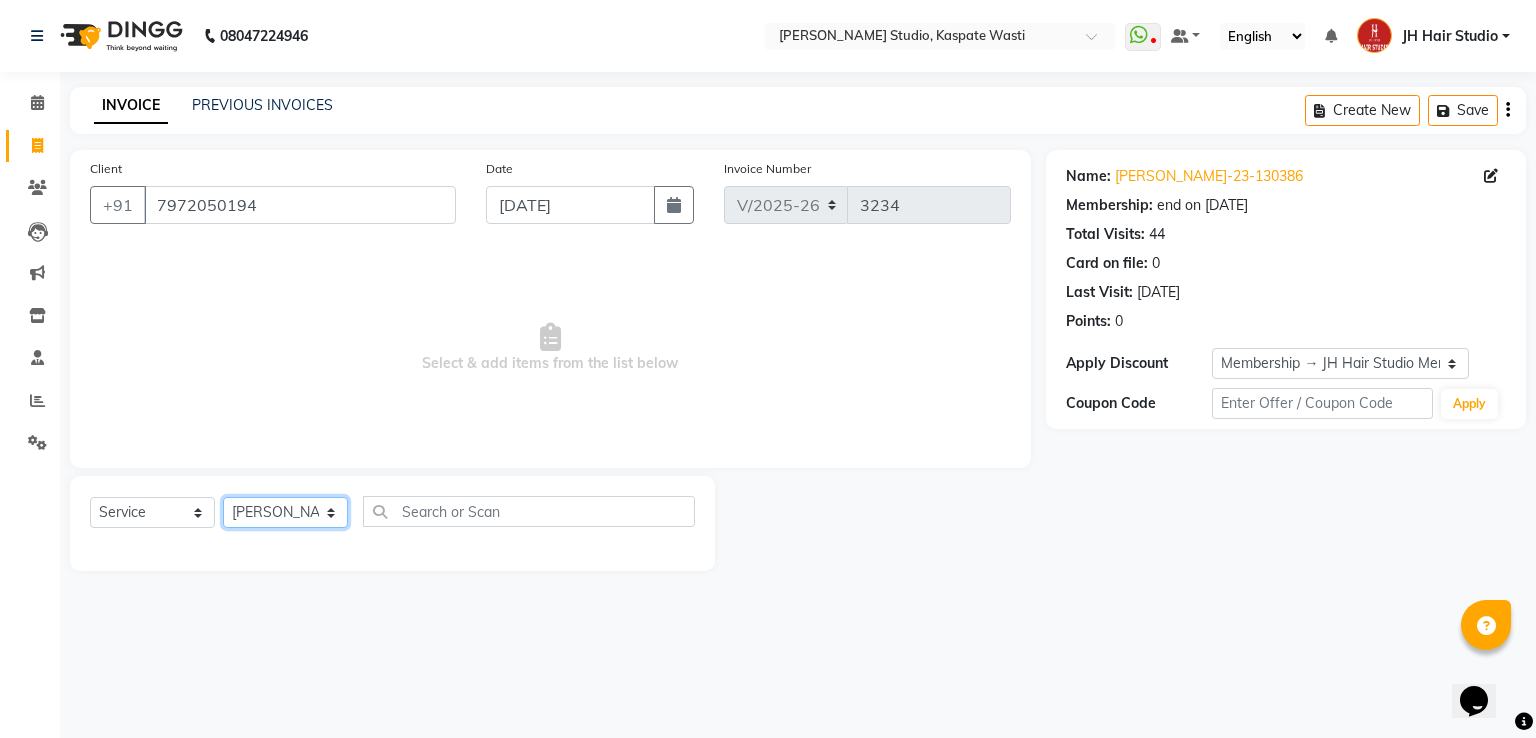 click on "Select Stylist AYAN [JH]  DUBALE  GANESH[JH] [F1] GANESH [ F1] RAM [F1]Sanjay [F1]Siddhu  [F1]Sukanya  F1 Suraj  [F1] USHA Gopal Wagh[JH] Harish[JH] JH Hair Studio Omkar[JH] Shahwaz Shaikh[JH] SID NEW [JH] SWAPNIL [F3] Tushaar [JH]" 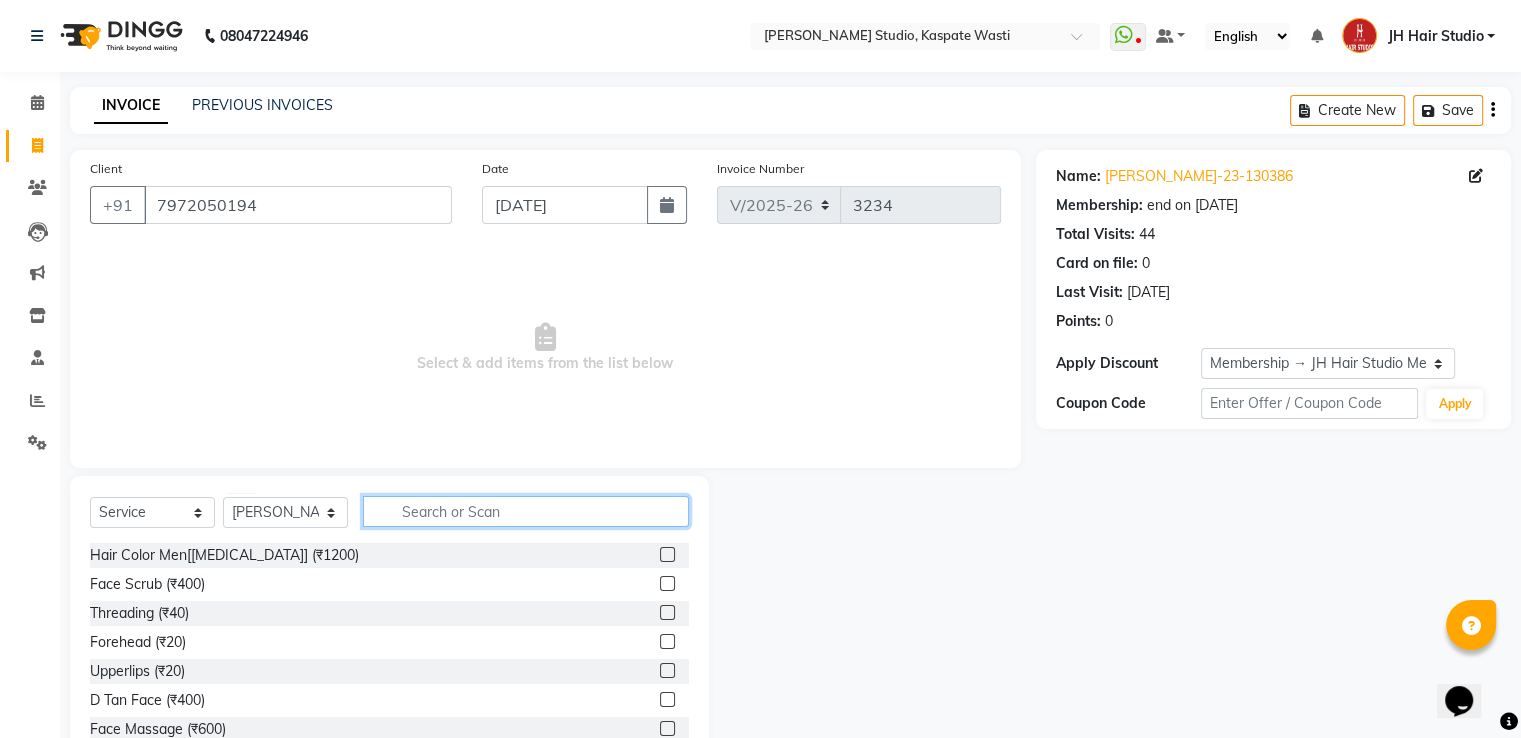 click 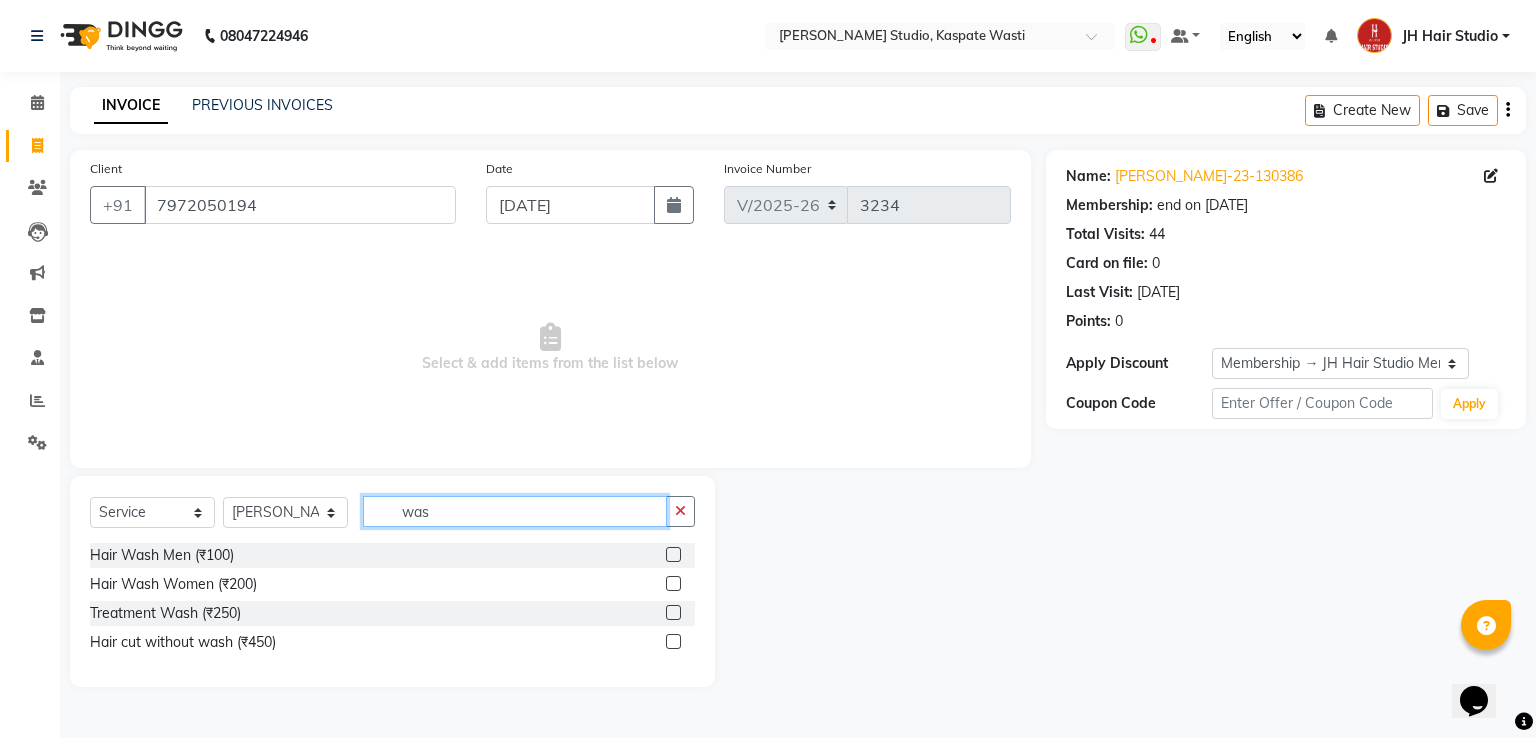 type on "was" 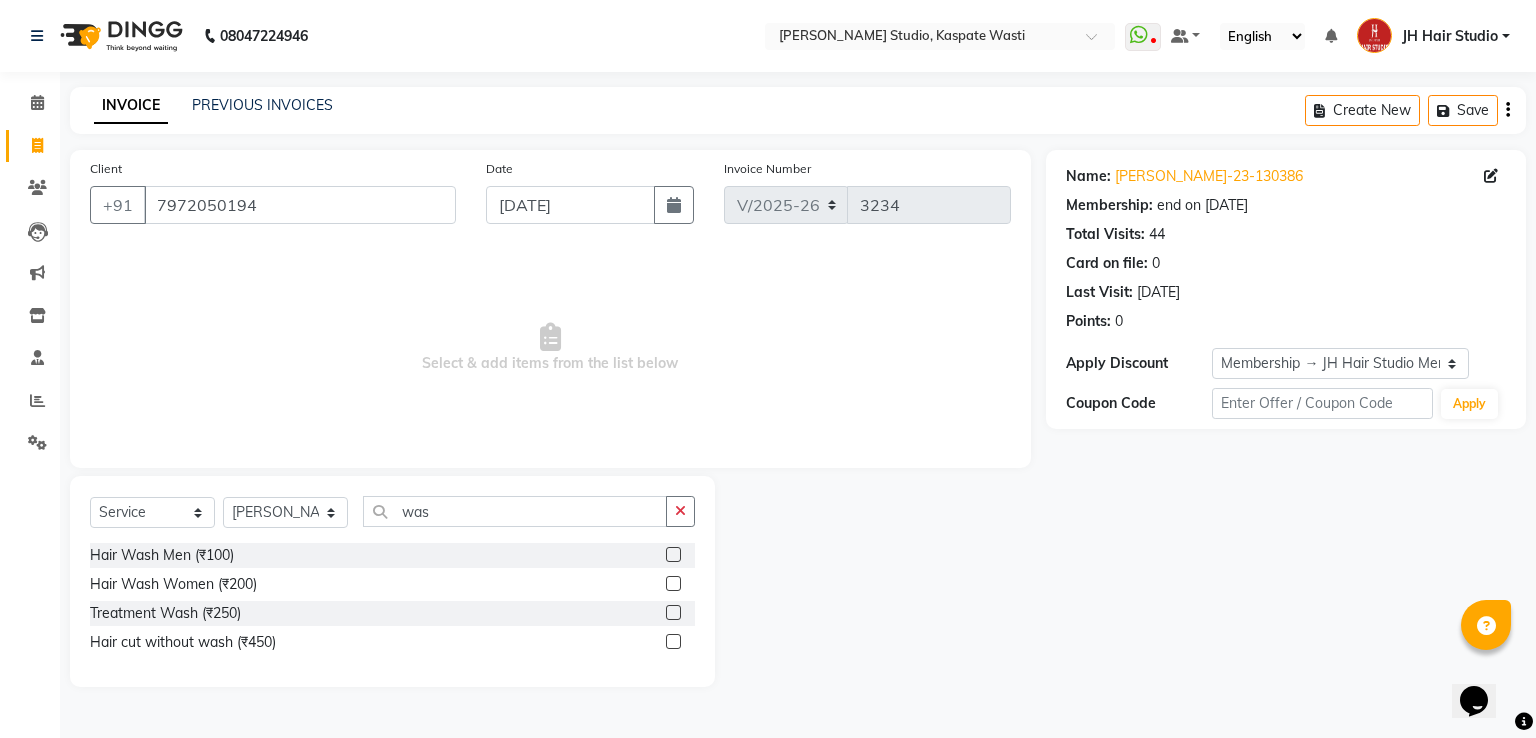 click 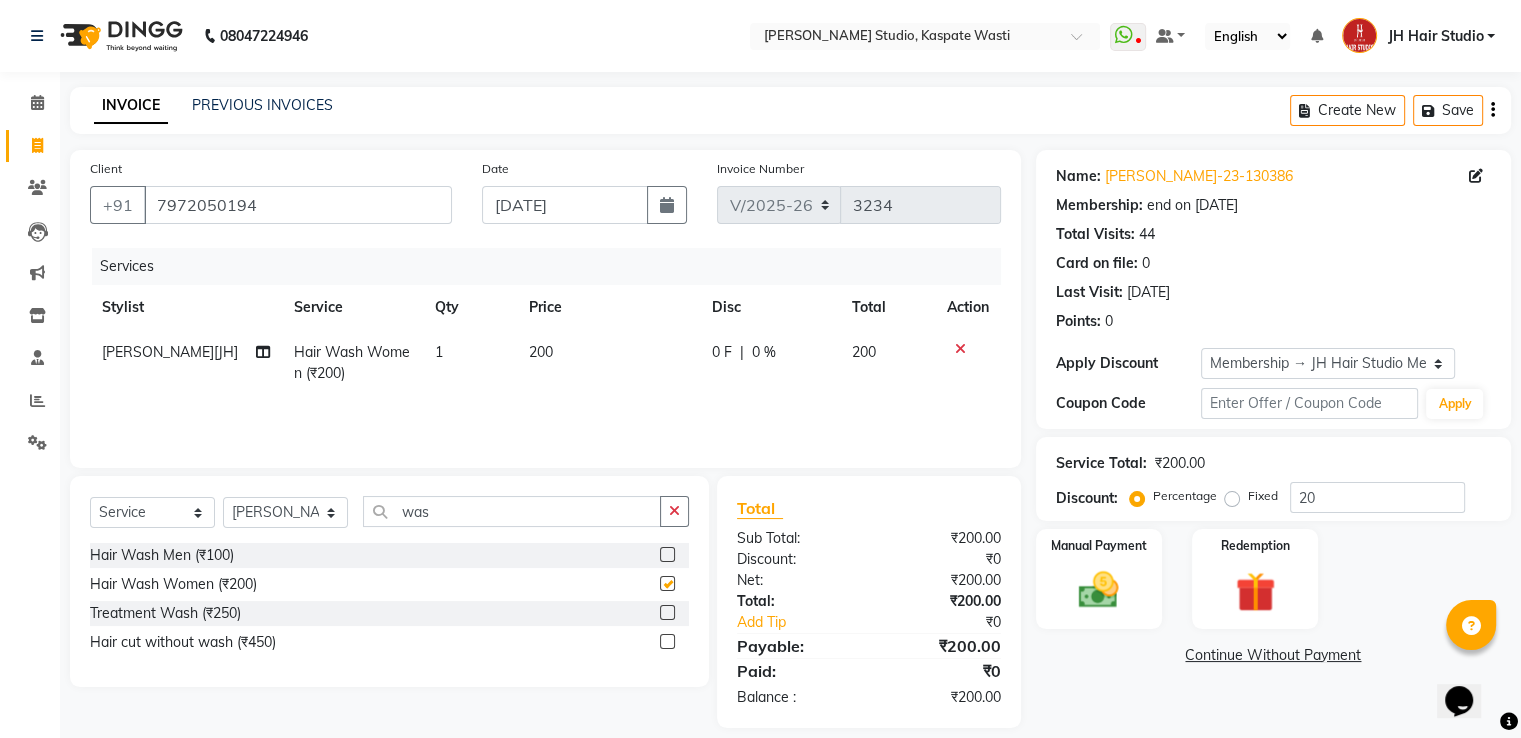 checkbox on "false" 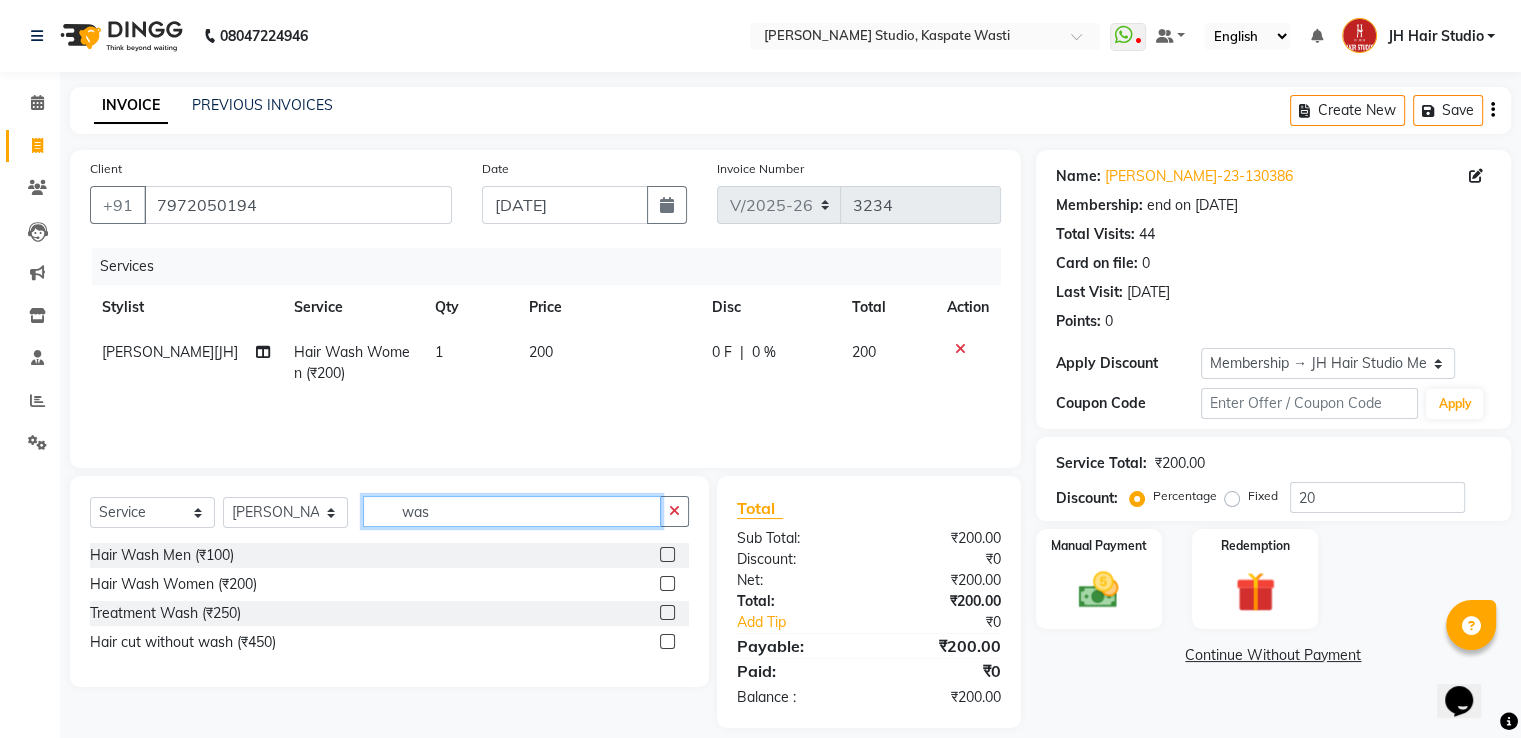 click on "was" 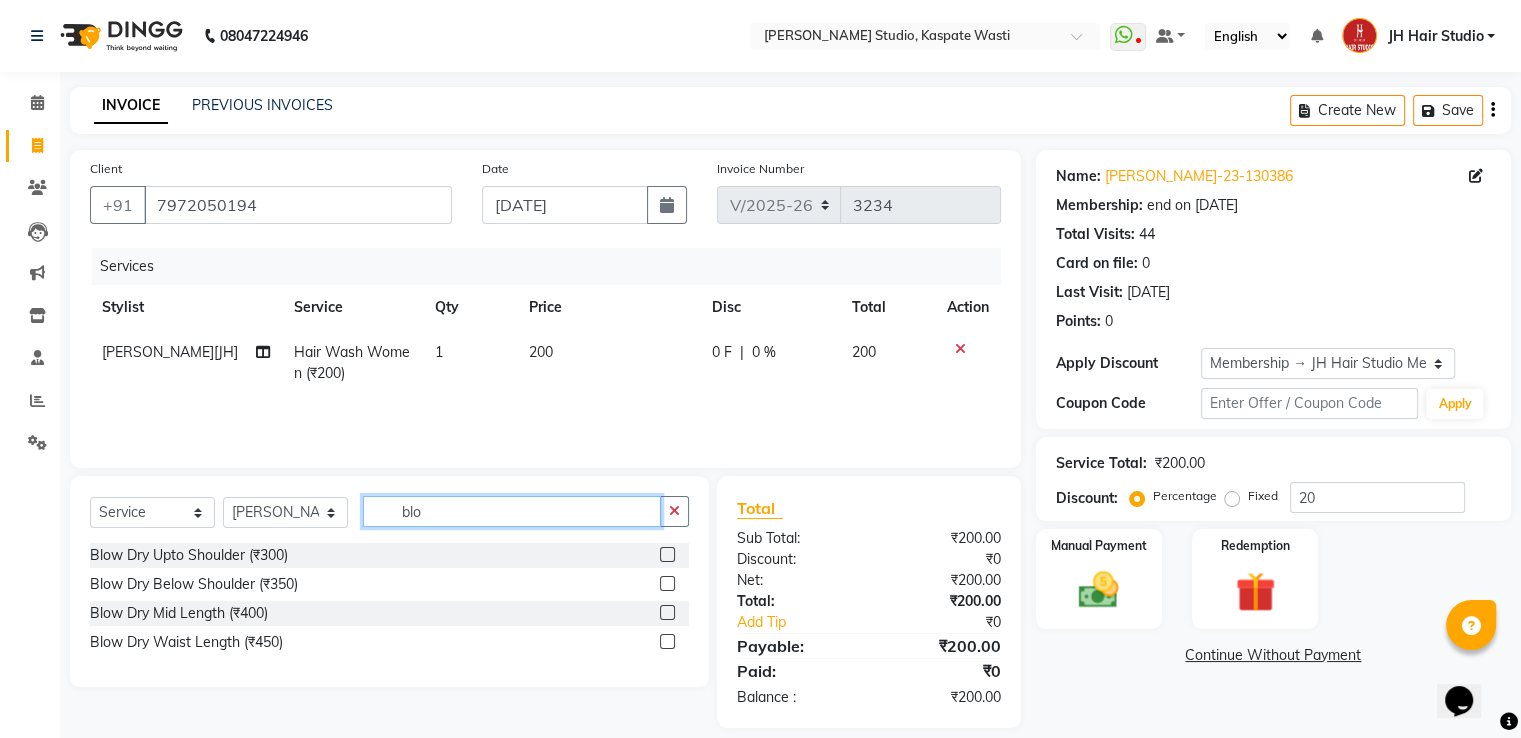 type on "blo" 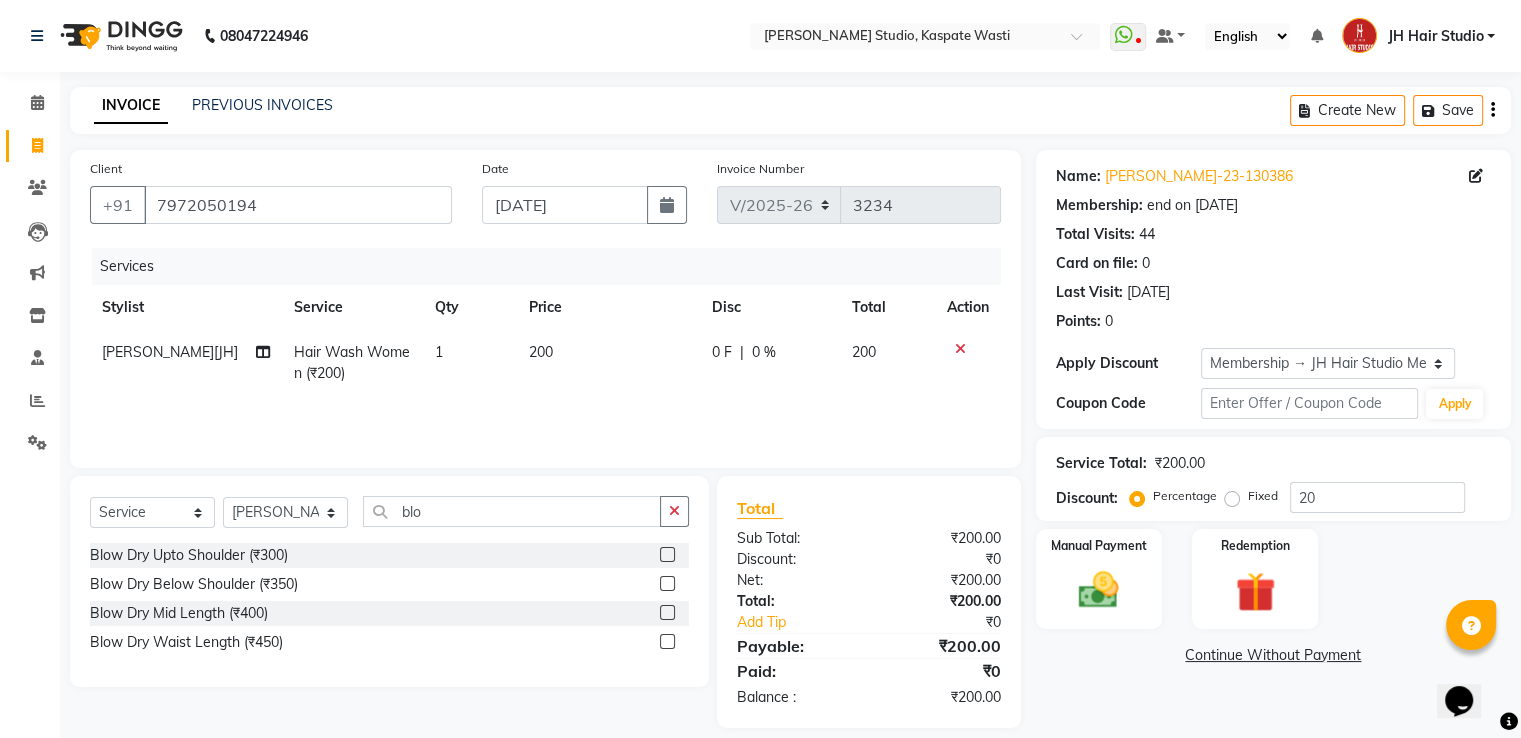 click 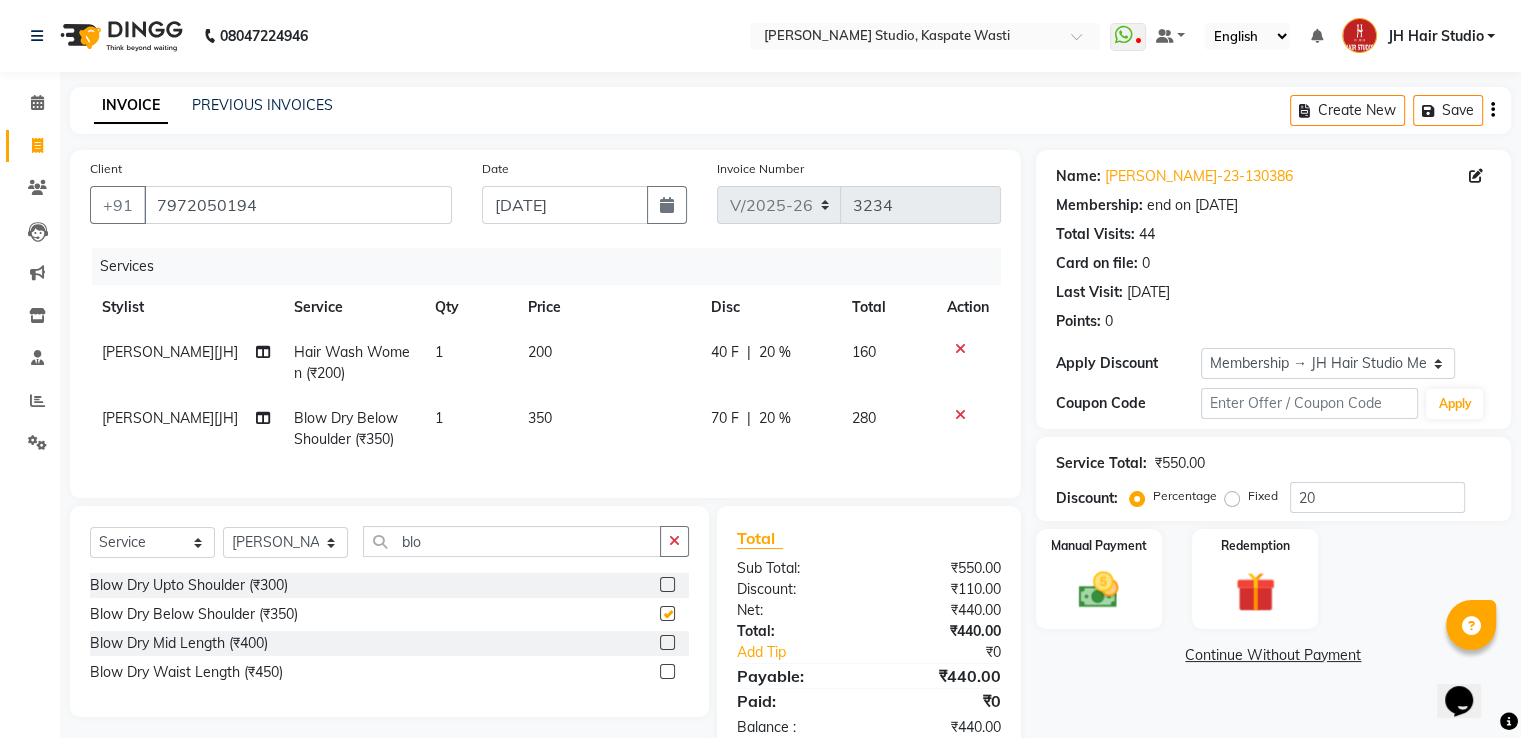 checkbox on "false" 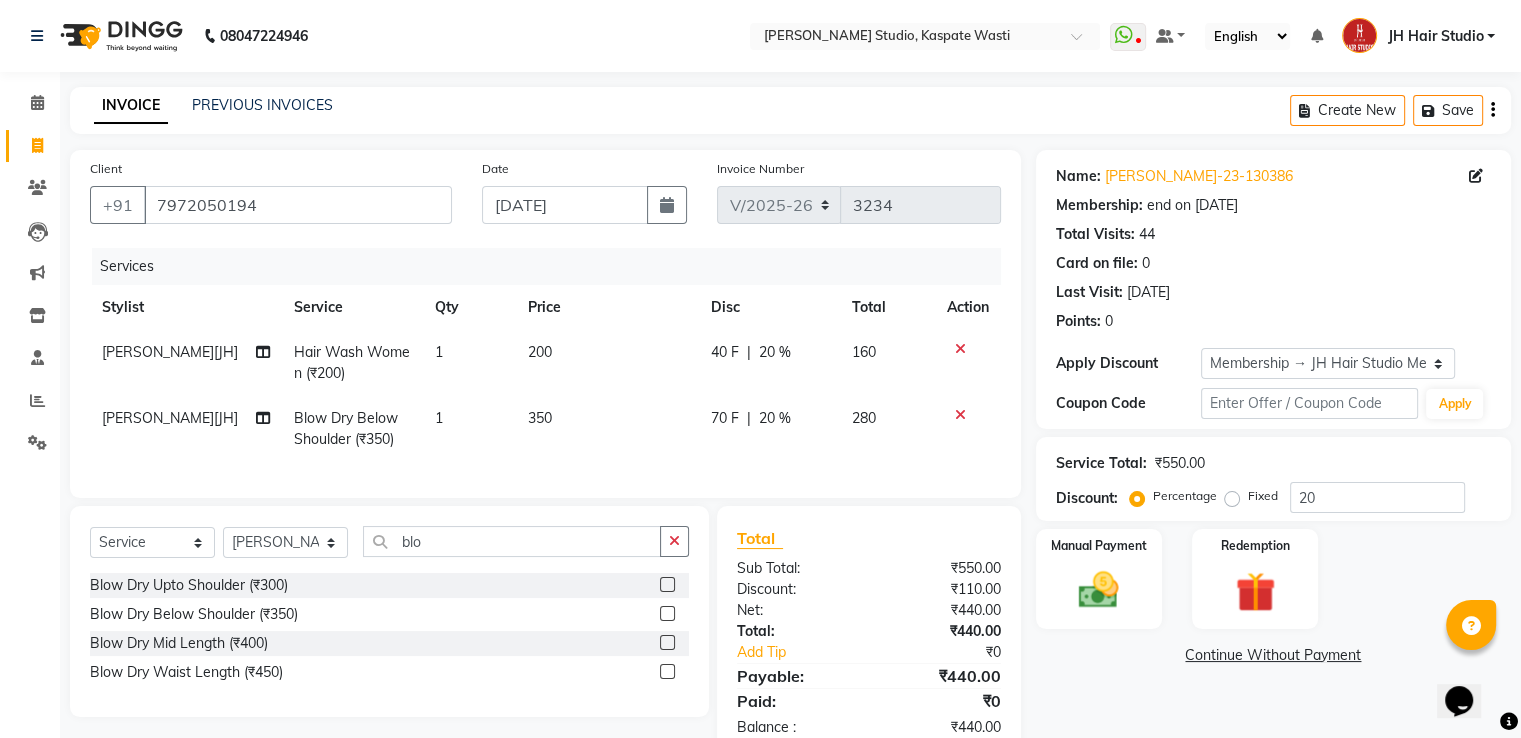 click on "200" 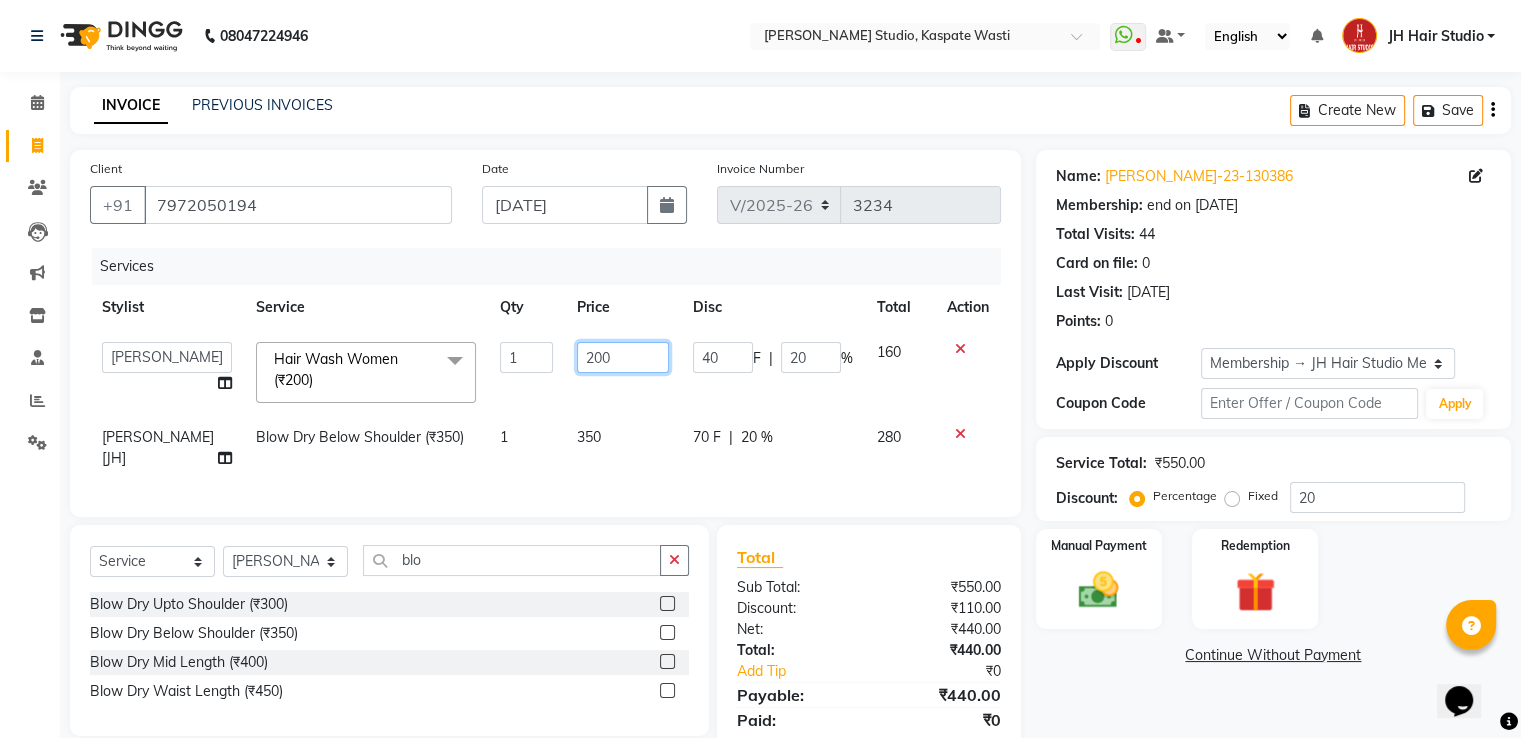 click on "200" 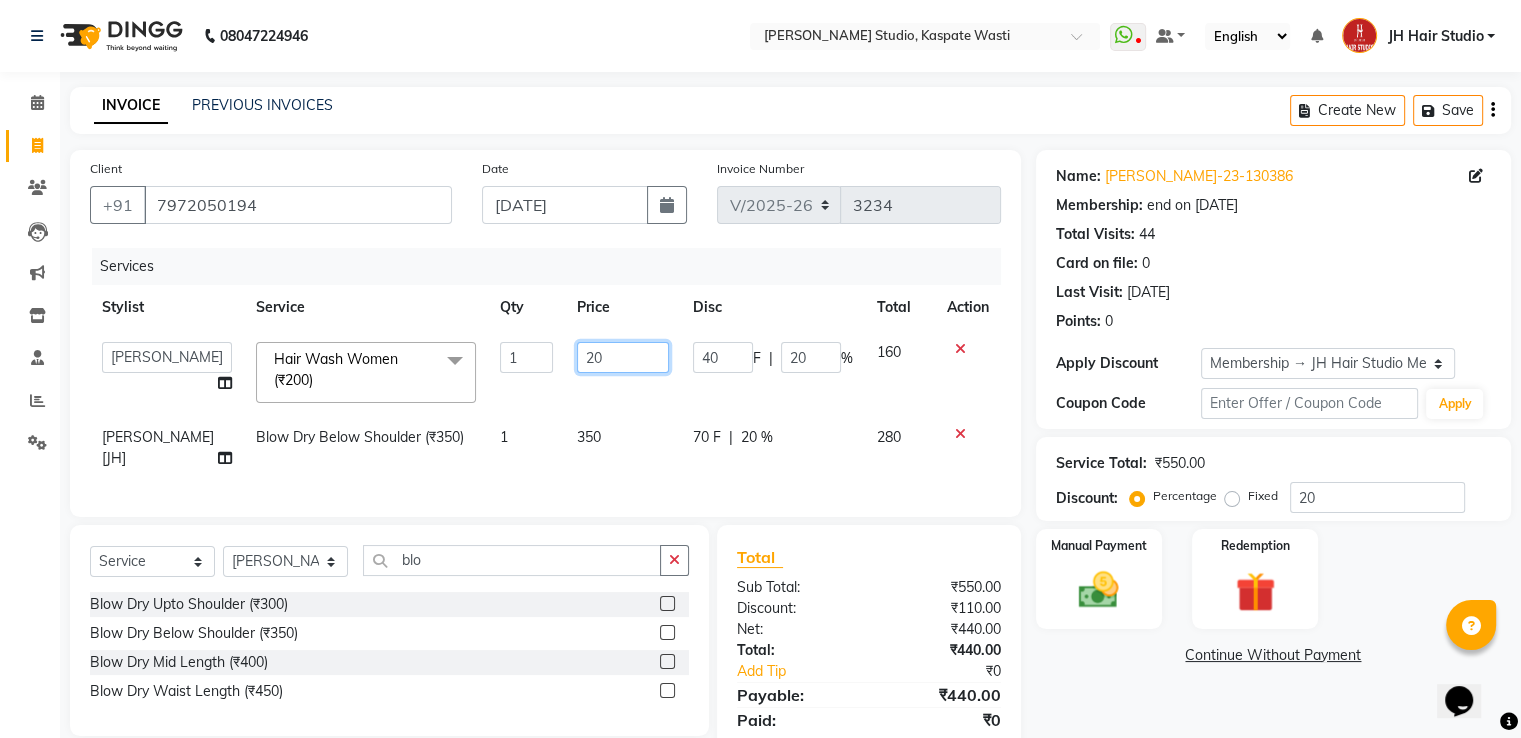 type on "220" 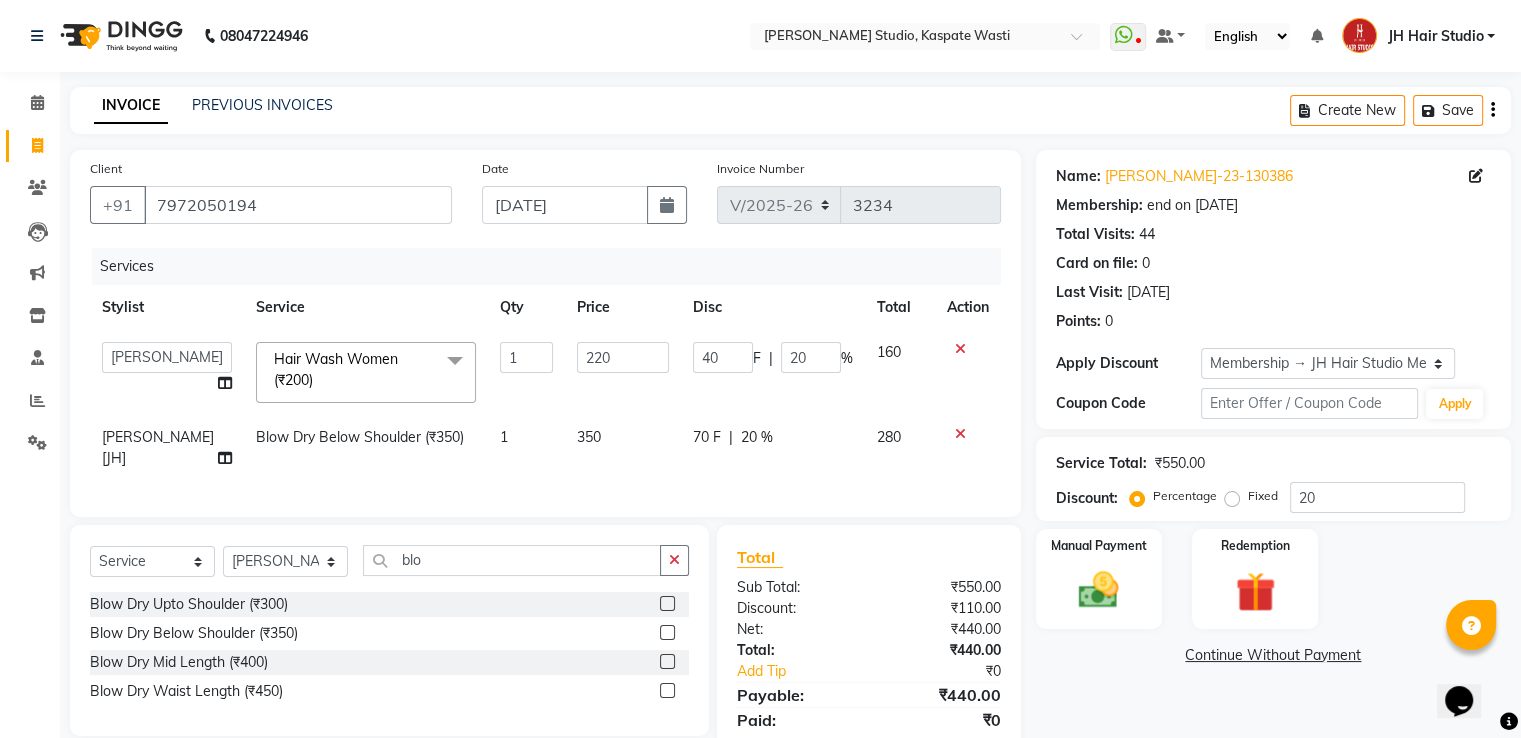 click on "350" 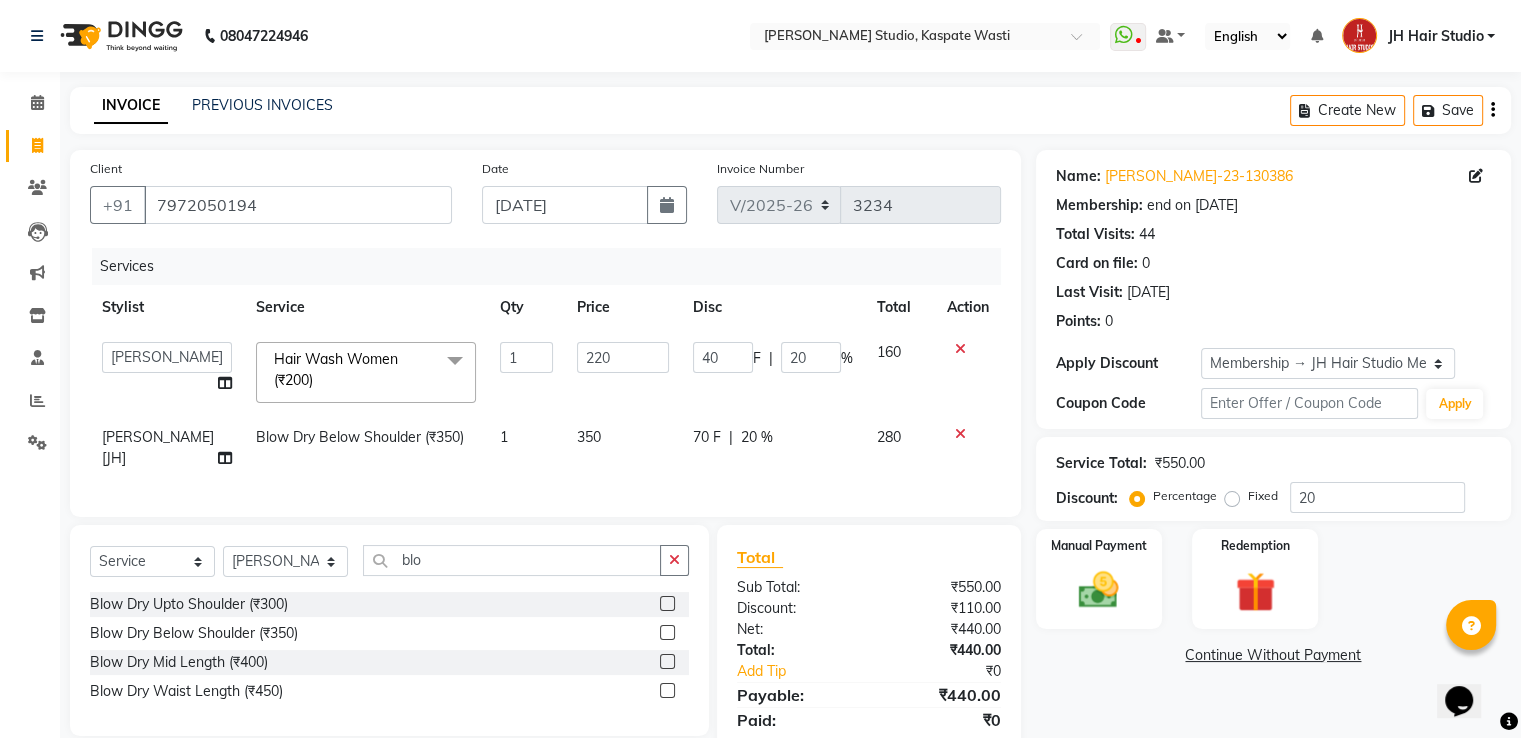 select on "47594" 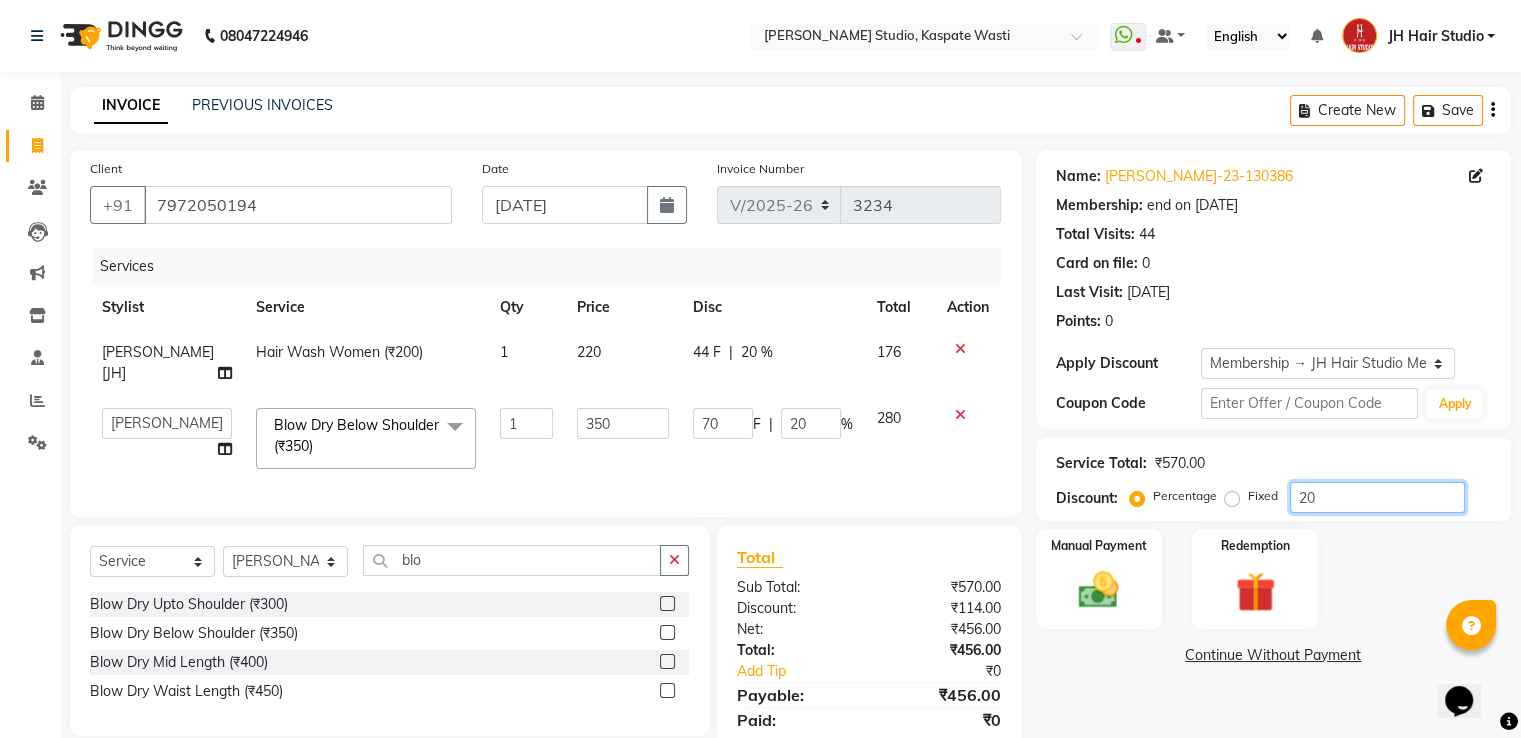 click on "20" 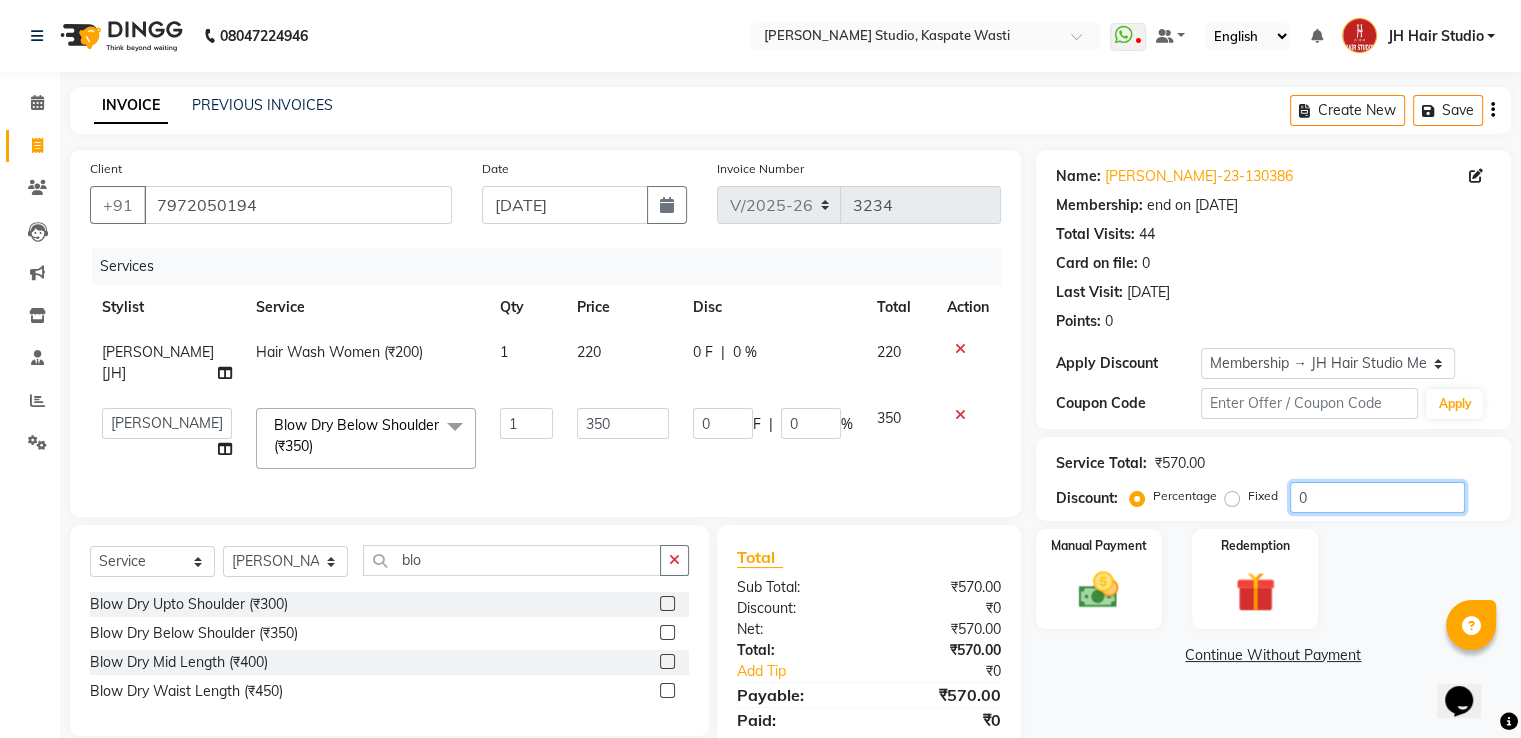 type on "0" 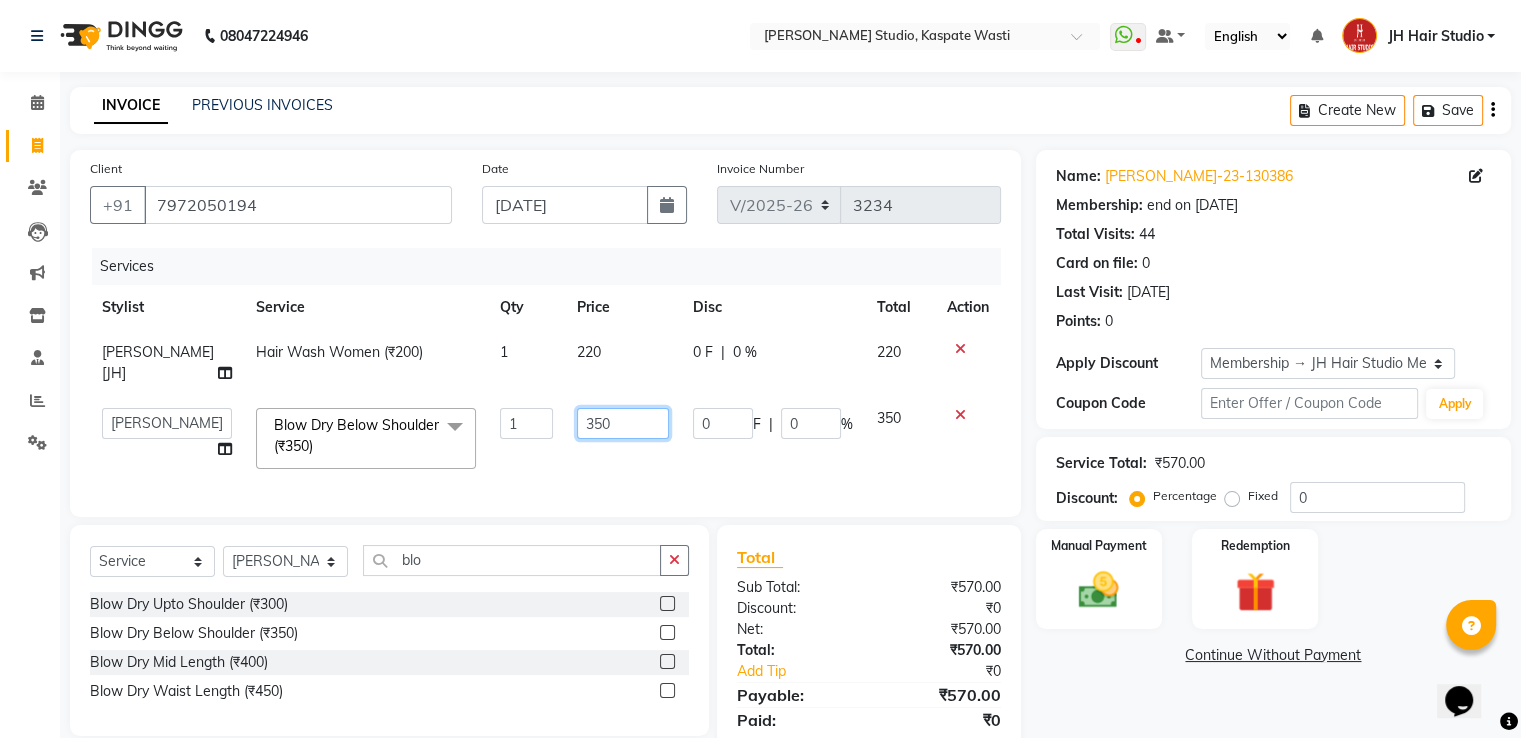 click on "350" 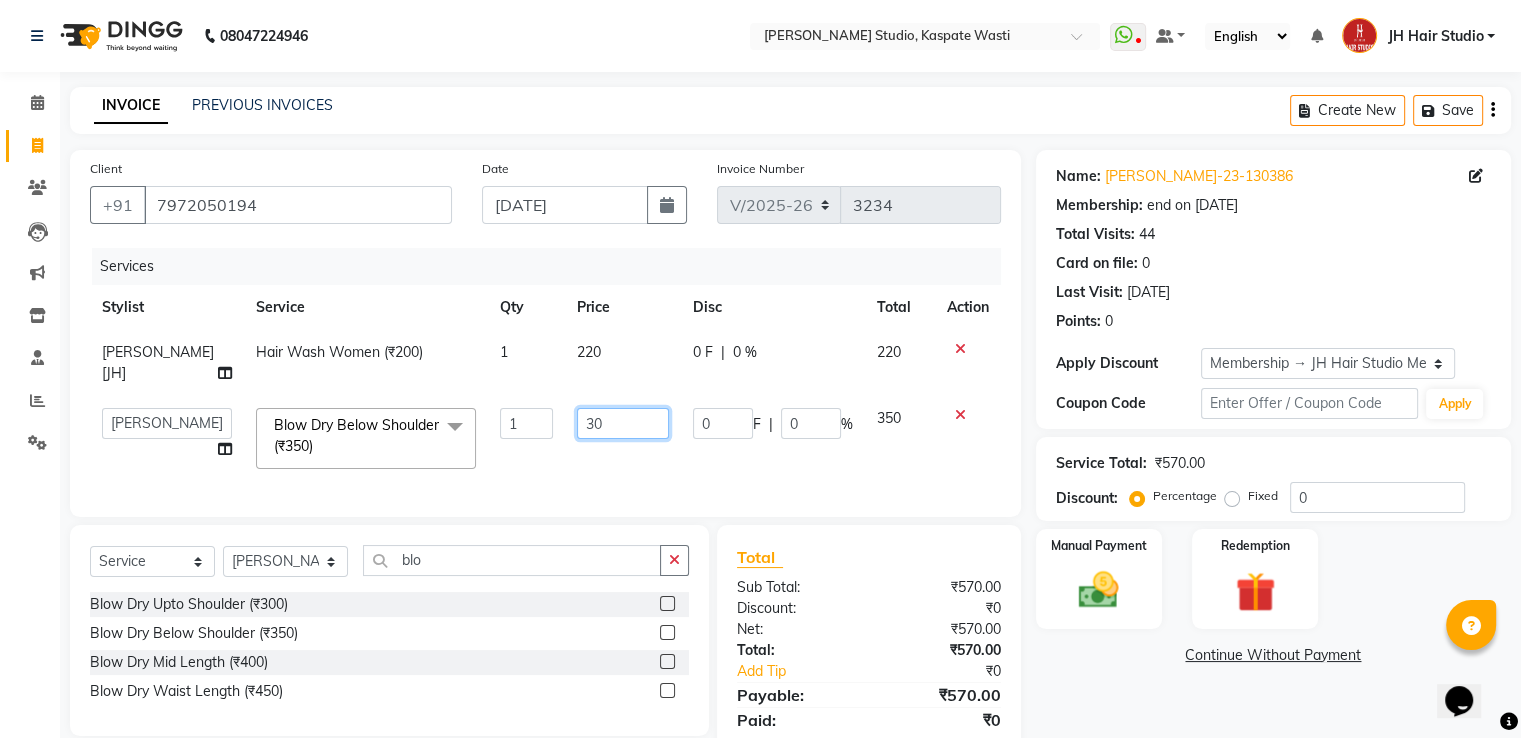 type on "300" 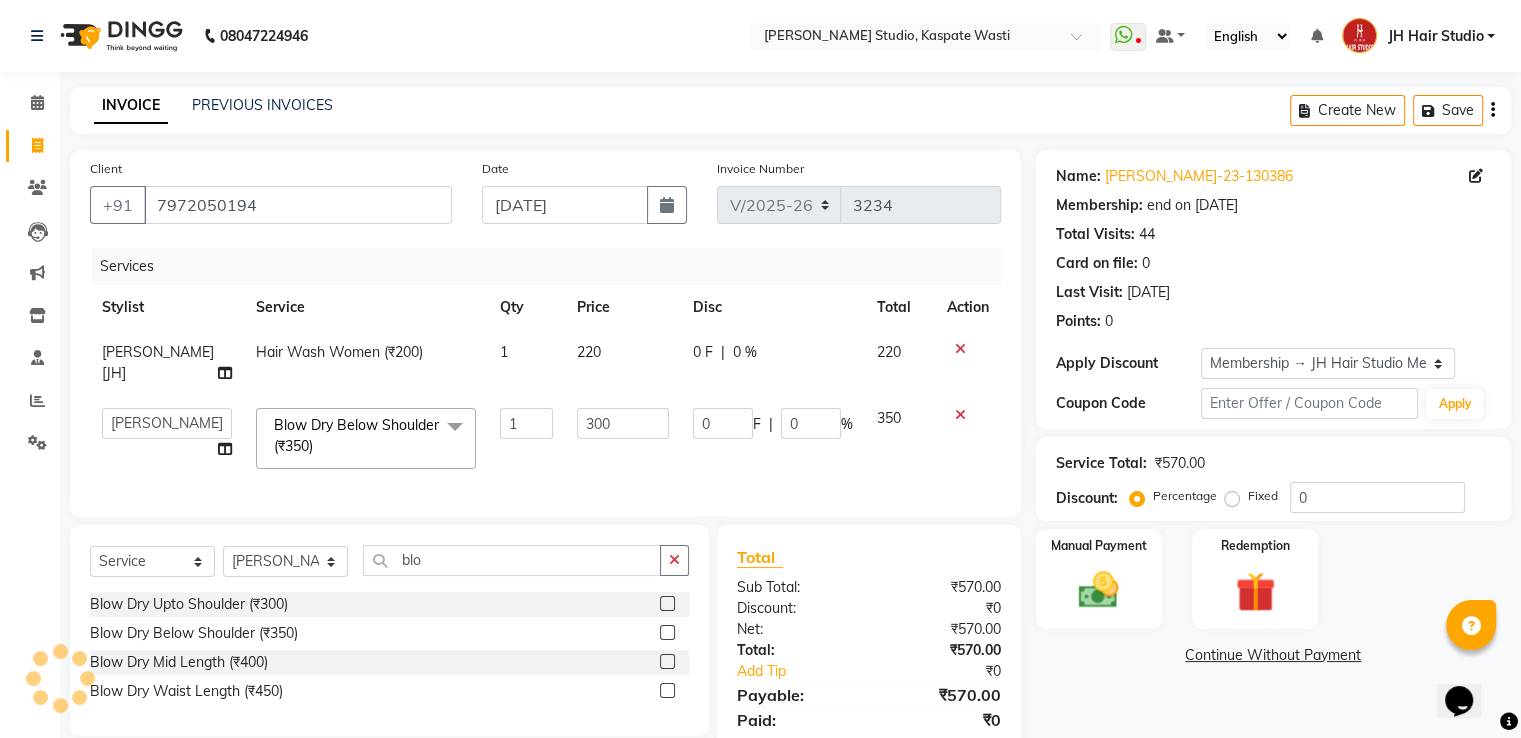 click on "AYAN [JH]    DUBALE  GANESH[JH]   [F1] GANESH   [ F1] RAM   [F1]Sanjay   [F1]Siddhu    [F1]Sukanya    F1 Suraj    [F1] USHA   Gopal Wagh[JH]   Harish[JH]   JH Hair Studio   Omkar[JH]   Shahwaz Shaikh[JH]   SID NEW [JH]   SWAPNIL [F3]   Tushaar [JH]  Blow Dry Below Shoulder (₹350)  x Hair Color Men[Ammonia] (₹1200) Face Scrub (₹400) Threading  (₹40) Forehead  (₹20) Upperlips  (₹20) D Tan Face (₹400) Face Massage  (₹600) Fruit Facial (₹1200) D Tan Full Hand (₹600) D tan Half Hand (₹300) Lotus Facial (₹2500) O3 Facial (₹1700) Haircut+ Beard Trim+ Dtan (₹700) Bio-Top HairSpa (₹2000) Hair Color Men[Ammonia Free] (₹1100) Hair Cut Men (₹300) Baby Hair Cut Boy (₹250) Baby Hair Cut Girl (₹350) Hair Cut Women (₹600) Flat Iron Upto Shoulder (₹400) Flat Iron Waist Length (₹800) Flat Iron Below Shoulder (₹500) Blow Dry Upto Shoulder (₹300) Blow Dry Below Shoulder (₹350) Blow Dry Mid Length (₹400) Blow Dry Waist Length (₹450) Hair Wash Men (₹100) Hair set (₹50) 1" 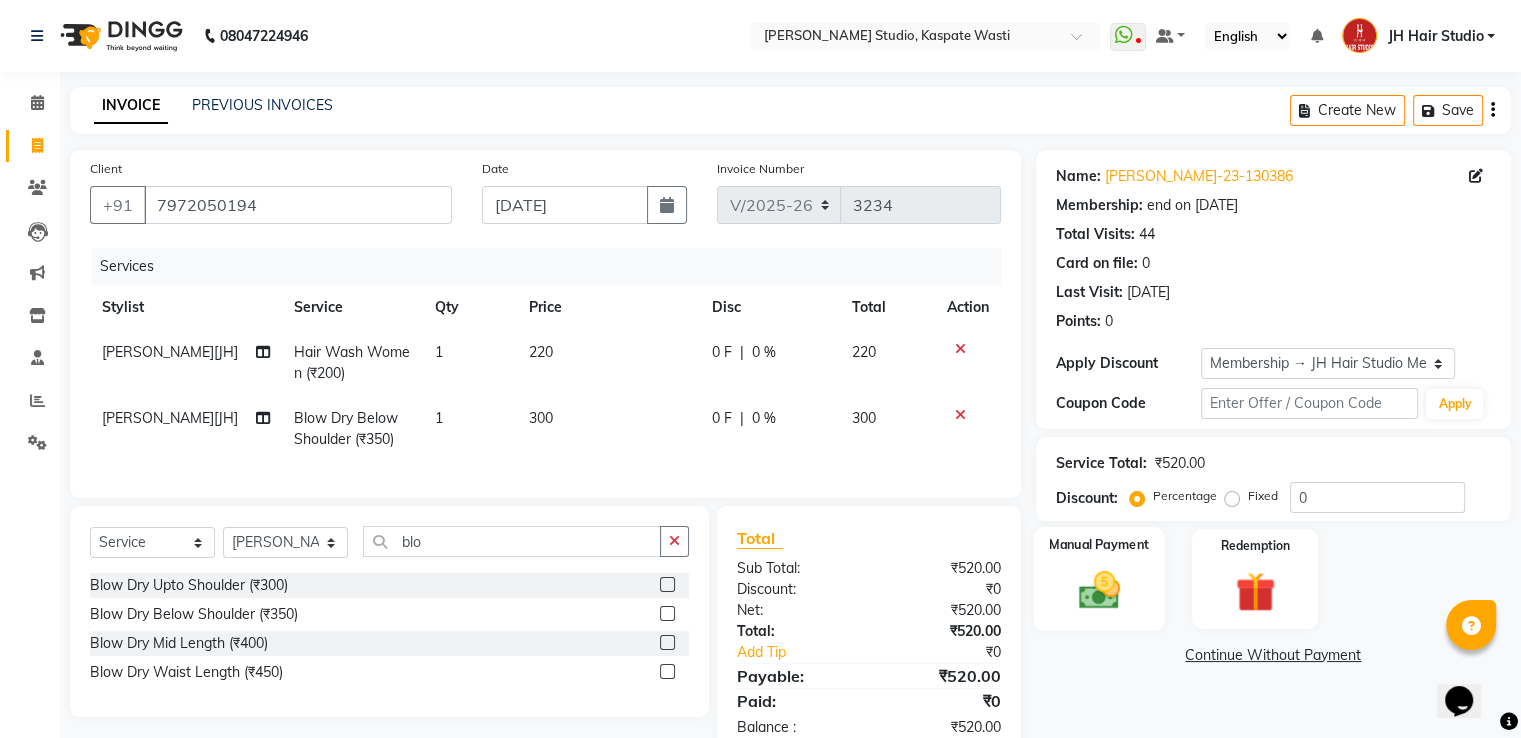 click on "Manual Payment" 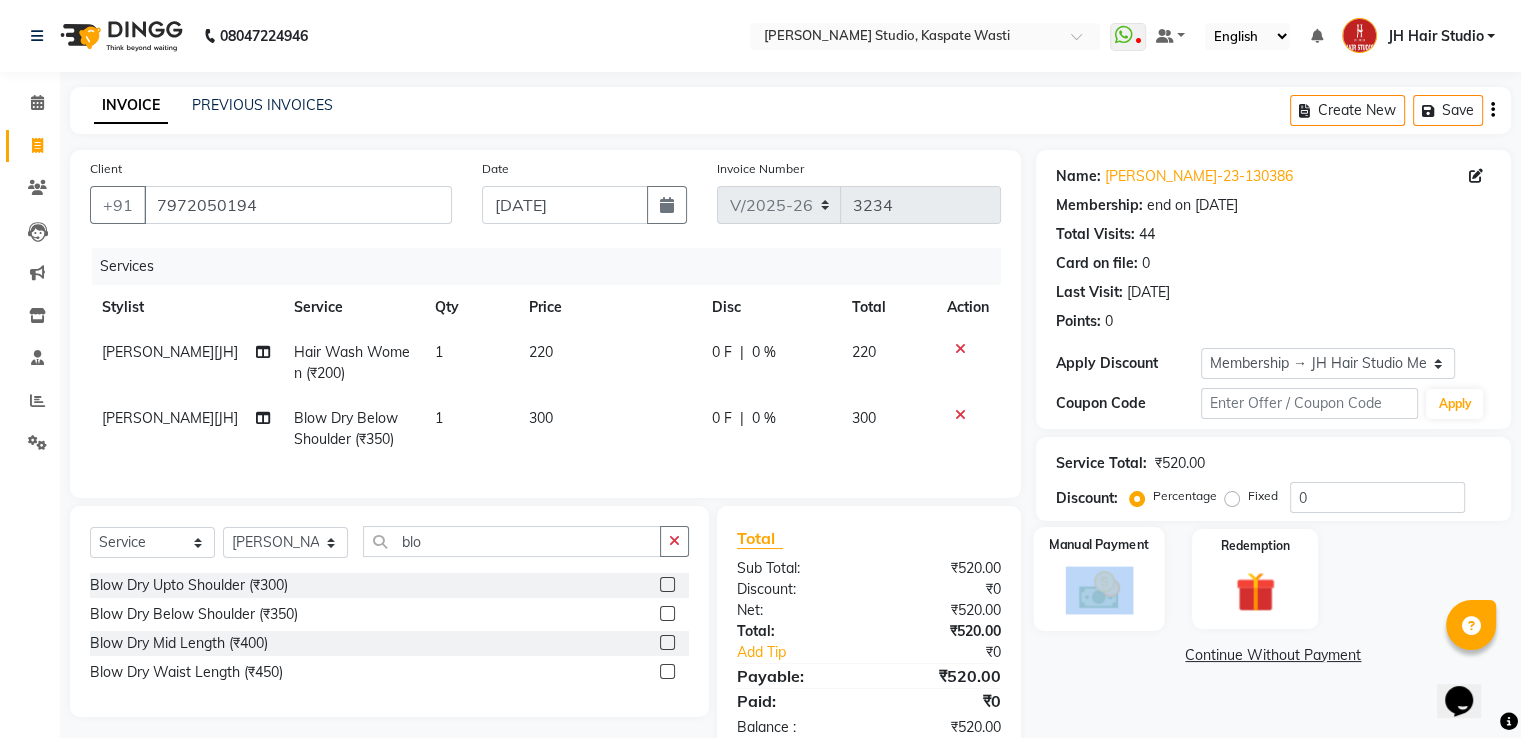 click on "Manual Payment" 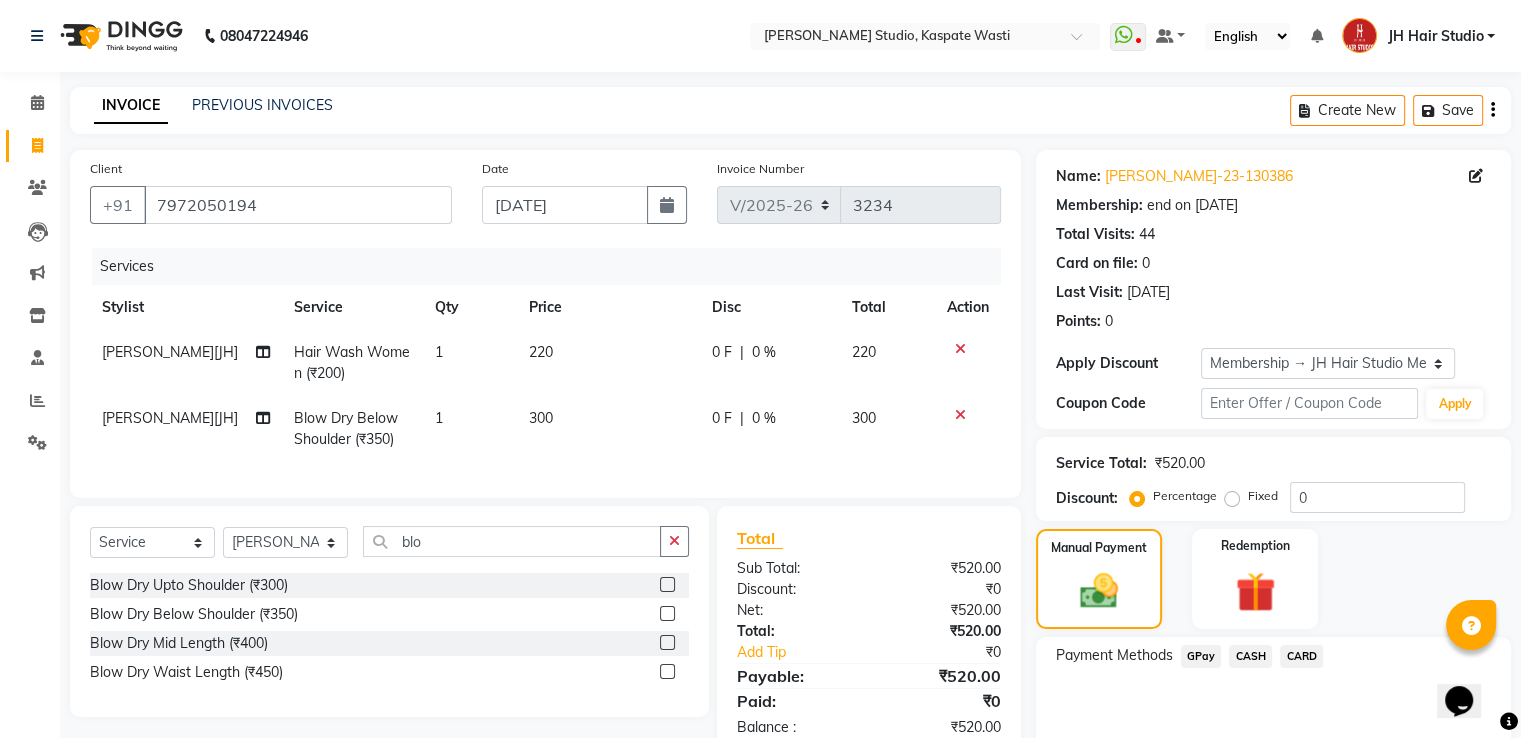 click on "GPay" 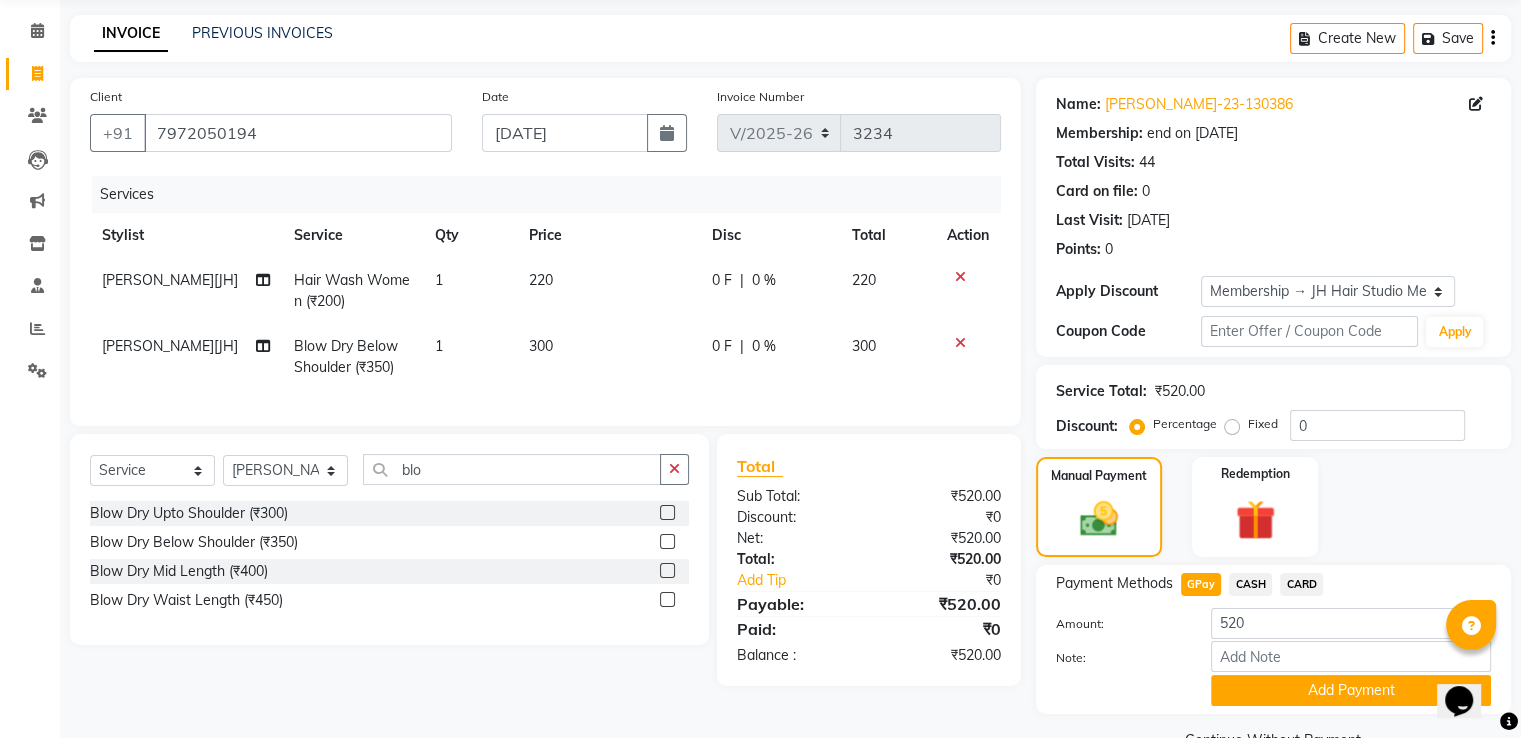 scroll, scrollTop: 120, scrollLeft: 0, axis: vertical 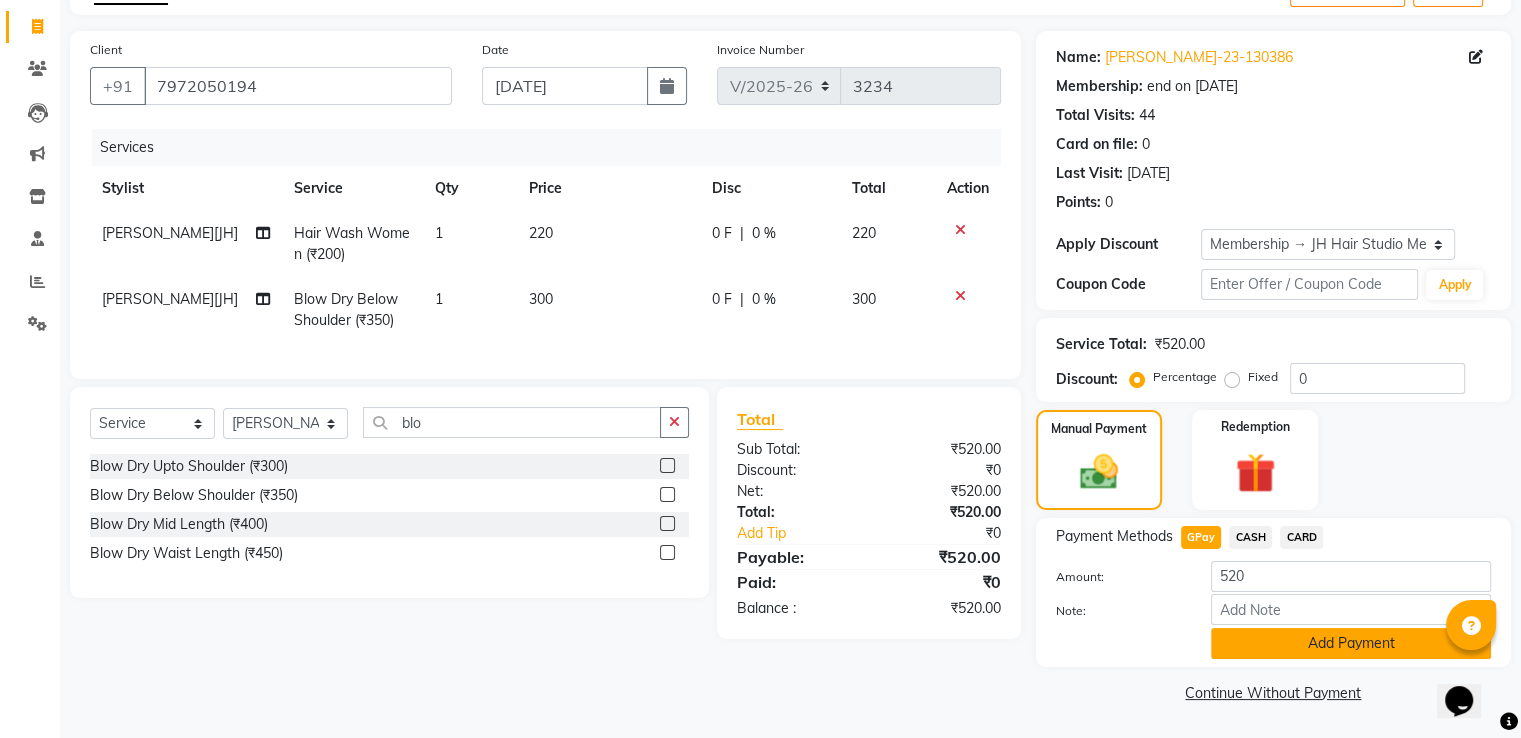 click on "Add Payment" 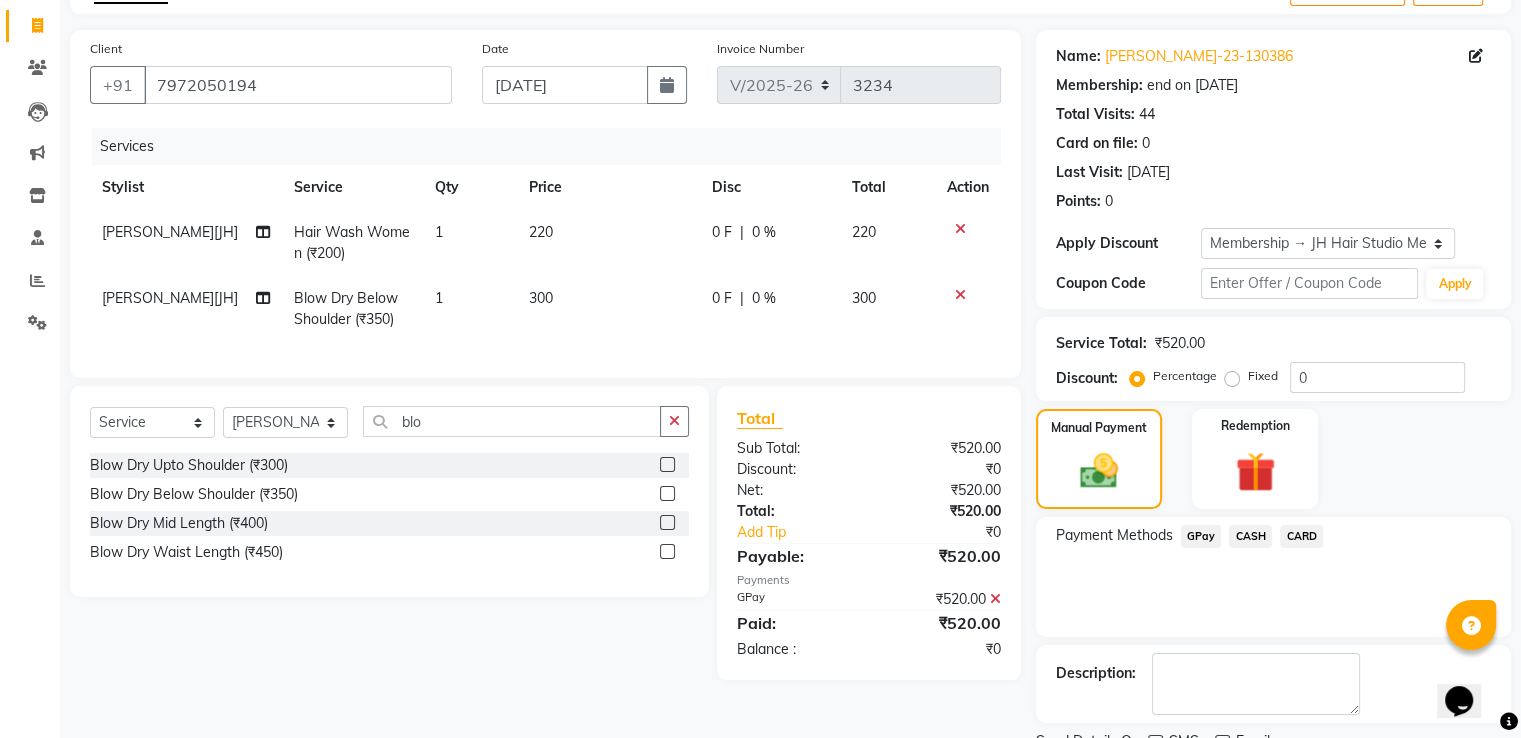 scroll, scrollTop: 201, scrollLeft: 0, axis: vertical 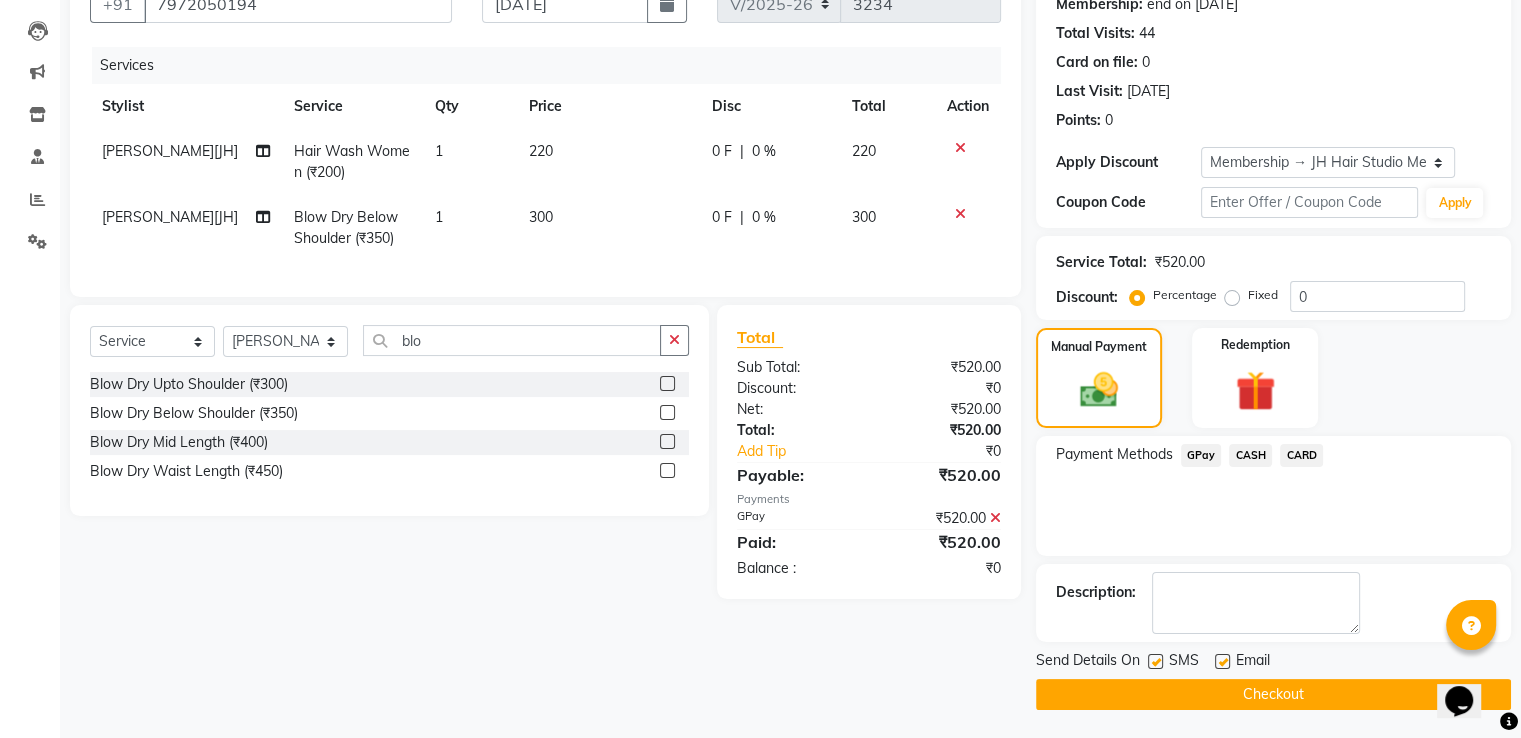 click on "Checkout" 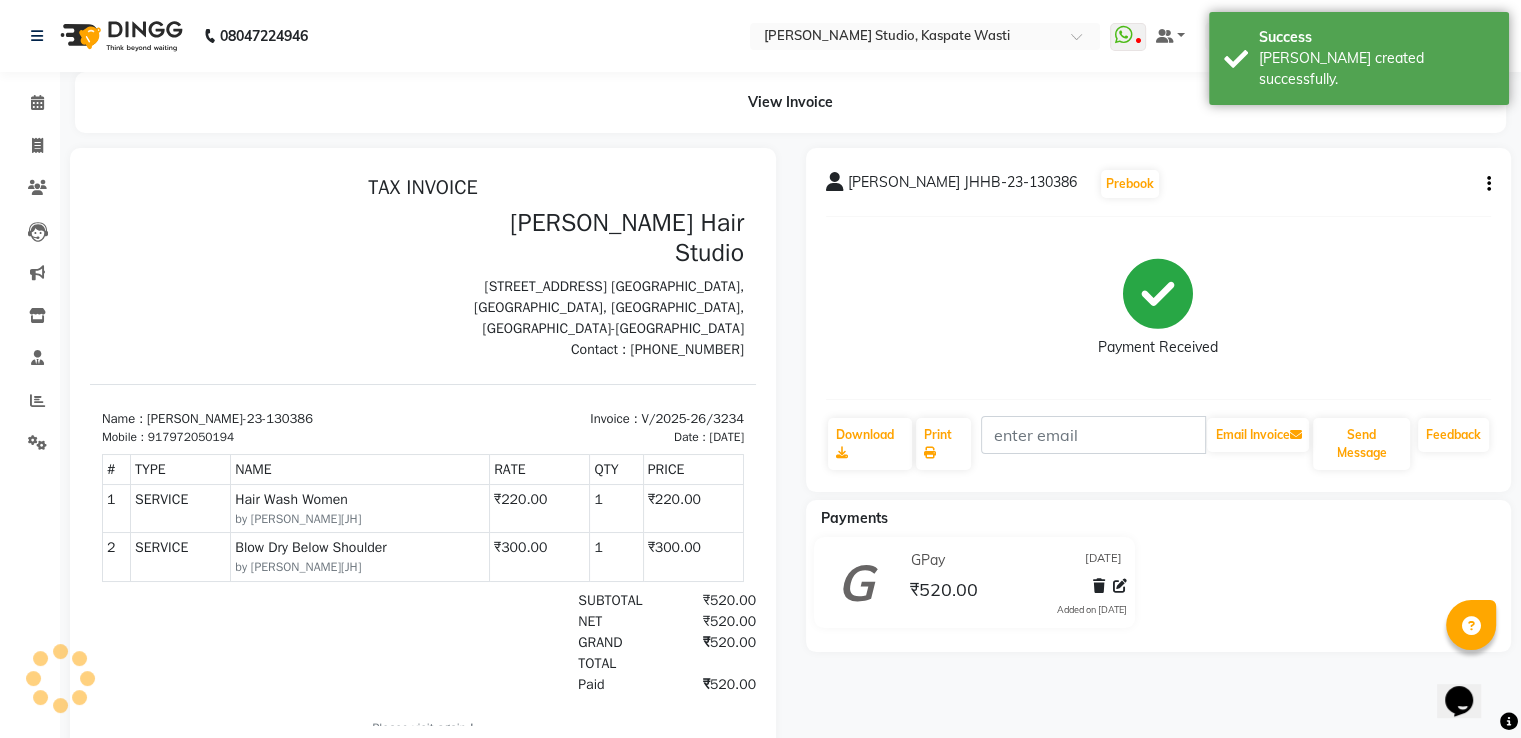 scroll, scrollTop: 0, scrollLeft: 0, axis: both 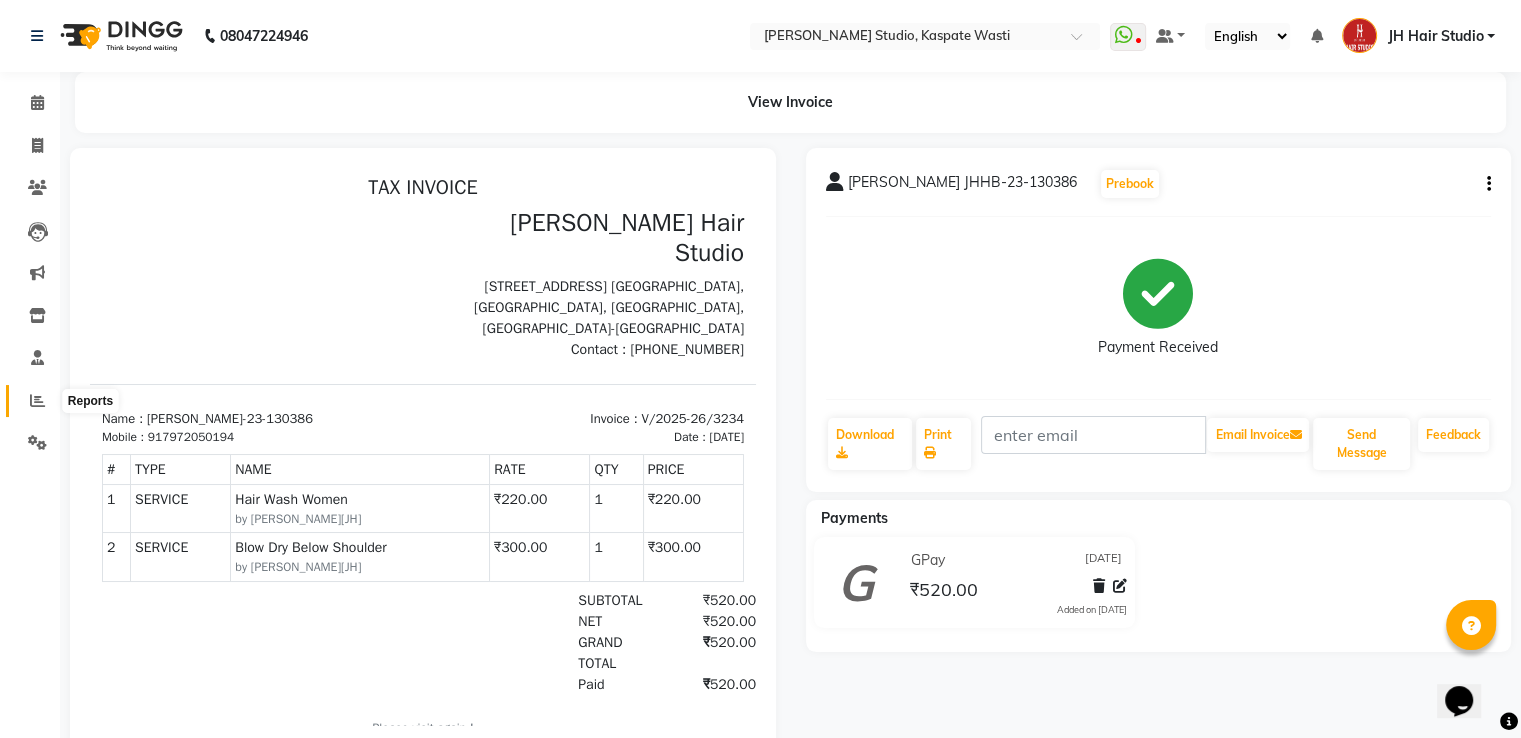 click 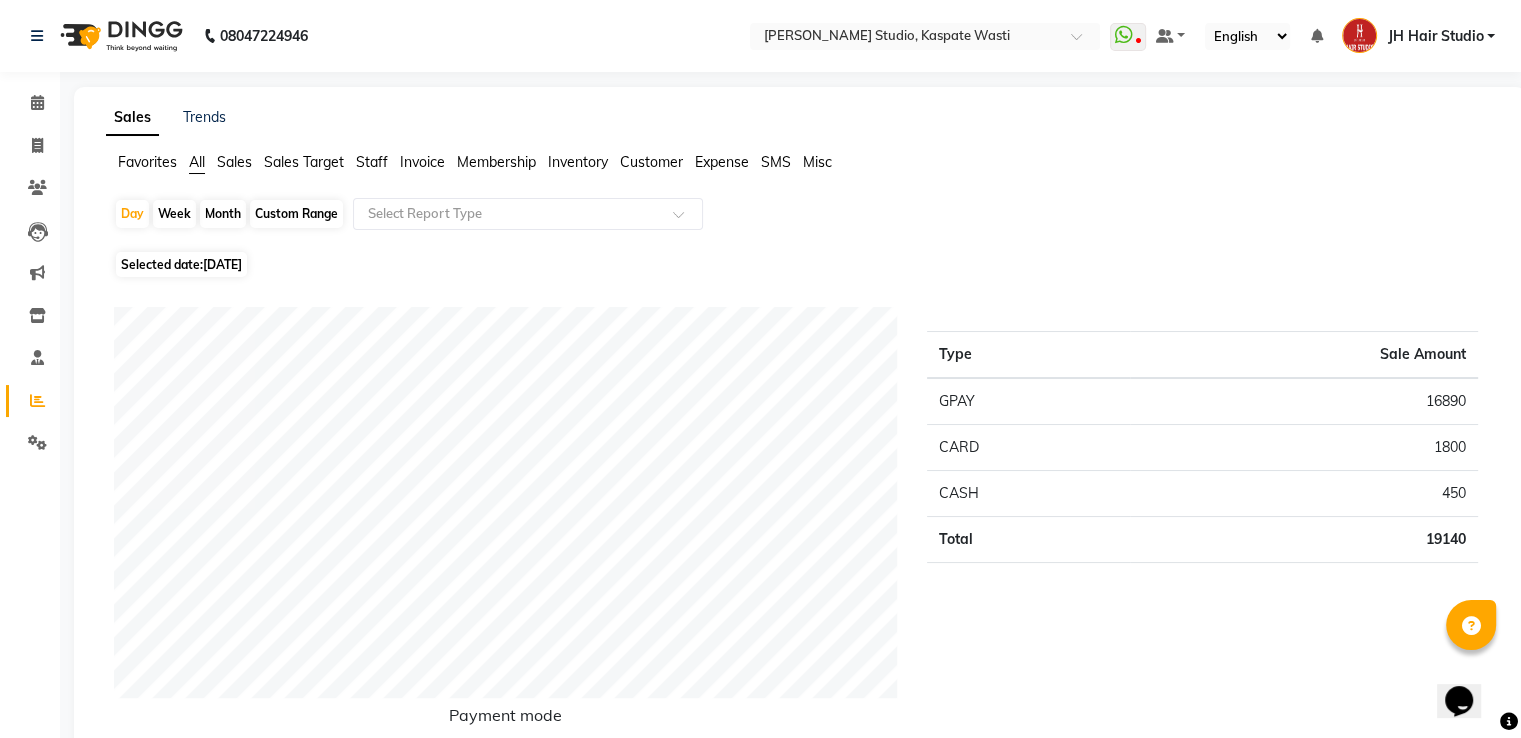 scroll, scrollTop: 644, scrollLeft: 0, axis: vertical 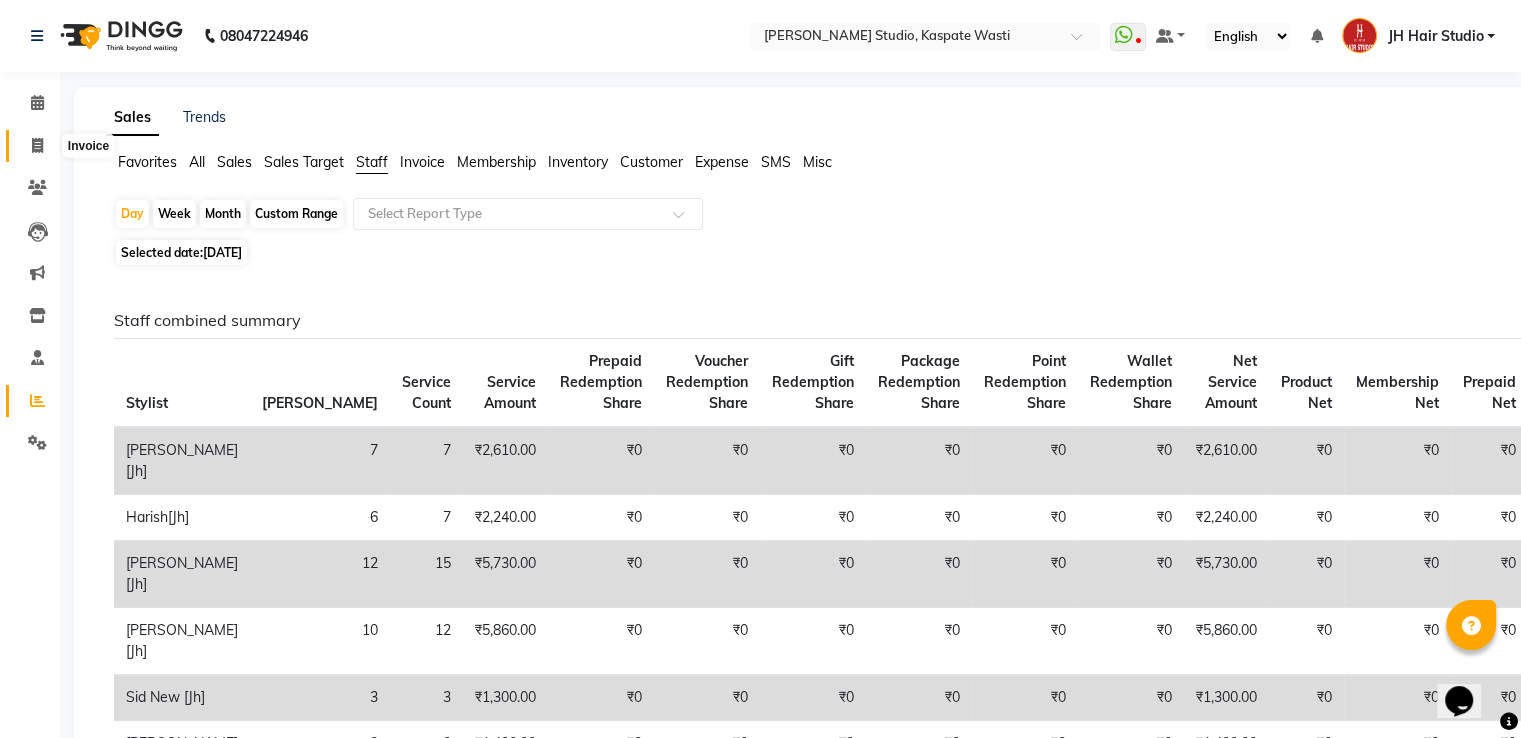 click 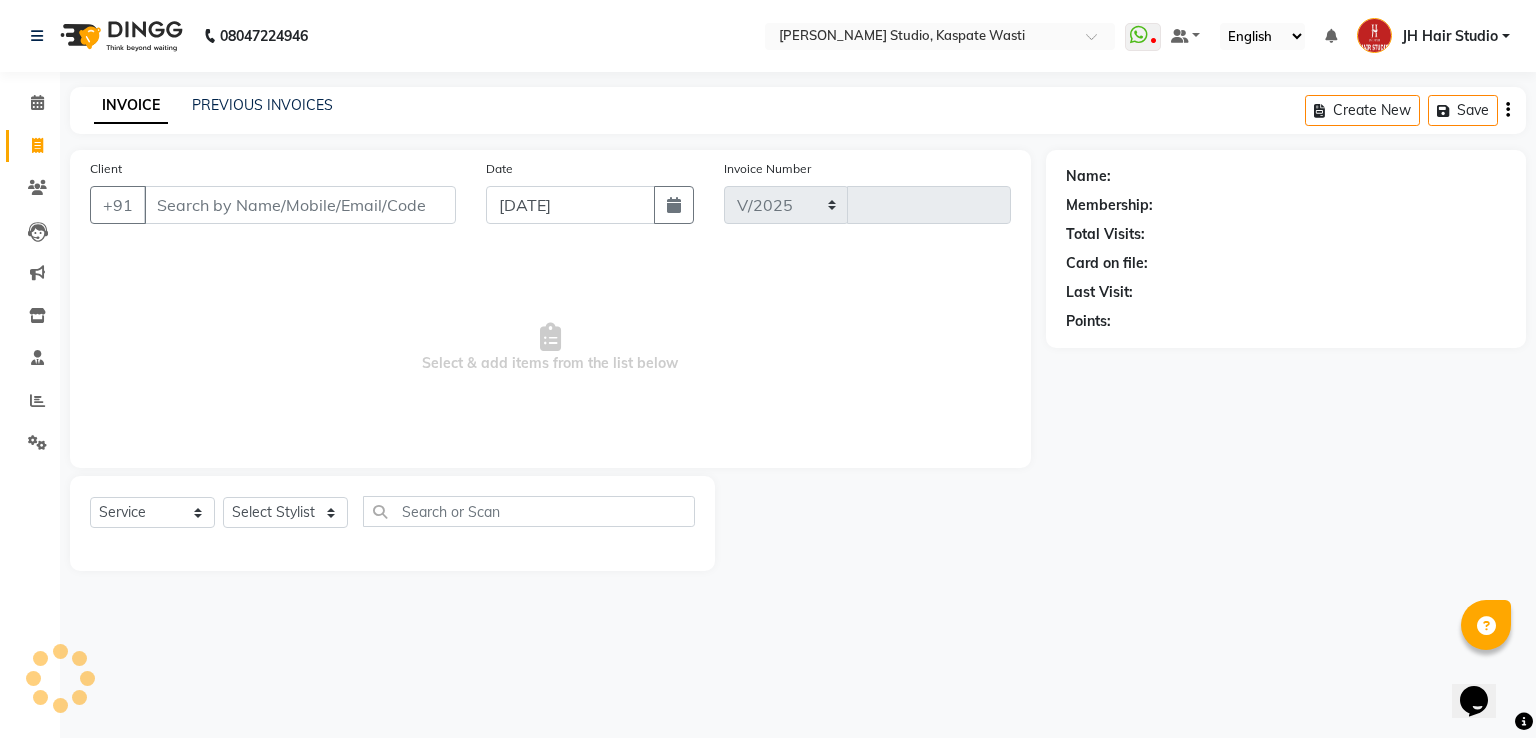 select on "130" 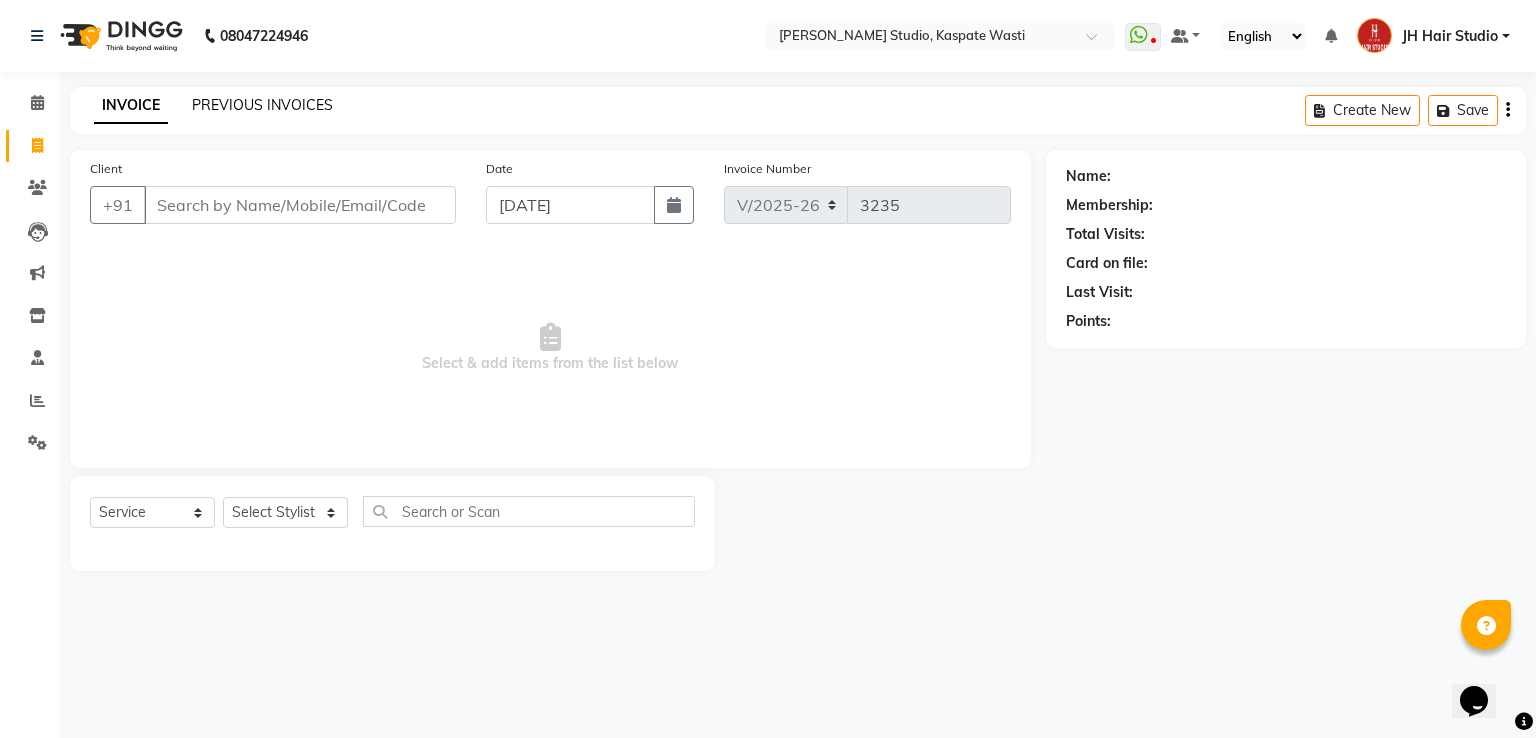 click on "PREVIOUS INVOICES" 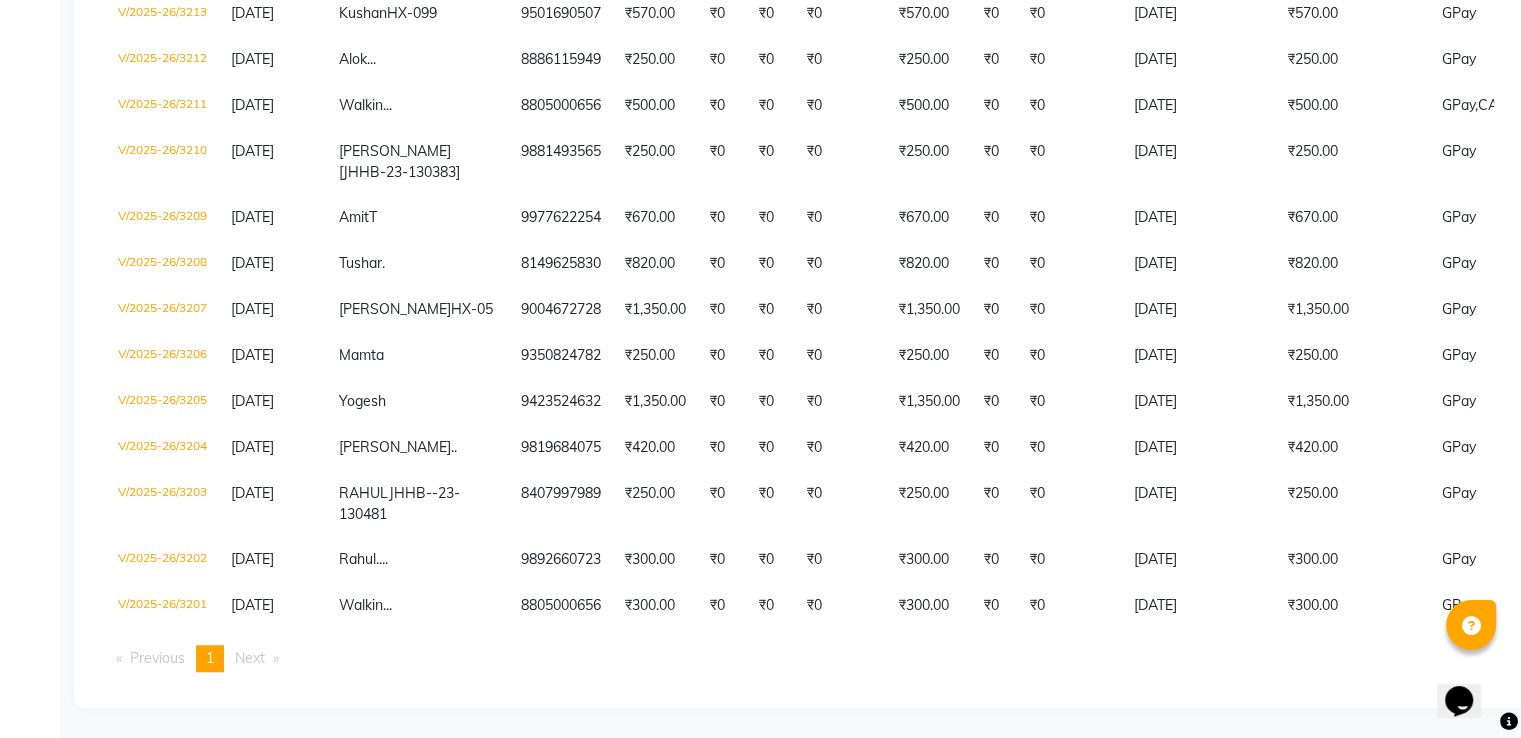scroll, scrollTop: 1518, scrollLeft: 0, axis: vertical 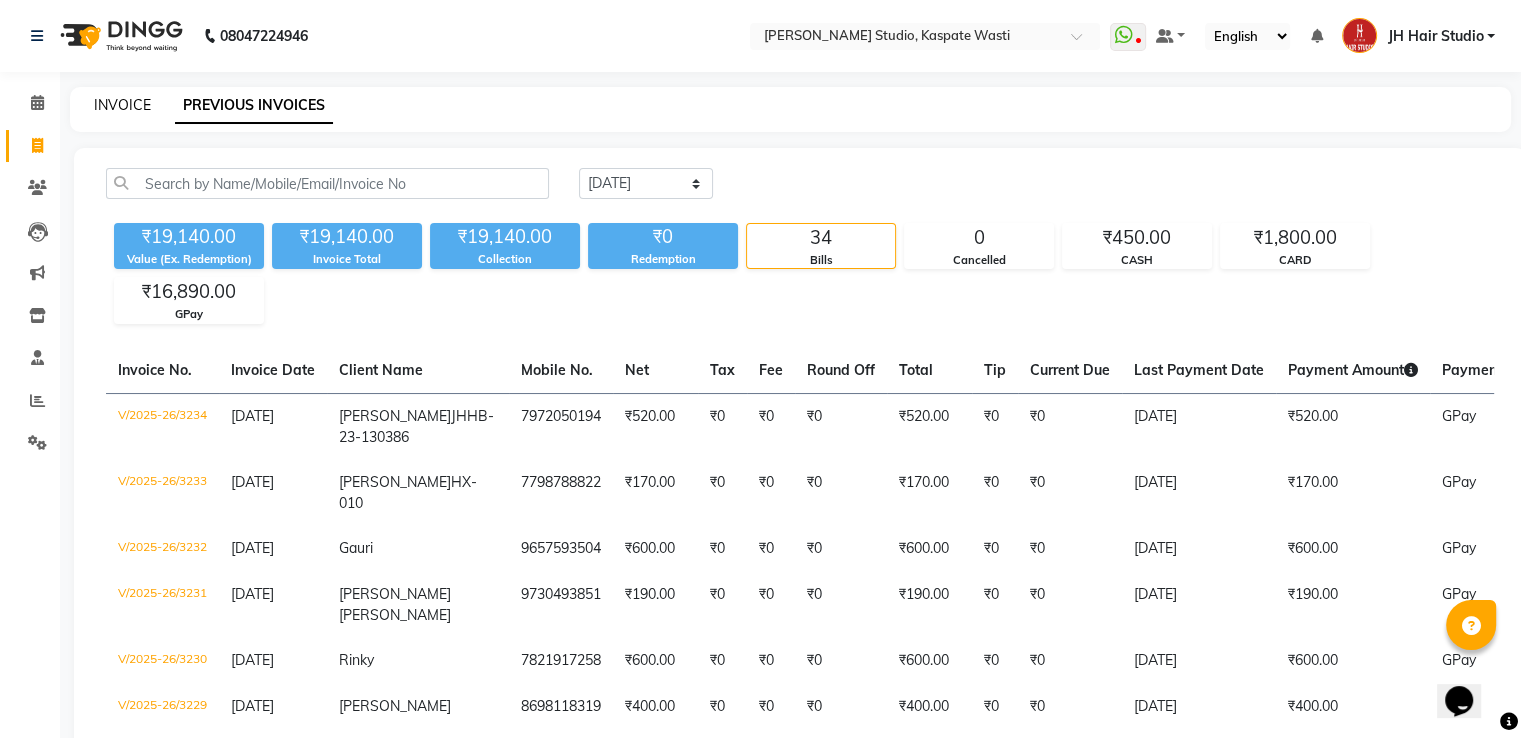 click on "INVOICE" 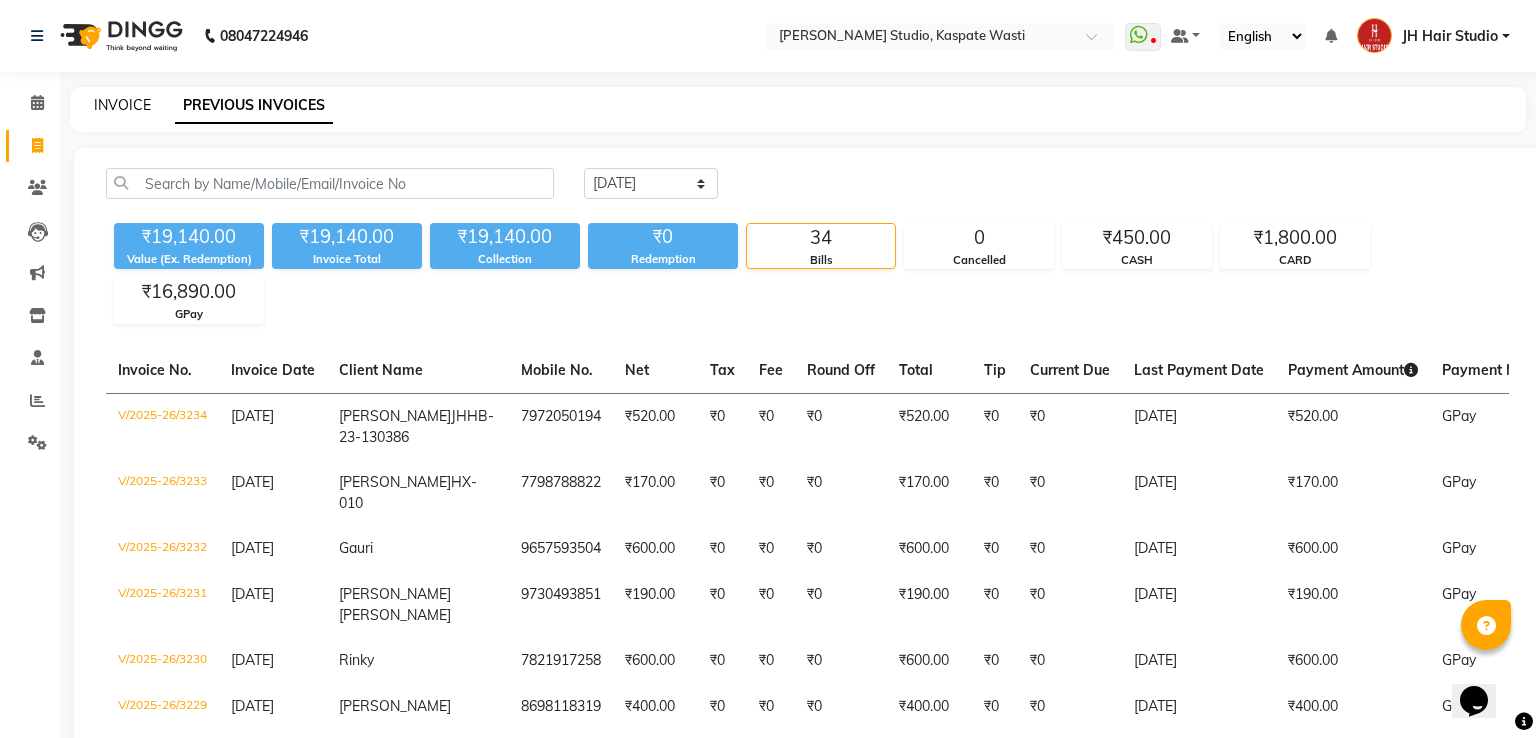 select on "130" 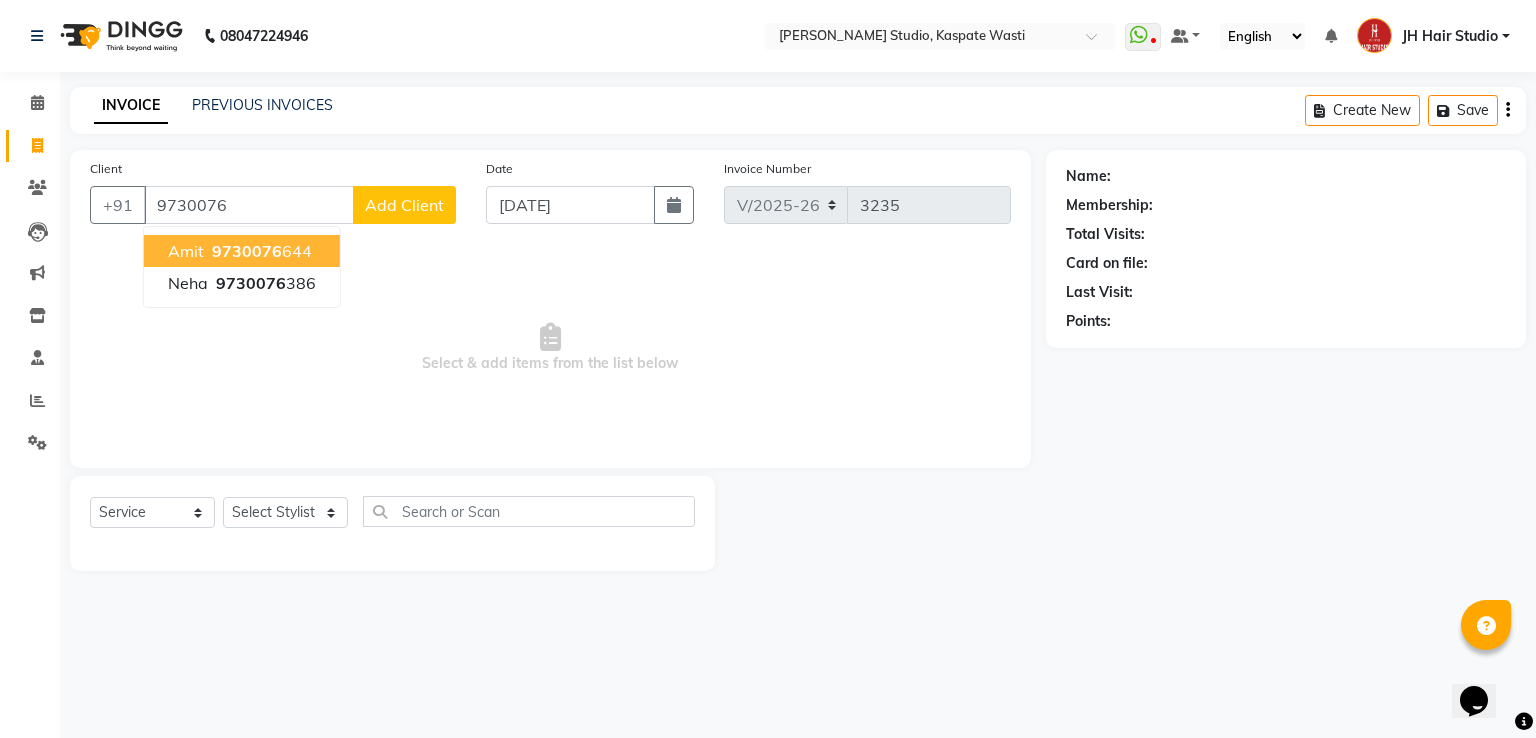 click on "9730076 644" at bounding box center (260, 251) 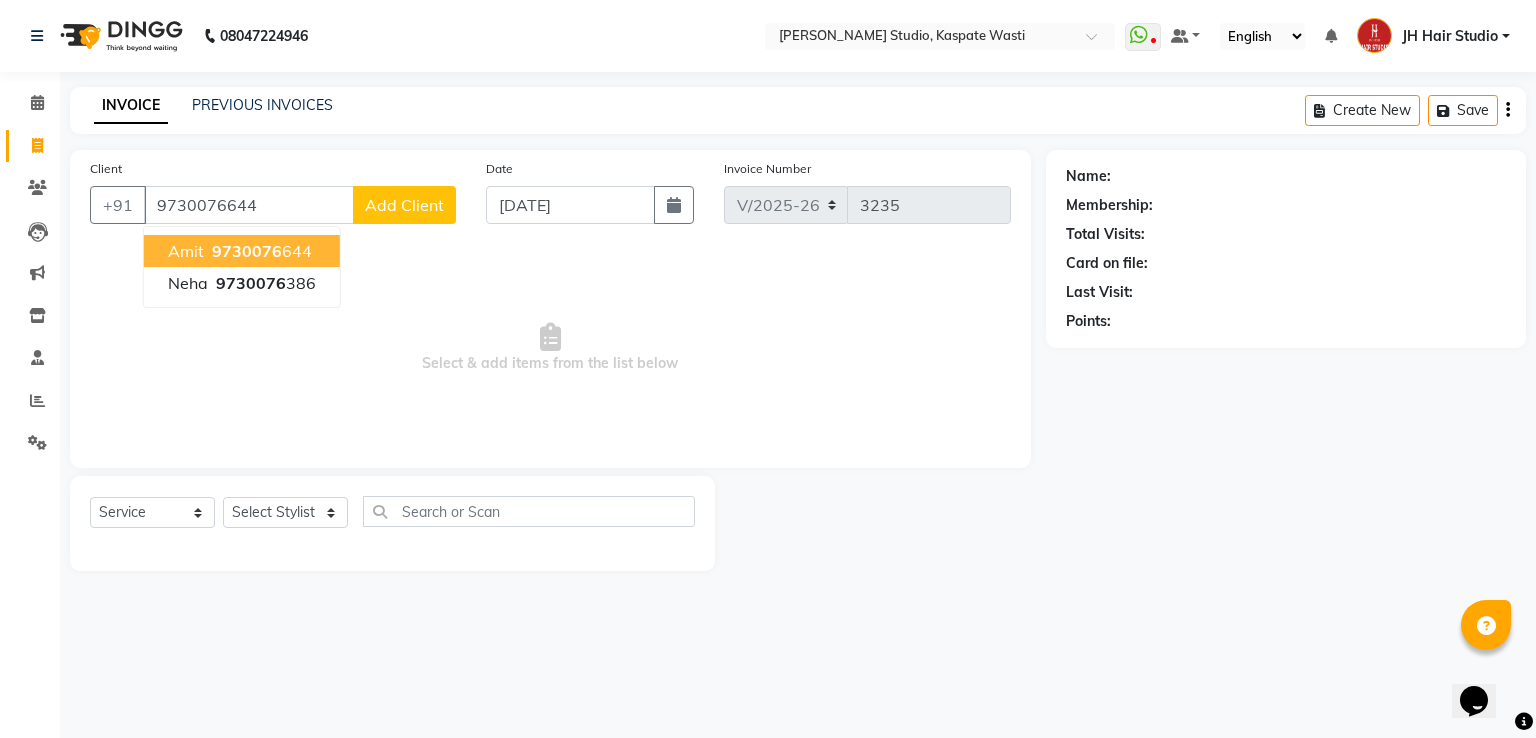 type on "9730076644" 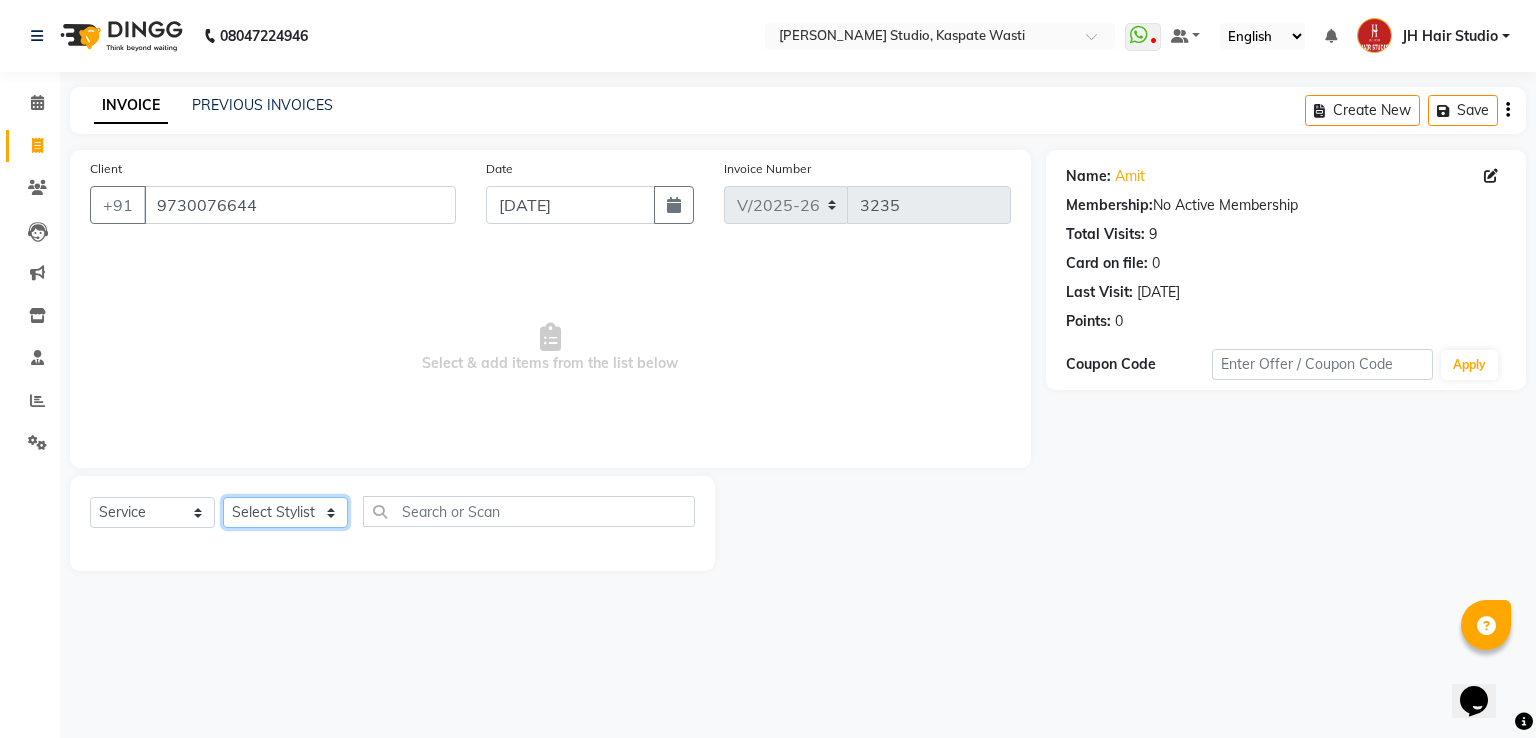 click on "Select Stylist [PERSON_NAME] [JH]  [PERSON_NAME][JH] [F1] GANESH [ F1] RAM [F1]Sanjay [F1][PERSON_NAME]  [F1][PERSON_NAME]  F1 Suraj  [F1] USHA [PERSON_NAME][JH] Harish[JH] JH Hair Studio [PERSON_NAME][JH] [PERSON_NAME][JH] SID NEW [JH] [PERSON_NAME] [F3] [PERSON_NAME] [JH]" 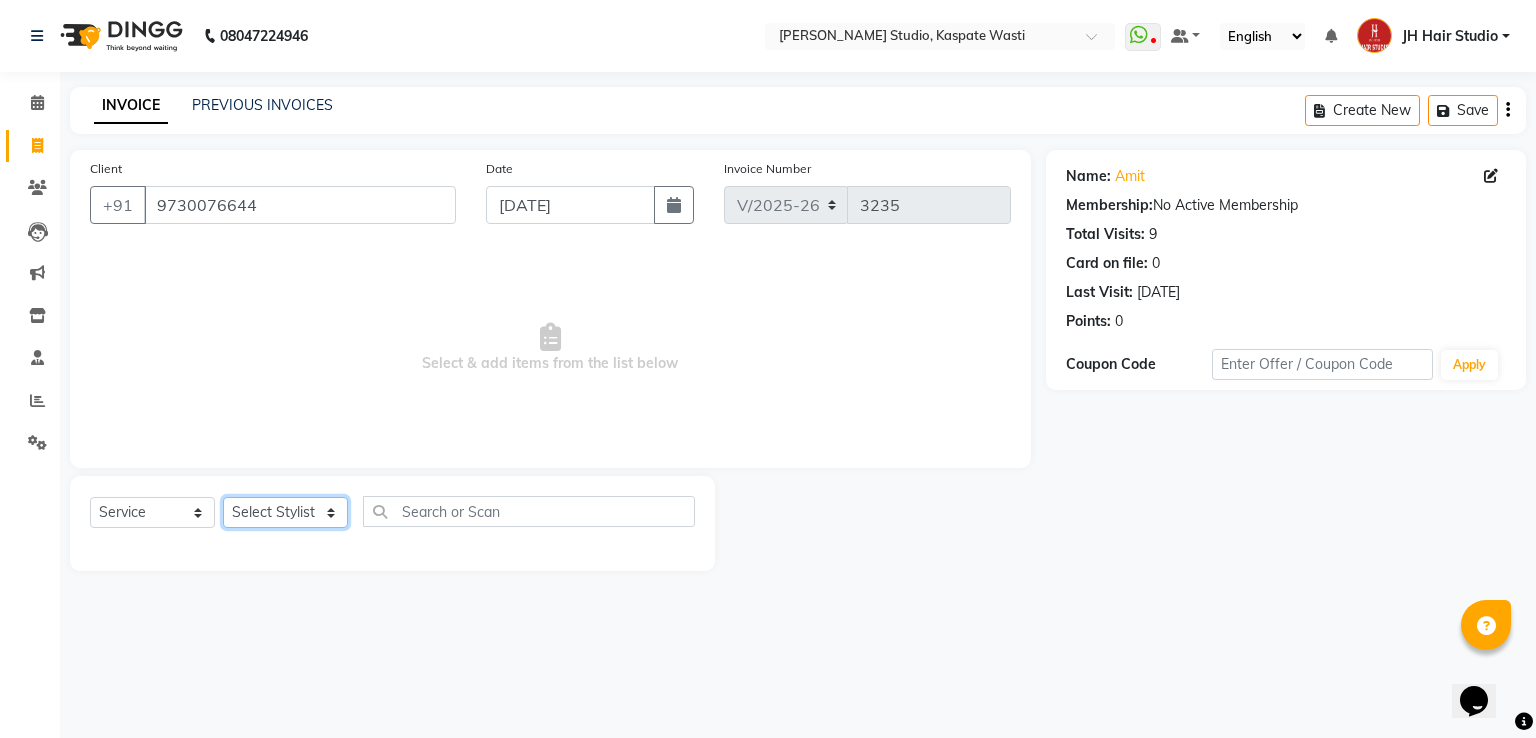 select on "70614" 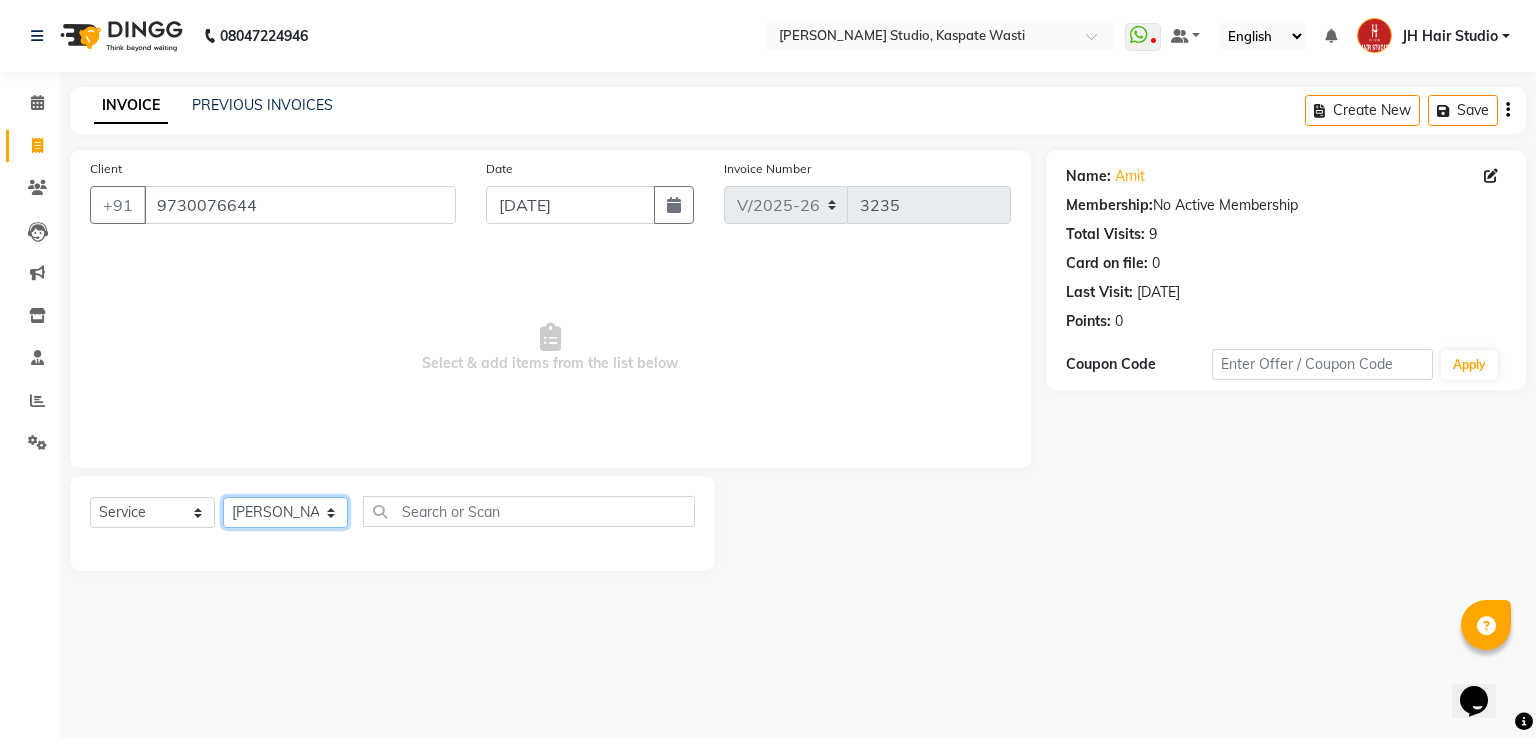 click on "Select Stylist [PERSON_NAME] [JH]  [PERSON_NAME][JH] [F1] GANESH [ F1] RAM [F1]Sanjay [F1][PERSON_NAME]  [F1][PERSON_NAME]  F1 Suraj  [F1] USHA [PERSON_NAME][JH] Harish[JH] JH Hair Studio [PERSON_NAME][JH] [PERSON_NAME][JH] SID NEW [JH] [PERSON_NAME] [F3] [PERSON_NAME] [JH]" 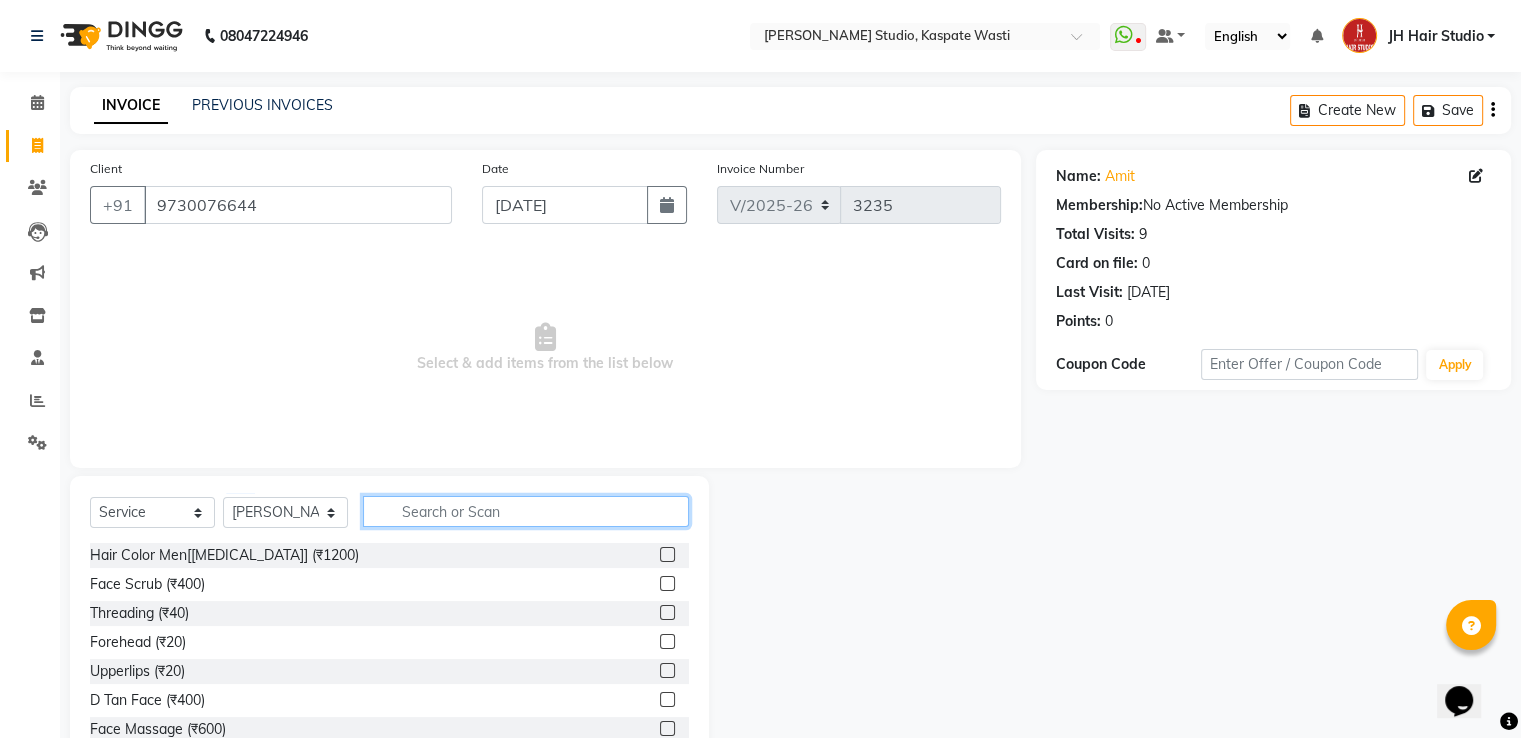 click 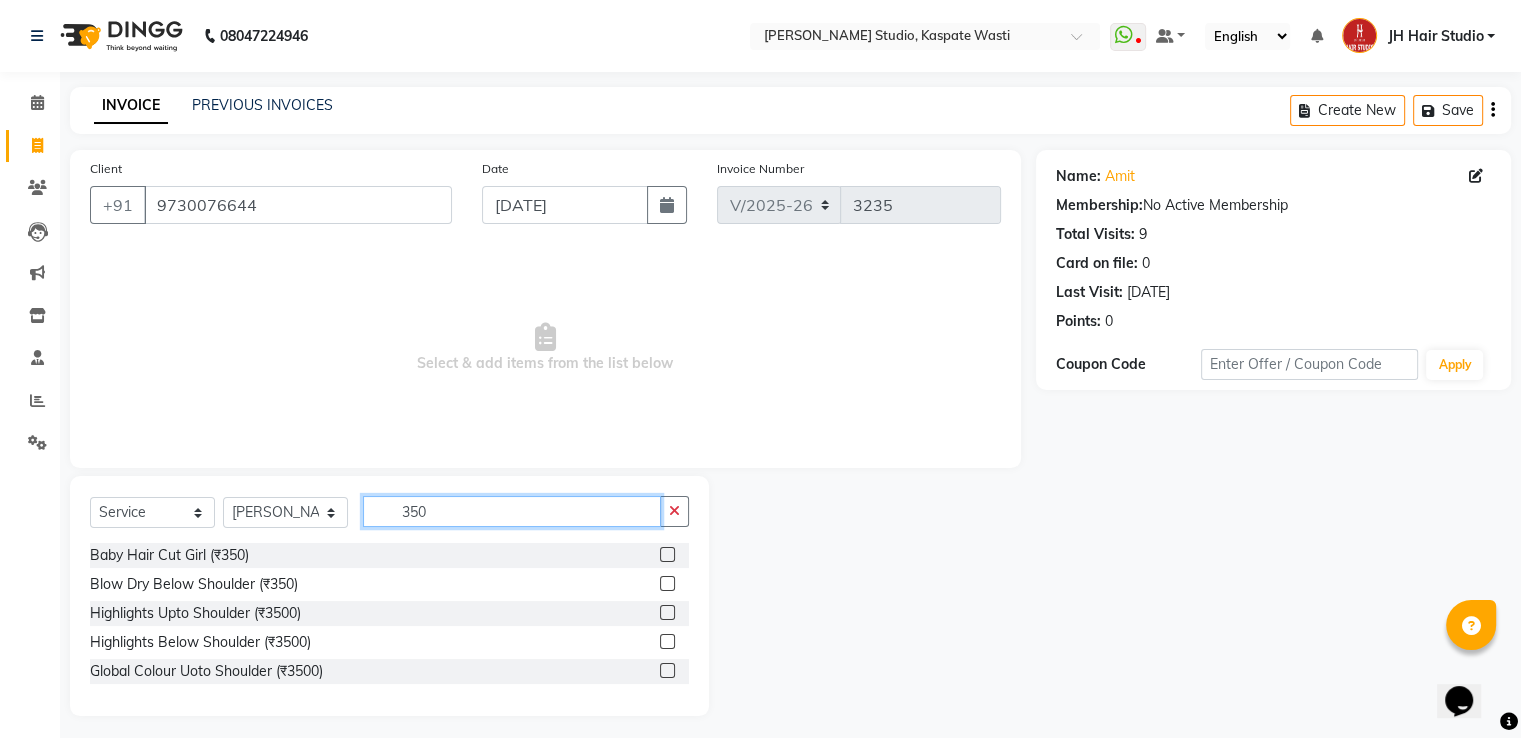 type on "350" 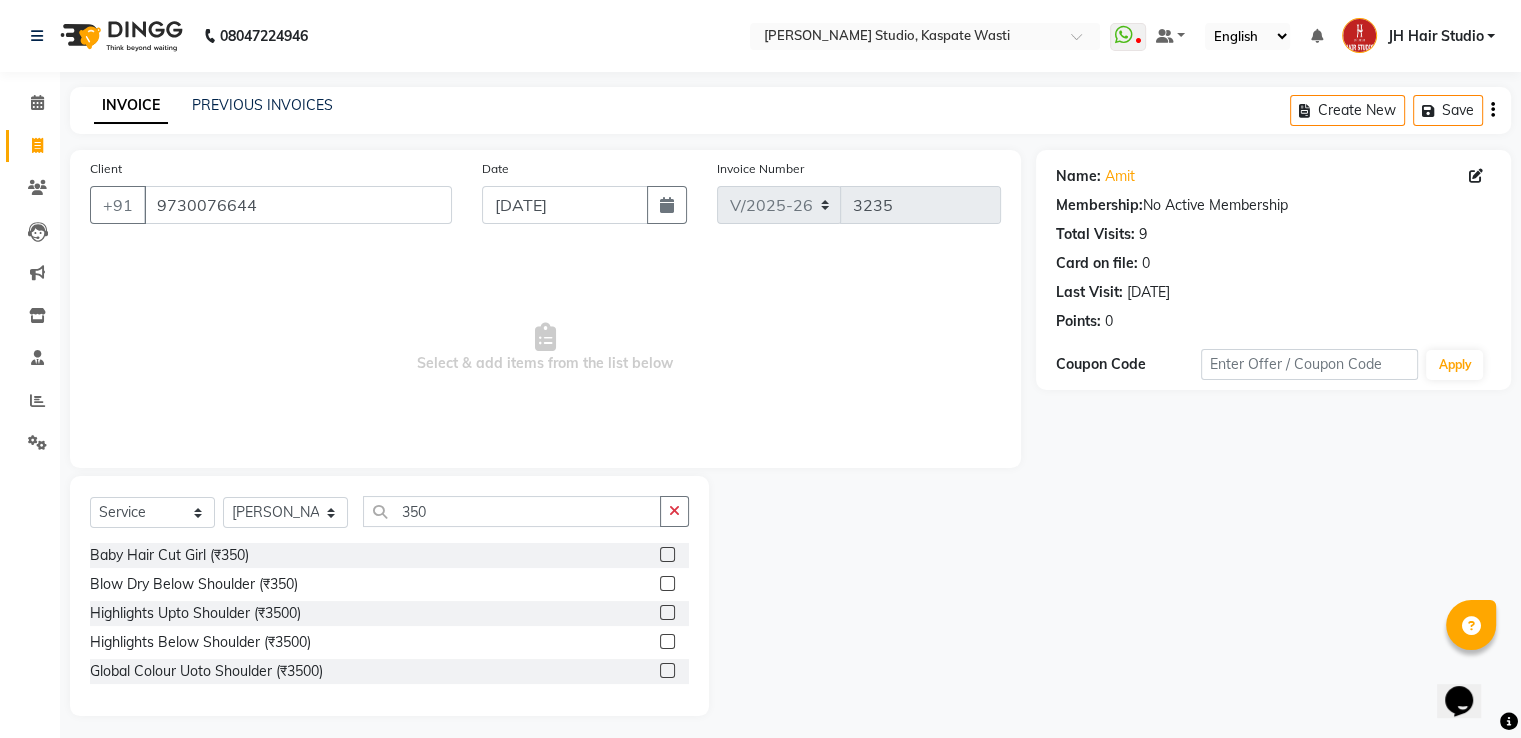 click 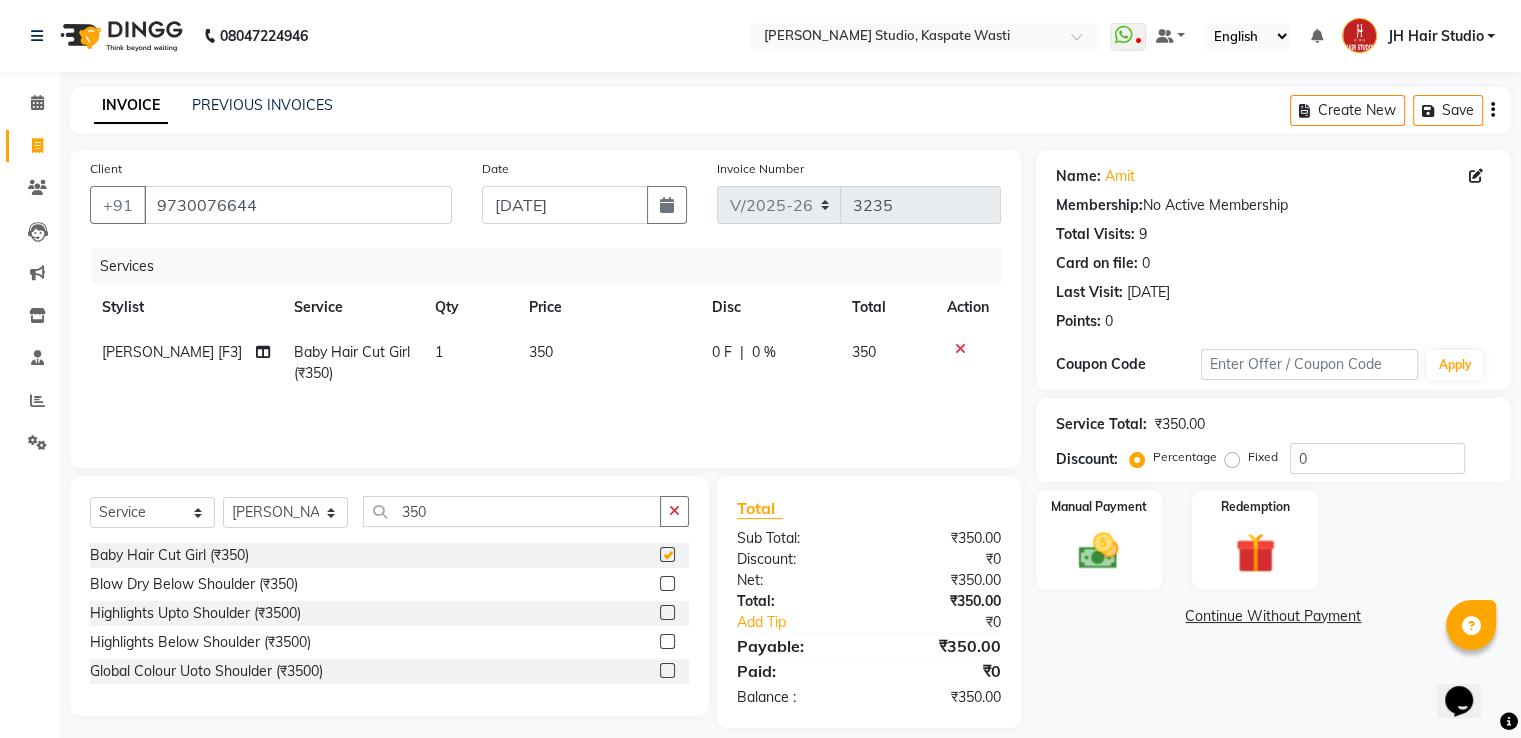 checkbox on "false" 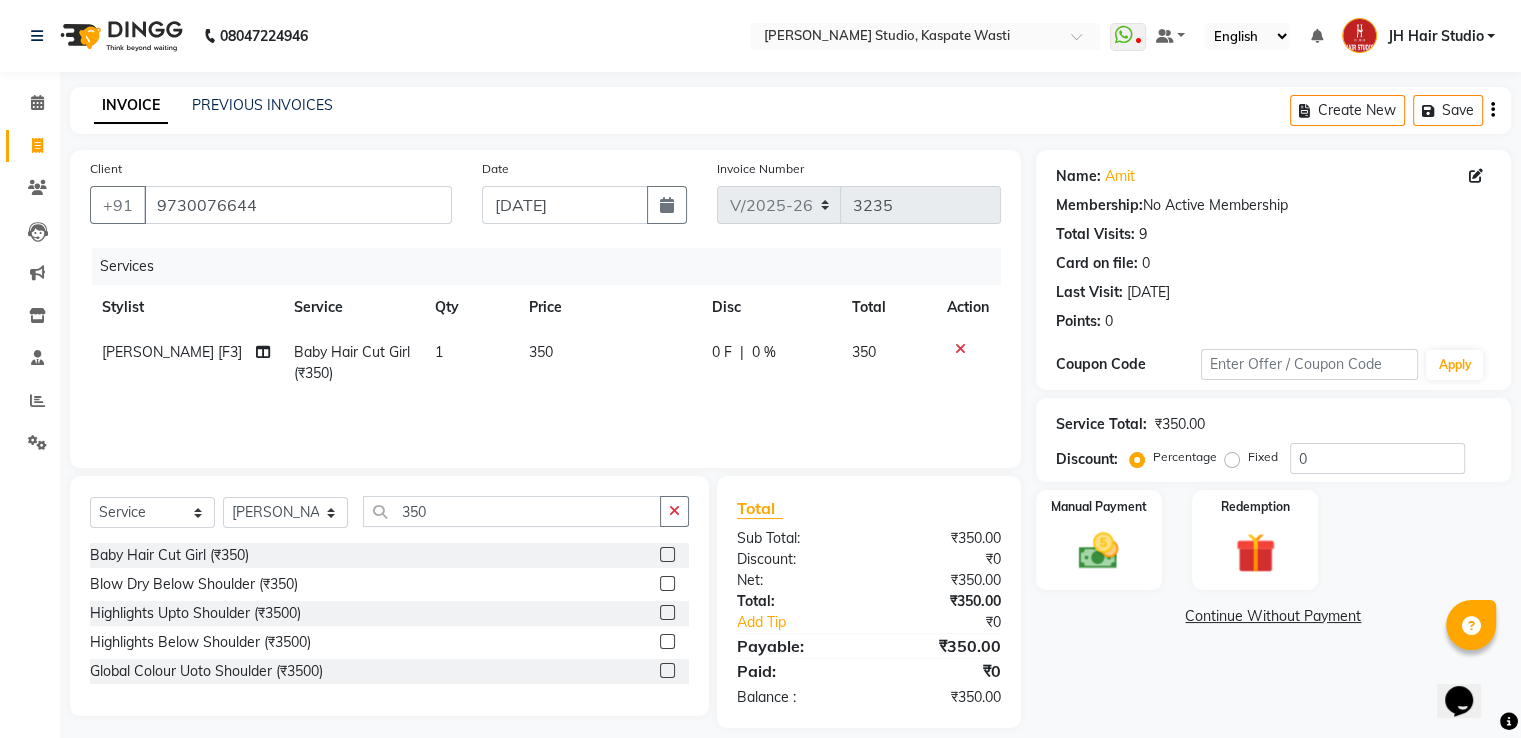 click on "350" 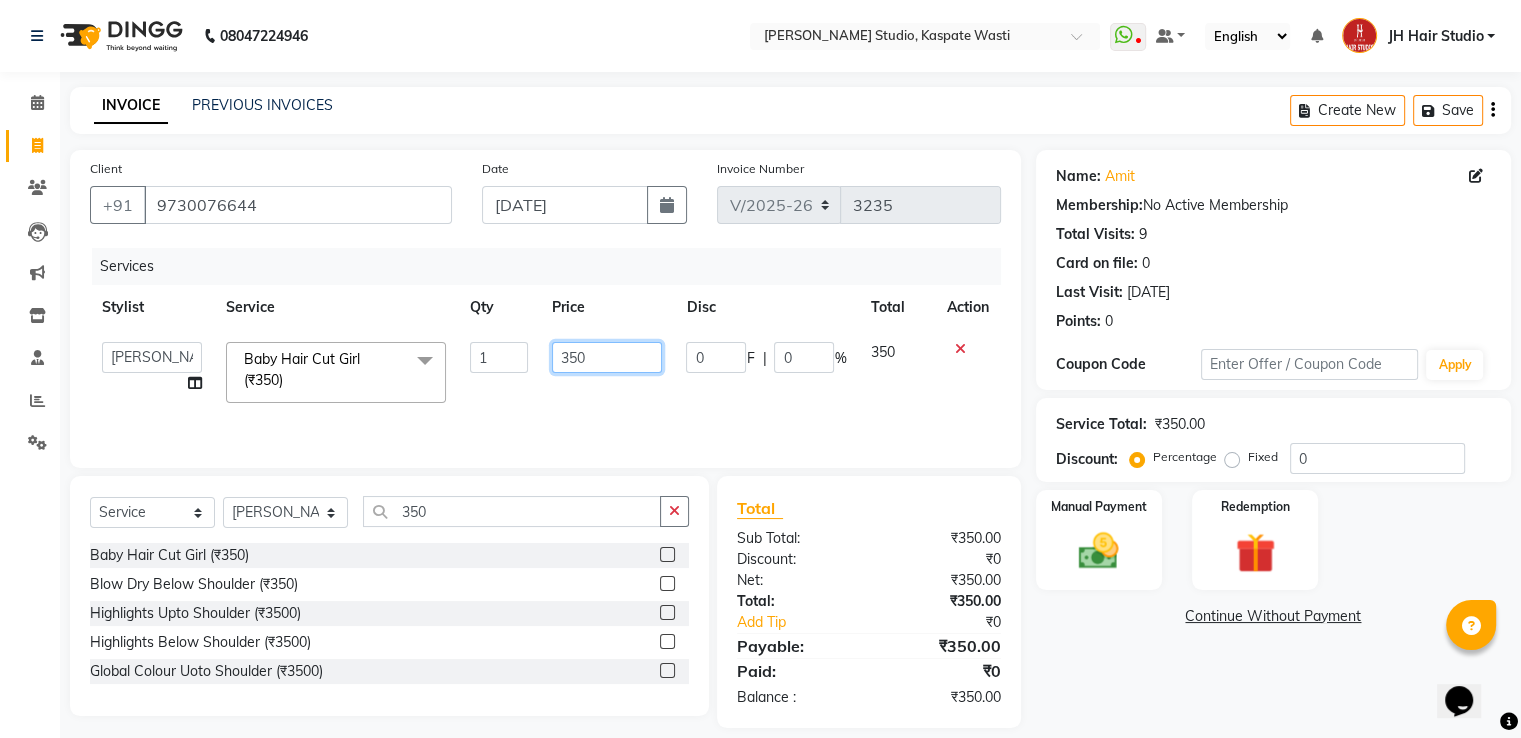 click on "350" 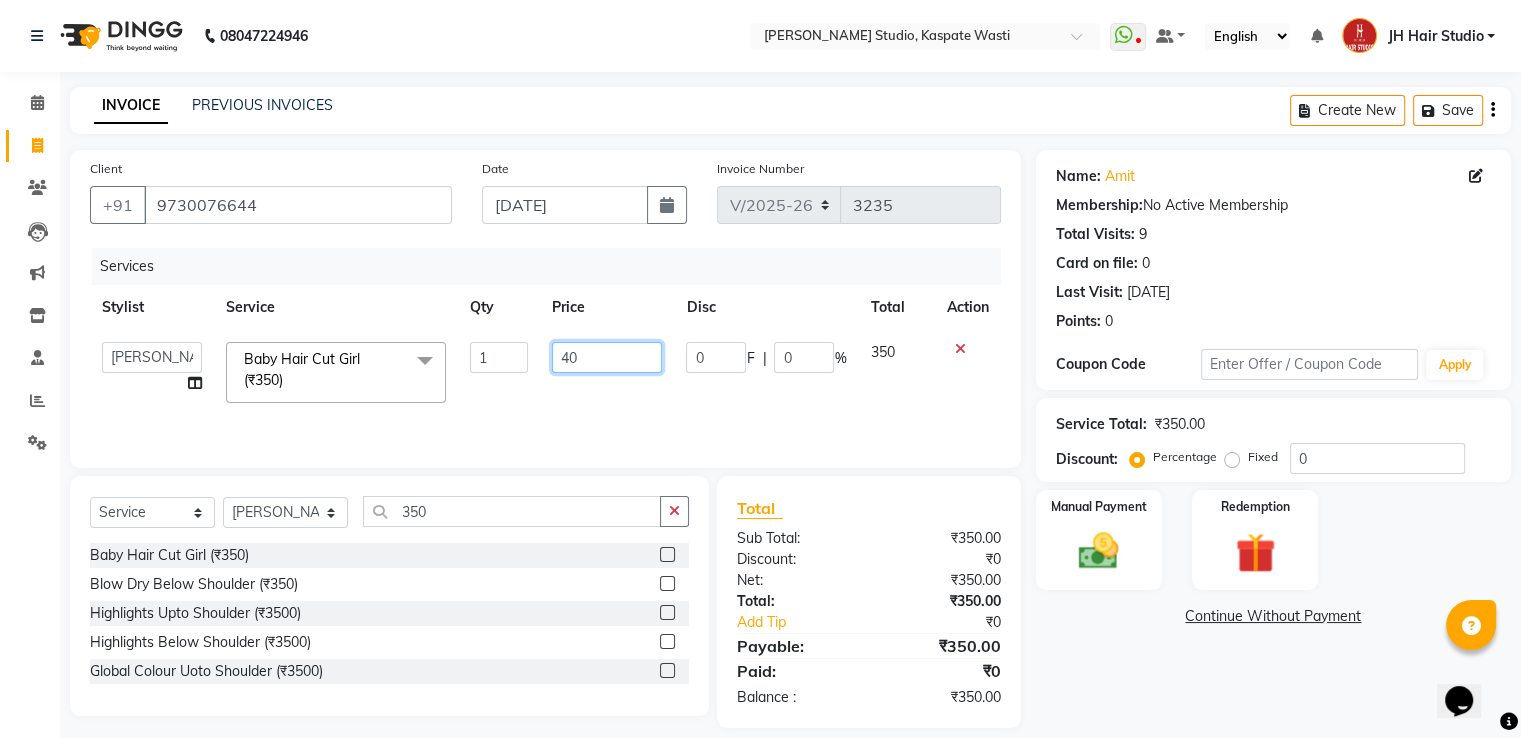 type on "400" 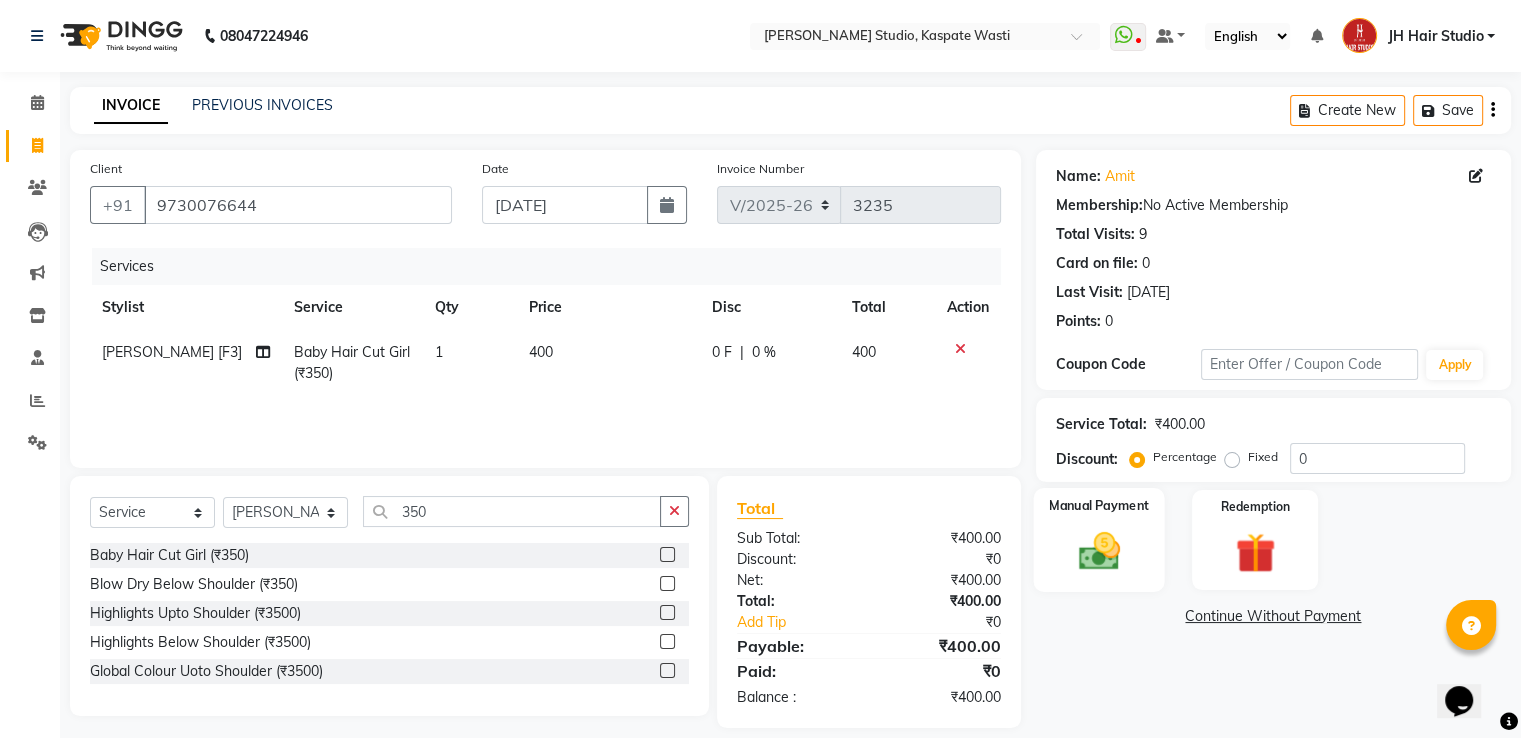 click 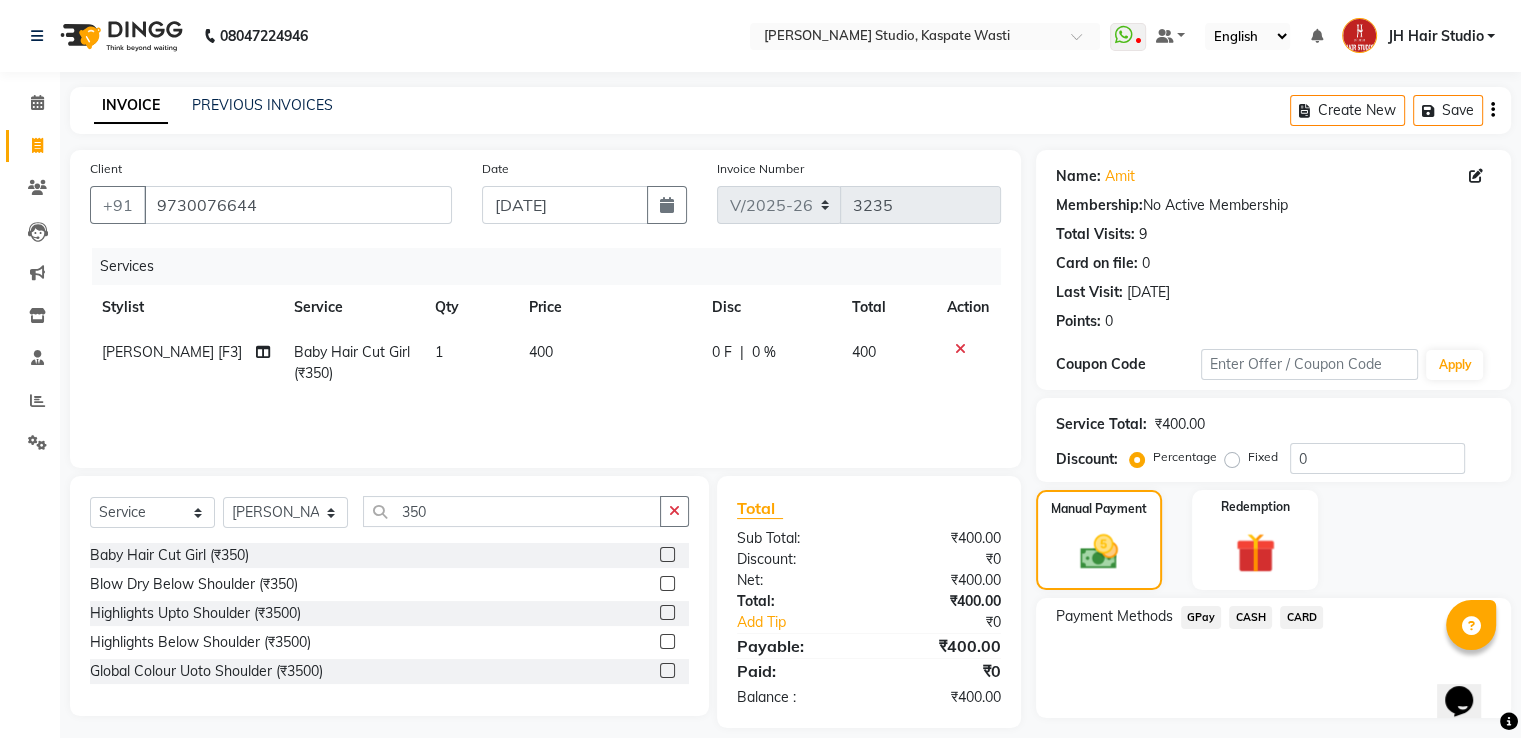 click on "GPay" 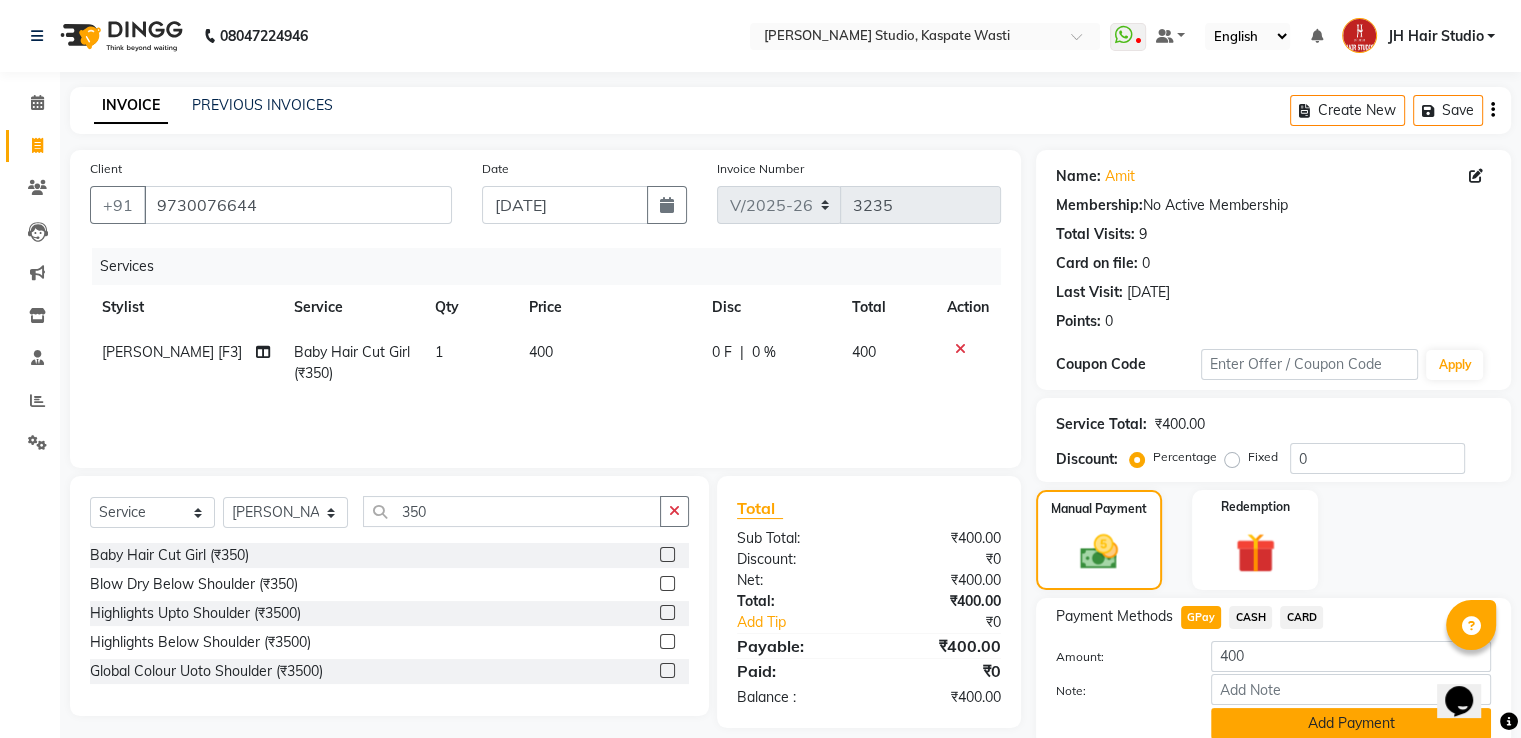 click on "Add Payment" 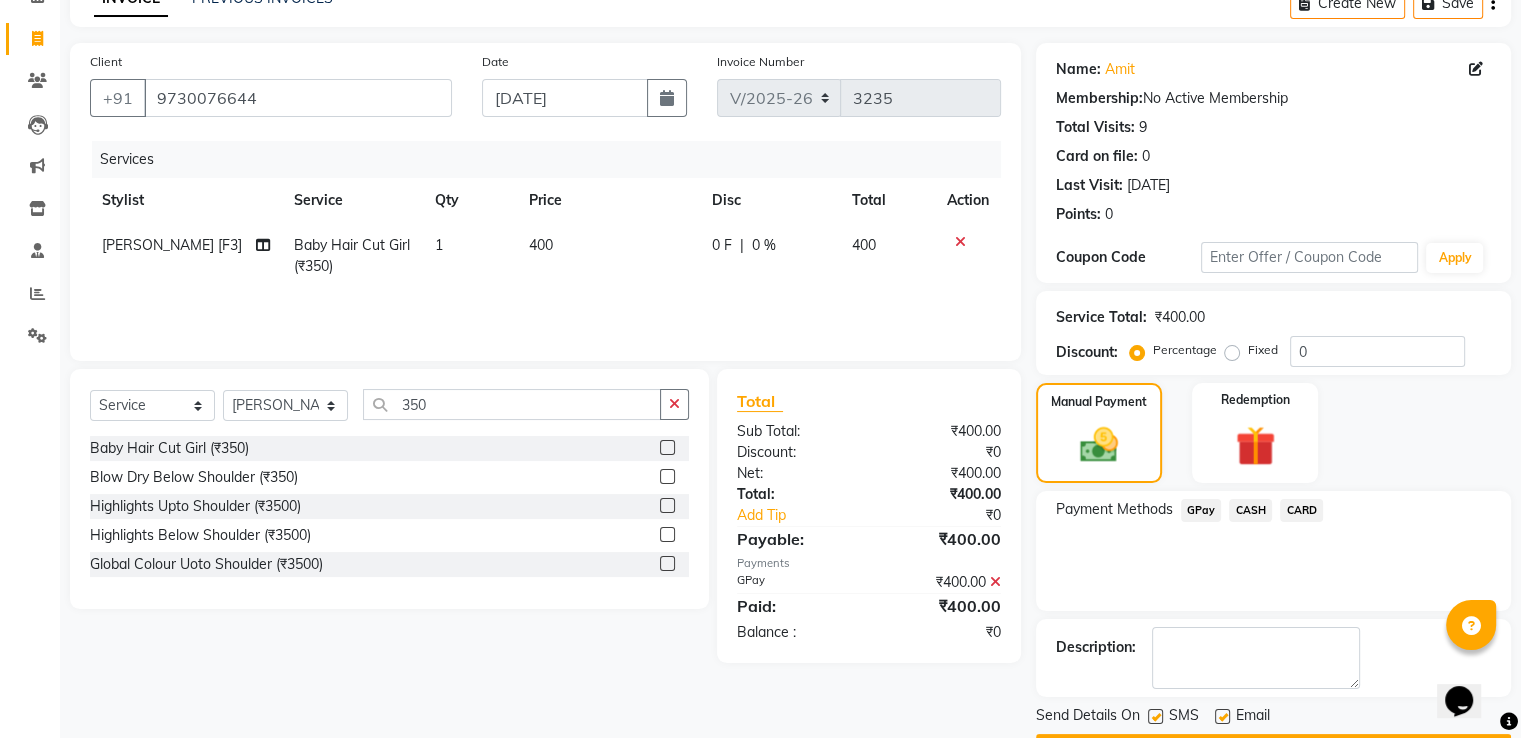 scroll, scrollTop: 163, scrollLeft: 0, axis: vertical 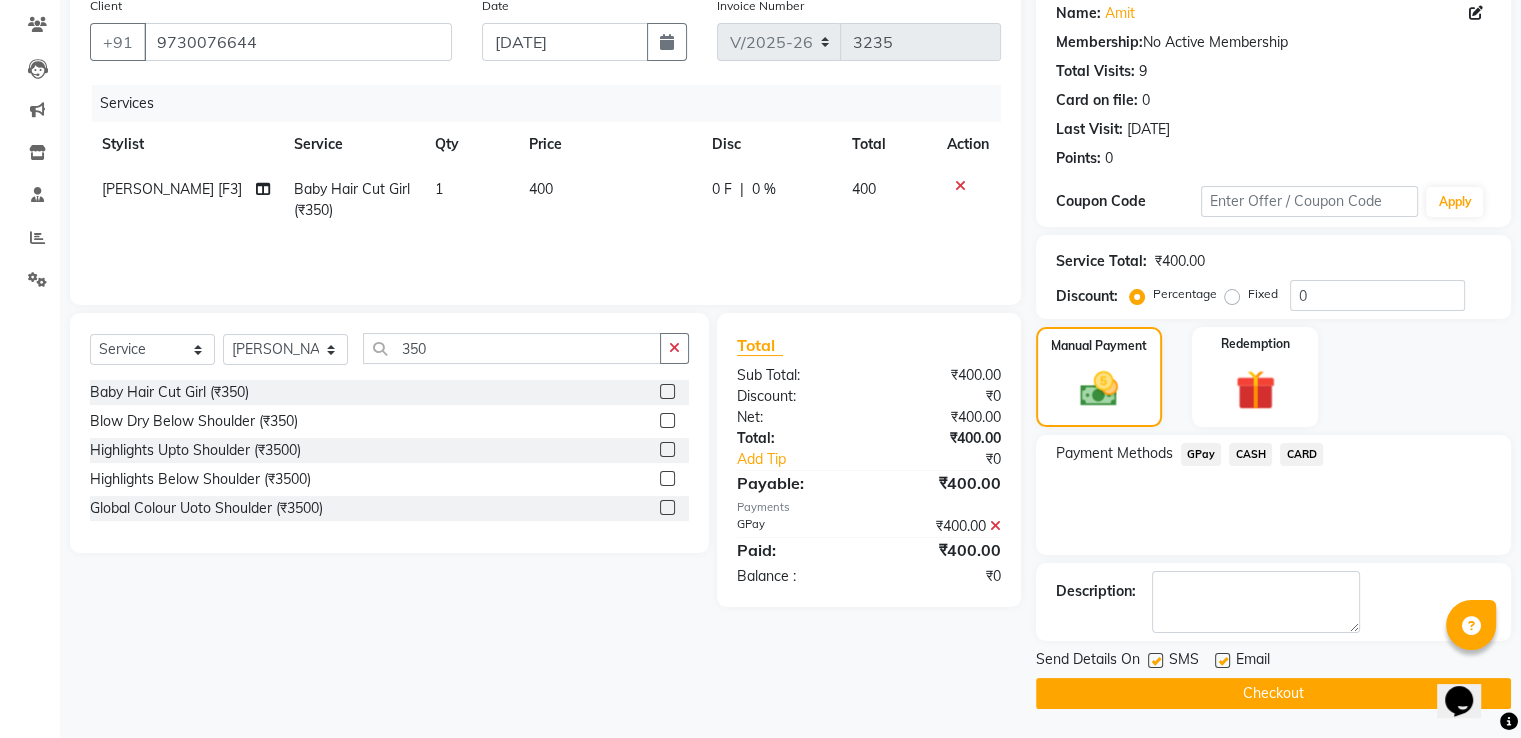 click on "Checkout" 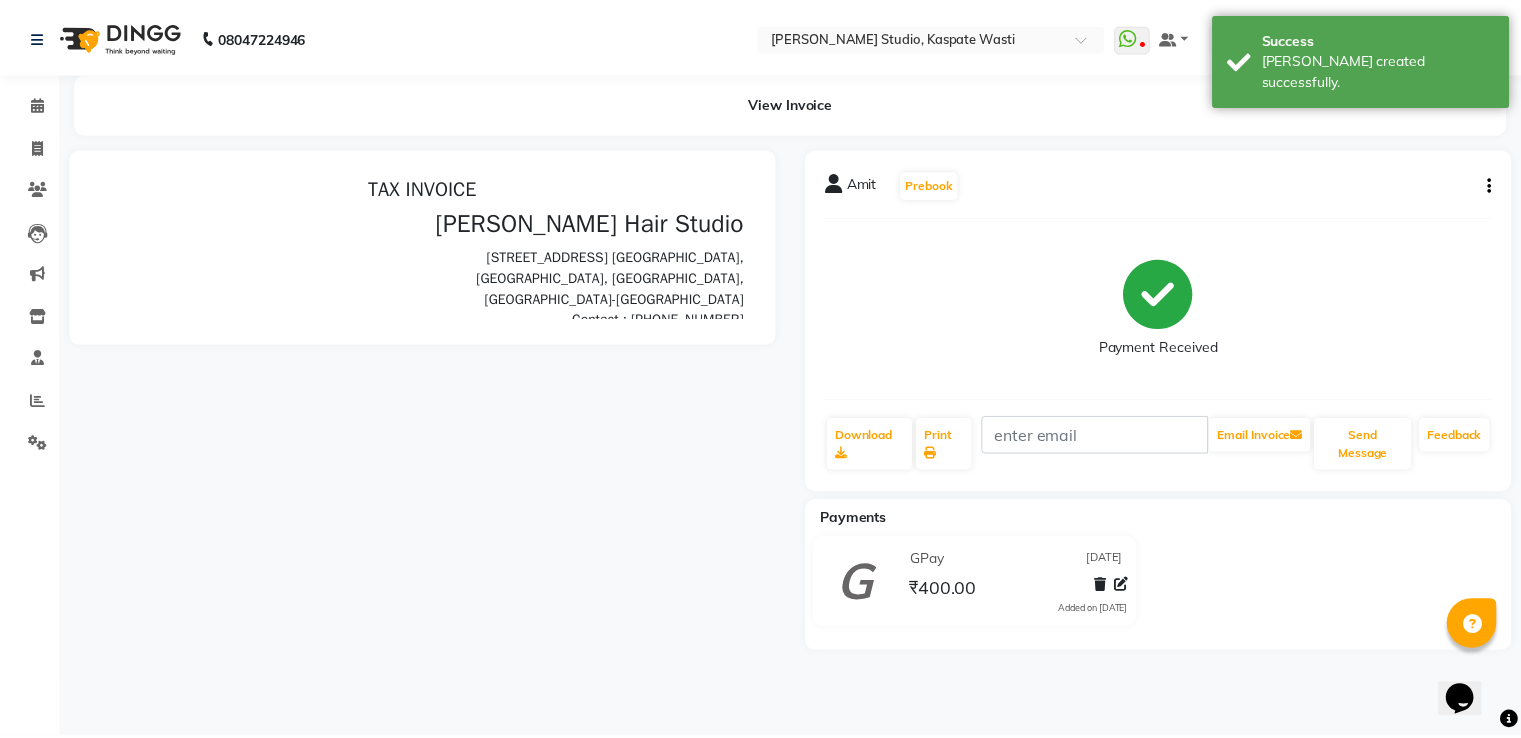 scroll, scrollTop: 0, scrollLeft: 0, axis: both 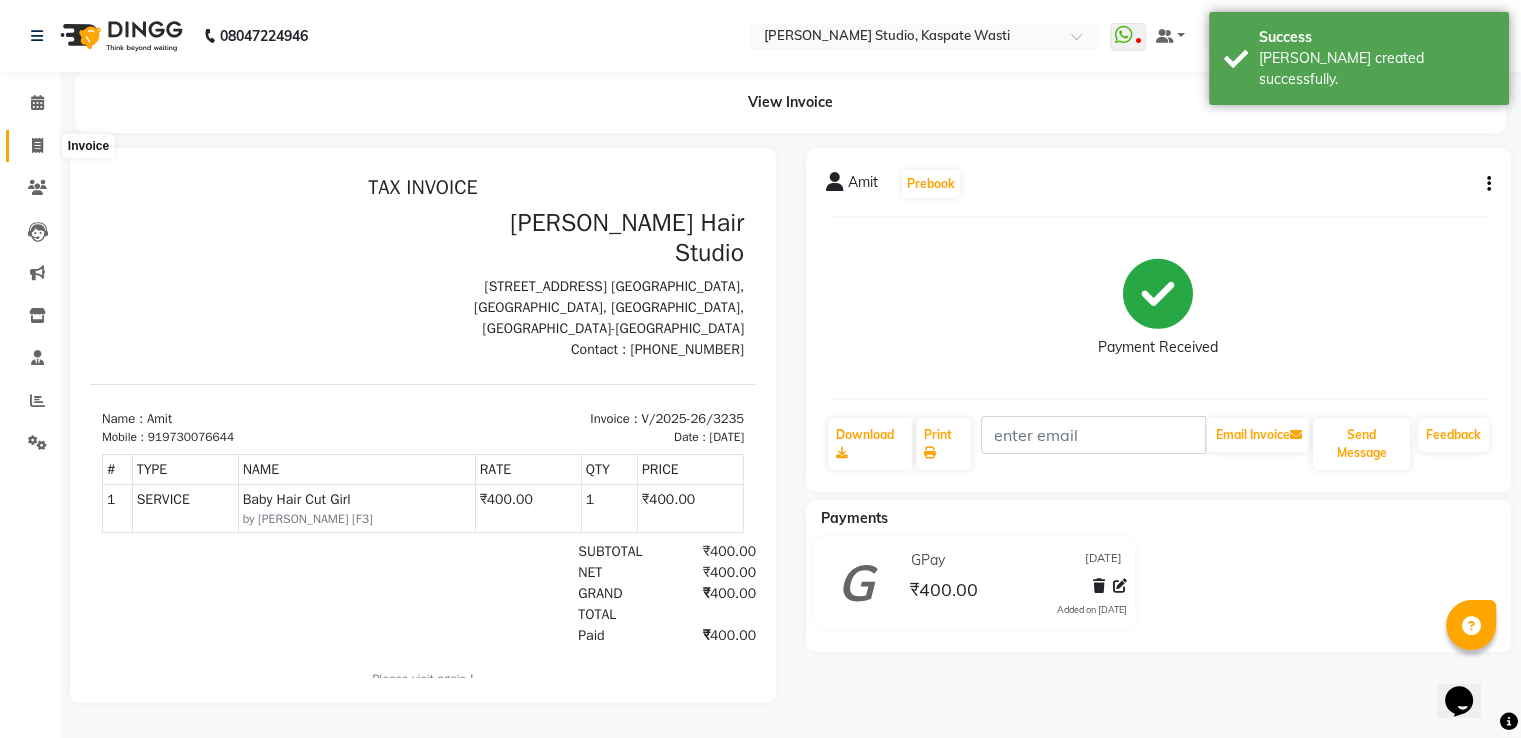 click 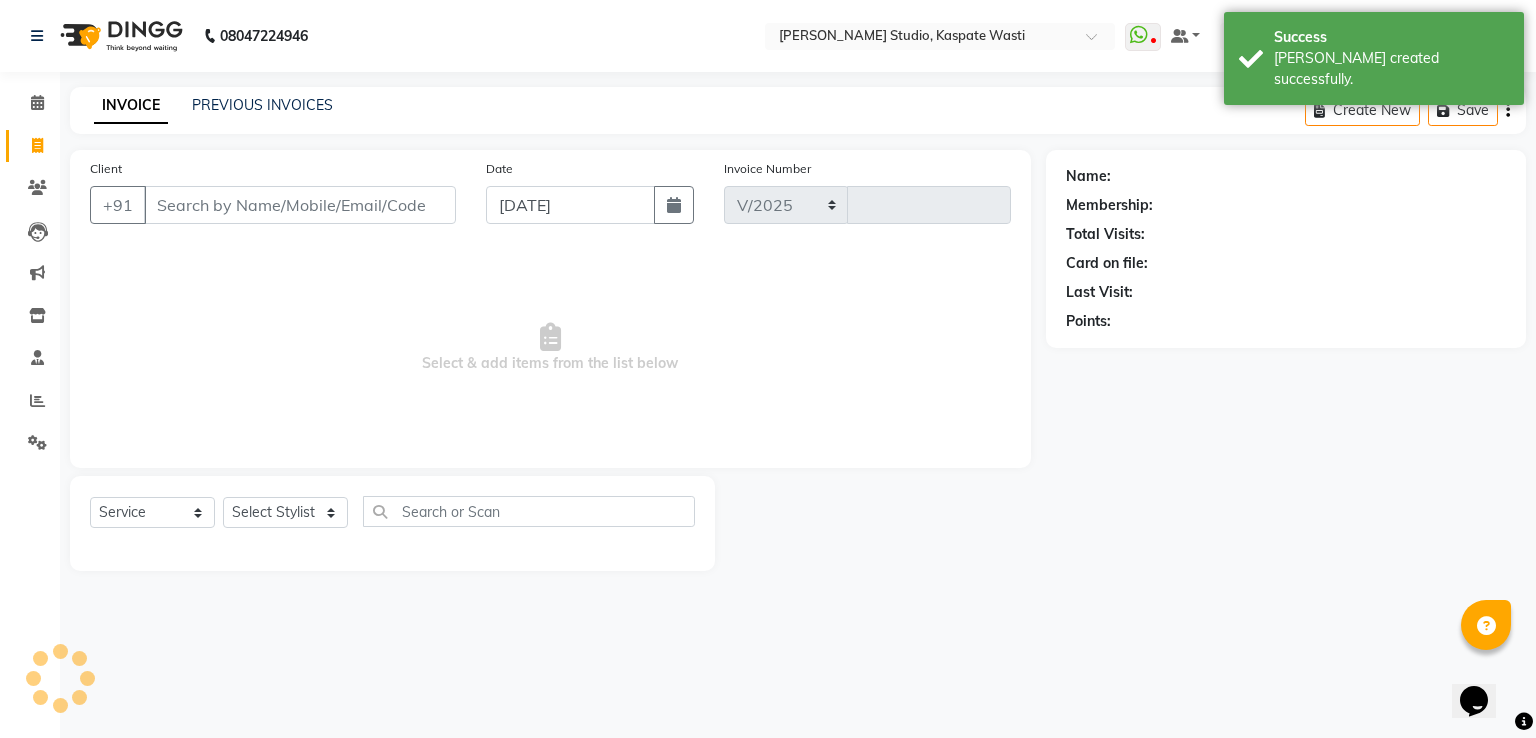 select on "130" 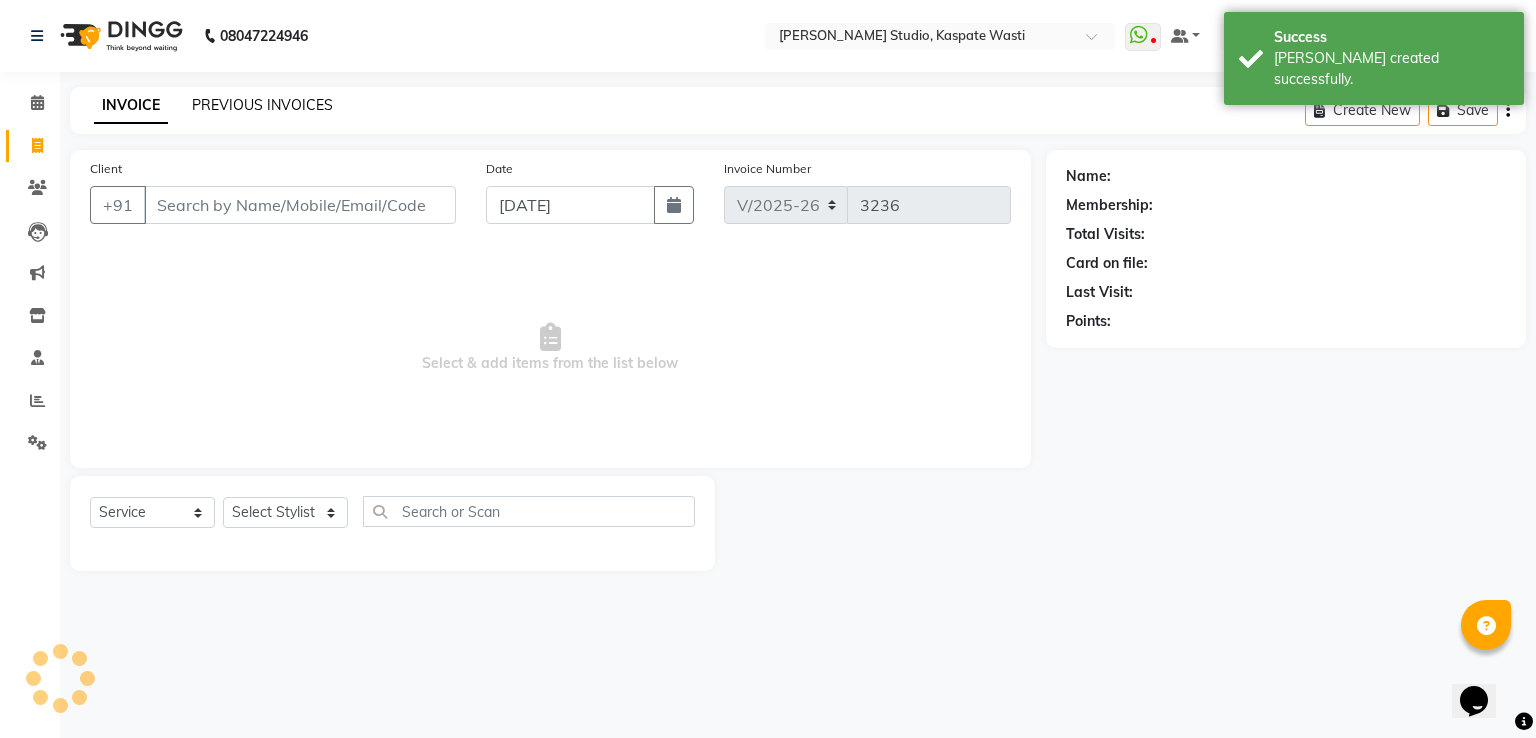 click on "PREVIOUS INVOICES" 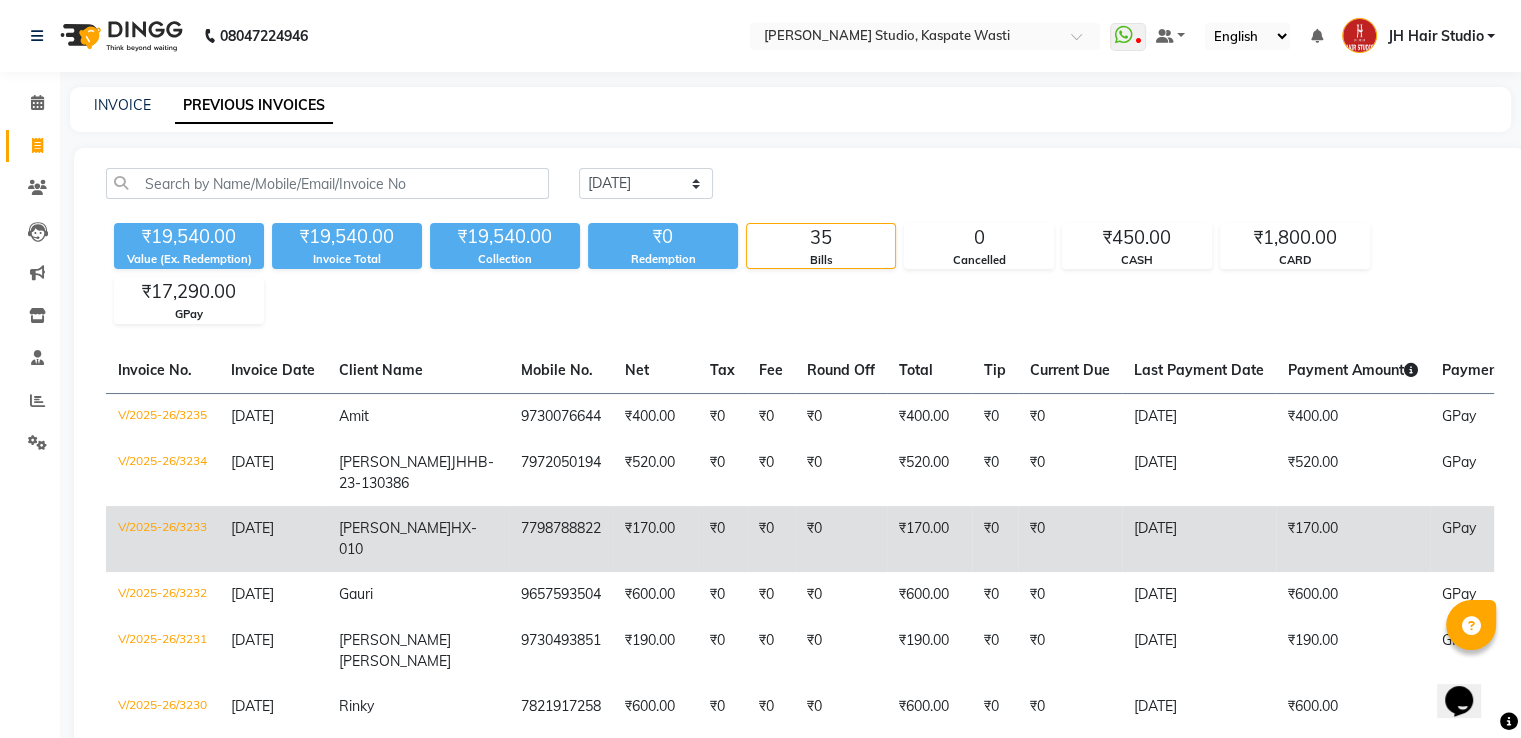 click on "₹170.00" 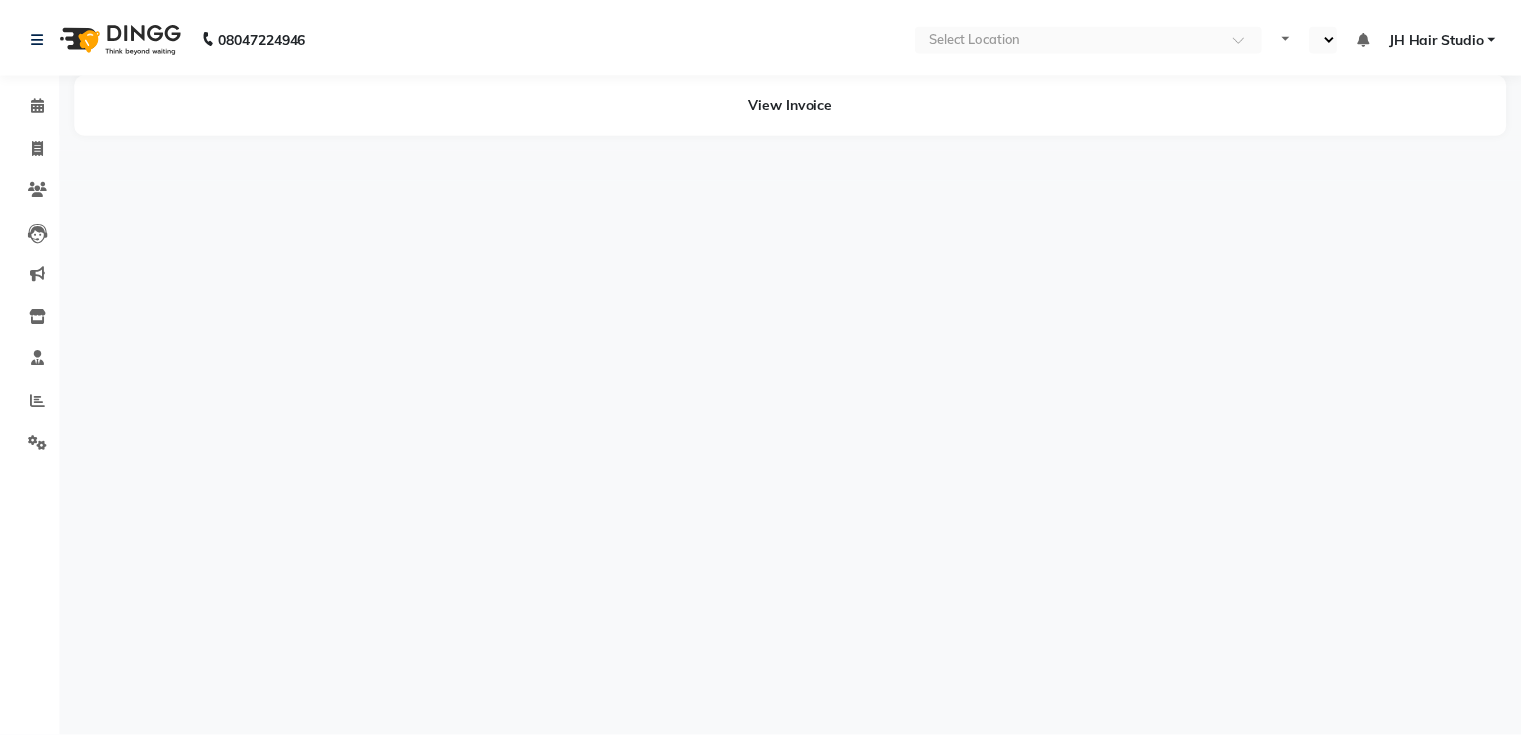 scroll, scrollTop: 0, scrollLeft: 0, axis: both 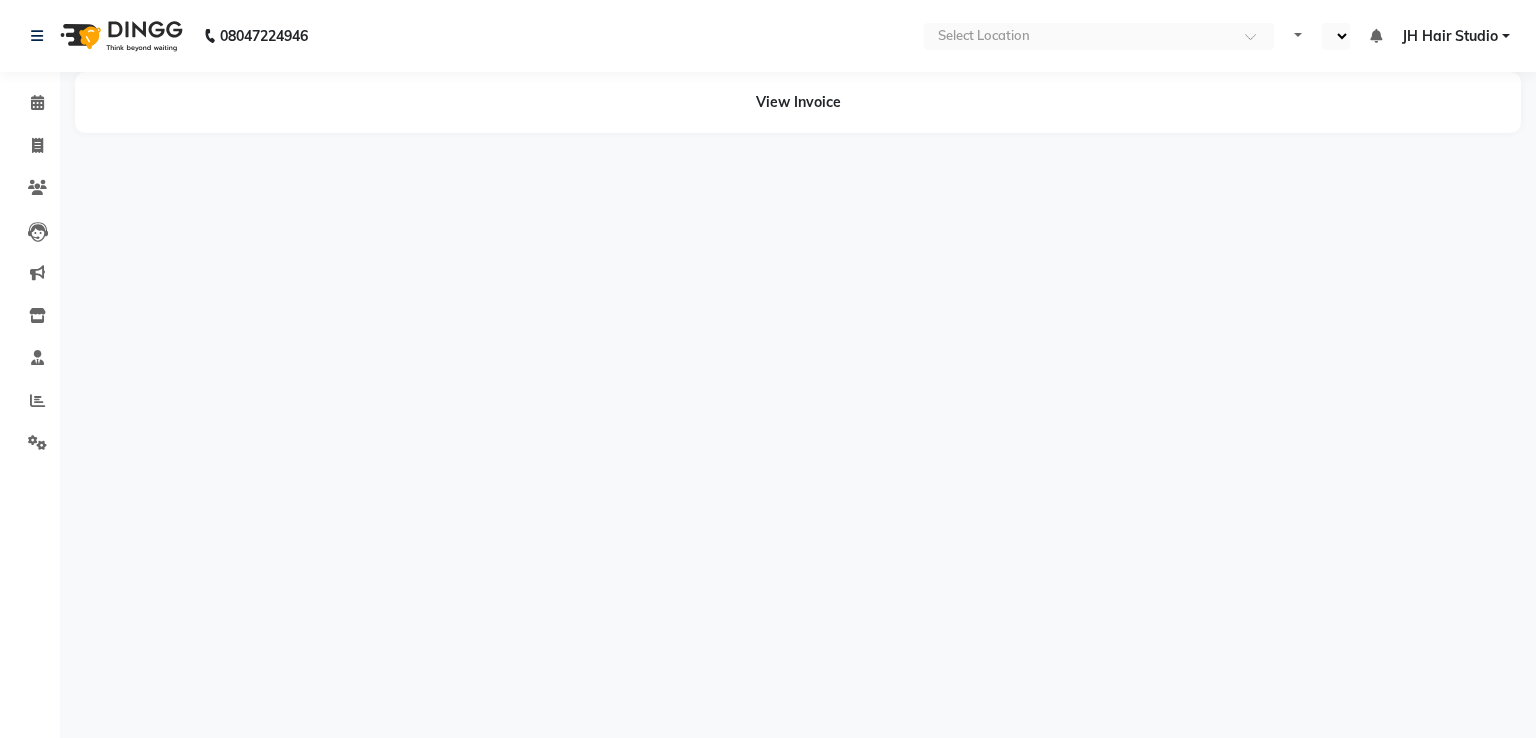 select on "en" 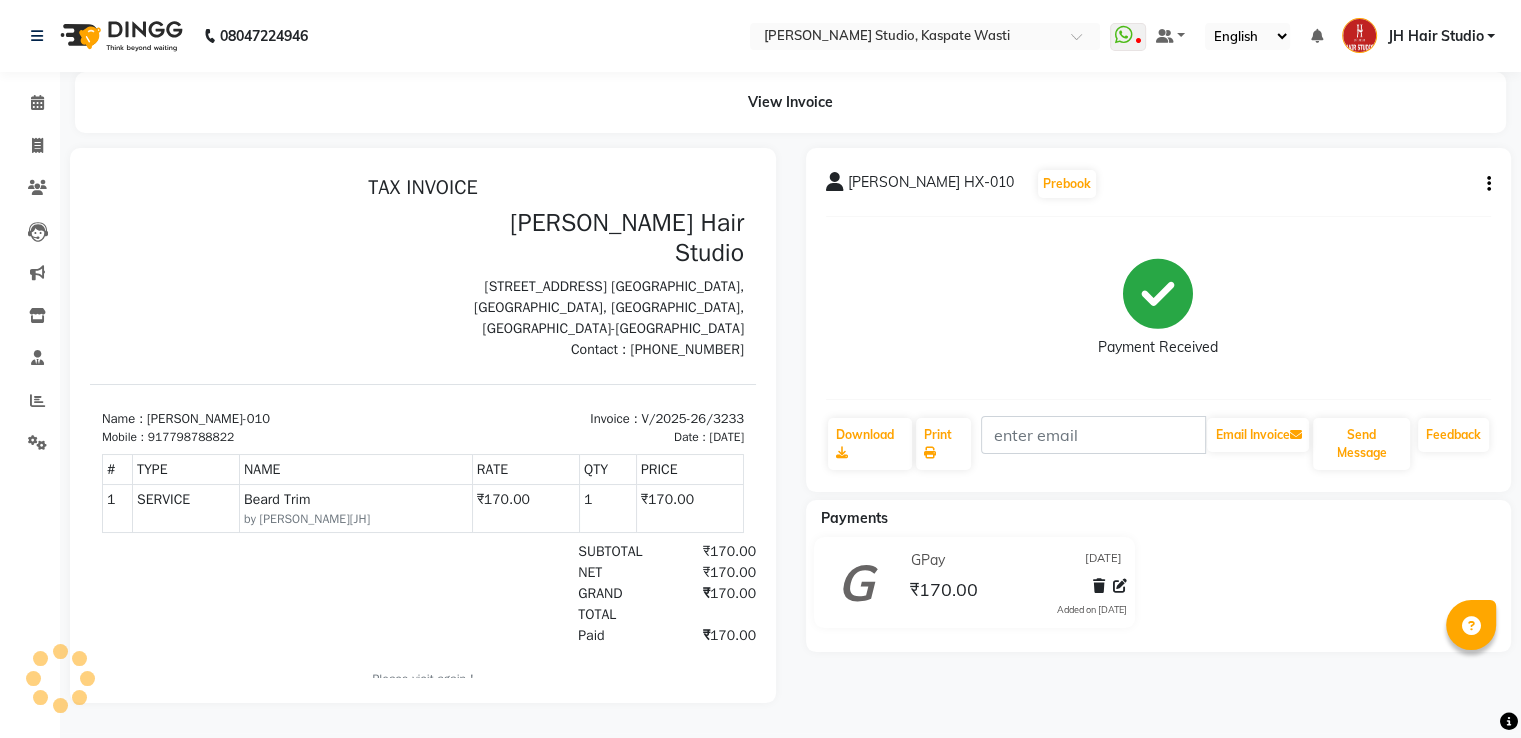 scroll, scrollTop: 0, scrollLeft: 0, axis: both 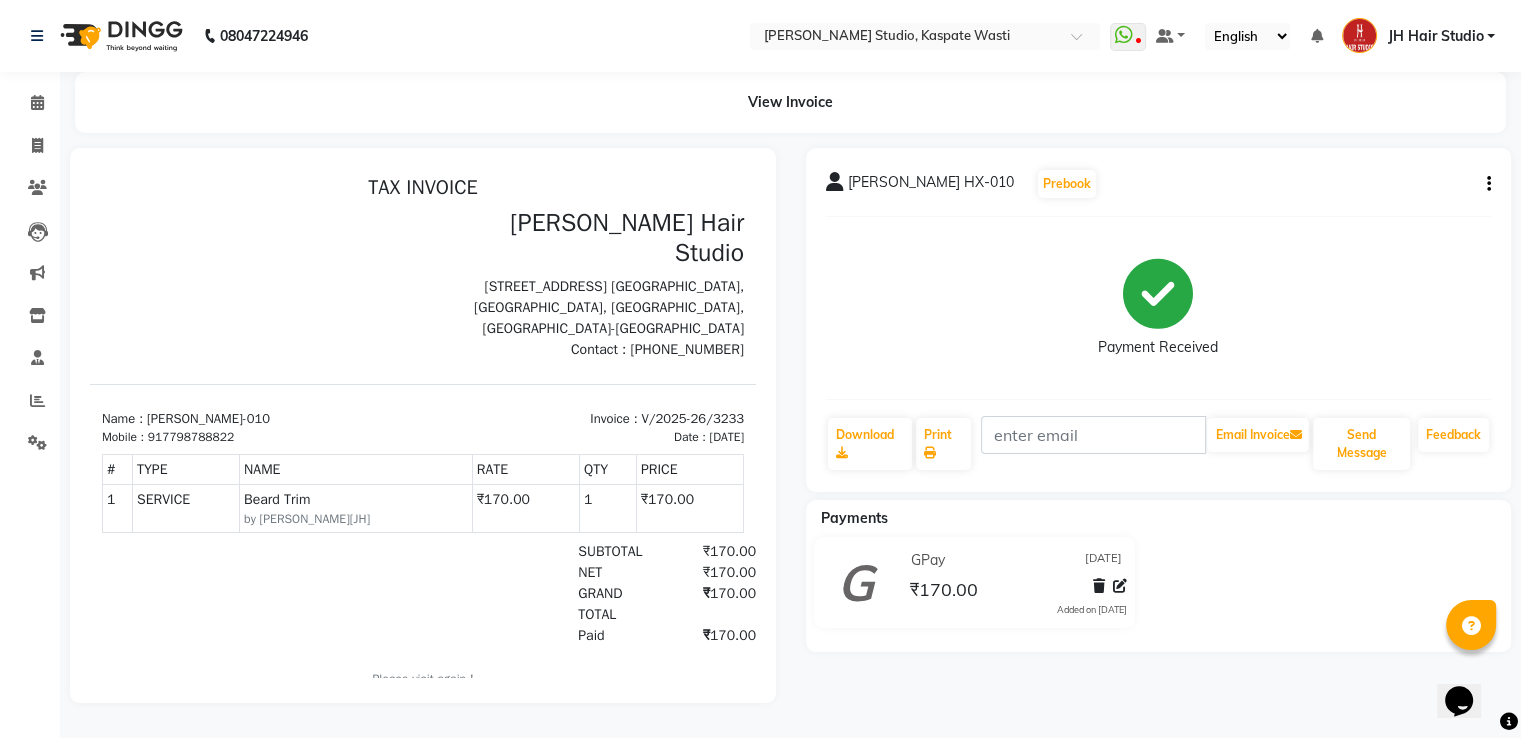 click 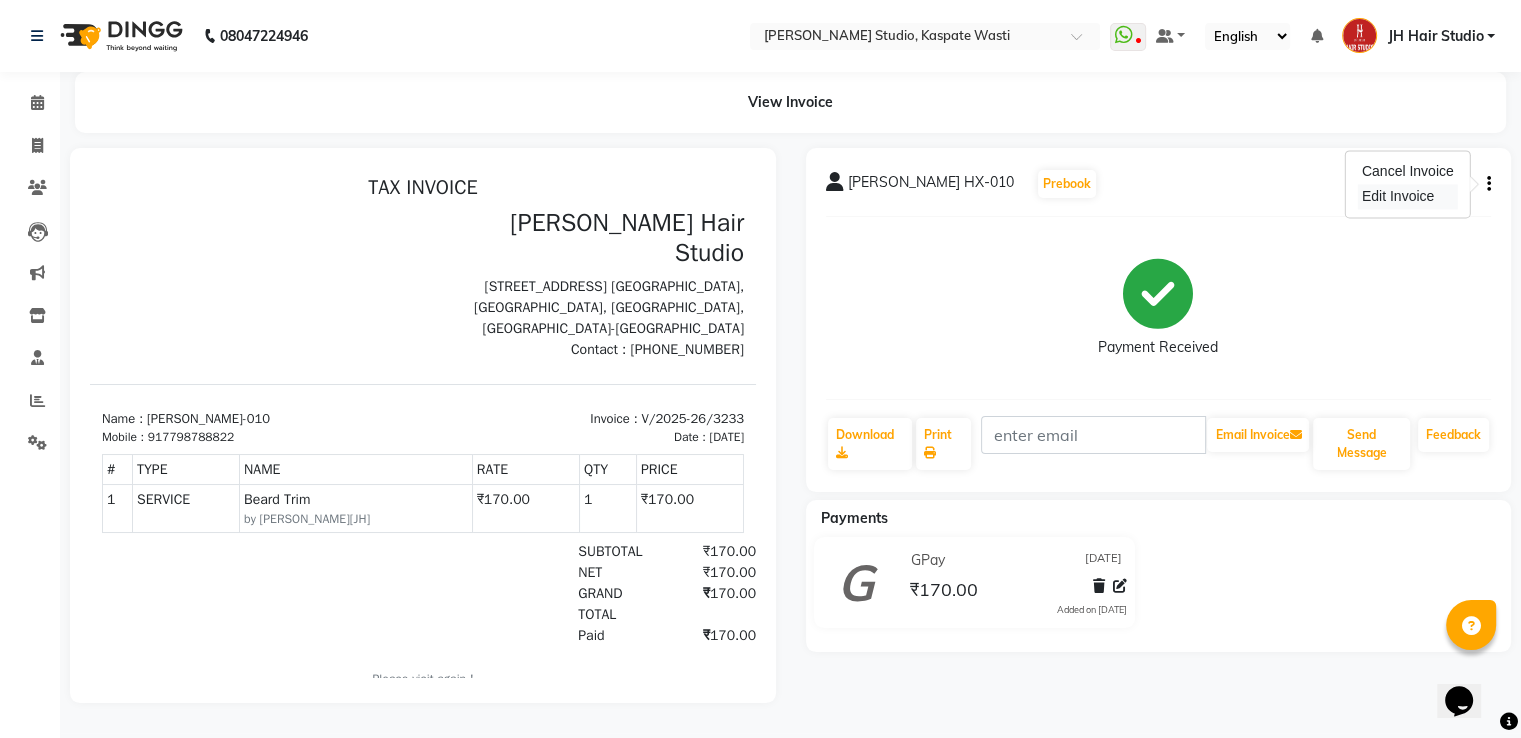 click on "Edit Invoice" at bounding box center [1408, 196] 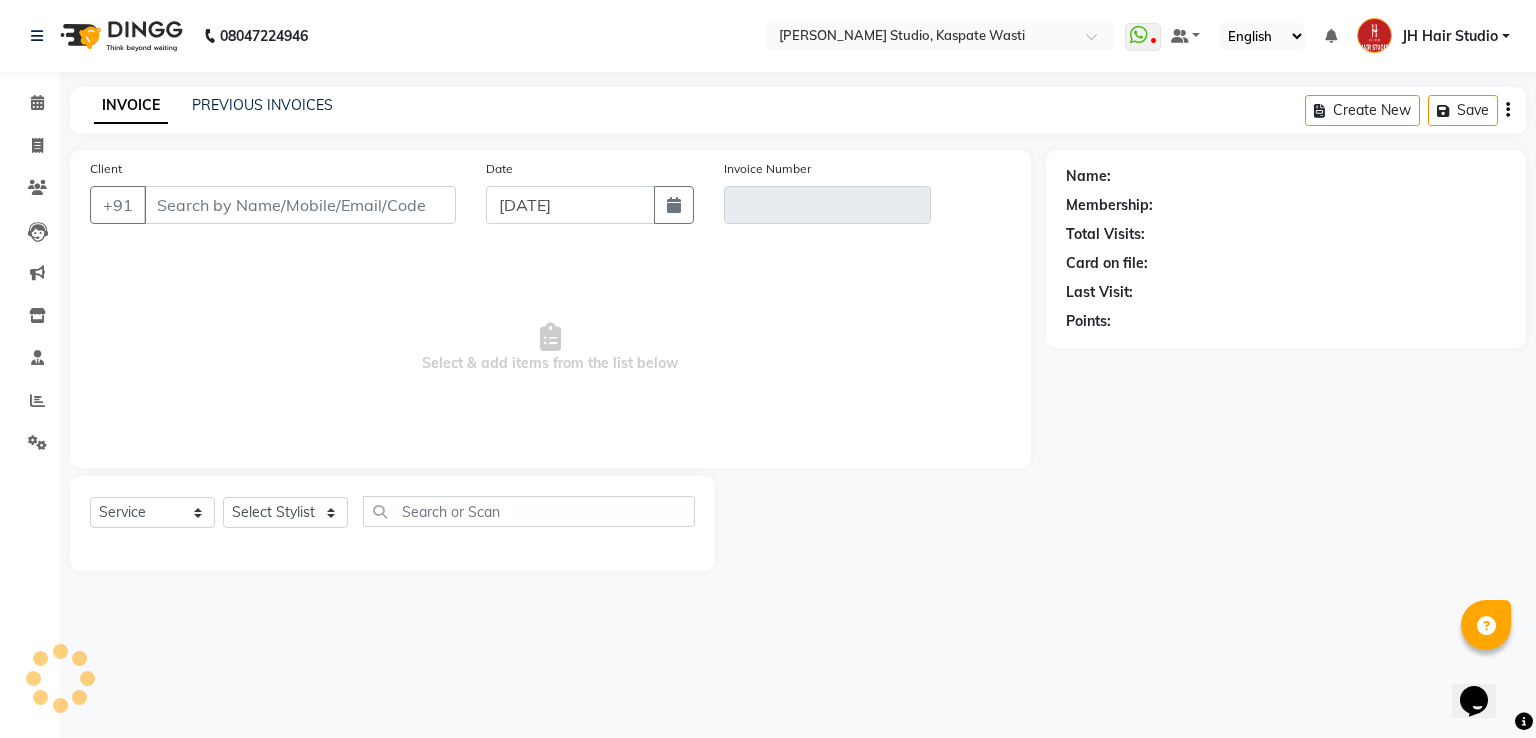 type on "7798788822" 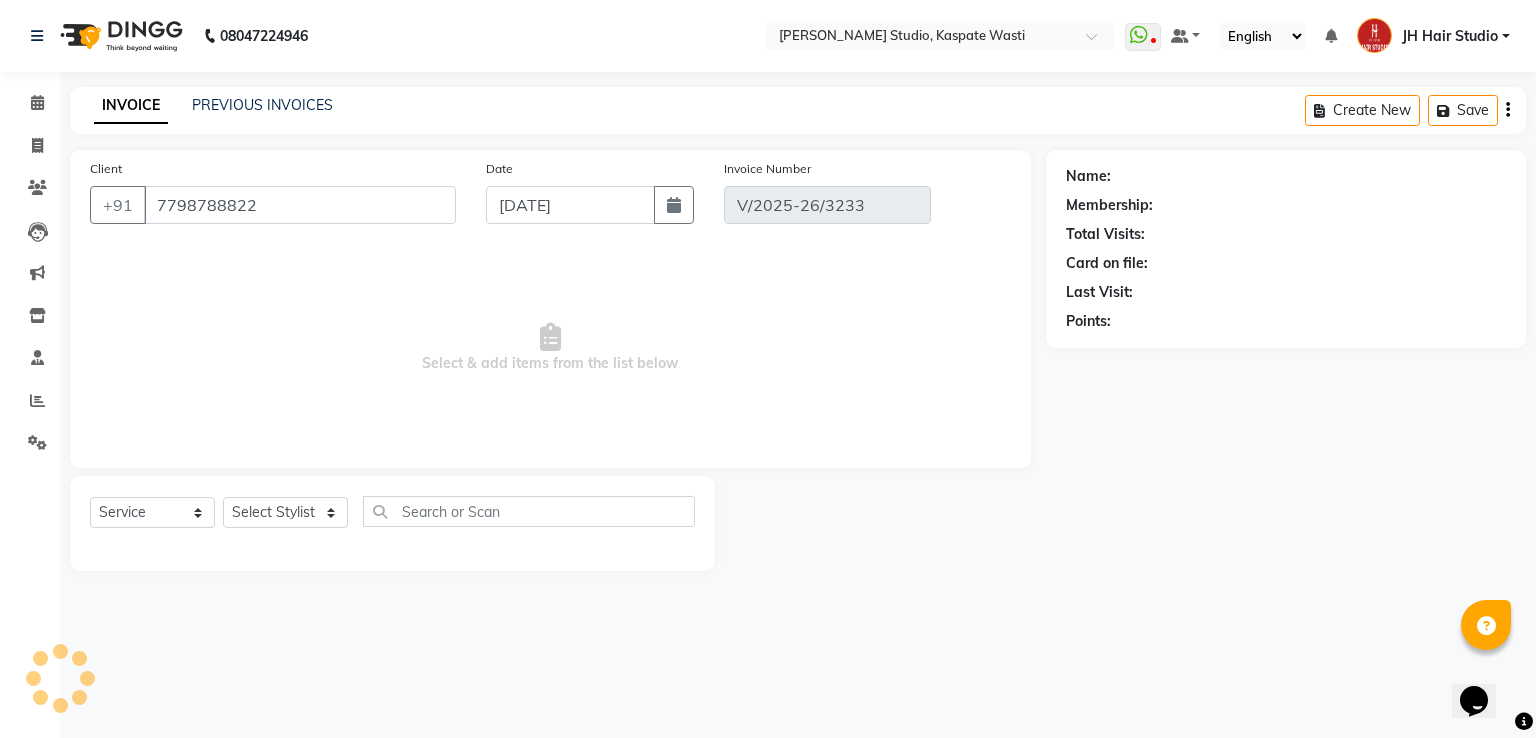 select on "1: Object" 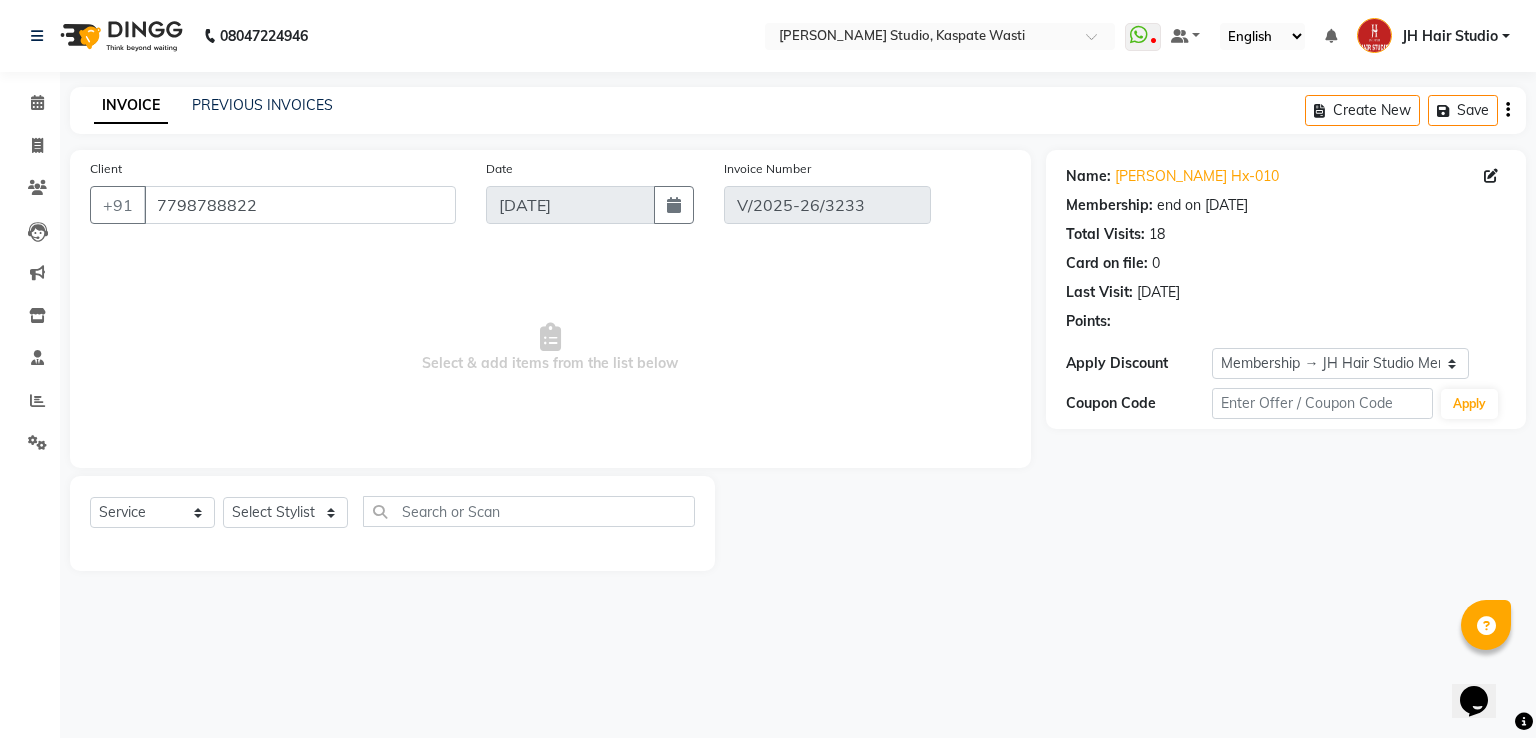 select on "select" 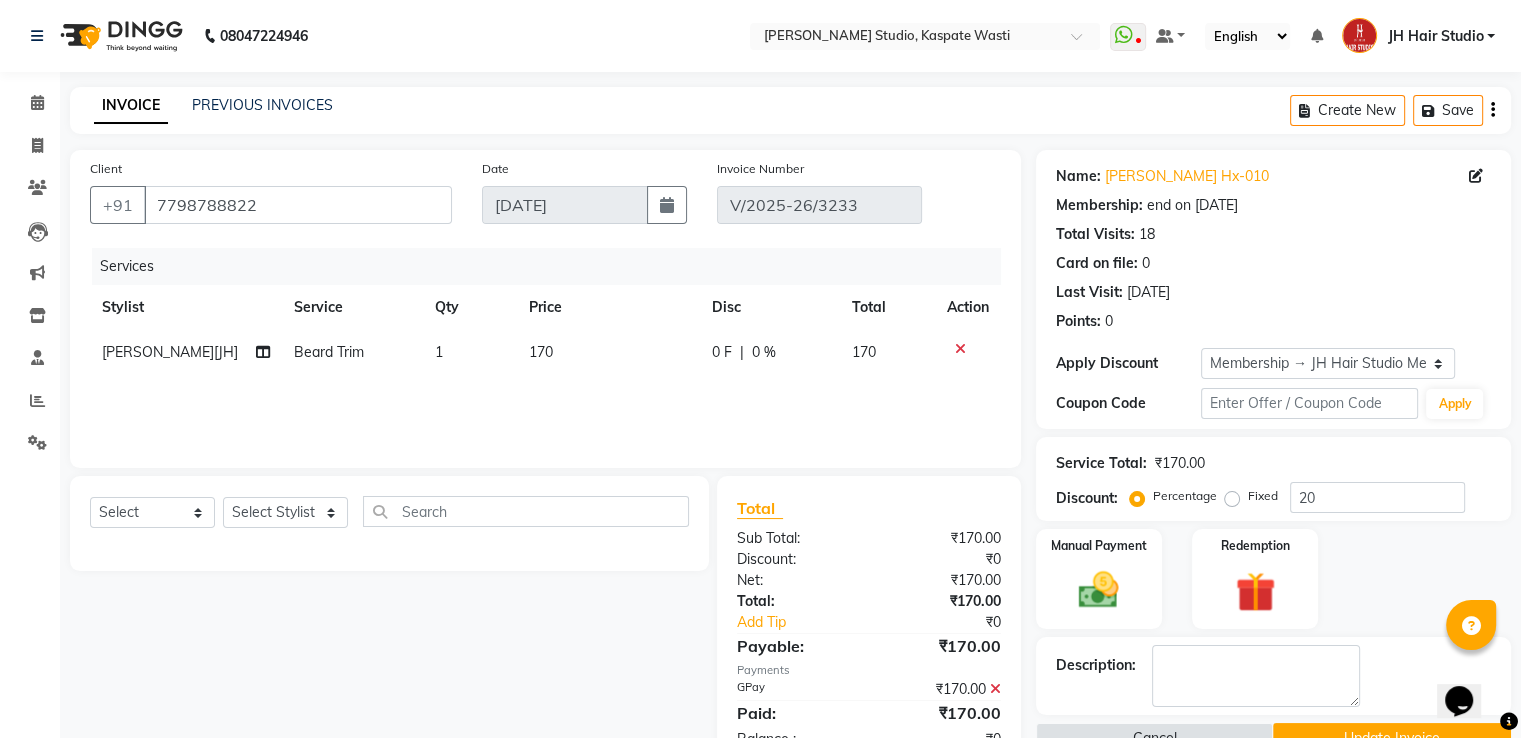 click on "170" 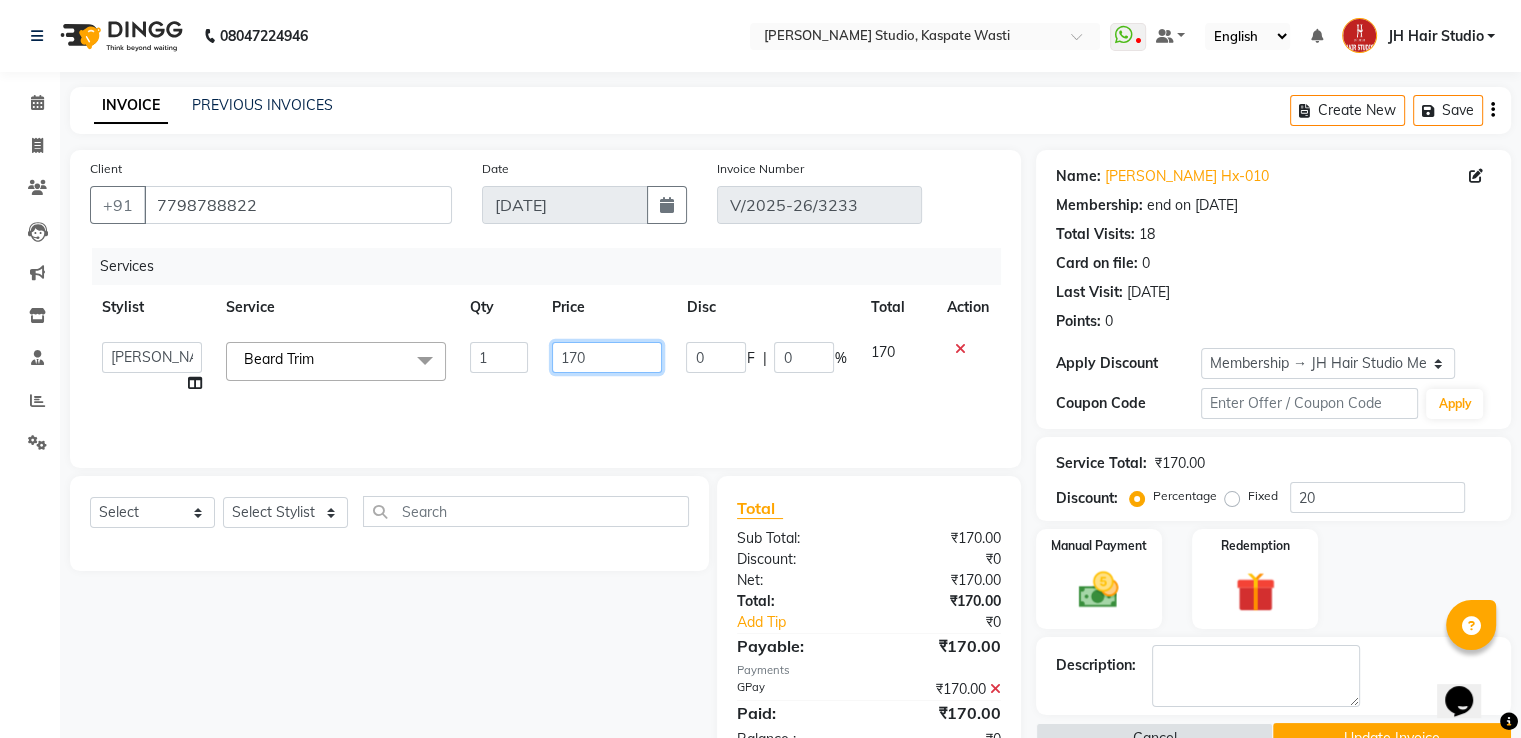 click on "170" 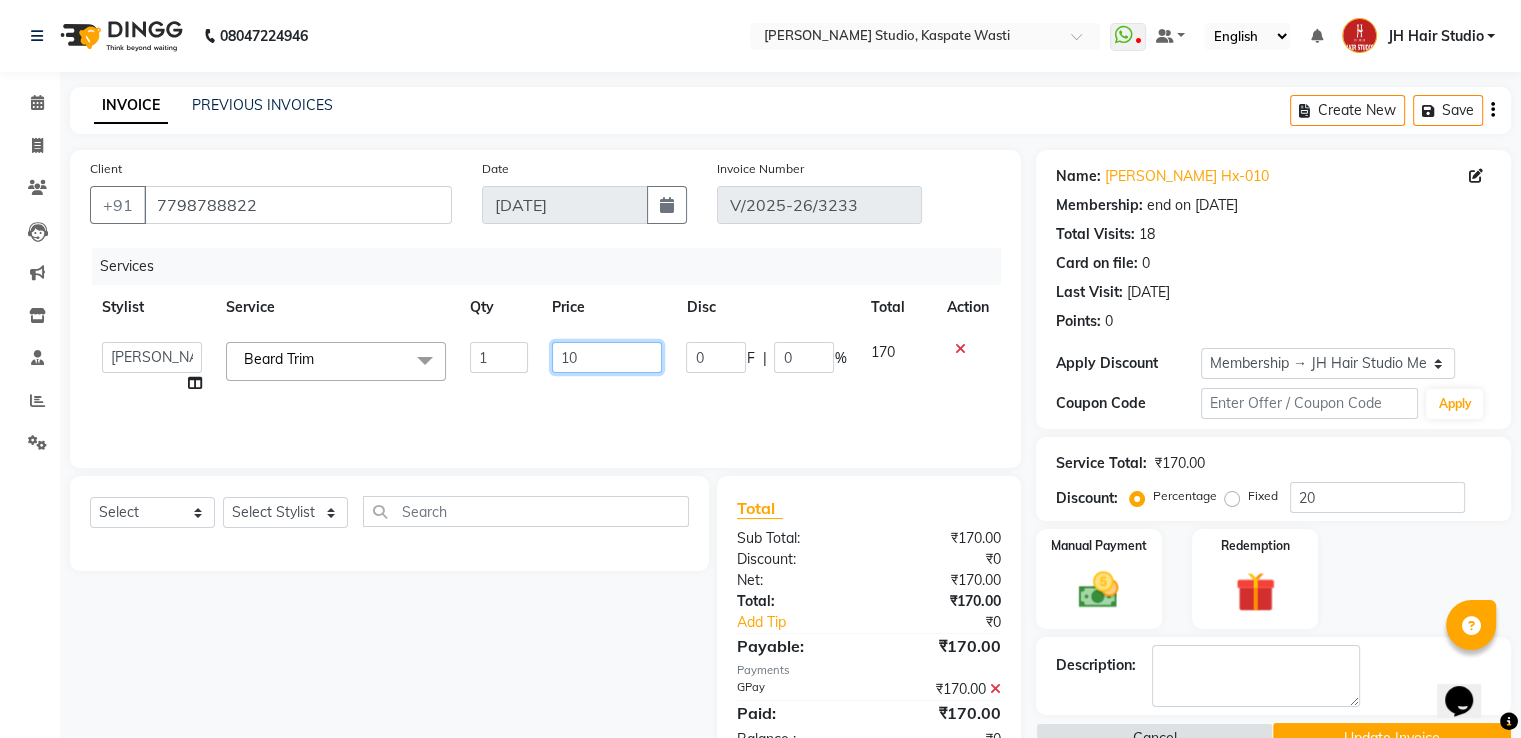 type on "190" 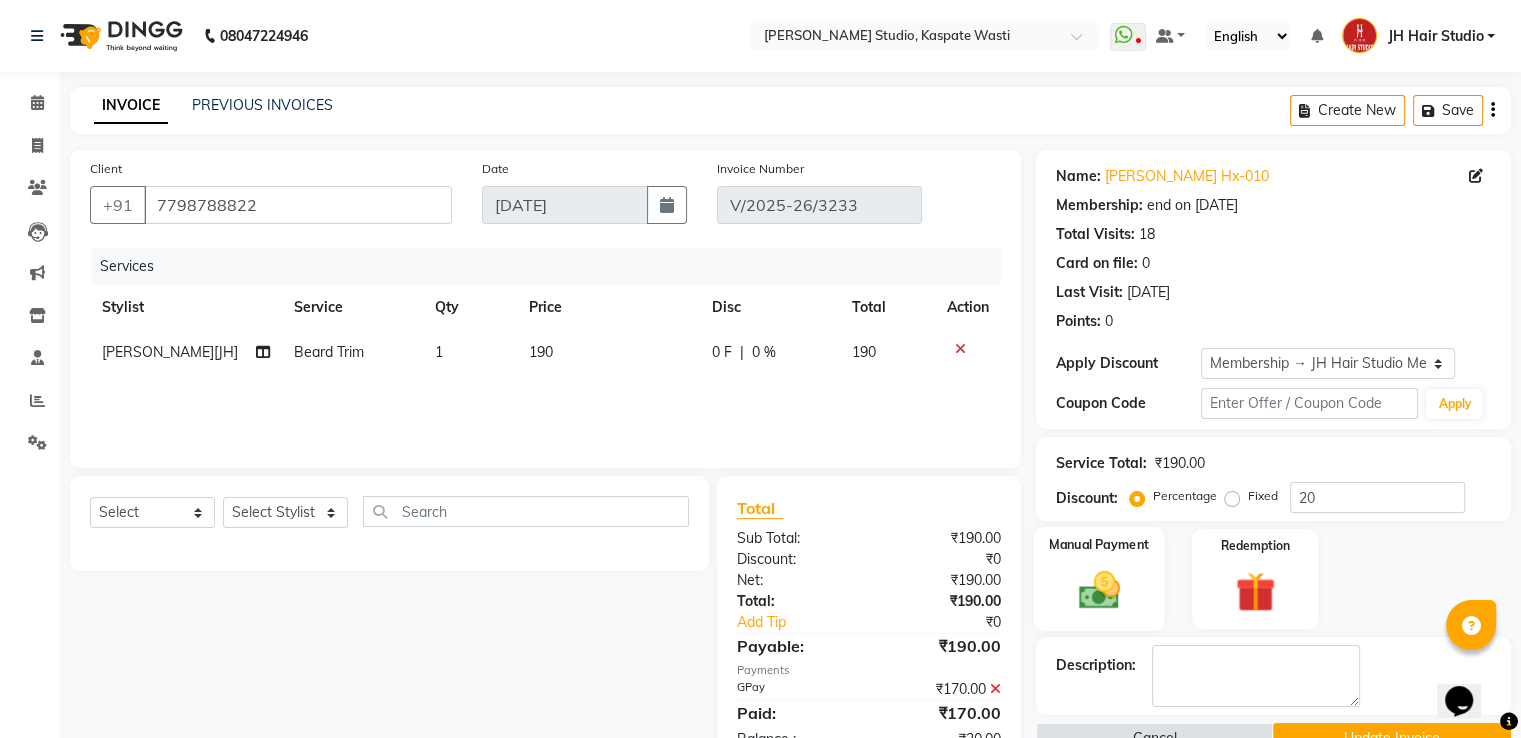 click on "Manual Payment" 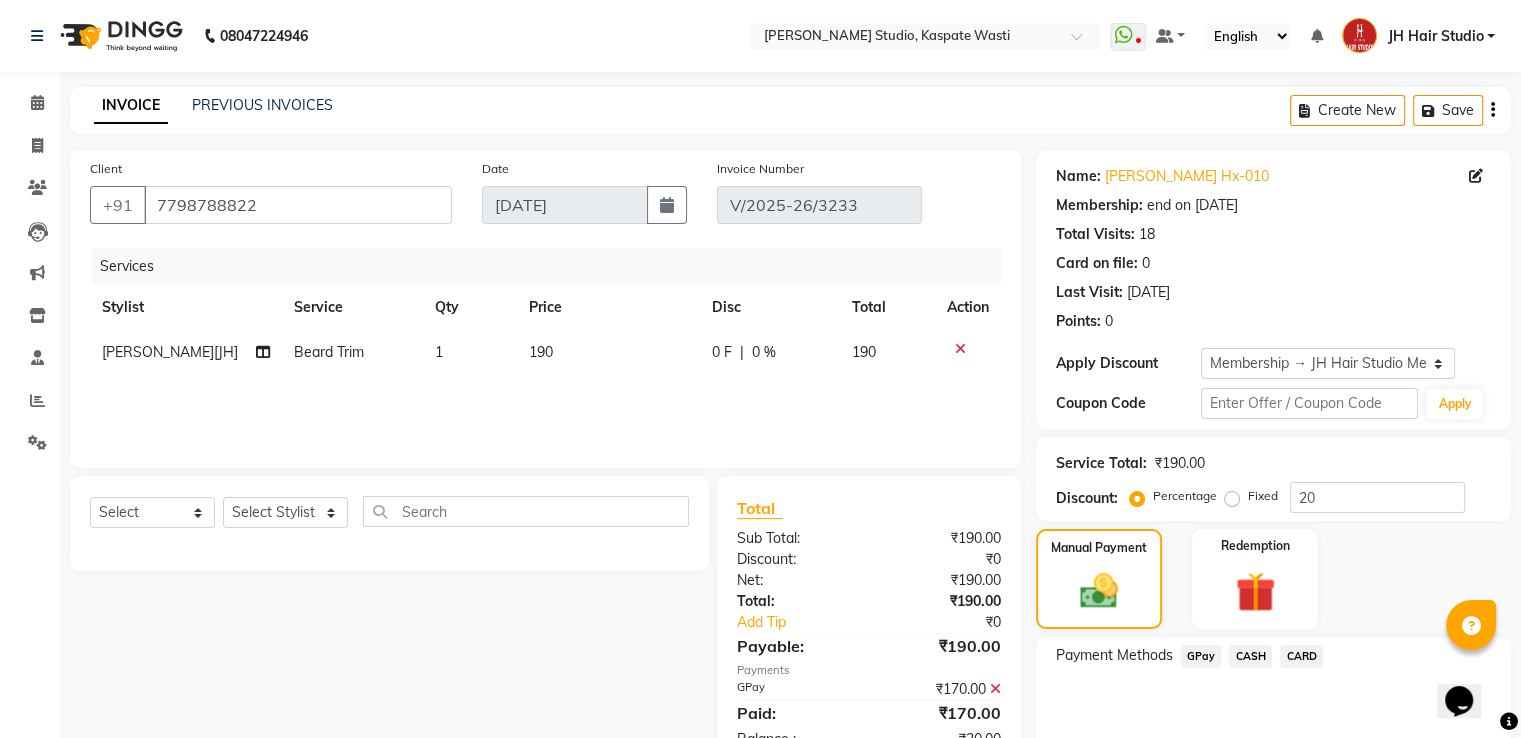 click on "GPay" 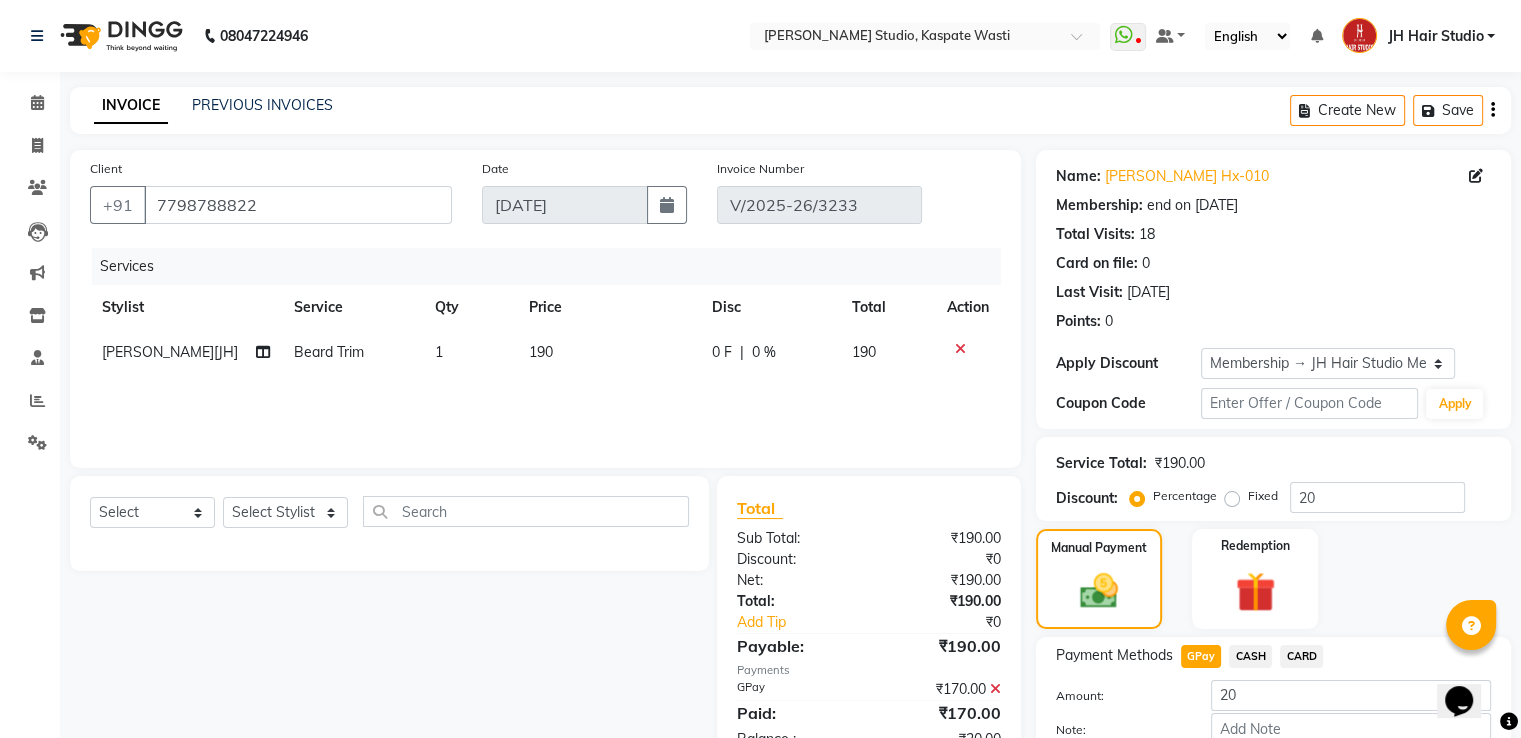scroll, scrollTop: 204, scrollLeft: 0, axis: vertical 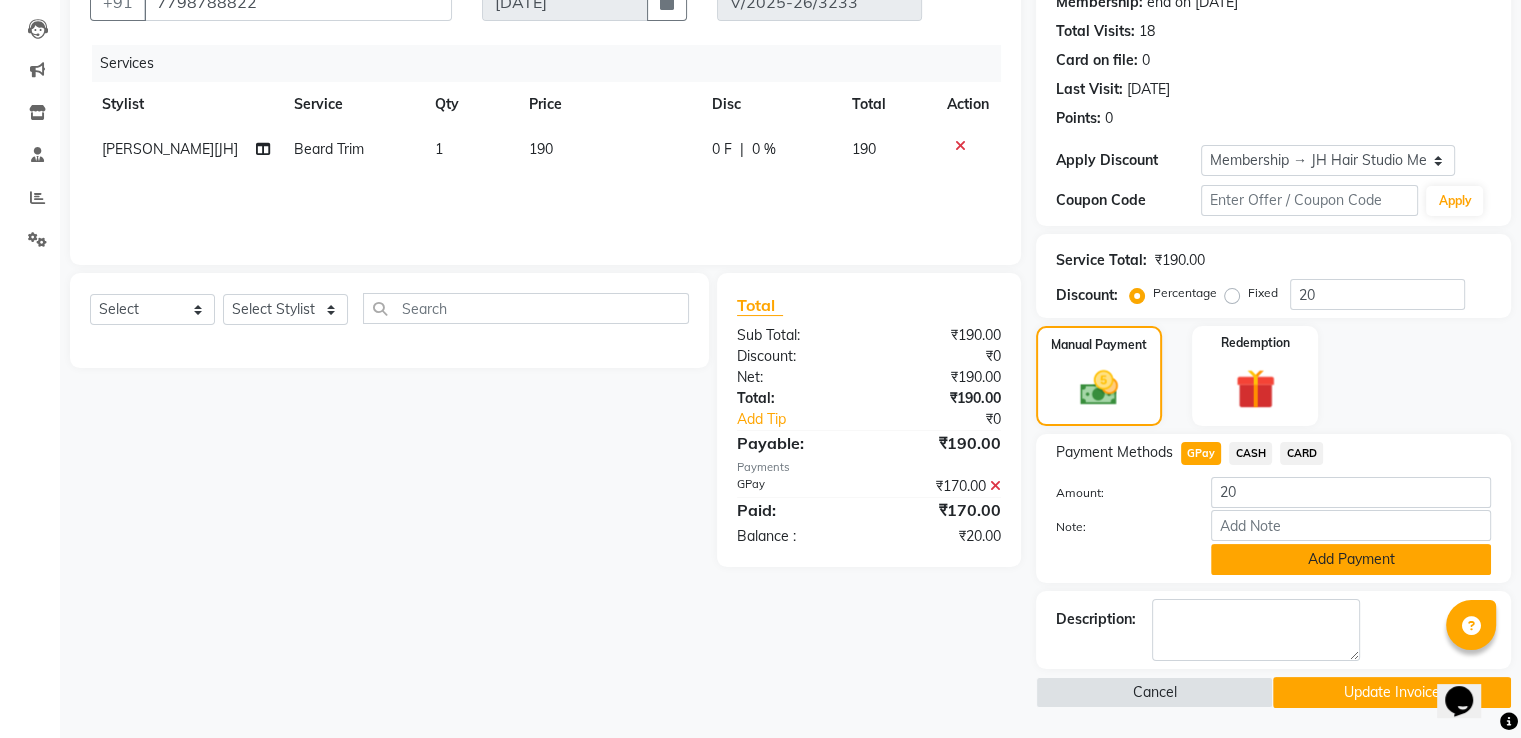 click on "Add Payment" 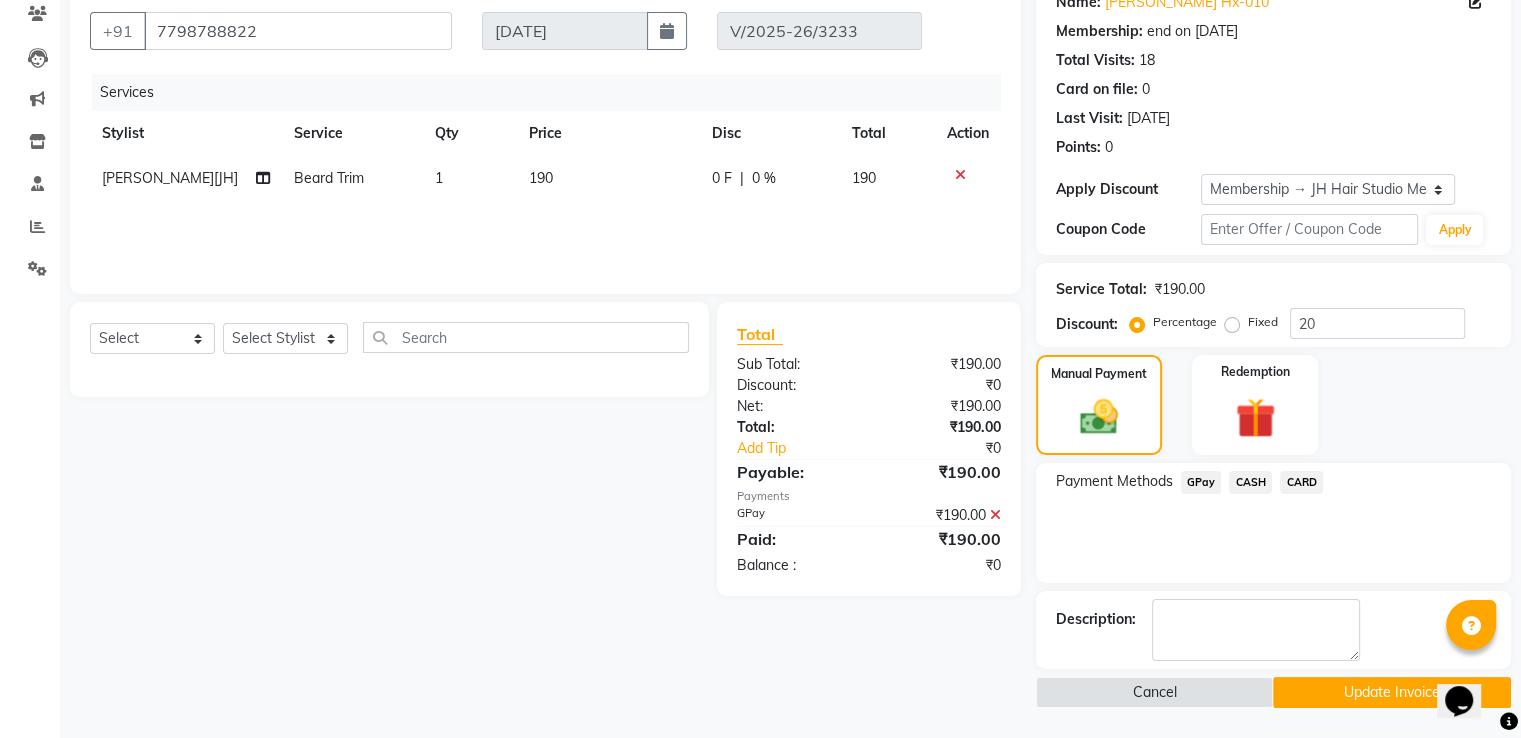 scroll, scrollTop: 172, scrollLeft: 0, axis: vertical 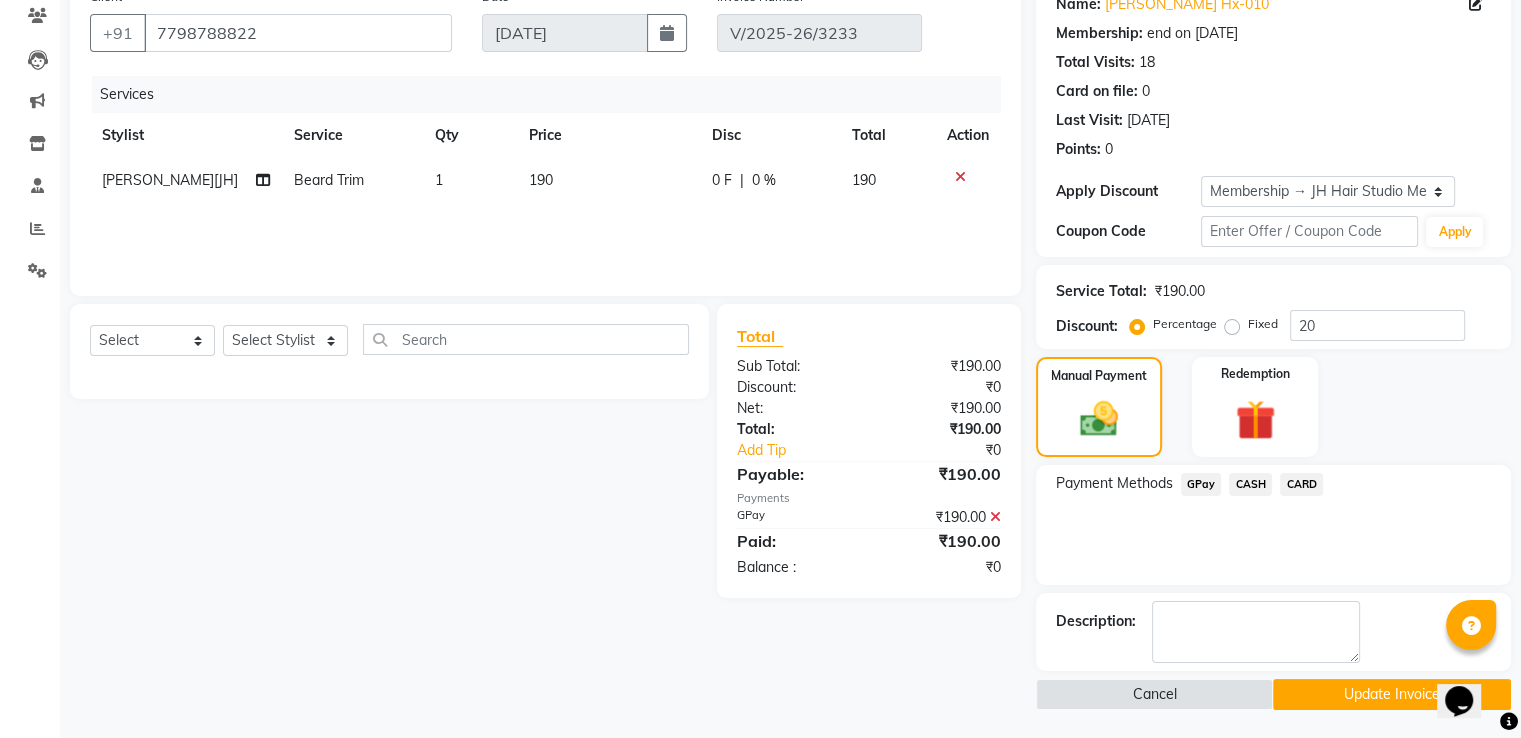 click on "Update Invoice" 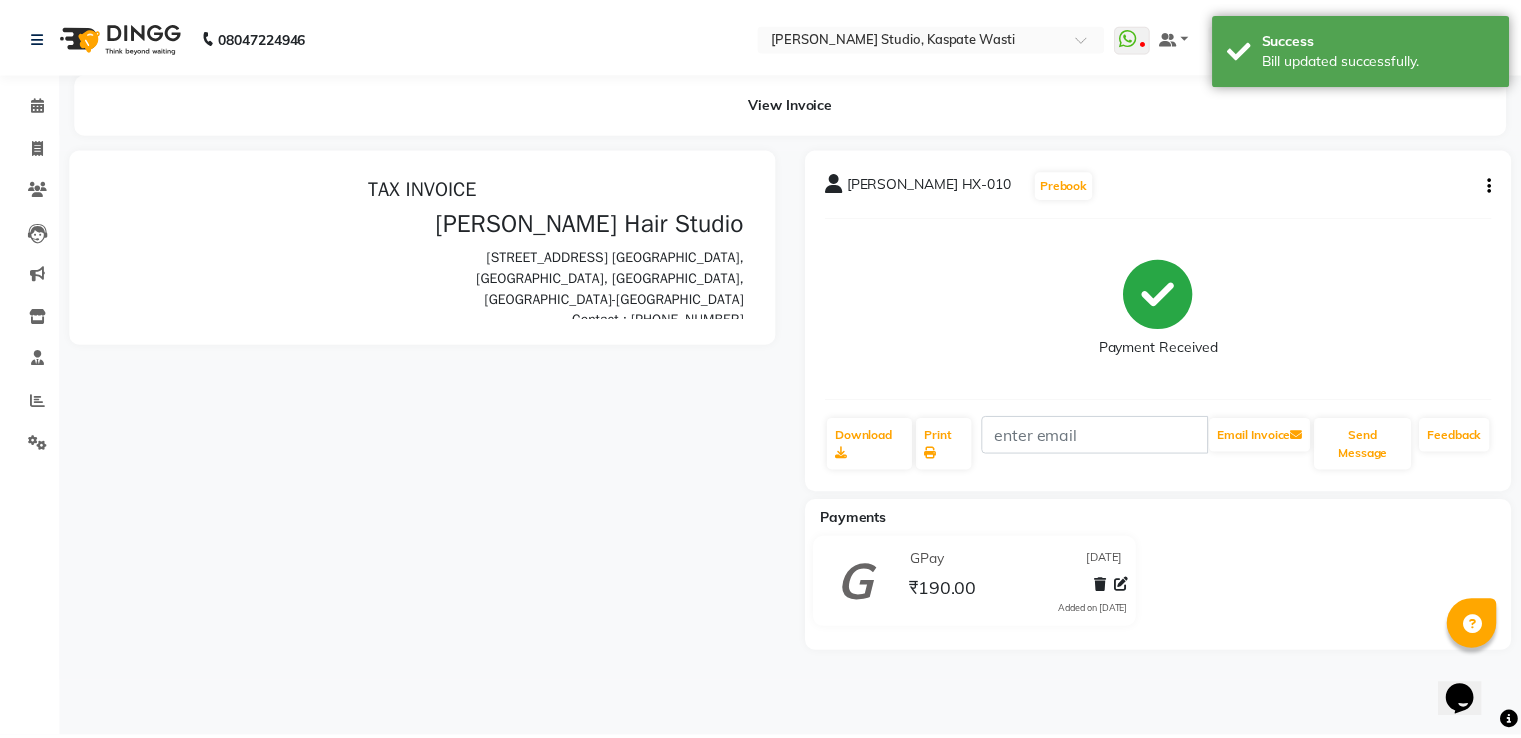 scroll, scrollTop: 0, scrollLeft: 0, axis: both 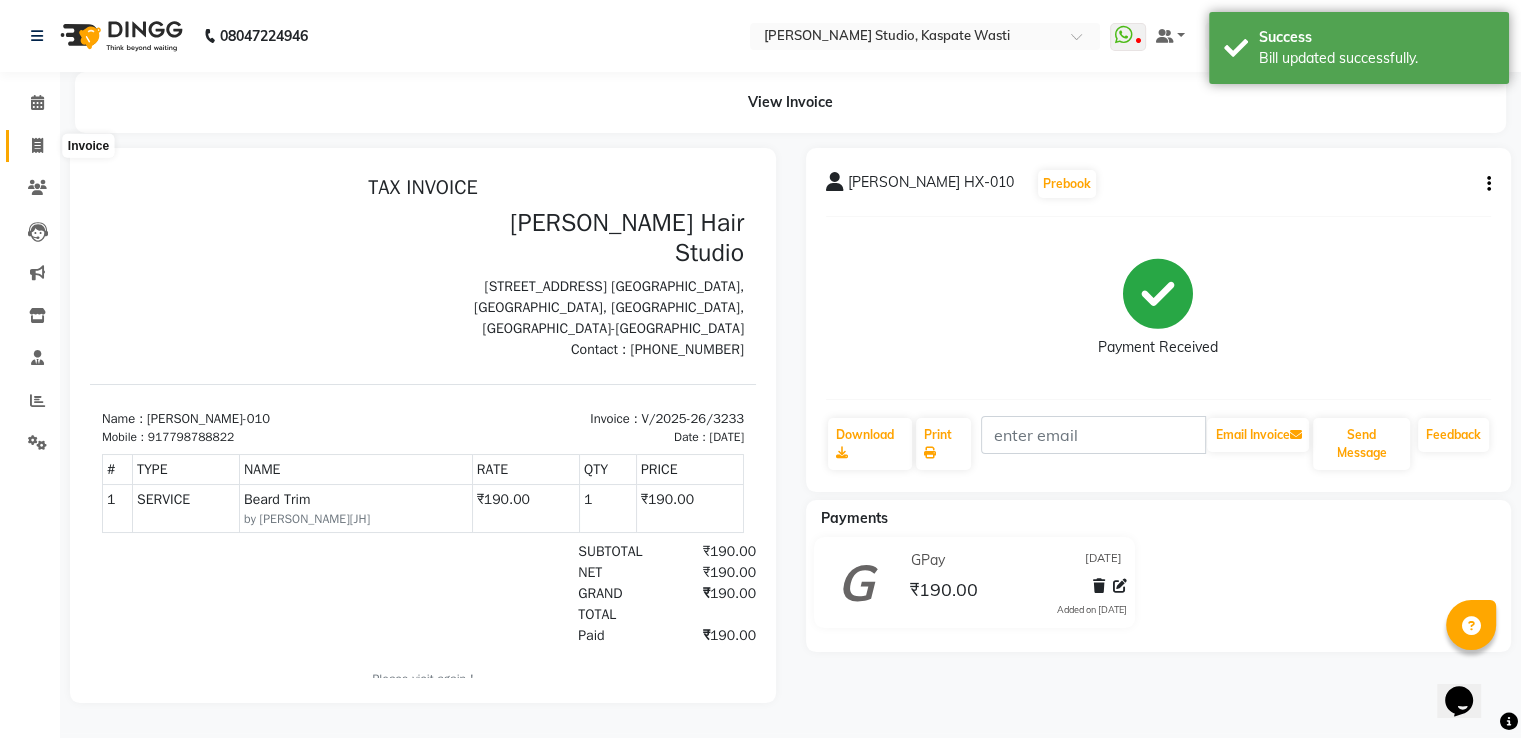 click 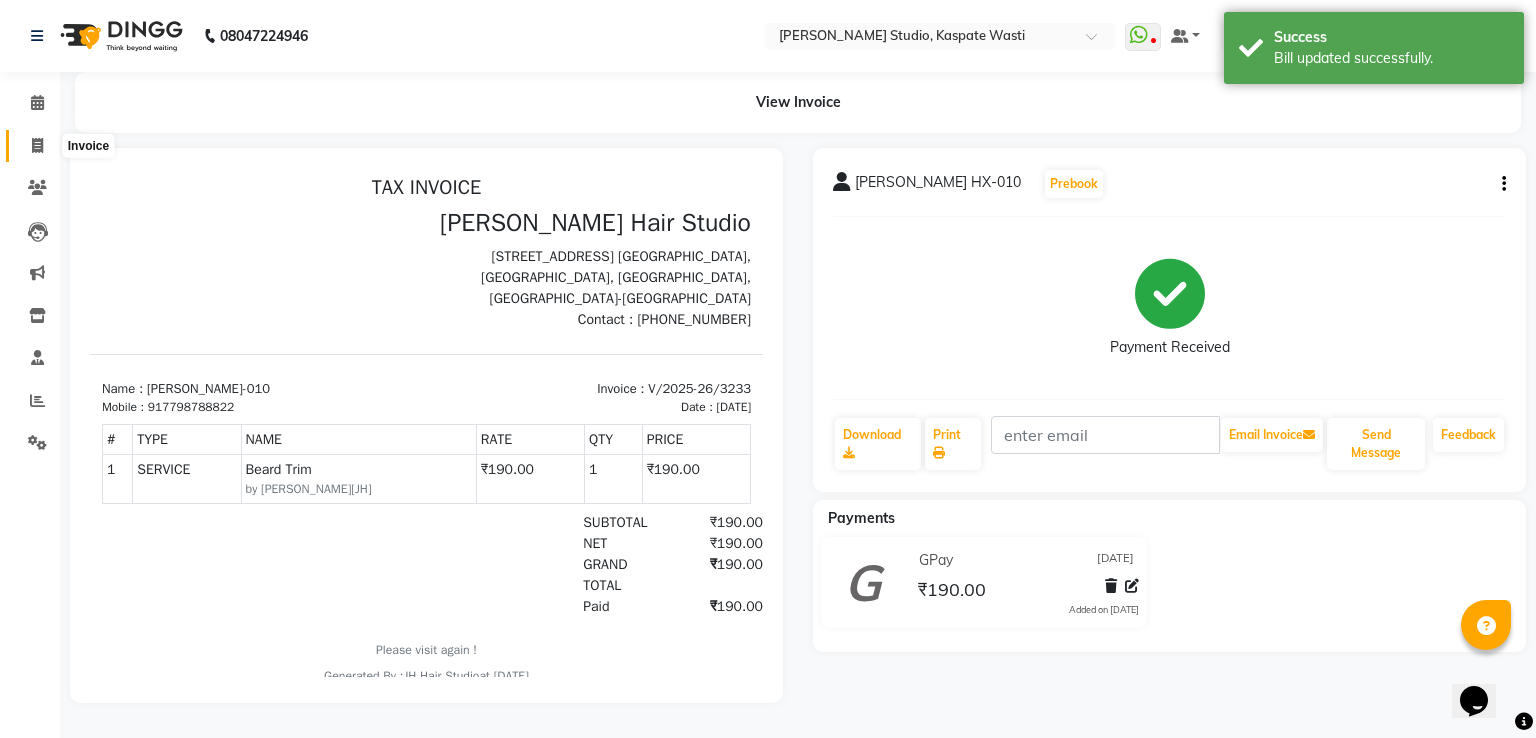 select on "service" 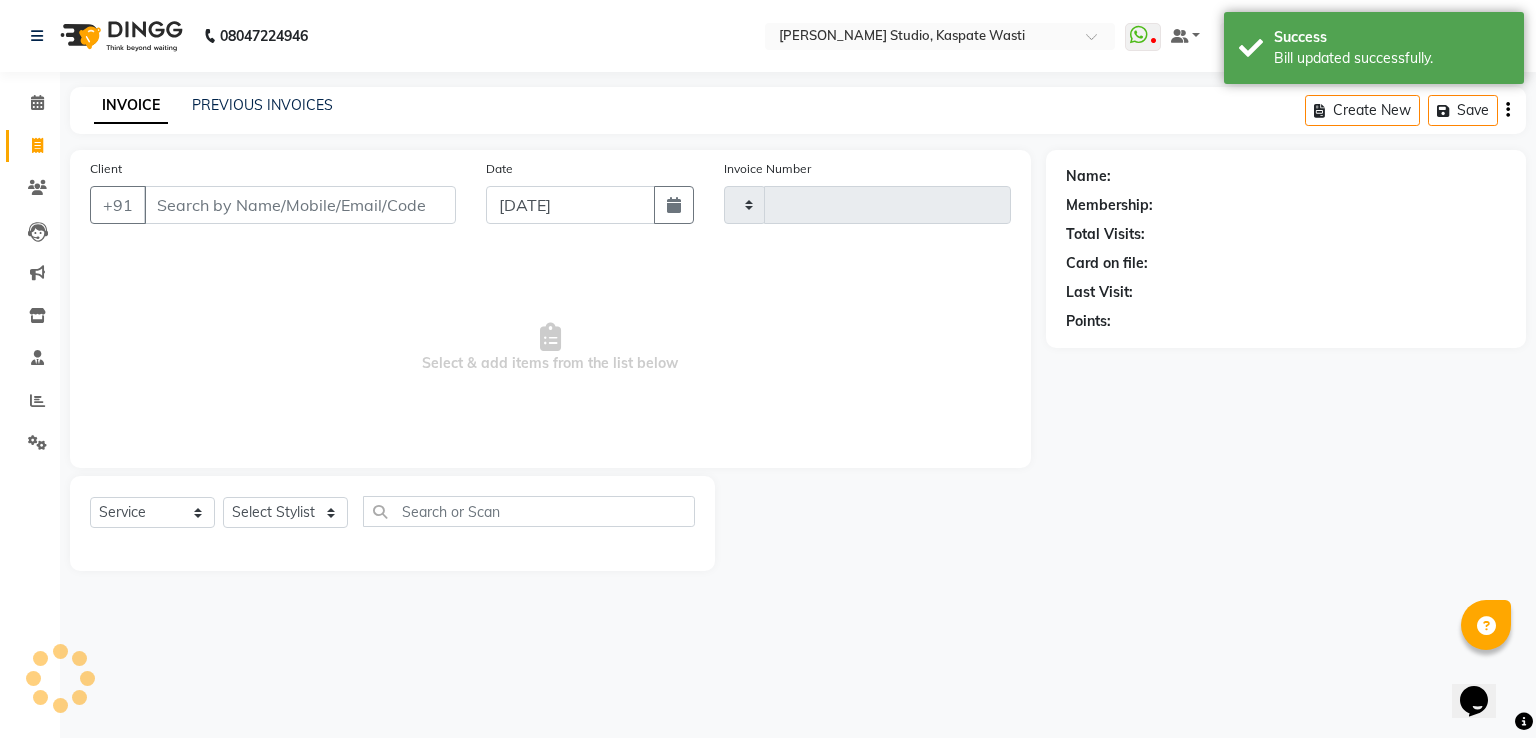 type on "3236" 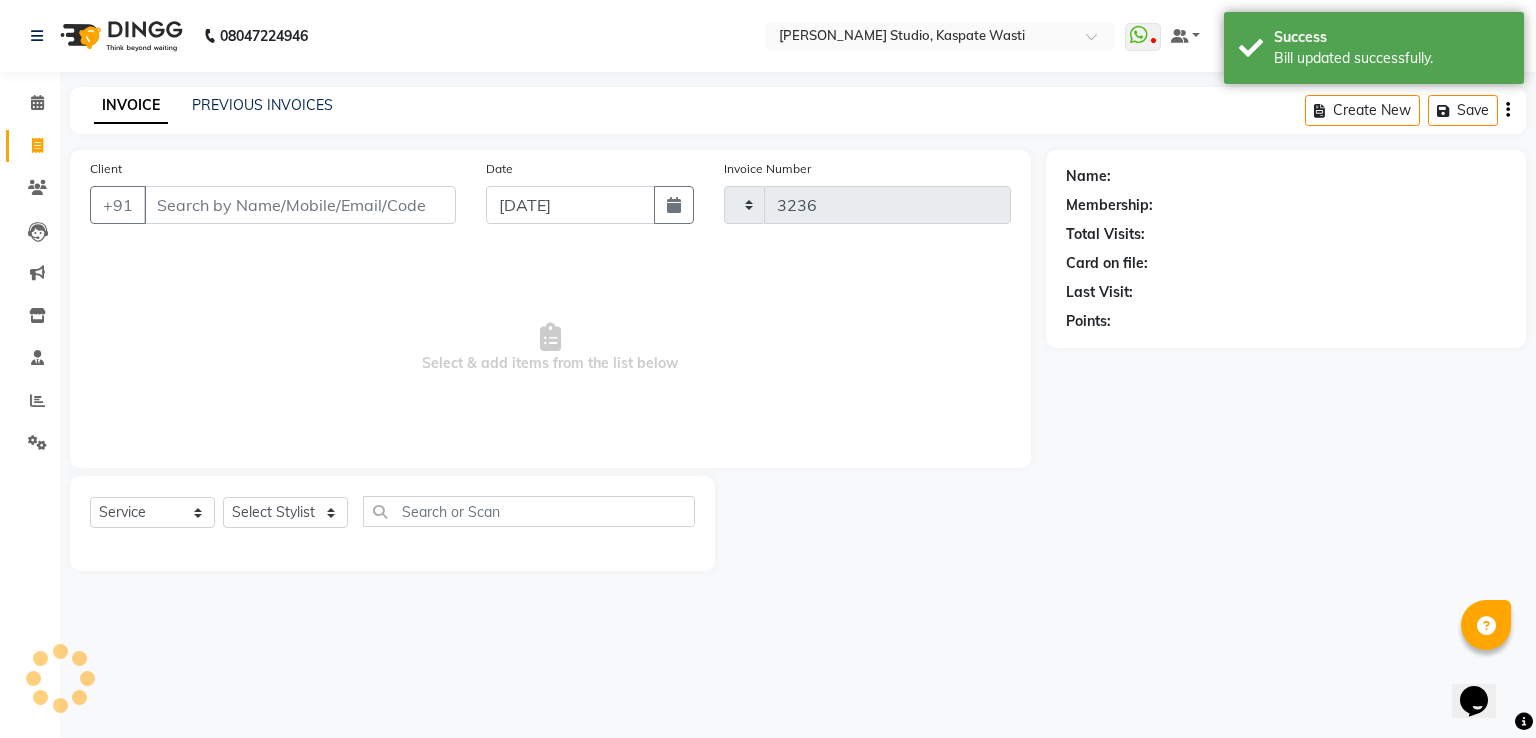select on "130" 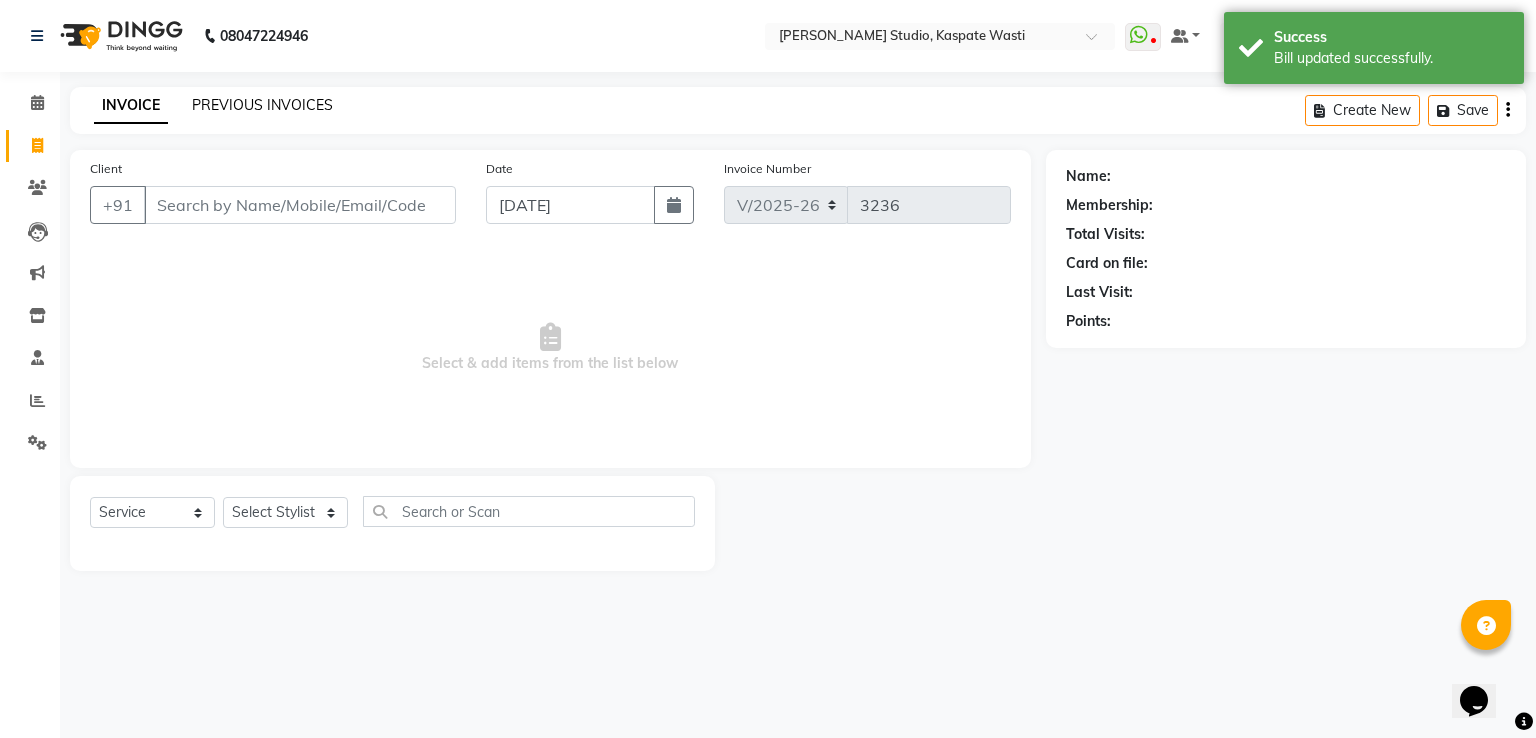 click on "PREVIOUS INVOICES" 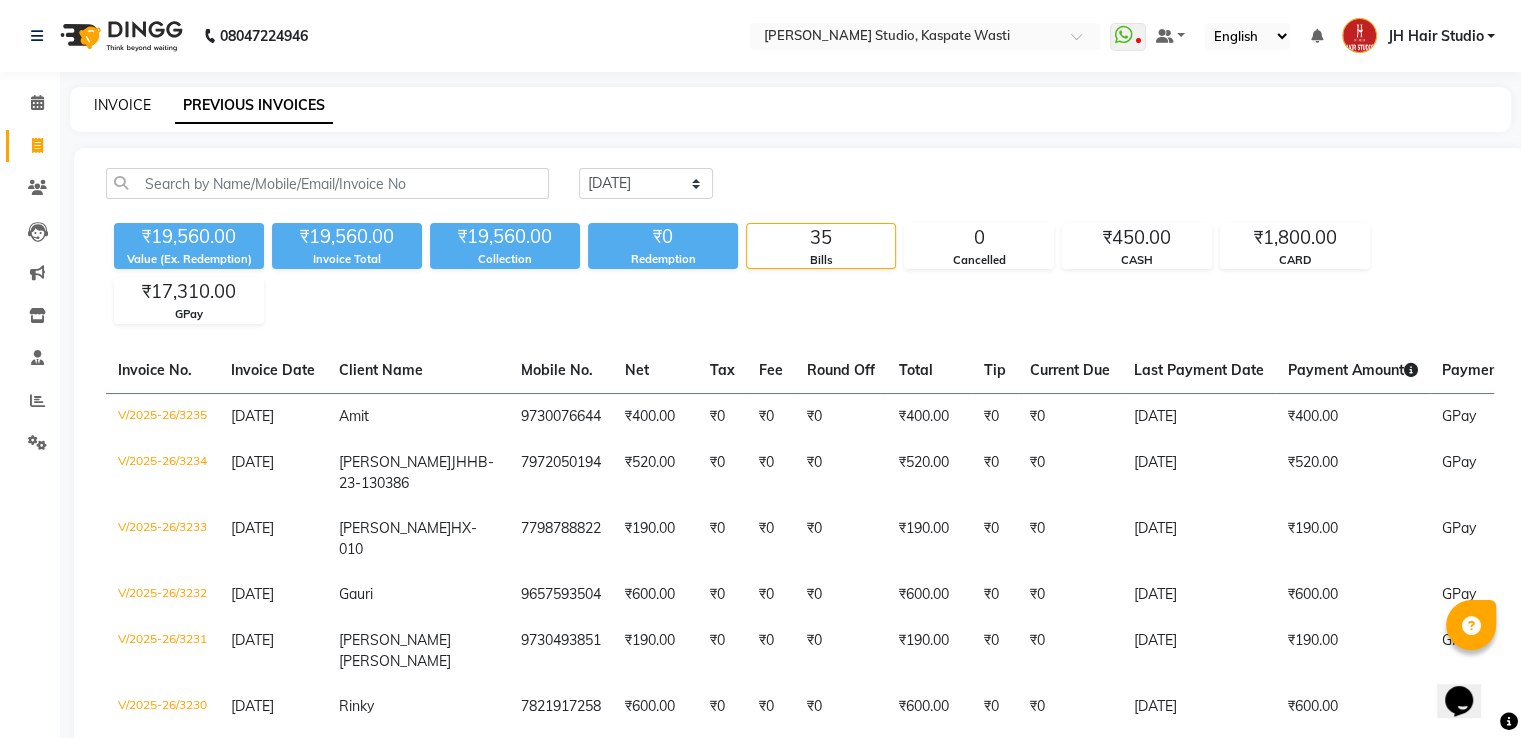 click on "INVOICE" 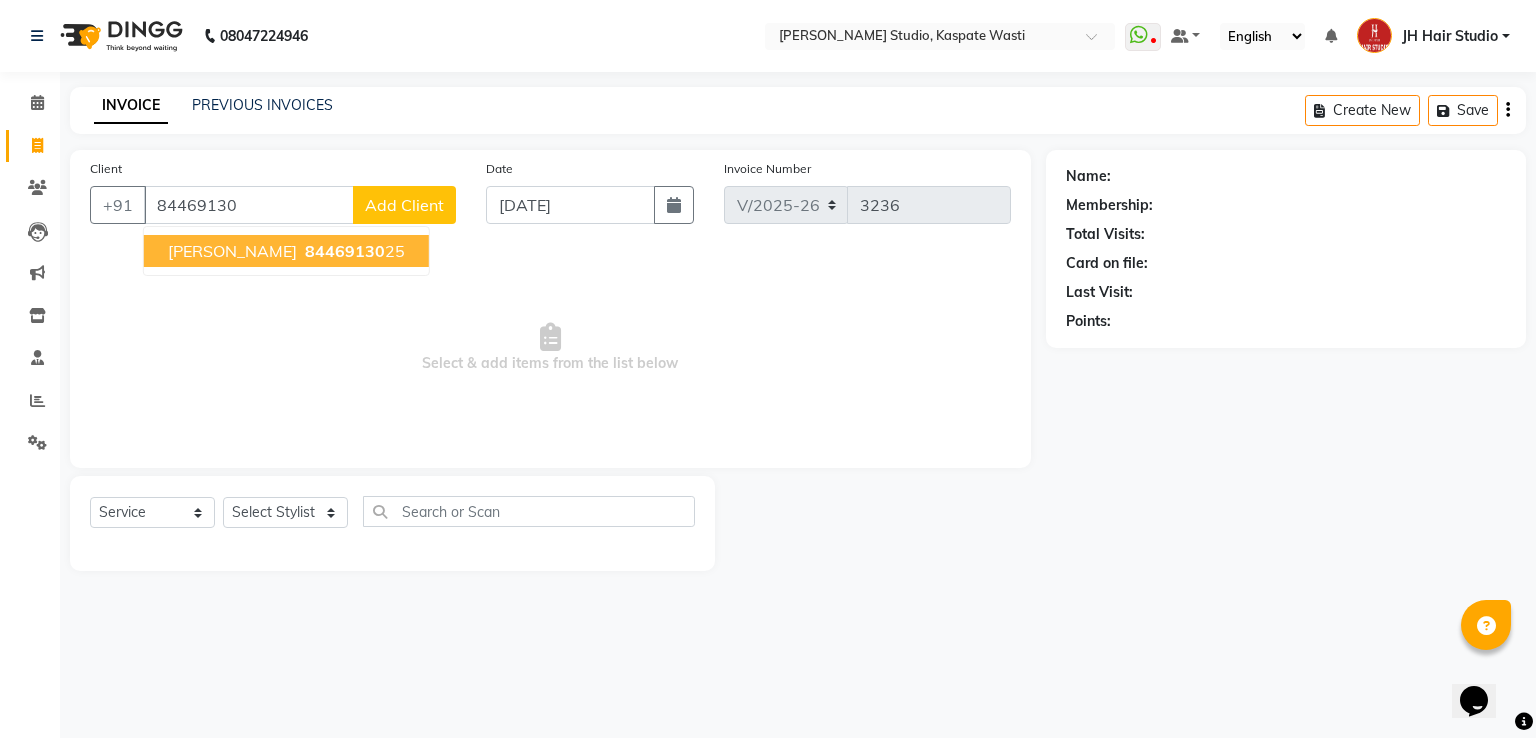 click on "84469130 25" at bounding box center (353, 251) 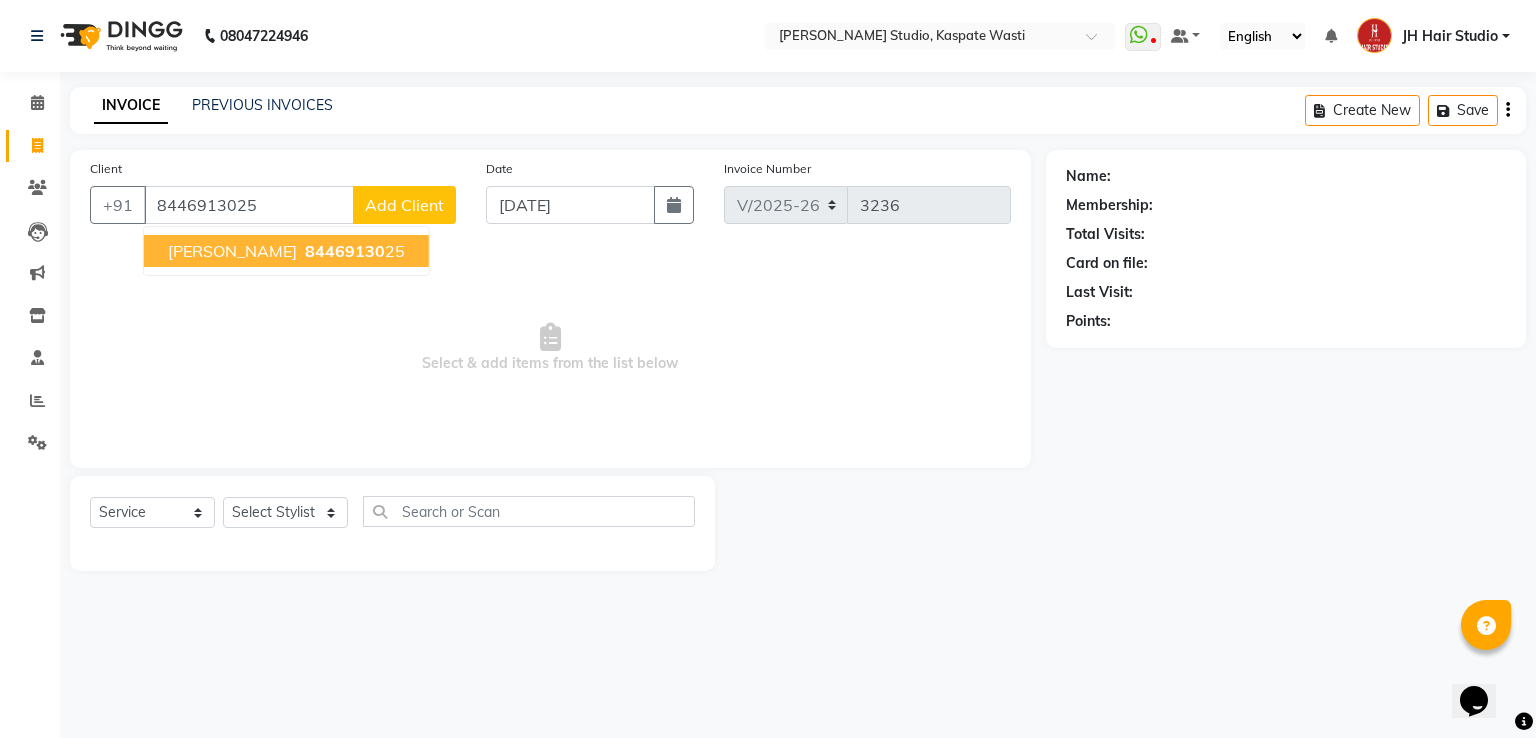type on "8446913025" 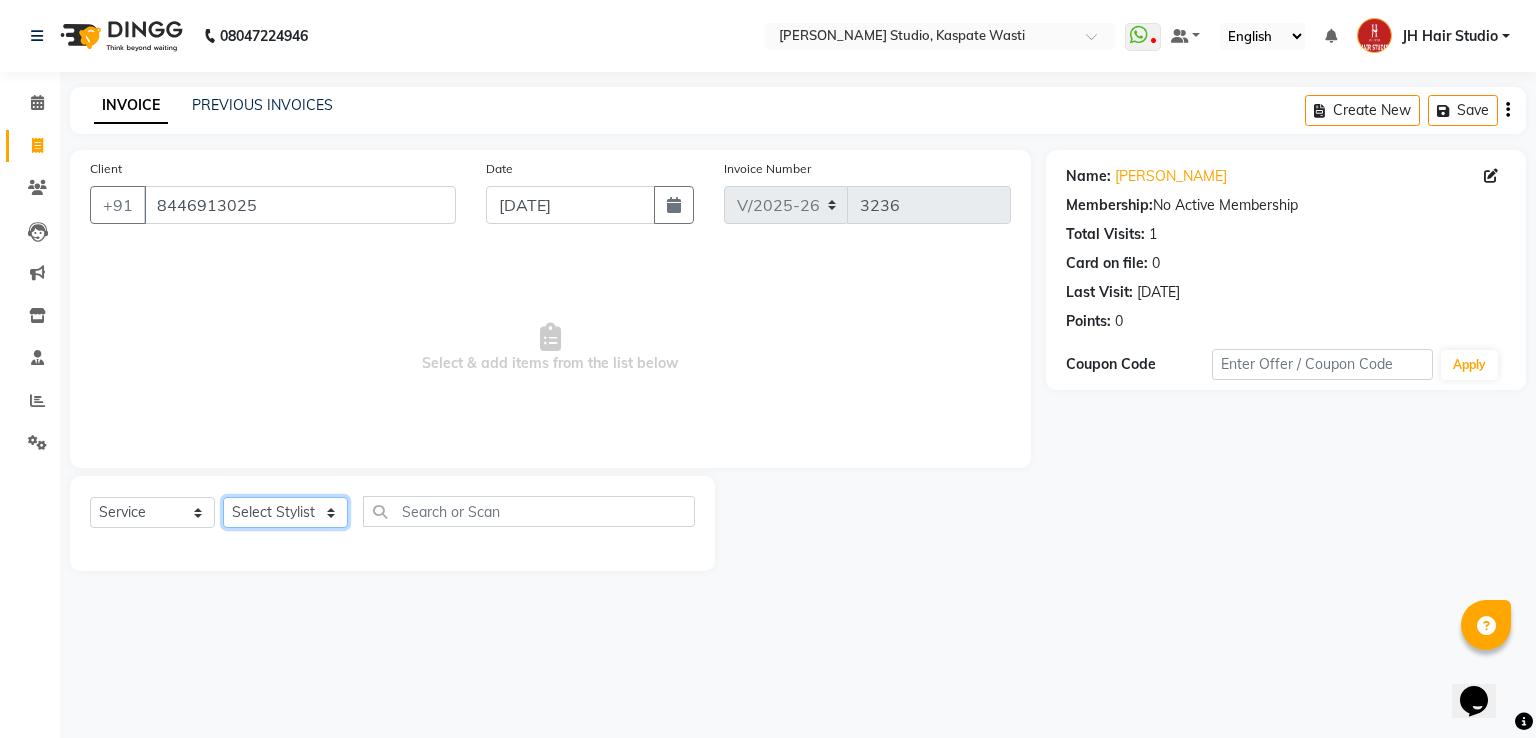 click on "Select Stylist AYAN [JH]  DUBALE  GANESH[JH] [F1] GANESH [ F1] RAM [F1]Sanjay [F1]Siddhu  [F1]Sukanya  F1 Suraj  [F1] USHA Gopal Wagh[JH] Harish[JH] JH Hair Studio Omkar[JH] Shahwaz Shaikh[JH] SID NEW [JH] SWAPNIL [F3] Tushaar [JH]" 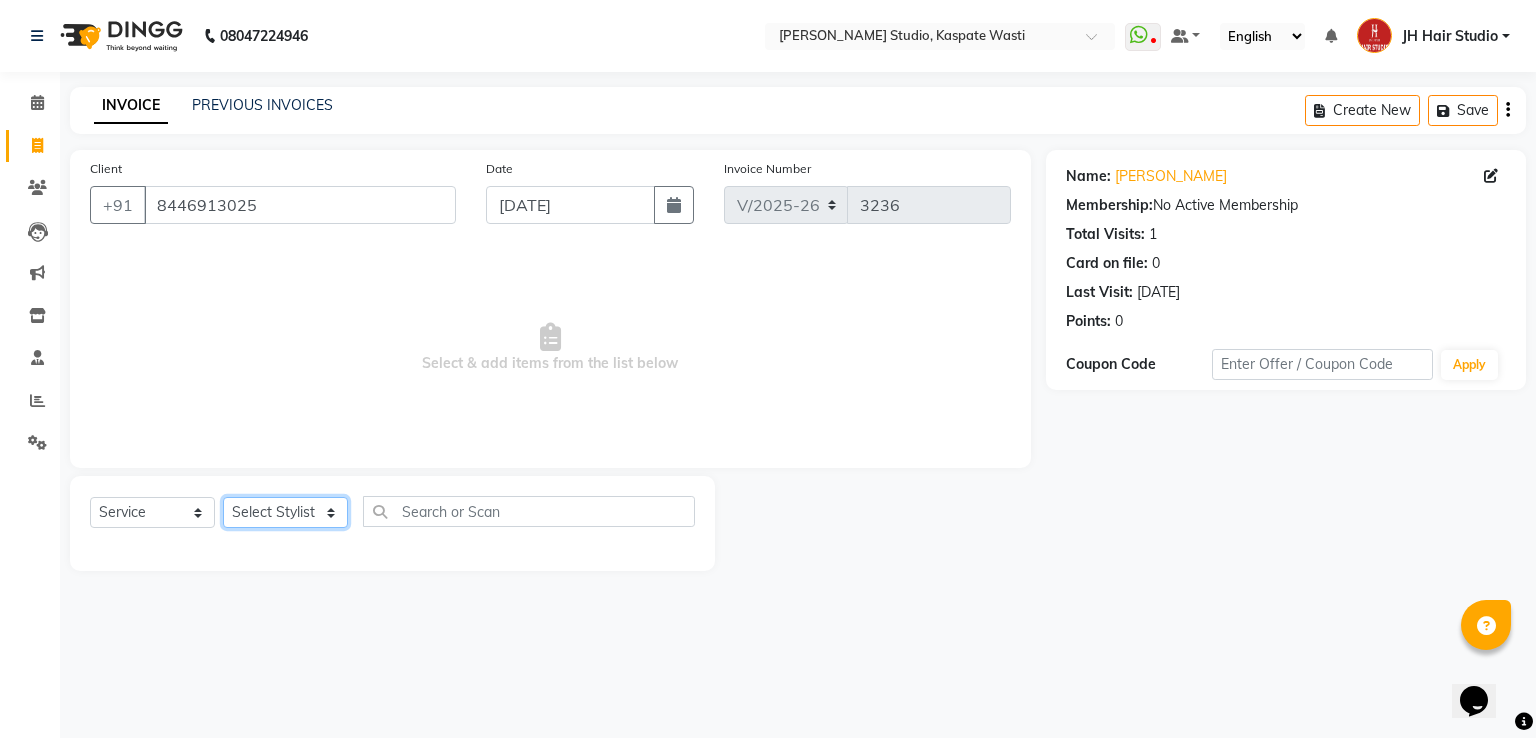 select on "68687" 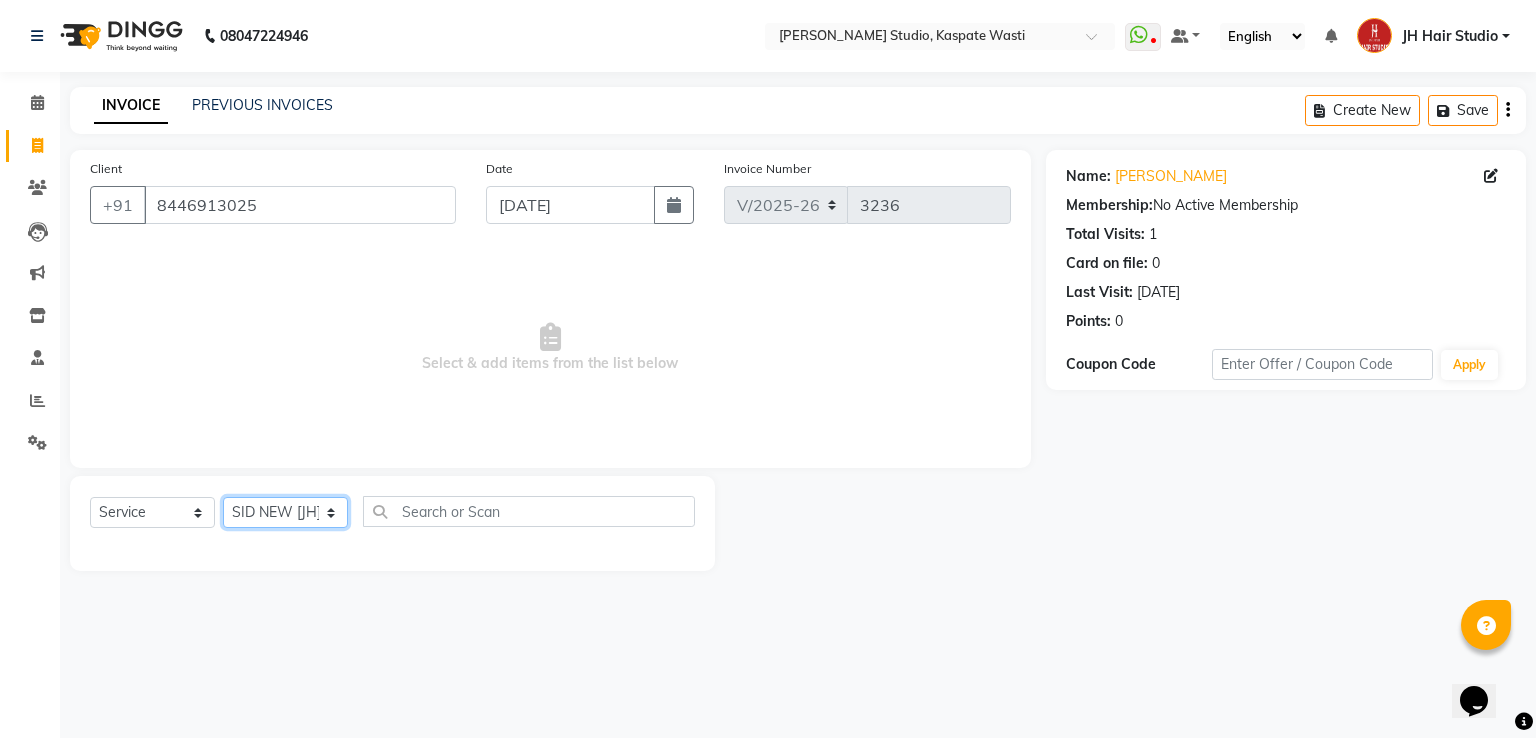 click on "Select Stylist AYAN [JH]  DUBALE  GANESH[JH] [F1] GANESH [ F1] RAM [F1]Sanjay [F1]Siddhu  [F1]Sukanya  F1 Suraj  [F1] USHA Gopal Wagh[JH] Harish[JH] JH Hair Studio Omkar[JH] Shahwaz Shaikh[JH] SID NEW [JH] SWAPNIL [F3] Tushaar [JH]" 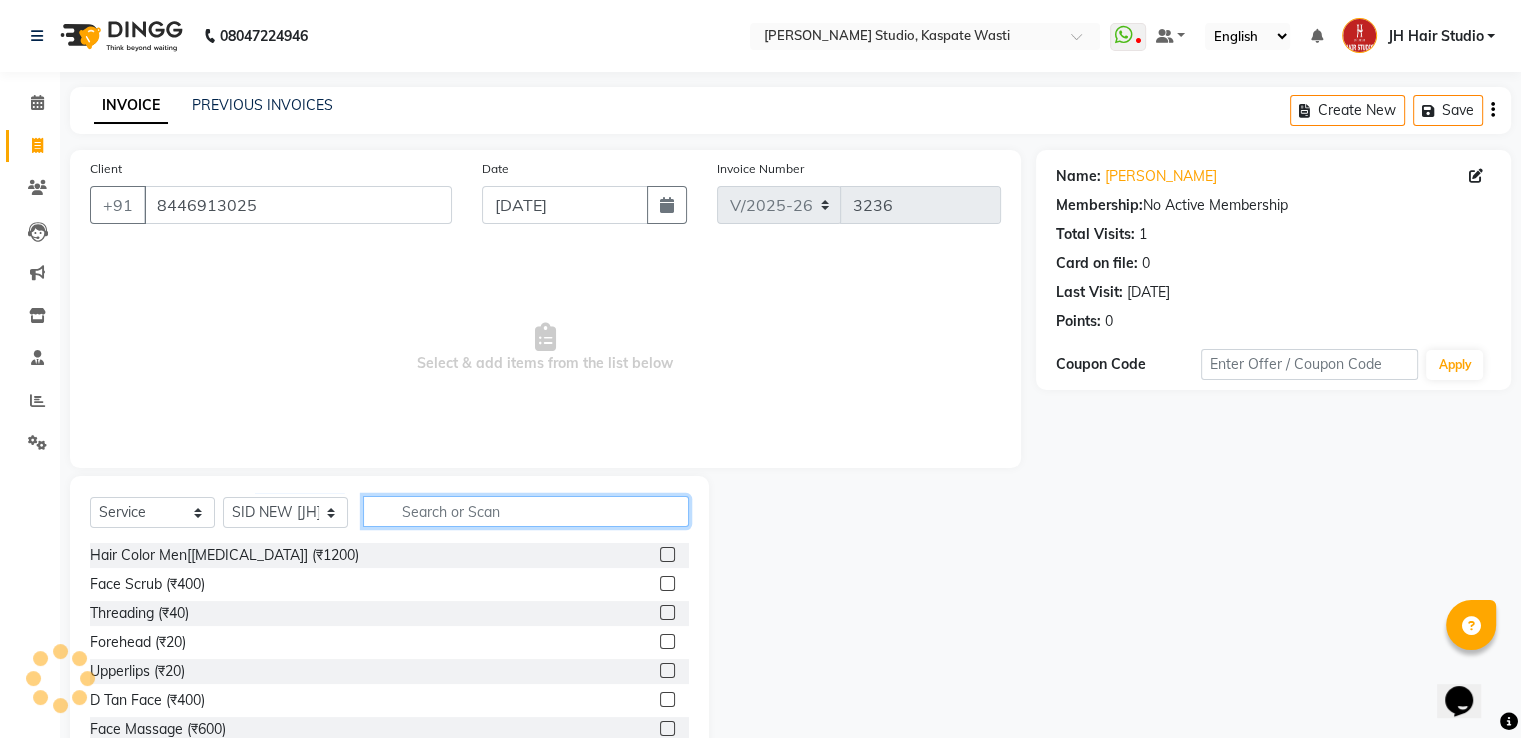 click 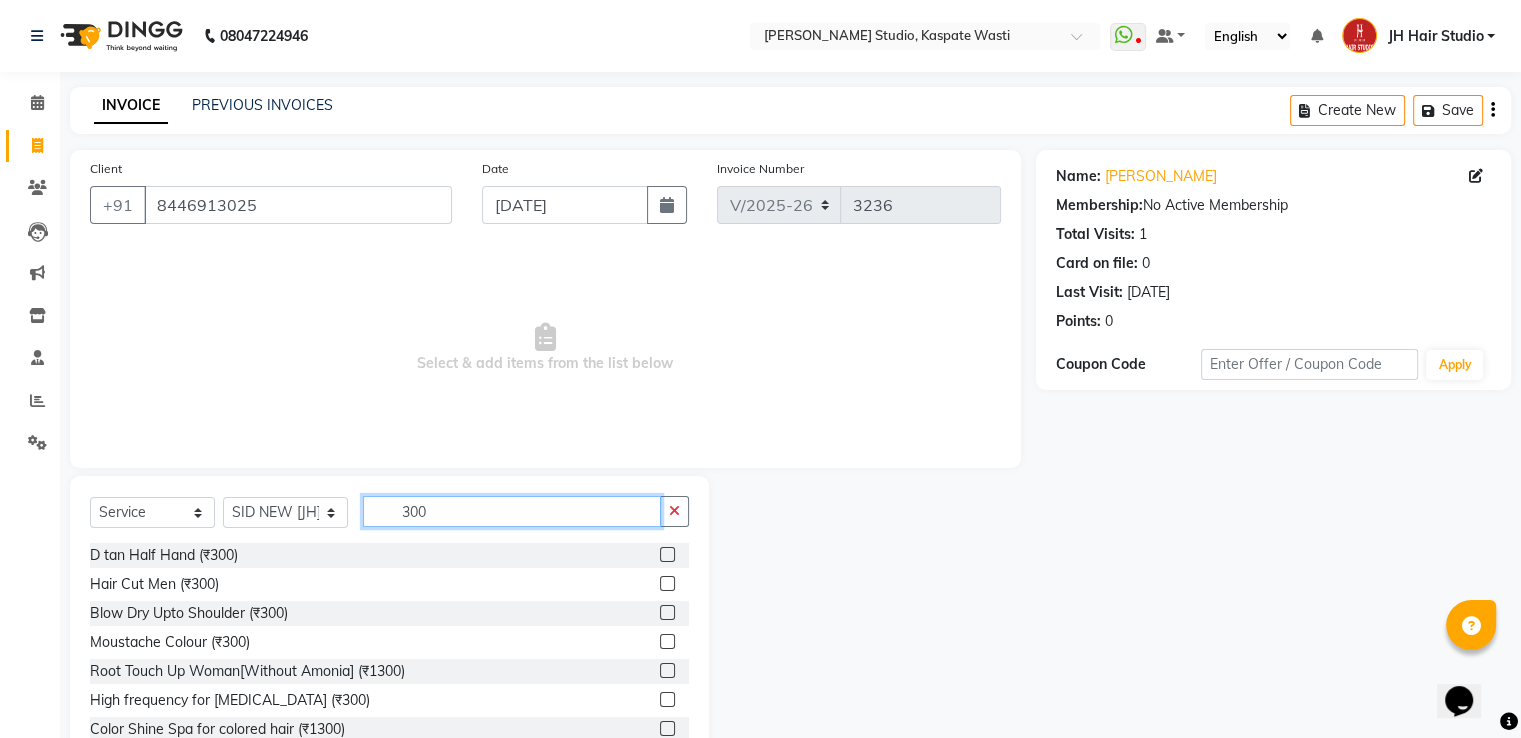type on "300" 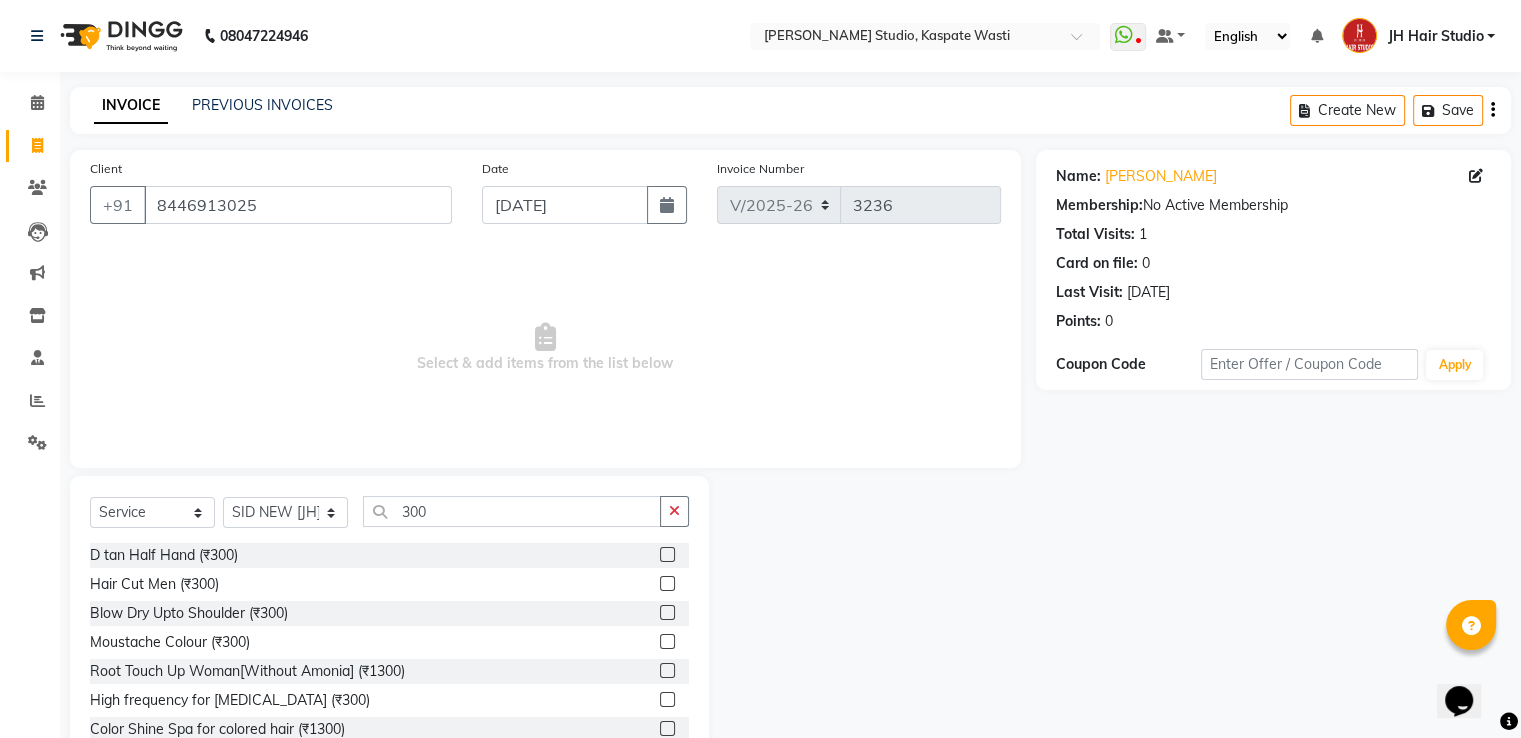 click 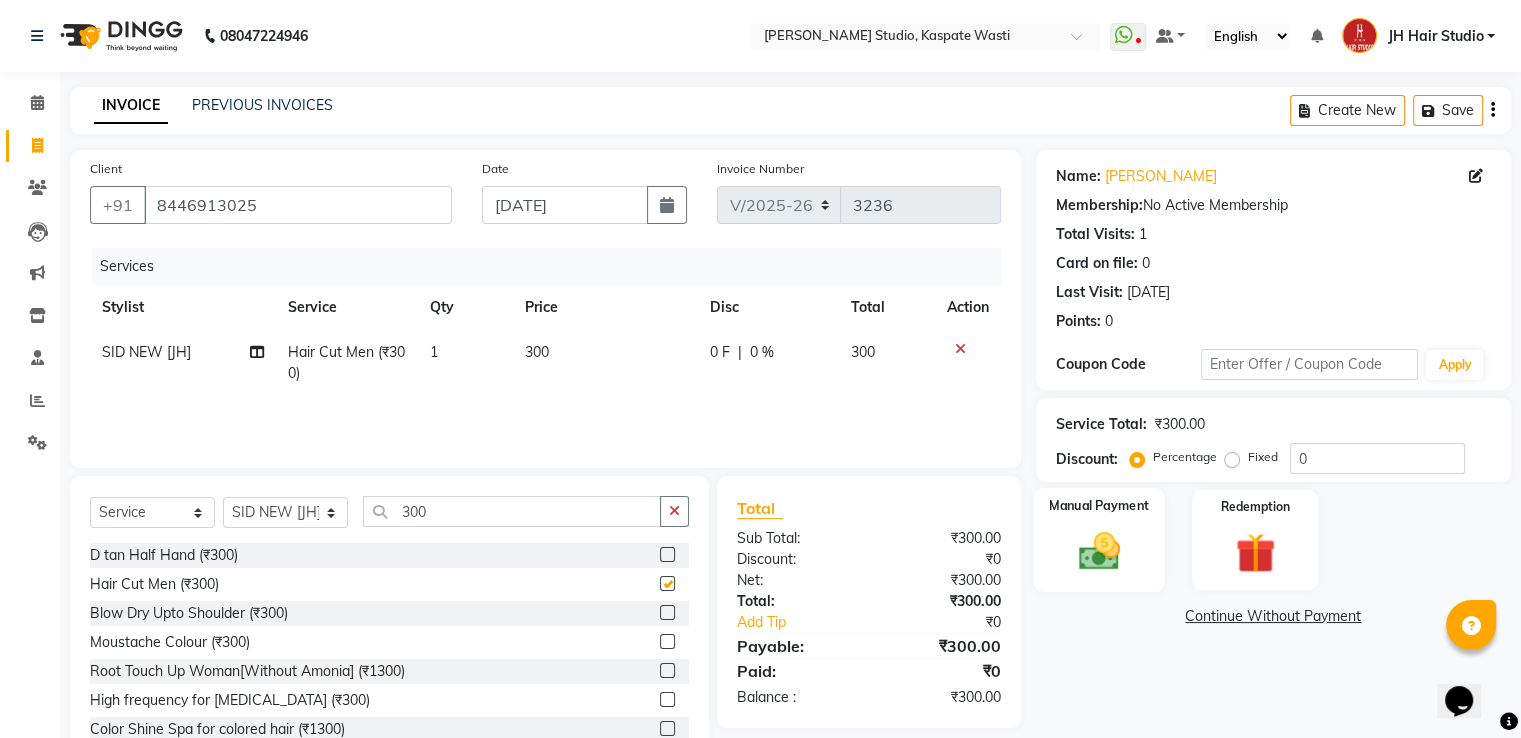 checkbox on "false" 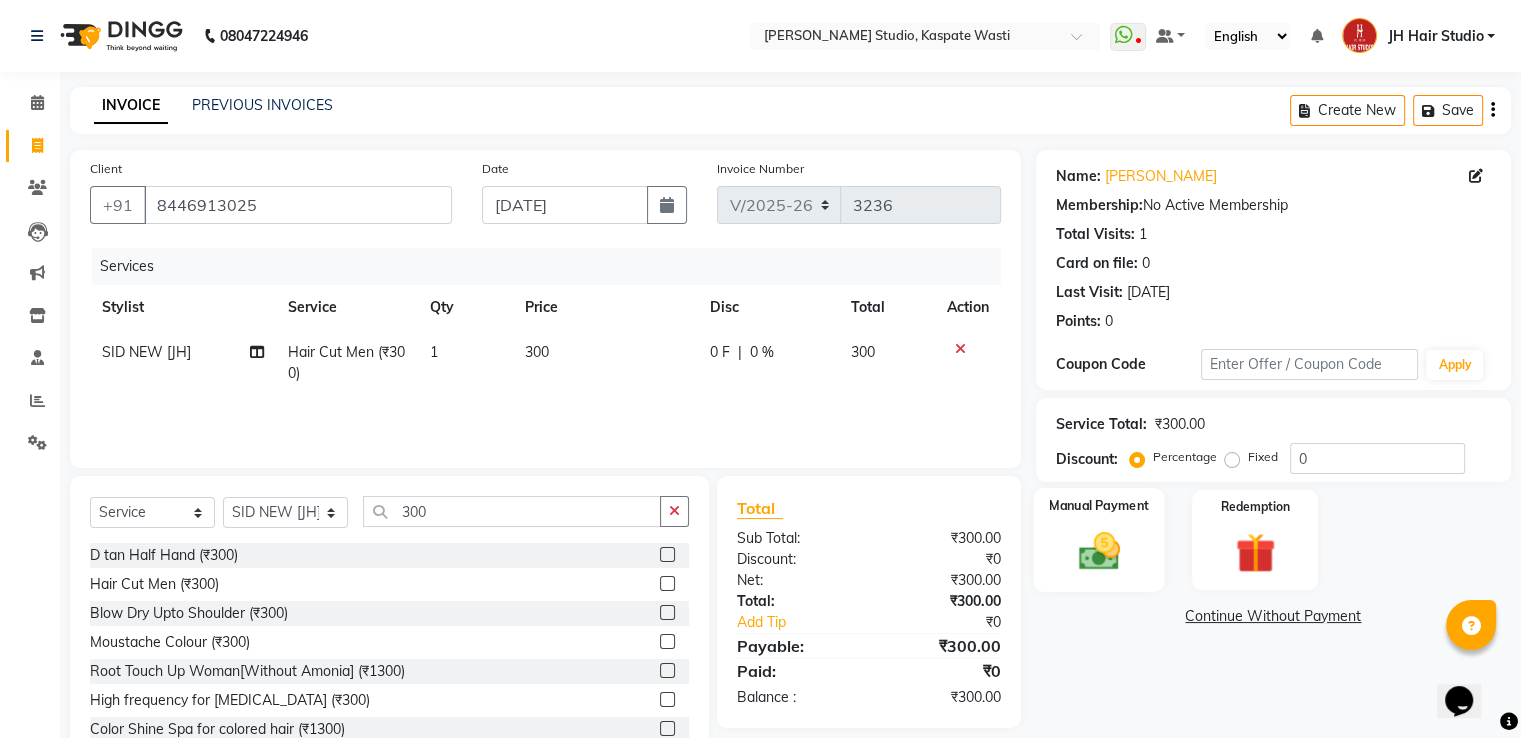 click 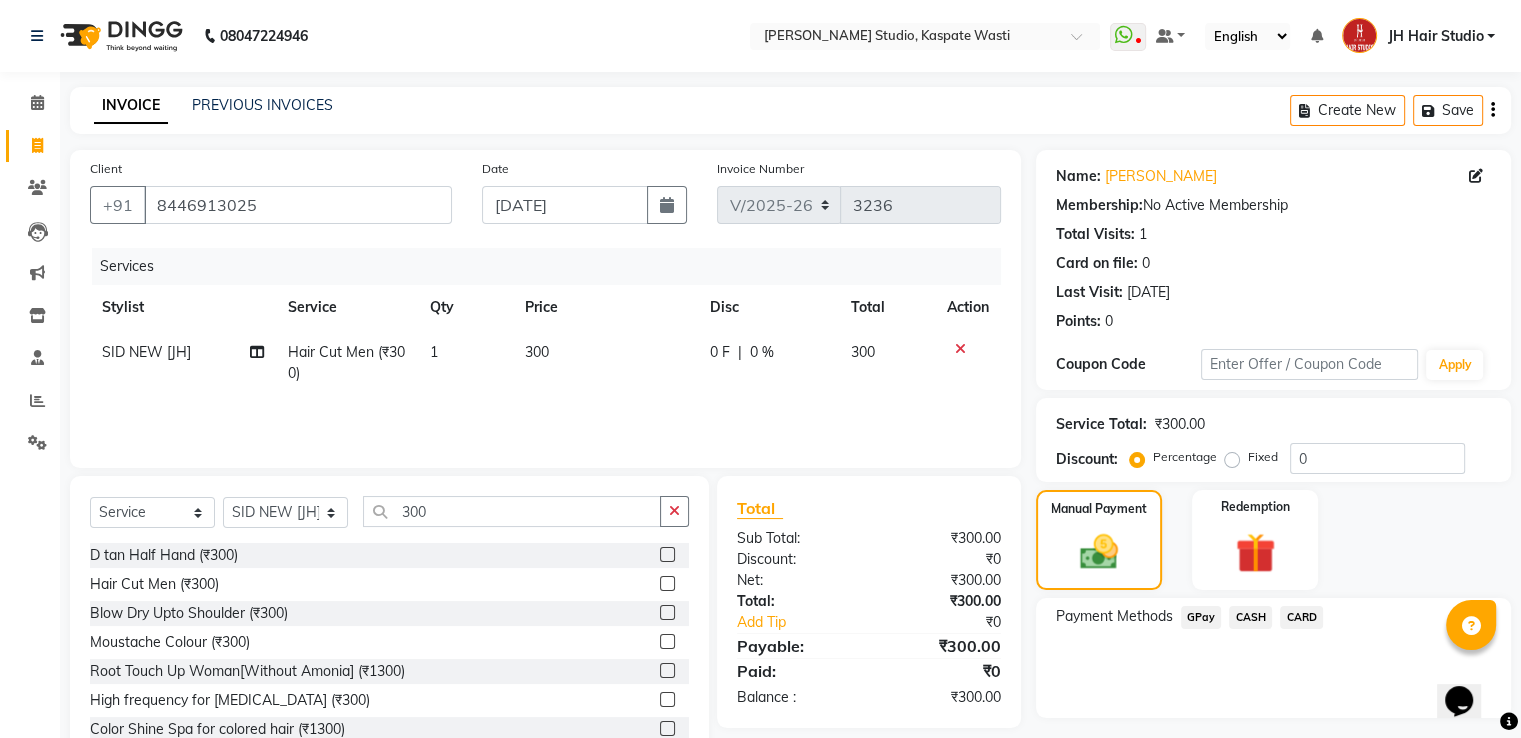 click on "GPay" 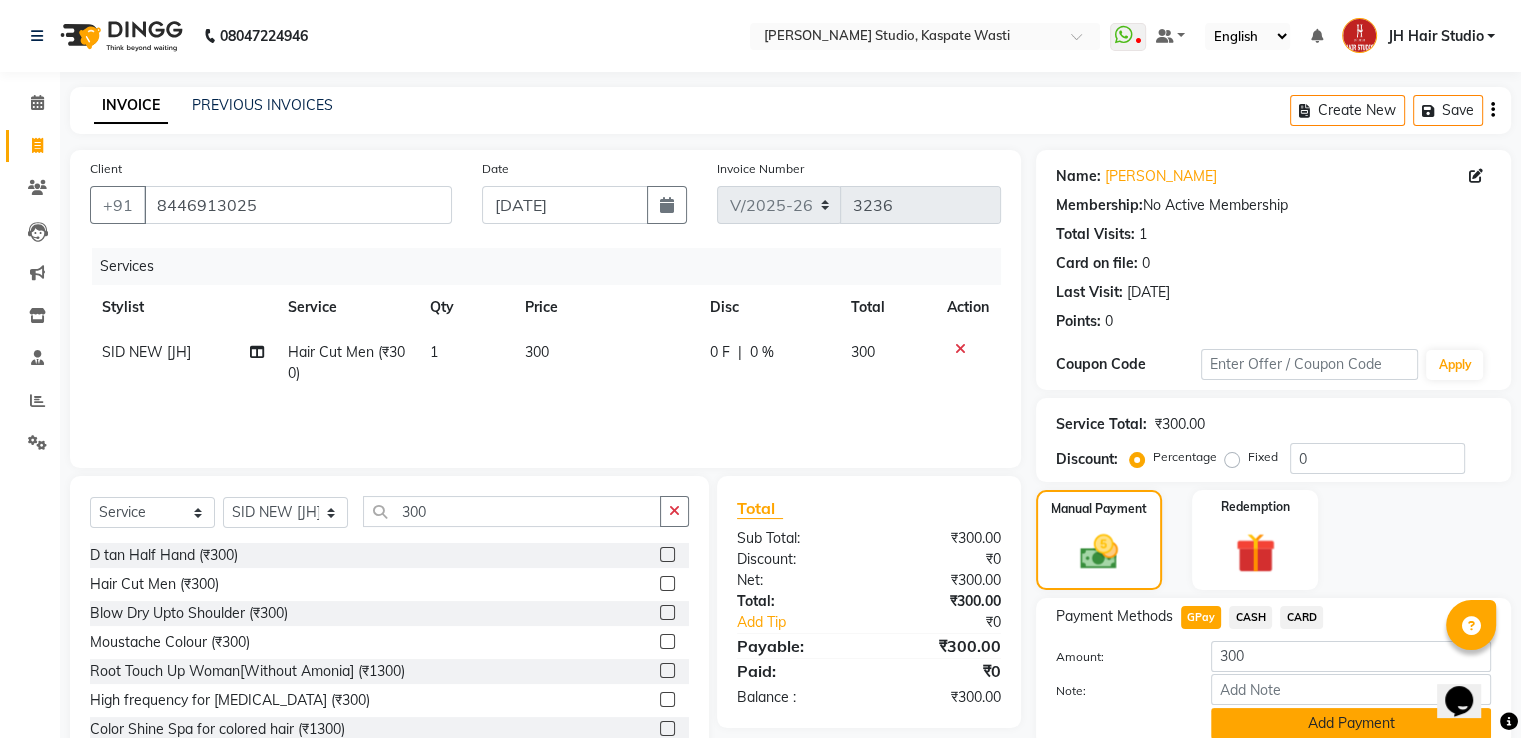 click on "Add Payment" 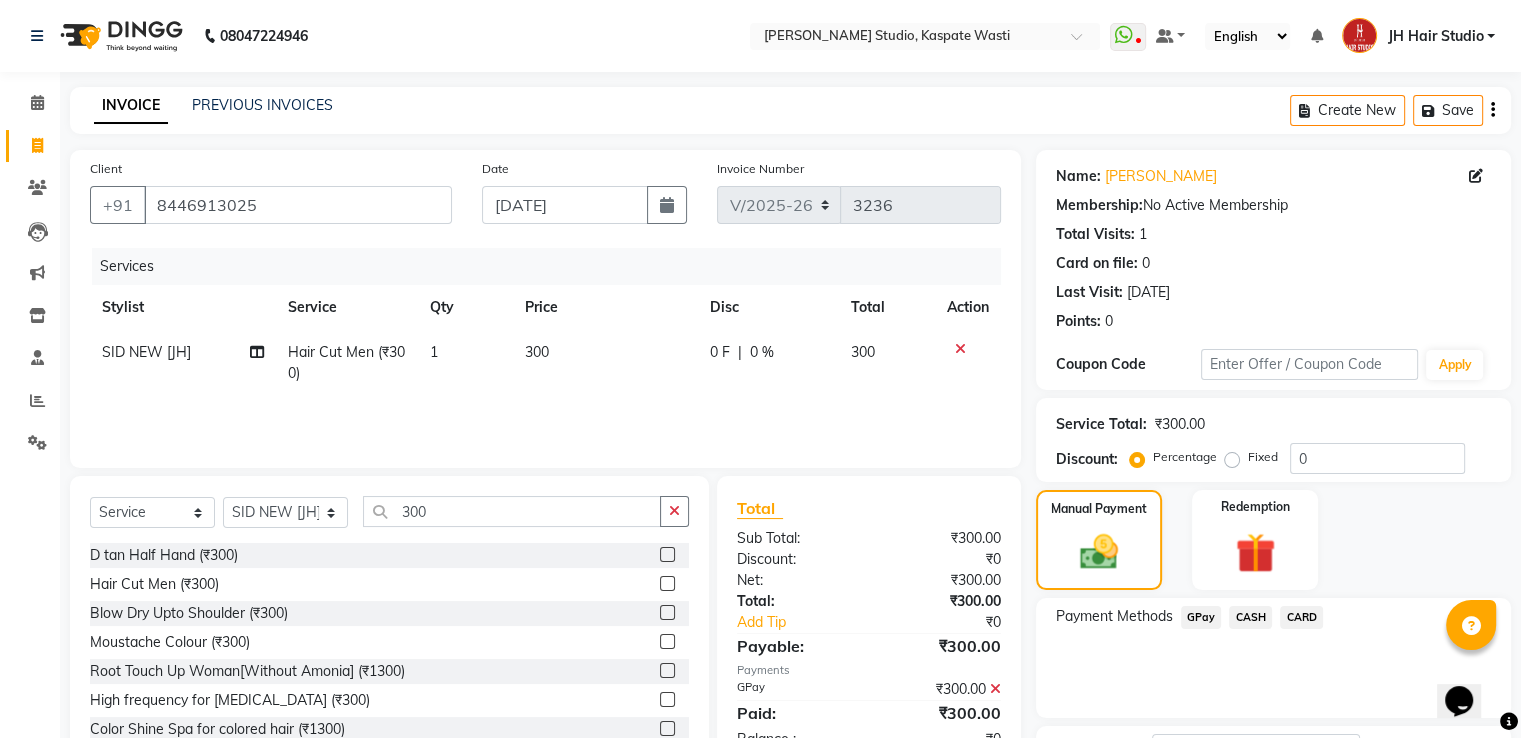 scroll, scrollTop: 163, scrollLeft: 0, axis: vertical 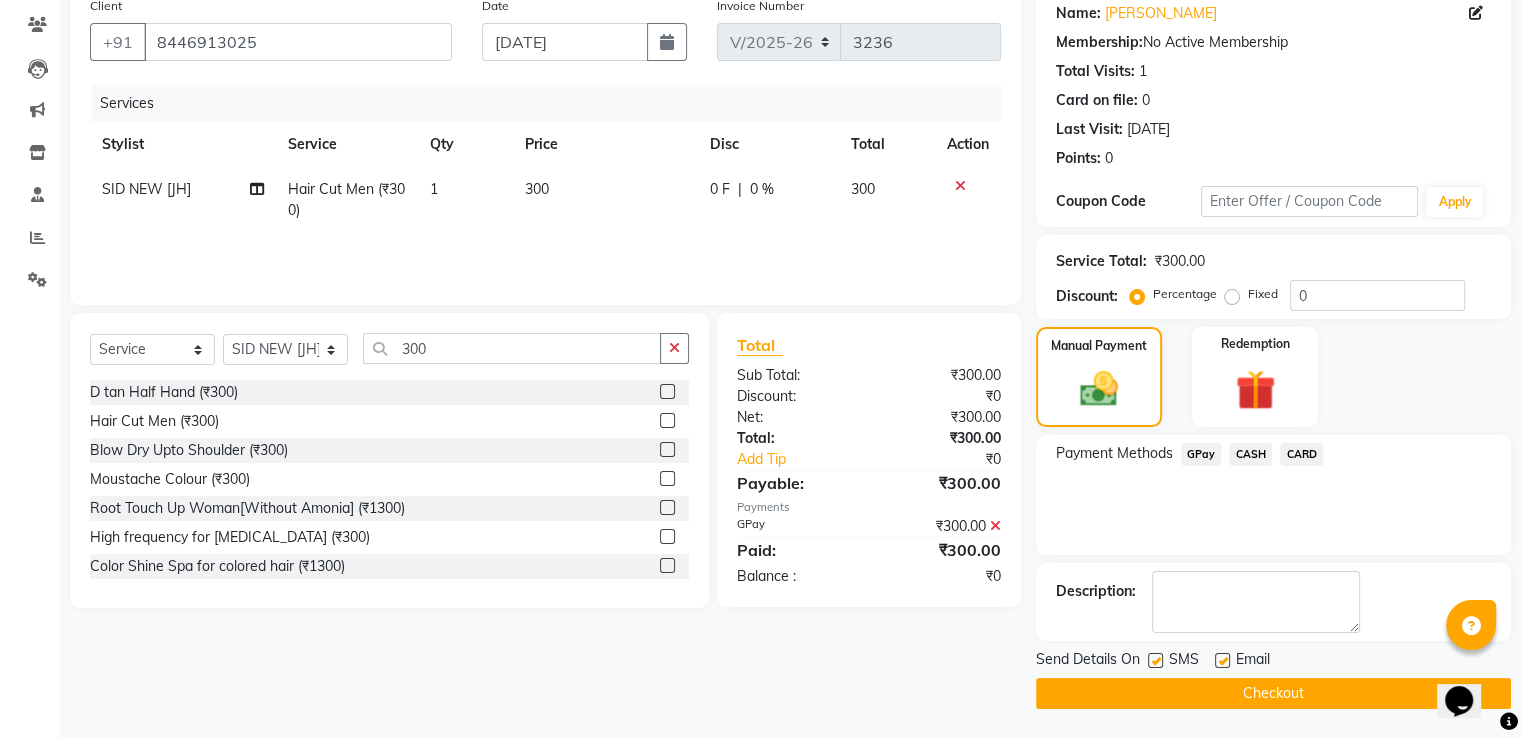 click on "Checkout" 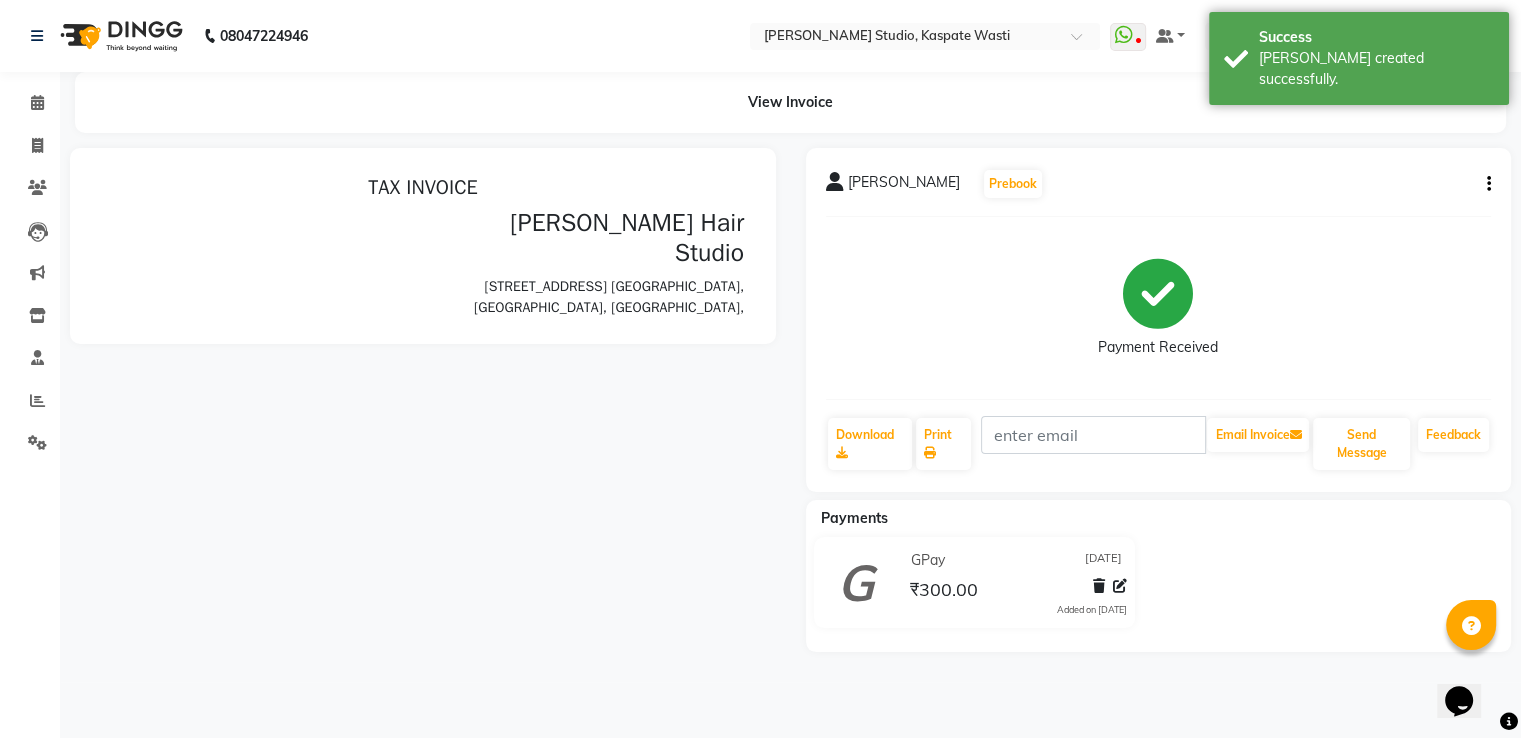 scroll, scrollTop: 0, scrollLeft: 0, axis: both 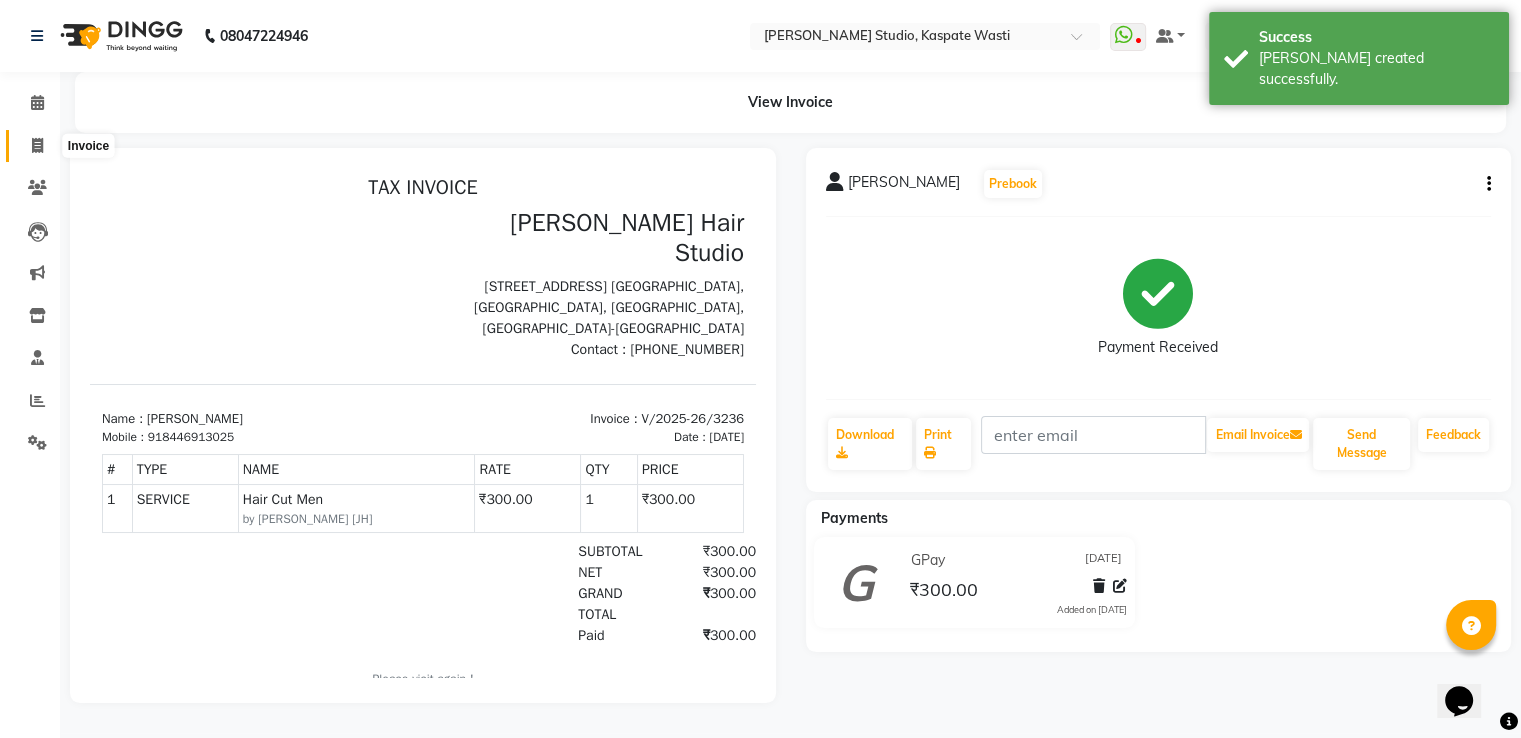 click 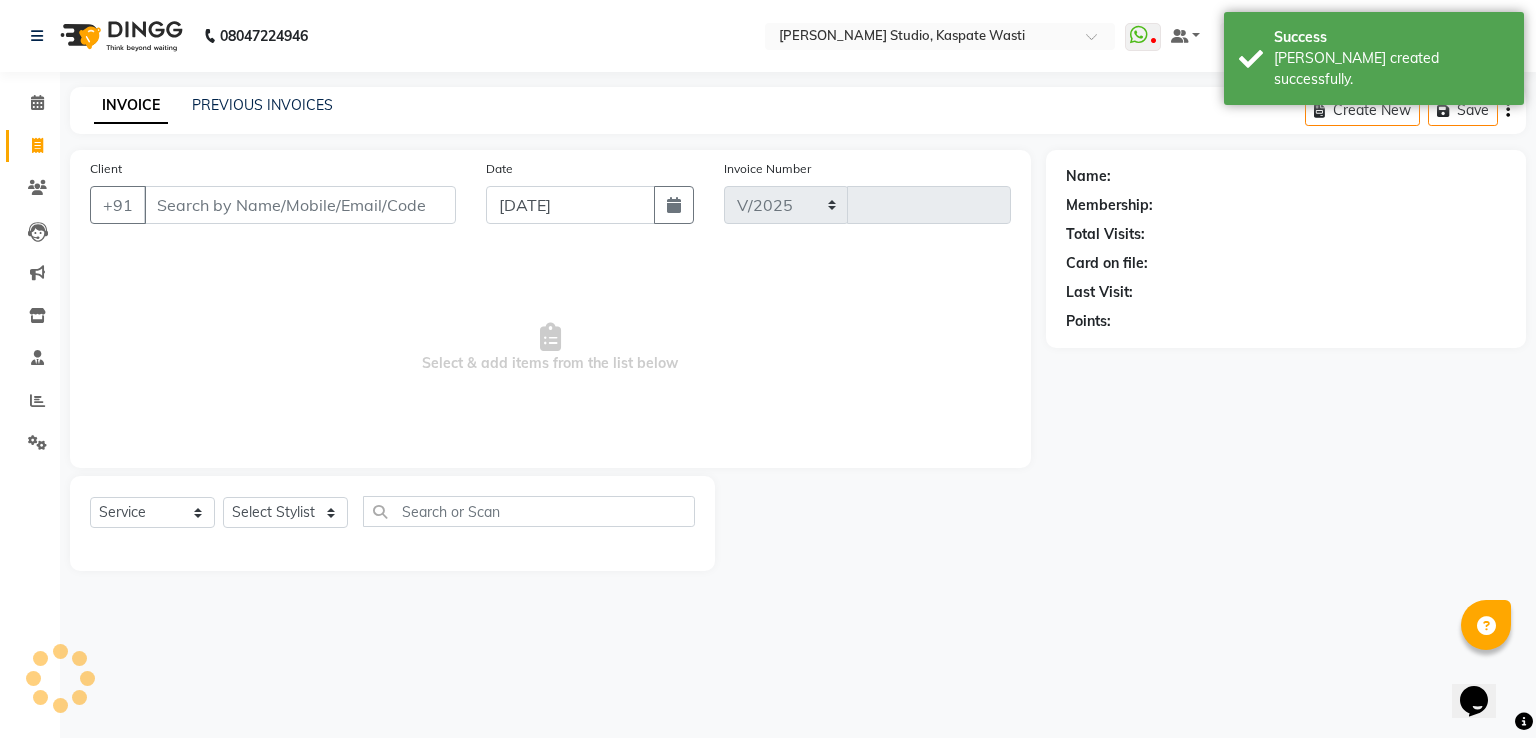 select on "130" 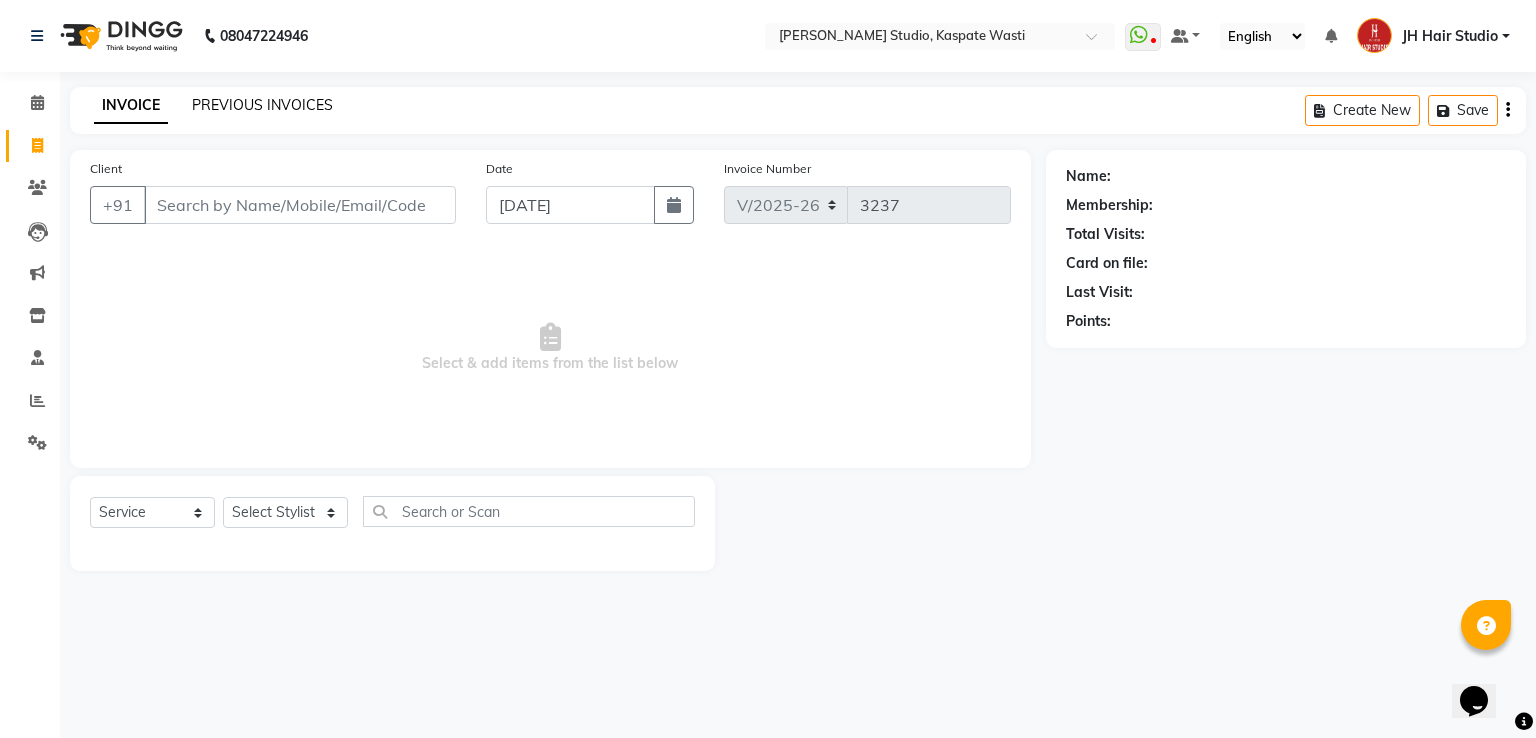click on "PREVIOUS INVOICES" 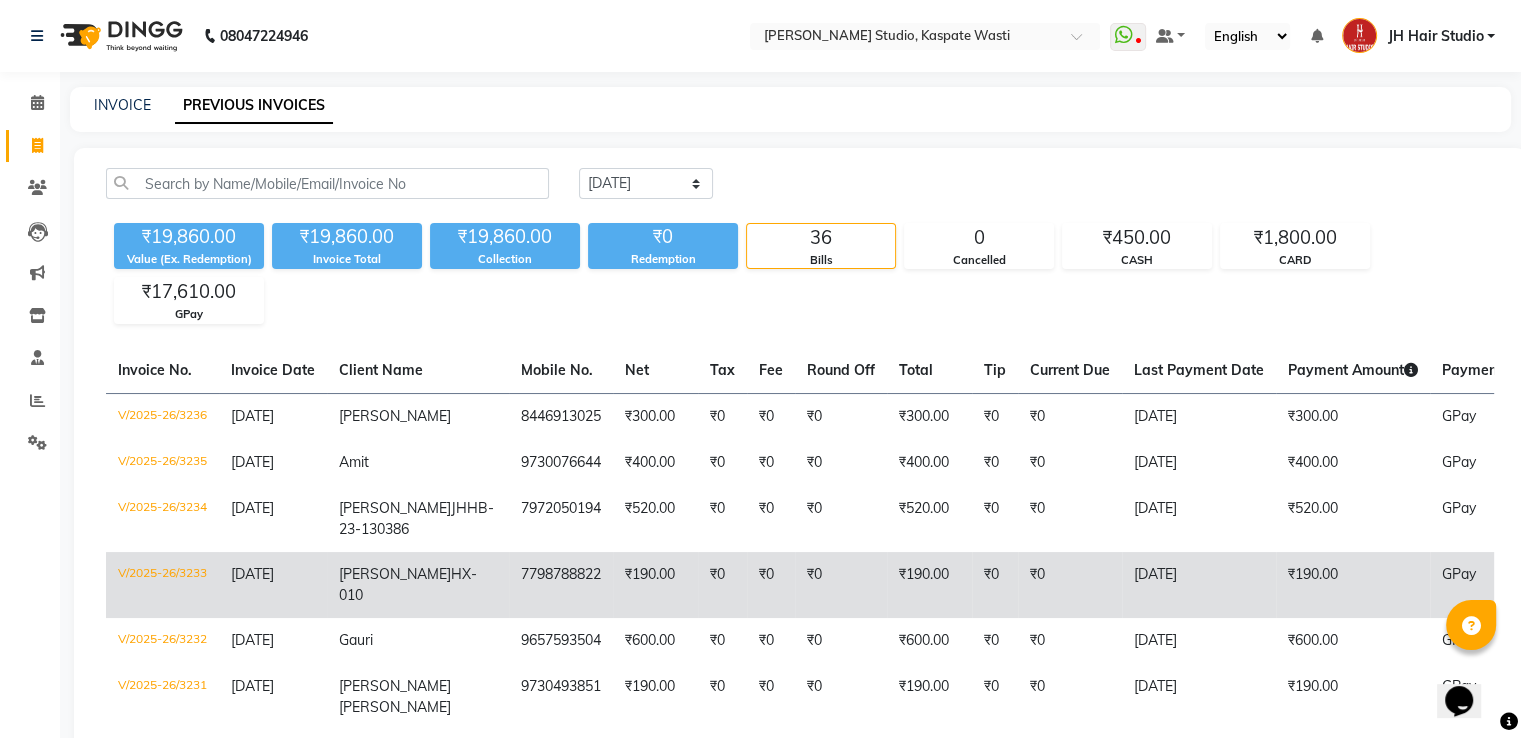 click on "₹190.00" 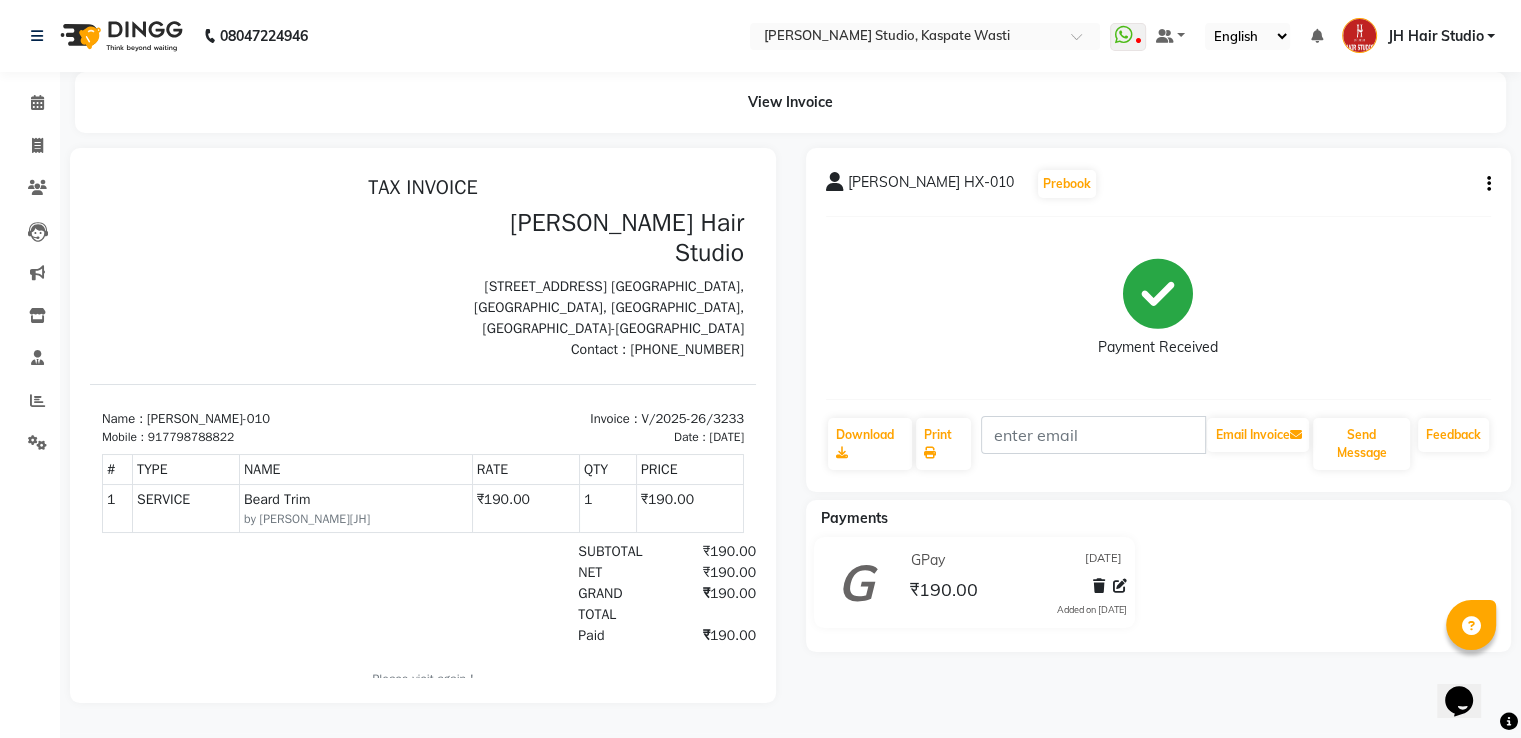 scroll, scrollTop: 0, scrollLeft: 0, axis: both 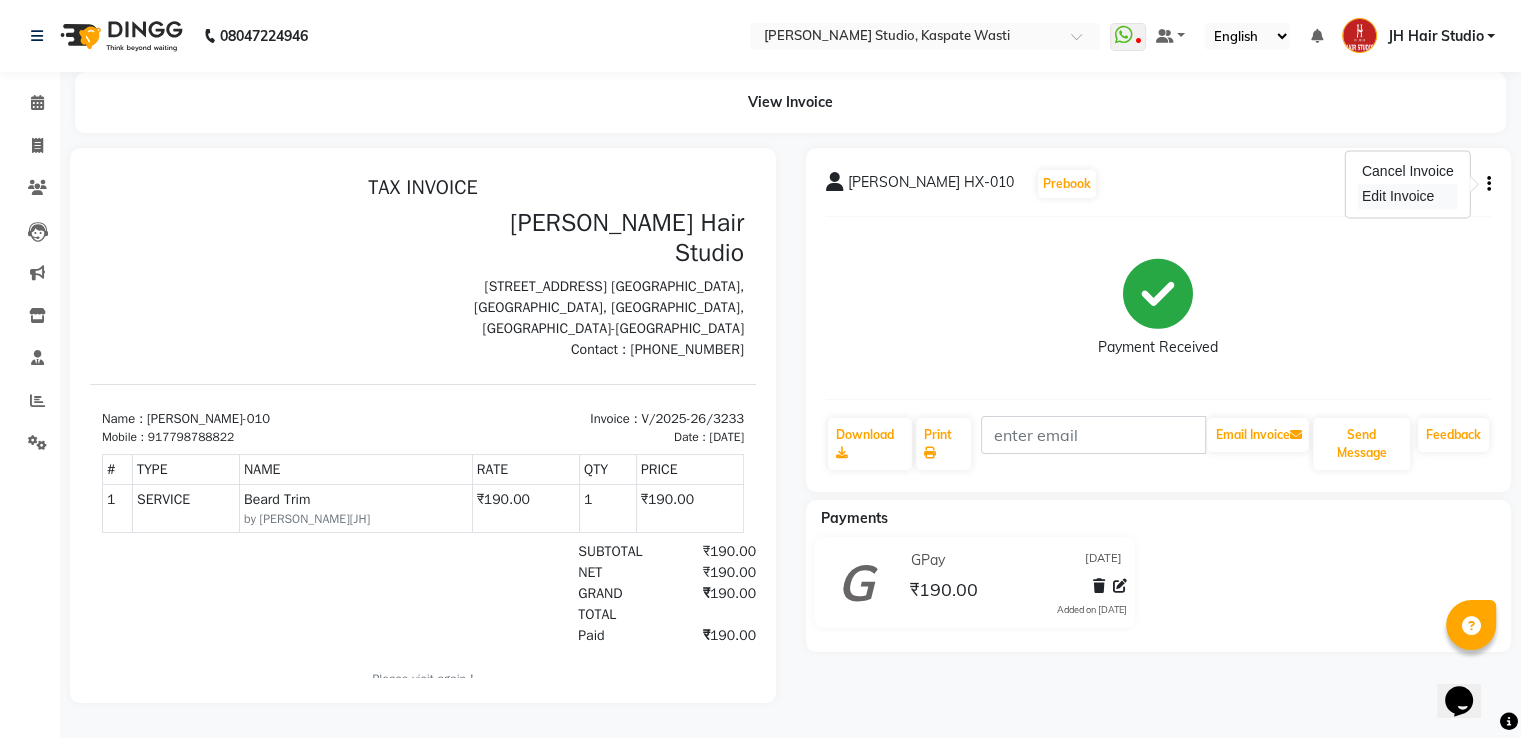 click on "Edit Invoice" at bounding box center [1408, 196] 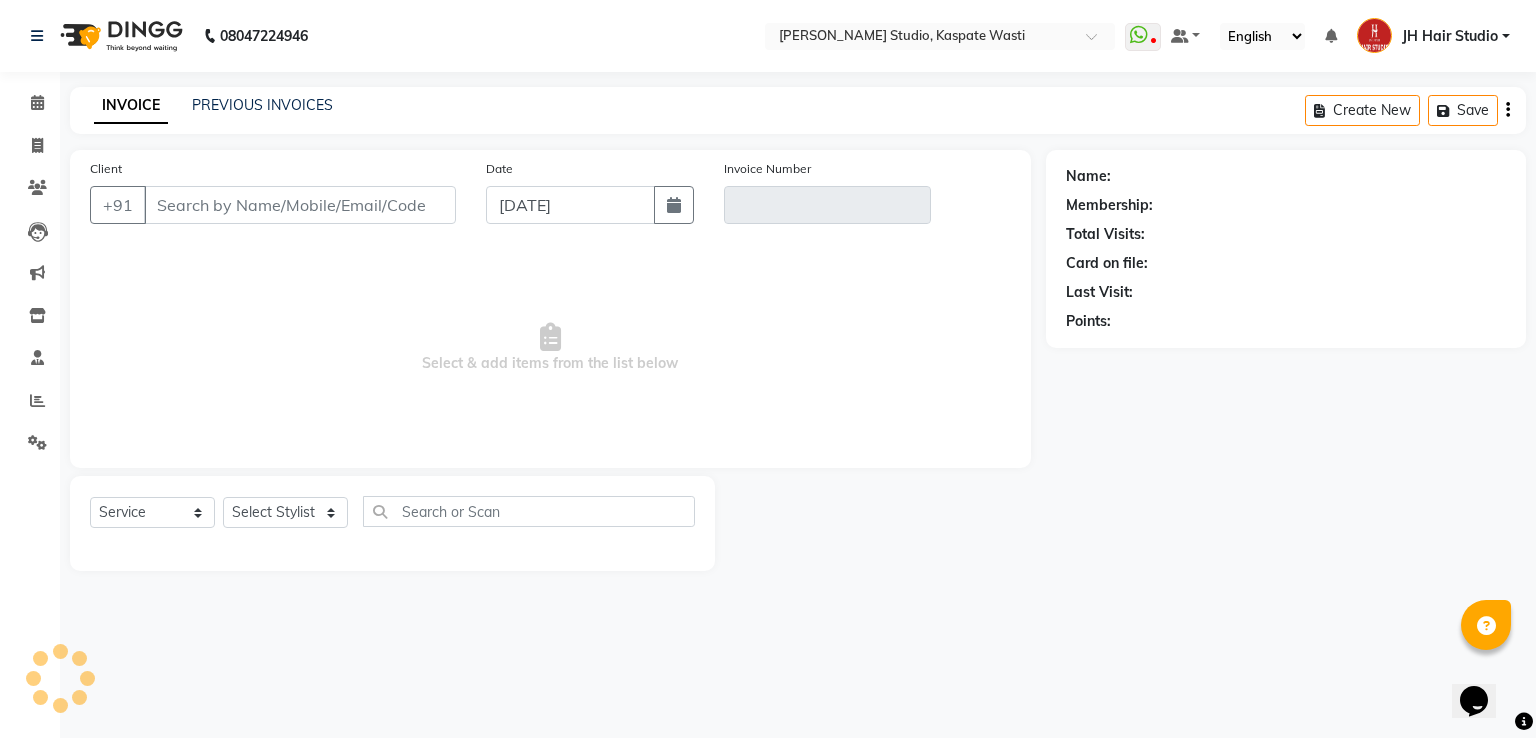 type on "7798788822" 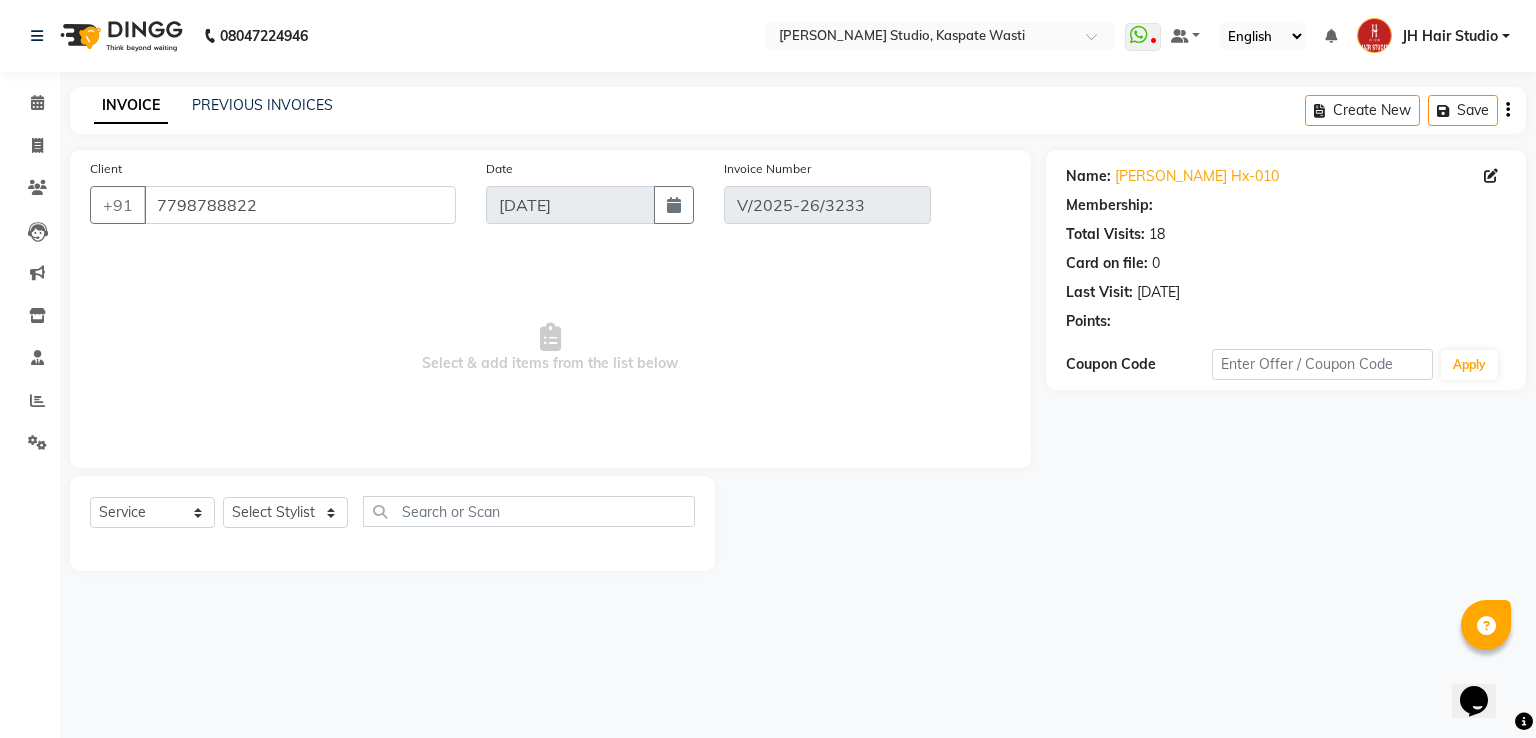 select on "1: Object" 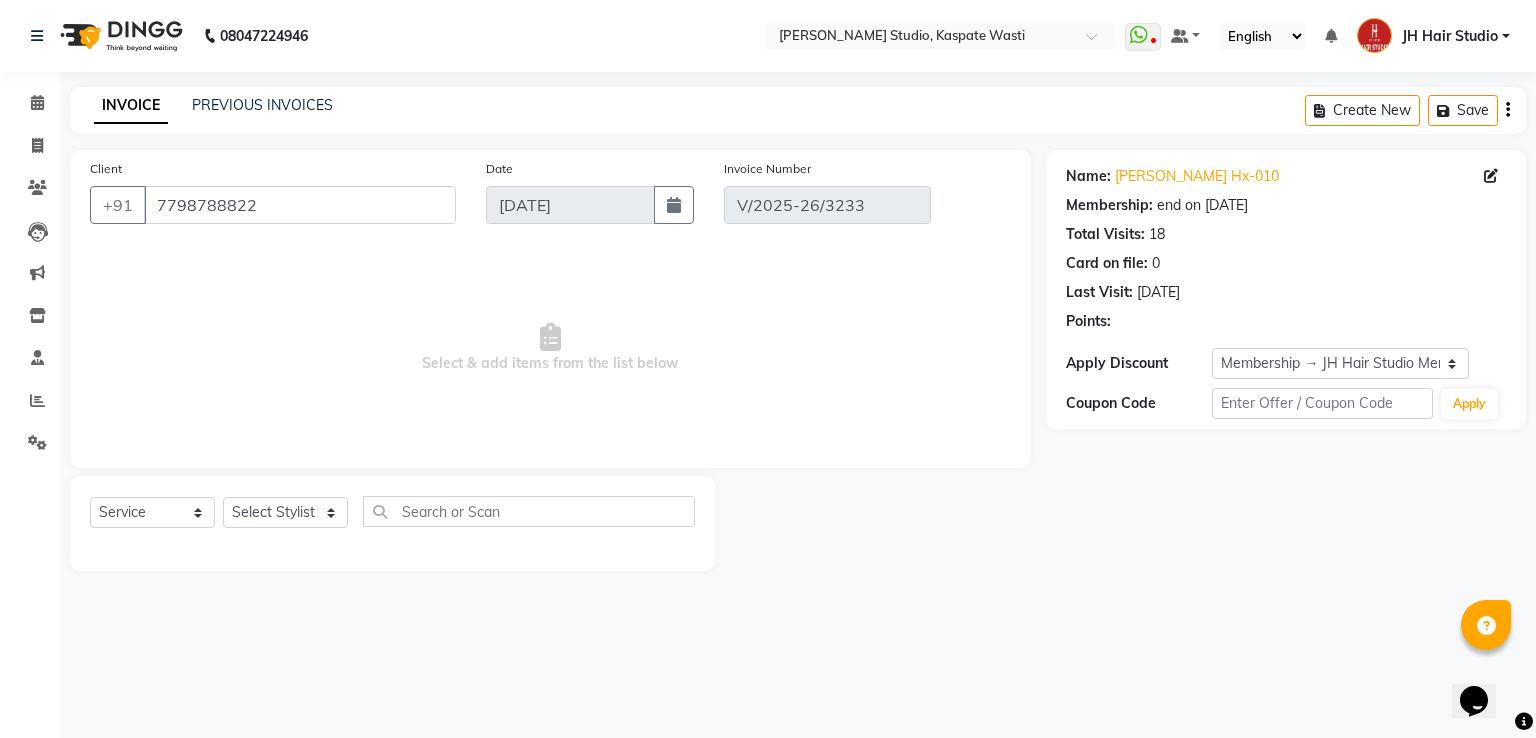 select on "select" 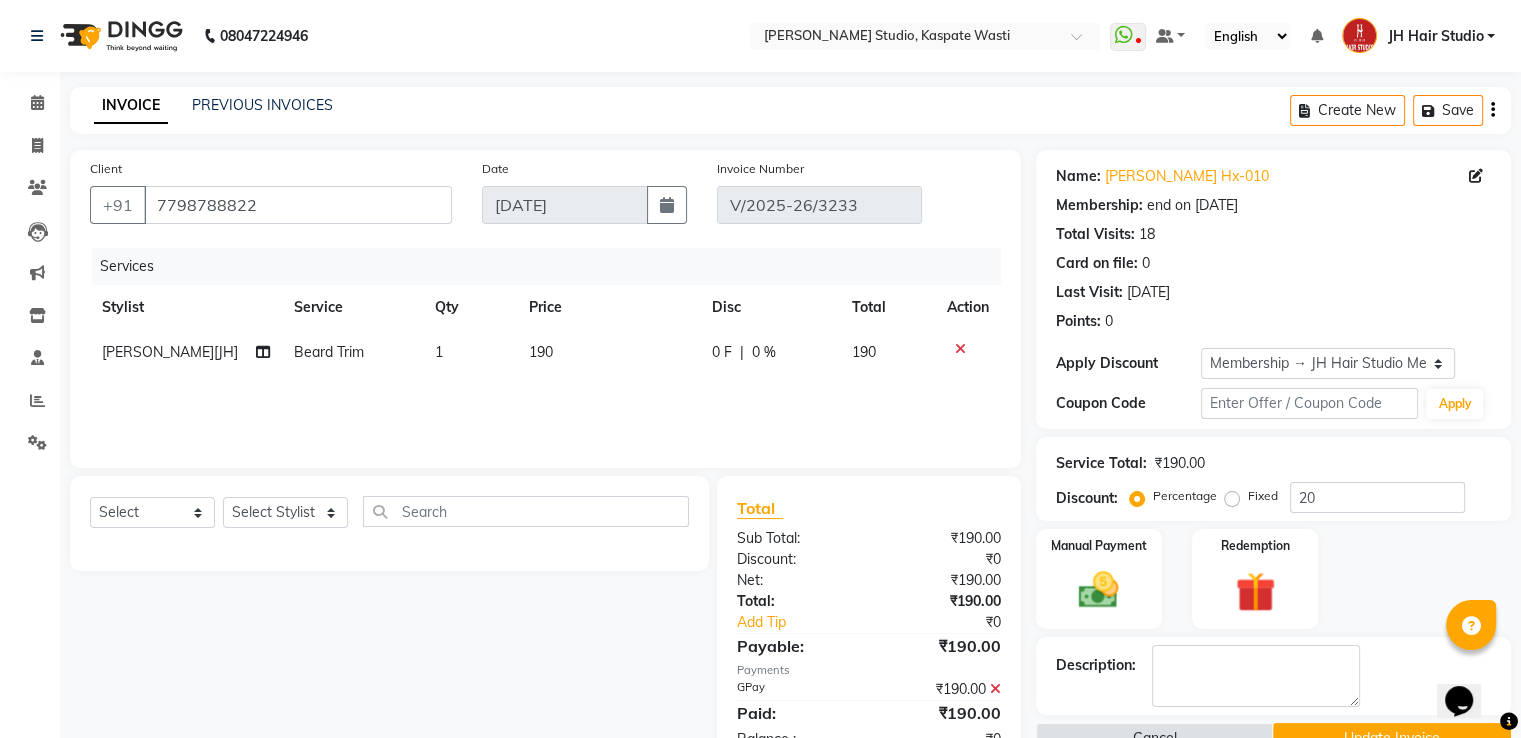 click on "190" 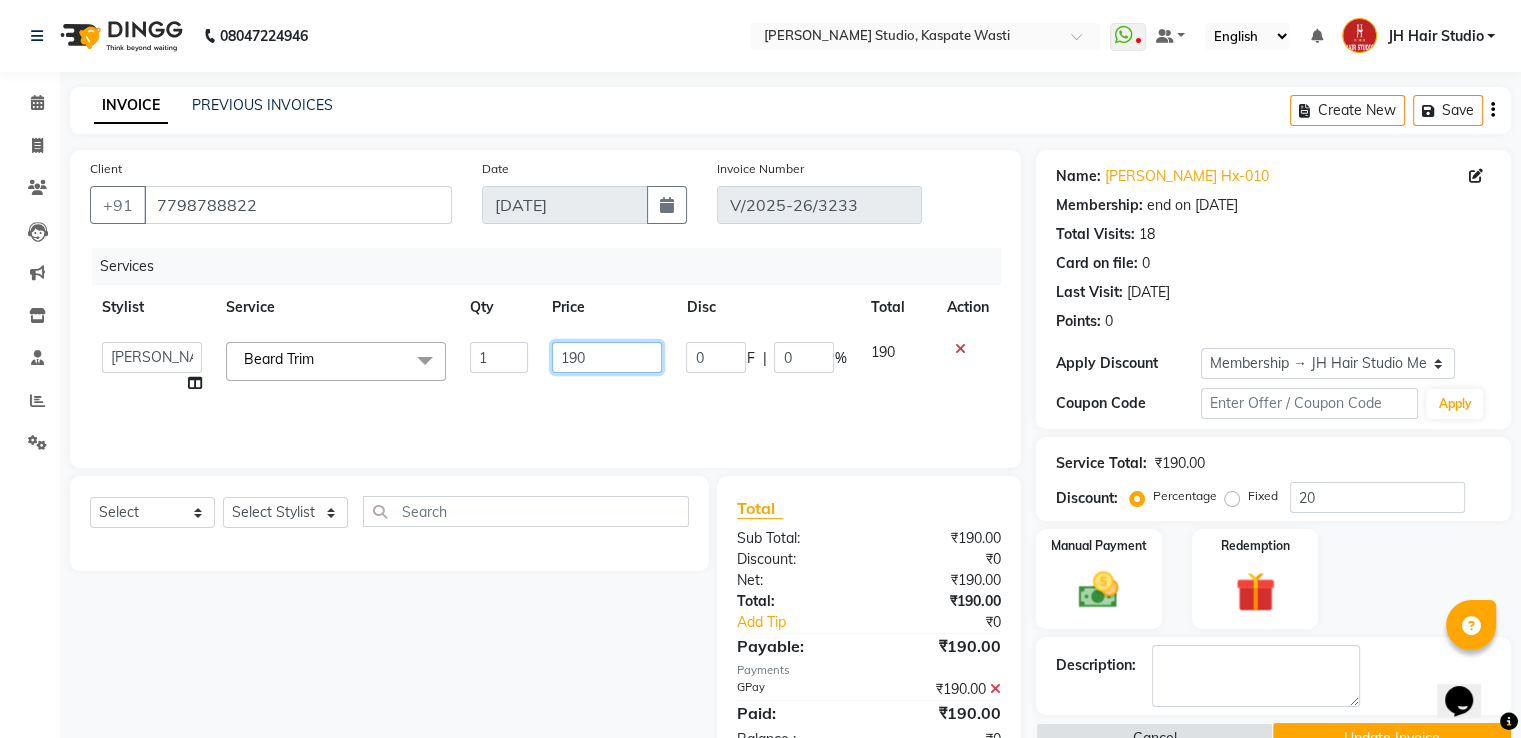 click on "190" 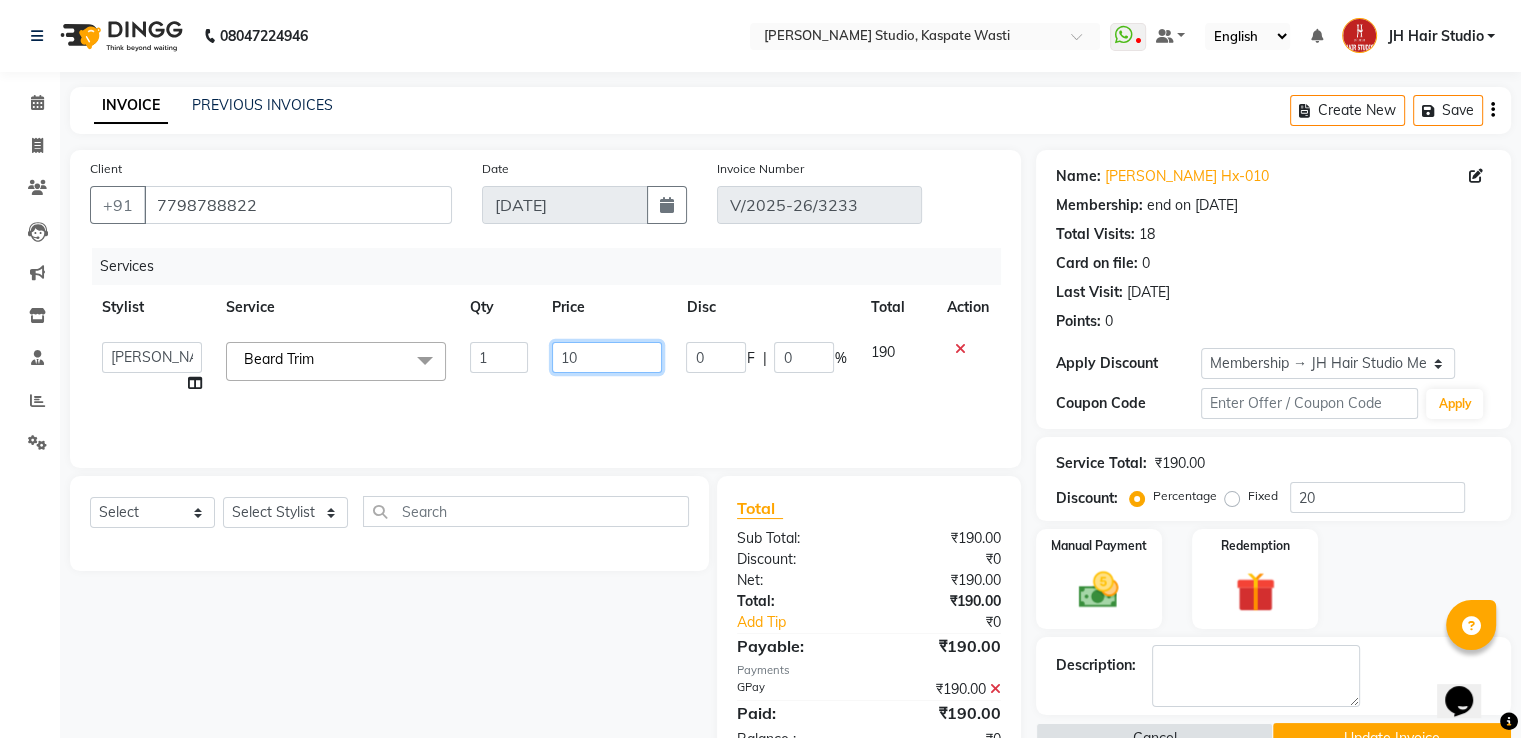 type on "170" 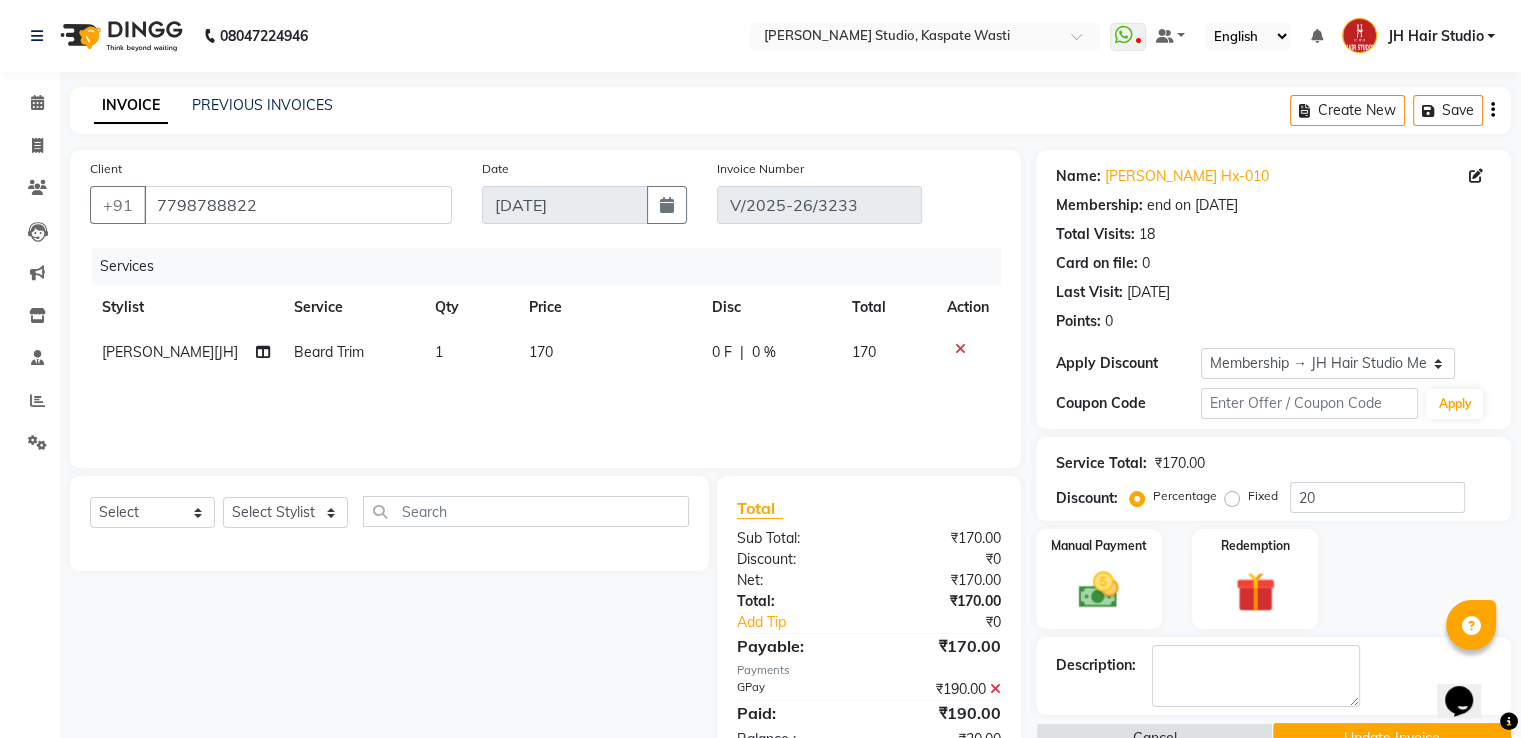click on "Services Stylist Service Qty Price Disc Total Action Shahwaz Shaikh[JH] Beard Trim 1 170 0 F | 0 % 170" 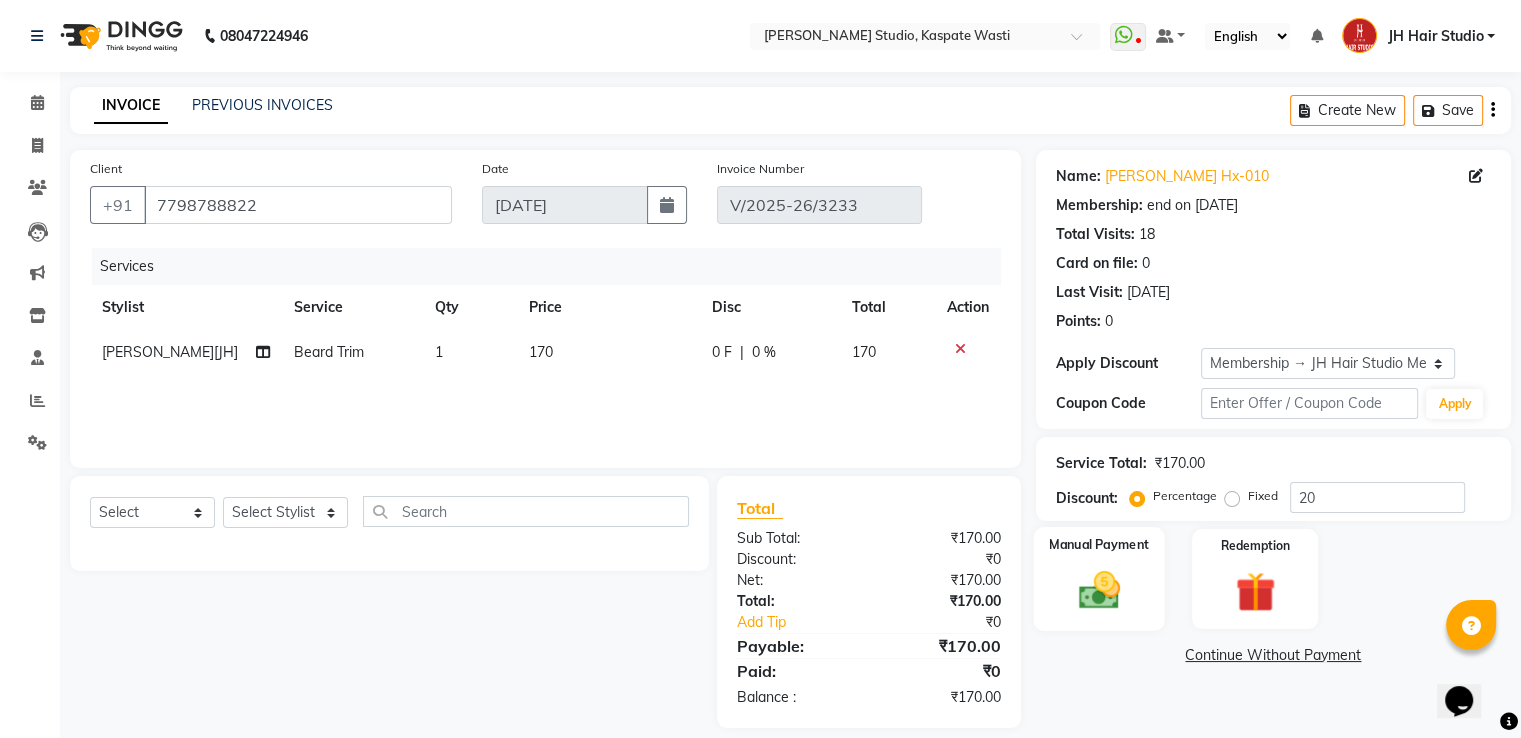 click on "Manual Payment" 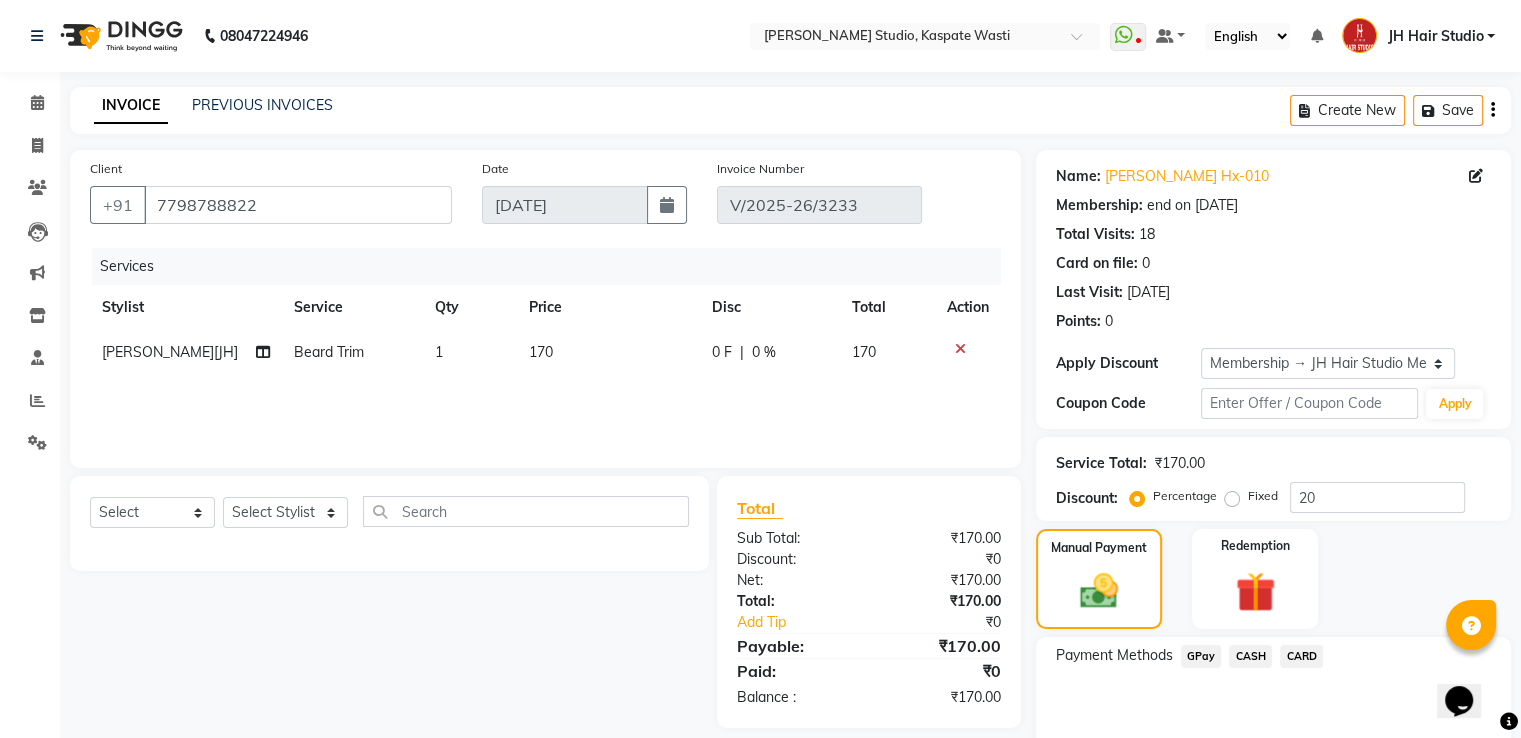 click on "GPay" 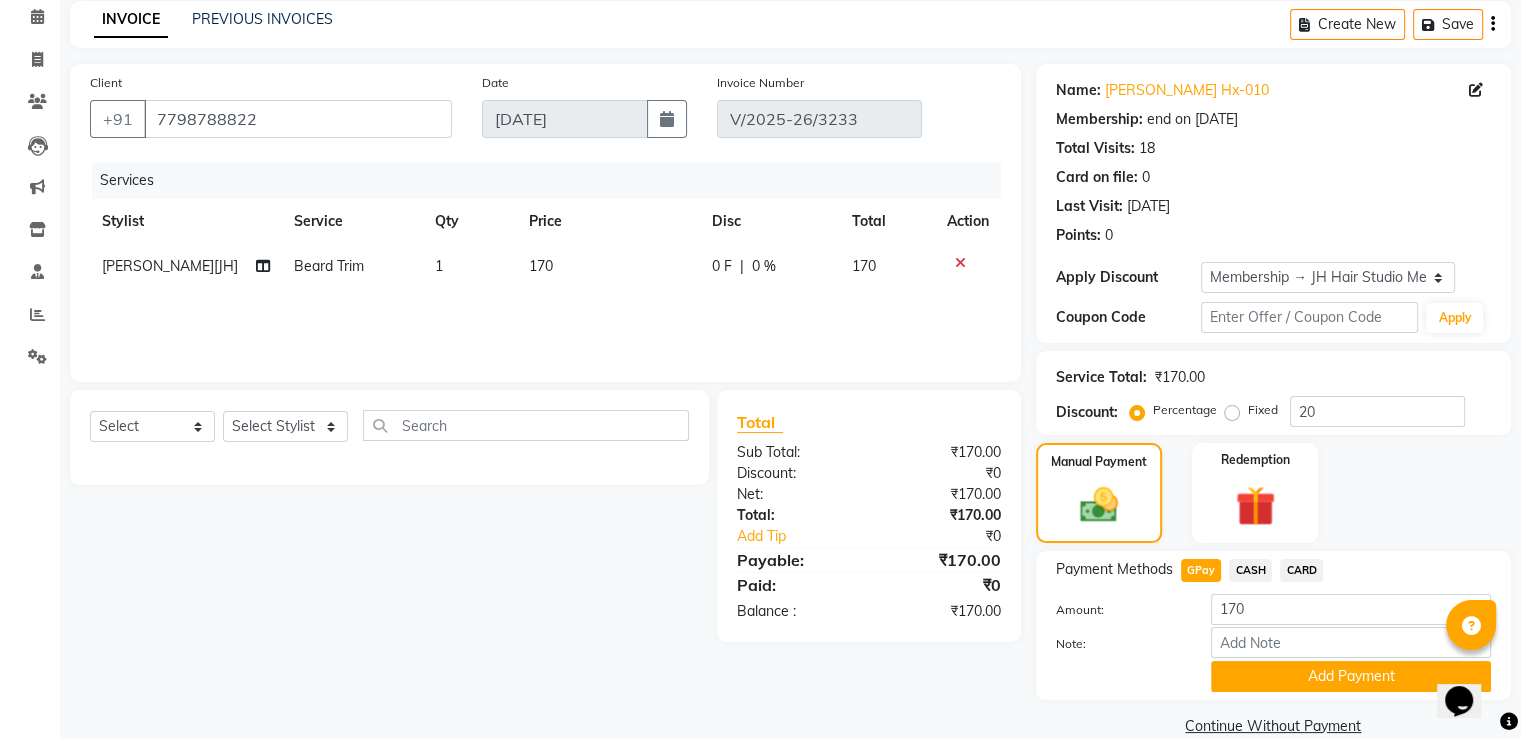 scroll, scrollTop: 120, scrollLeft: 0, axis: vertical 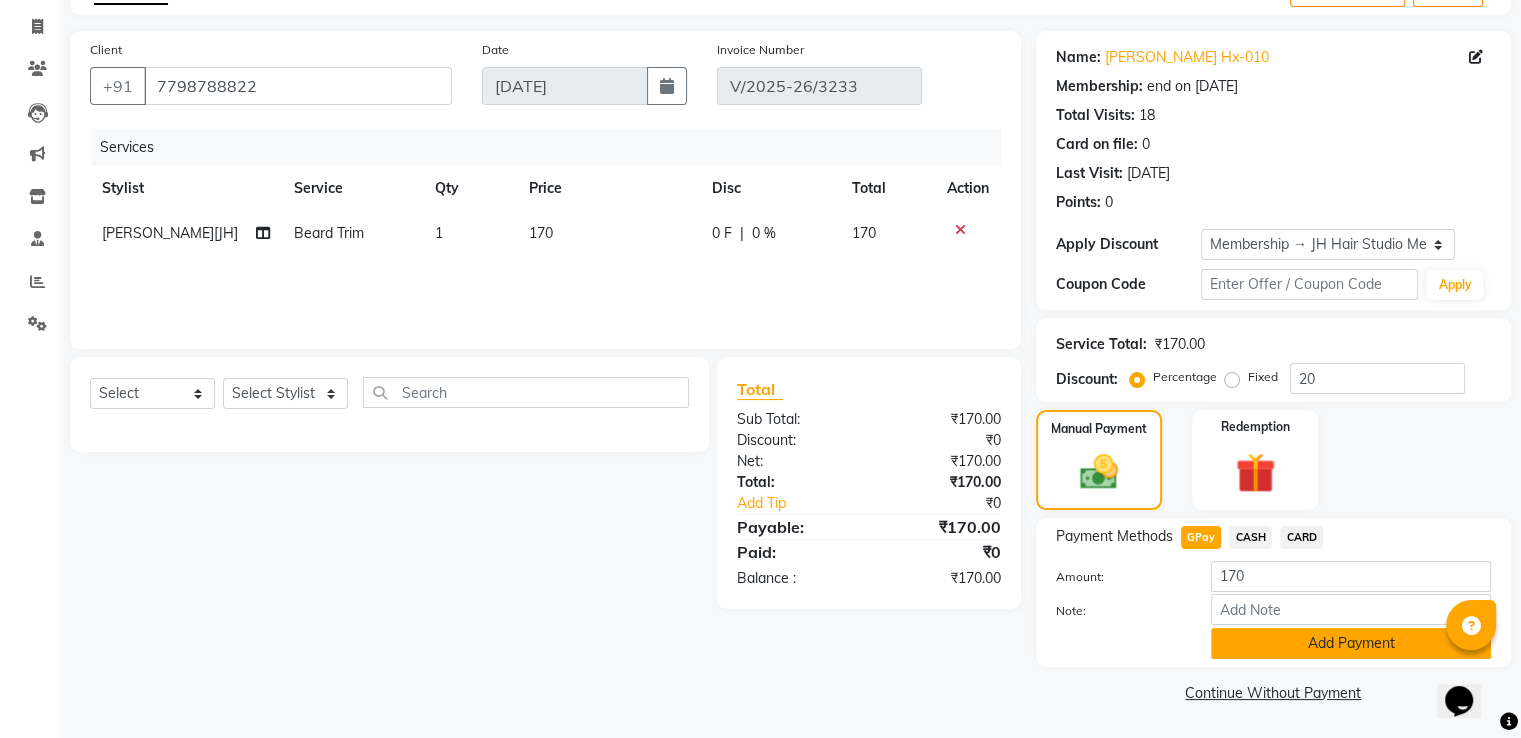 click on "Add Payment" 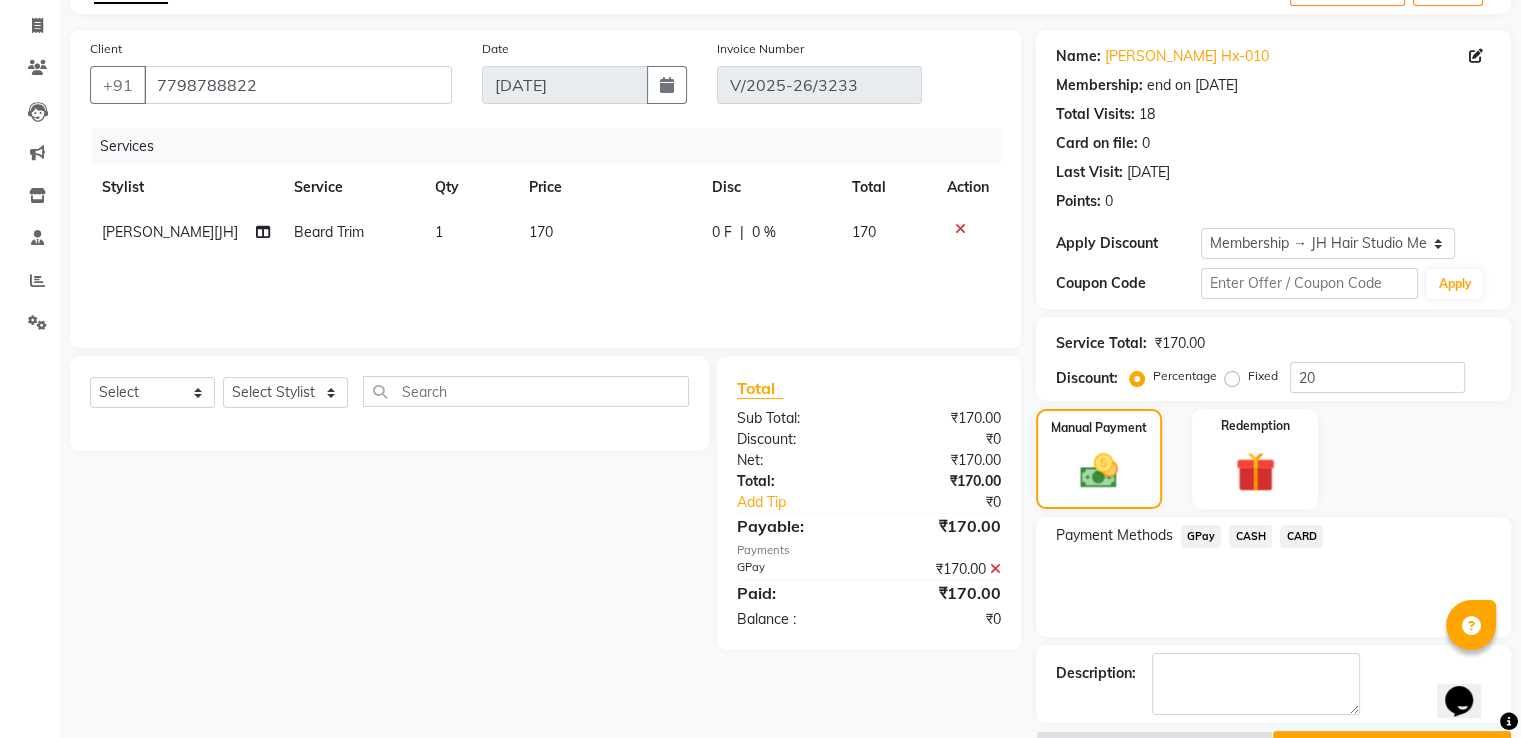 scroll, scrollTop: 172, scrollLeft: 0, axis: vertical 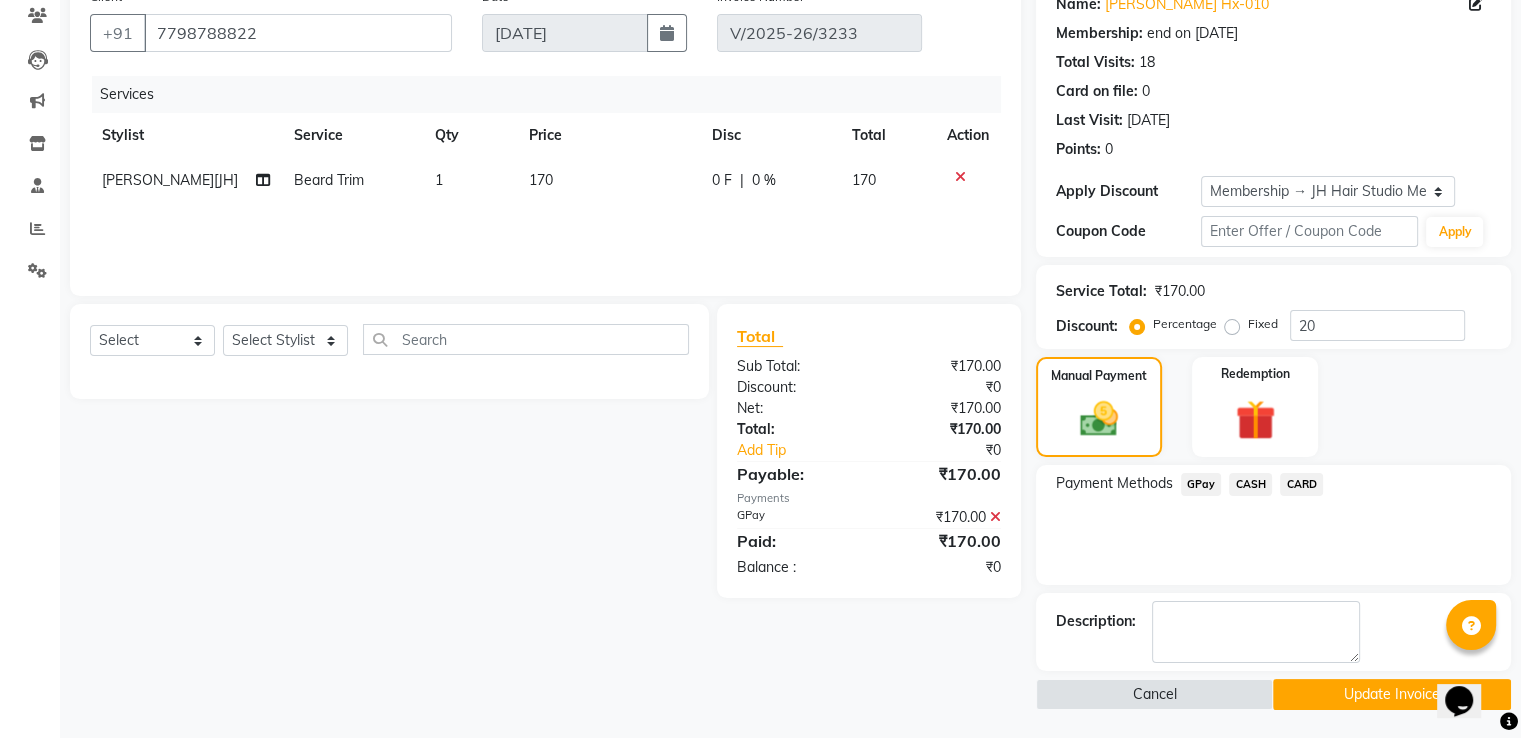 click on "Update Invoice" 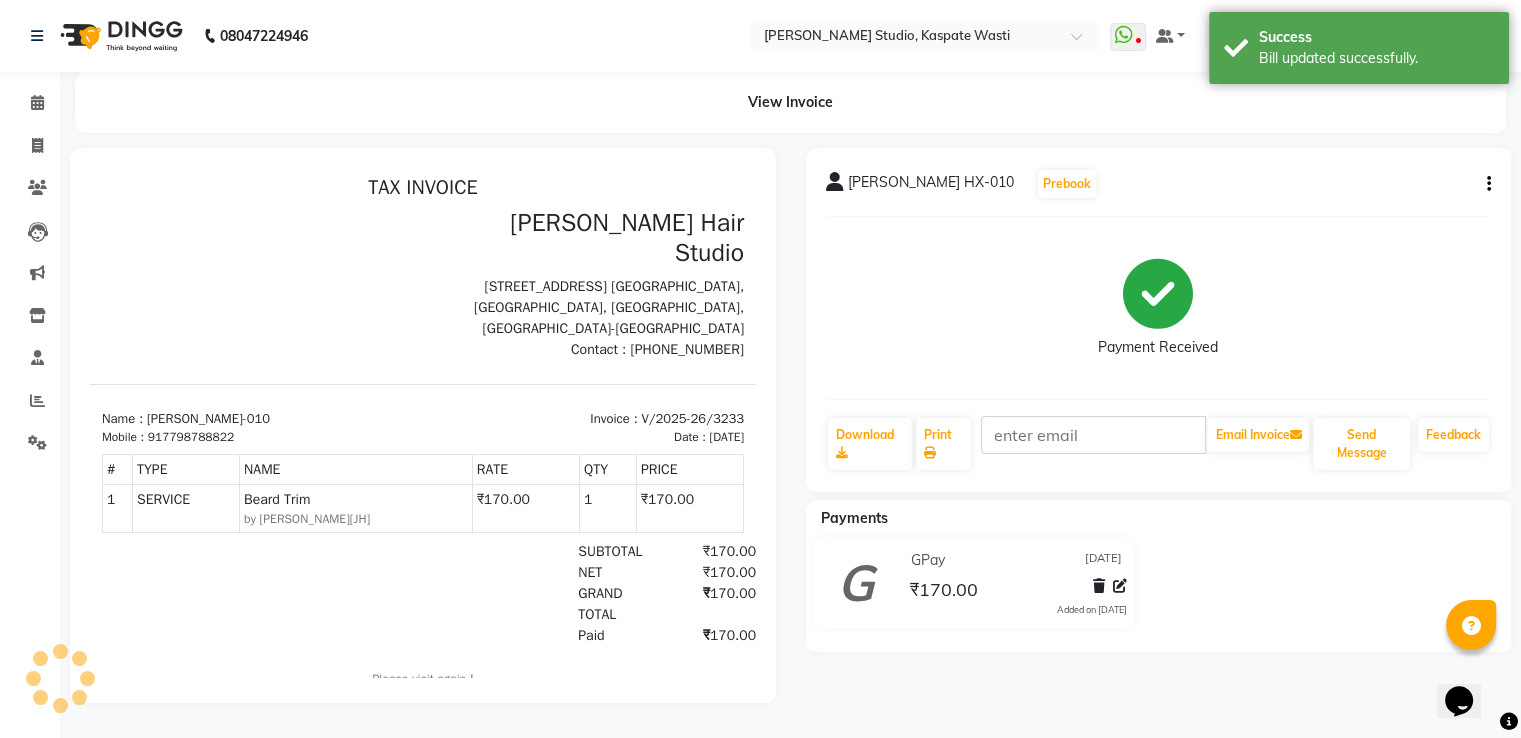 scroll, scrollTop: 0, scrollLeft: 0, axis: both 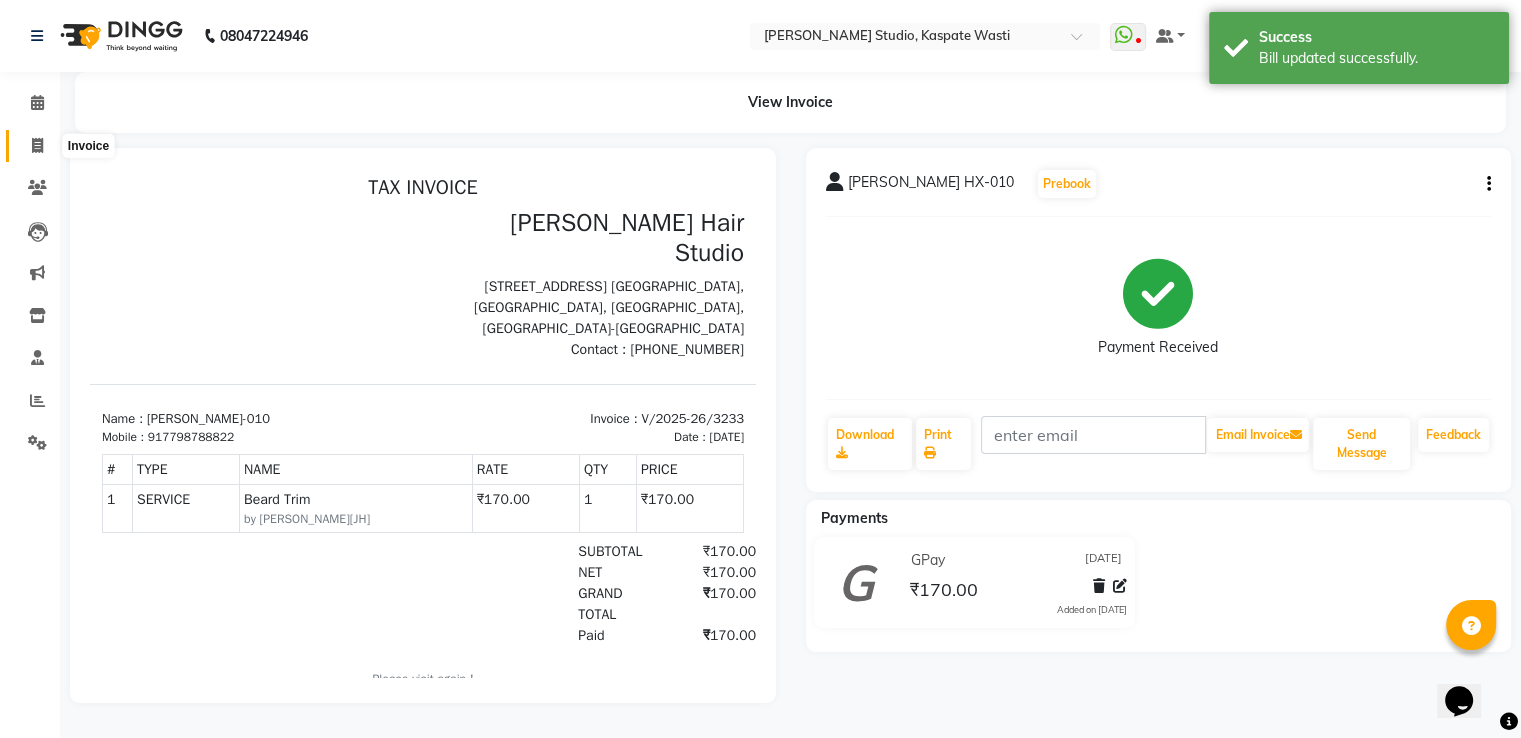 click 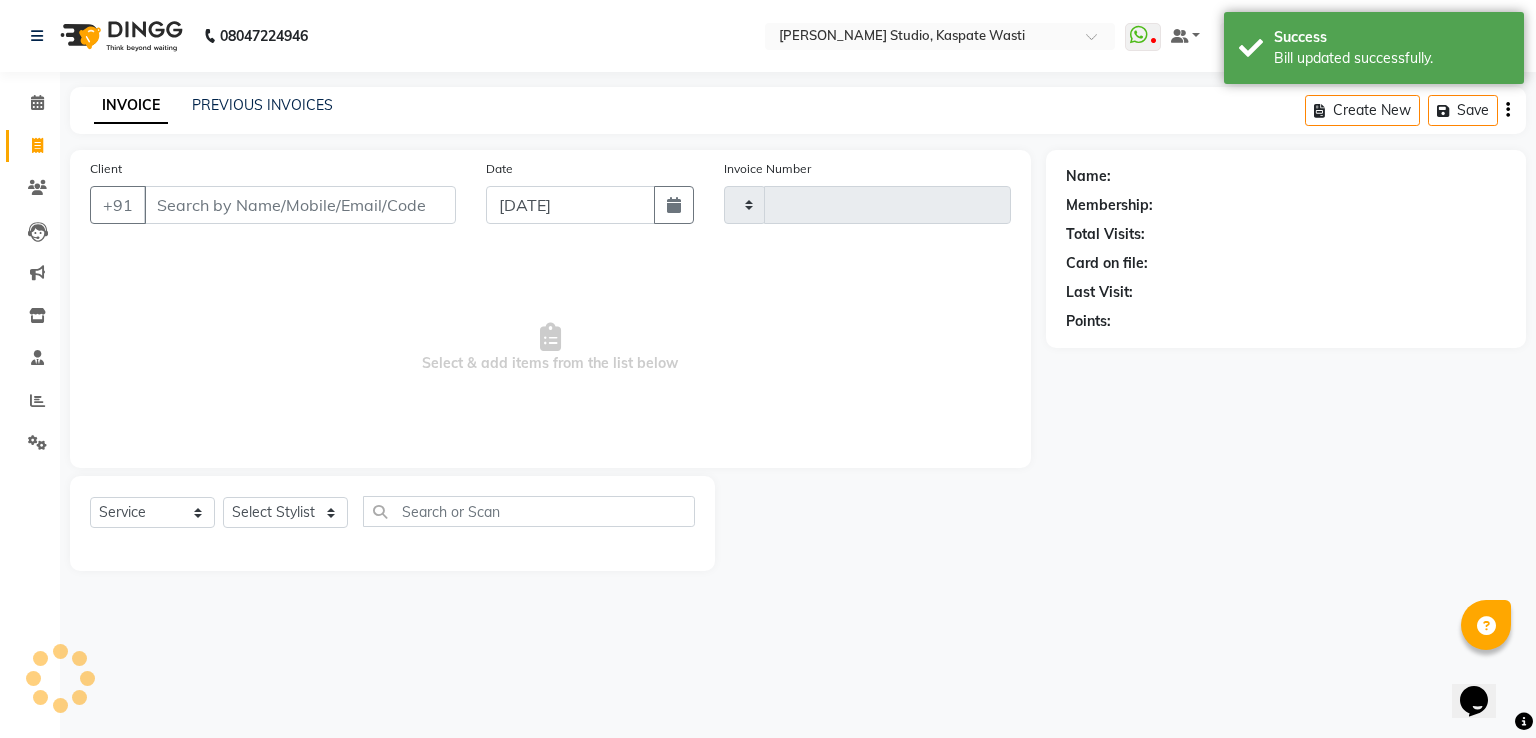 type on "3237" 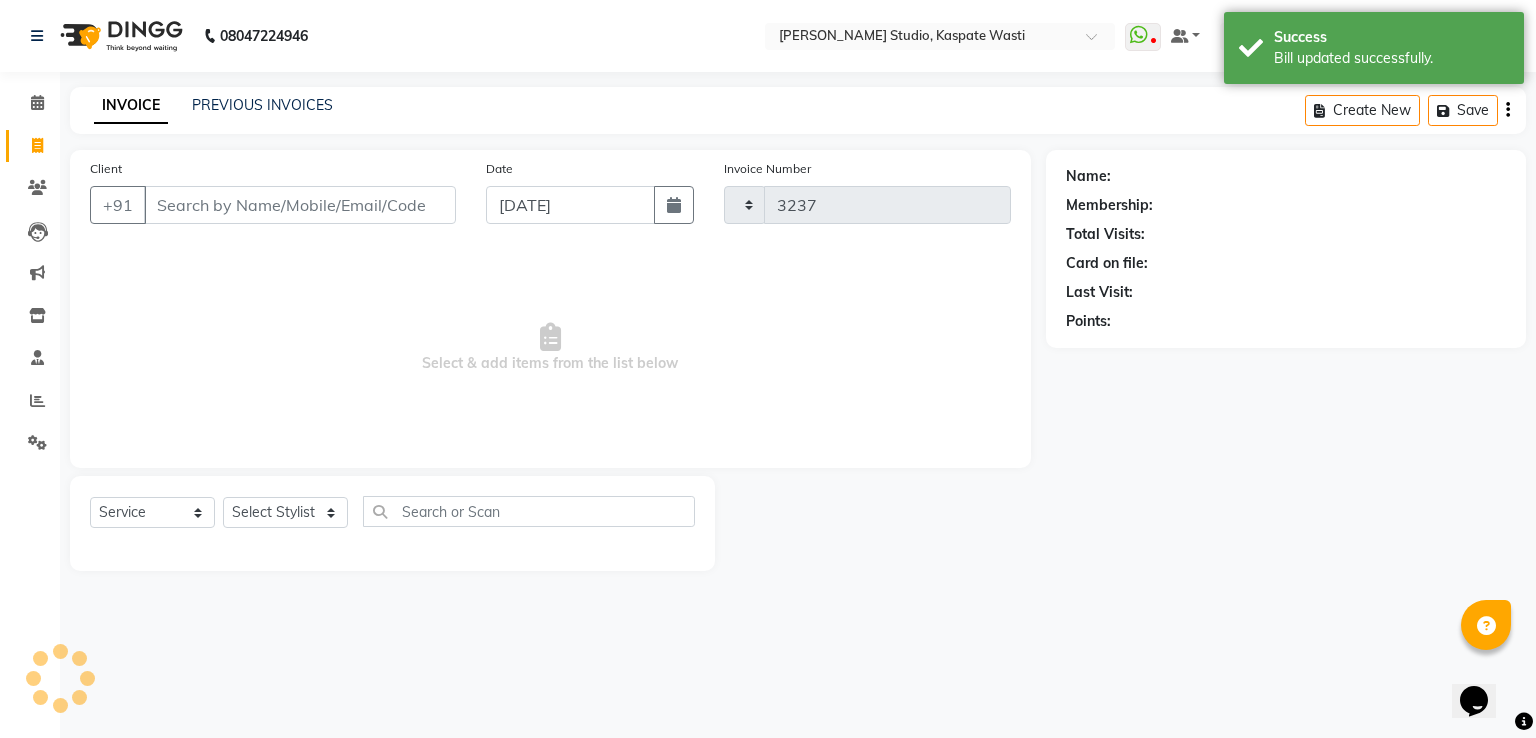 select on "130" 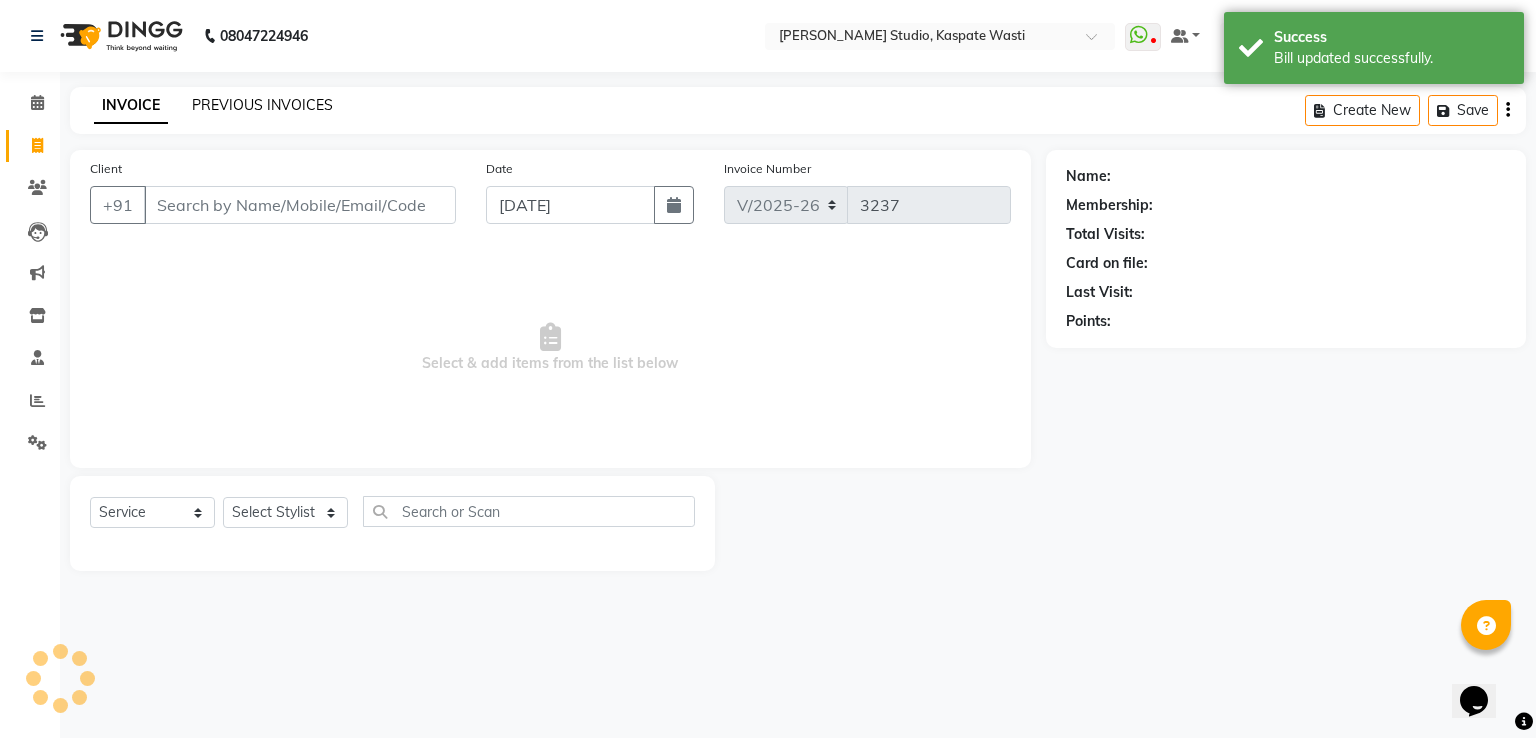 click on "PREVIOUS INVOICES" 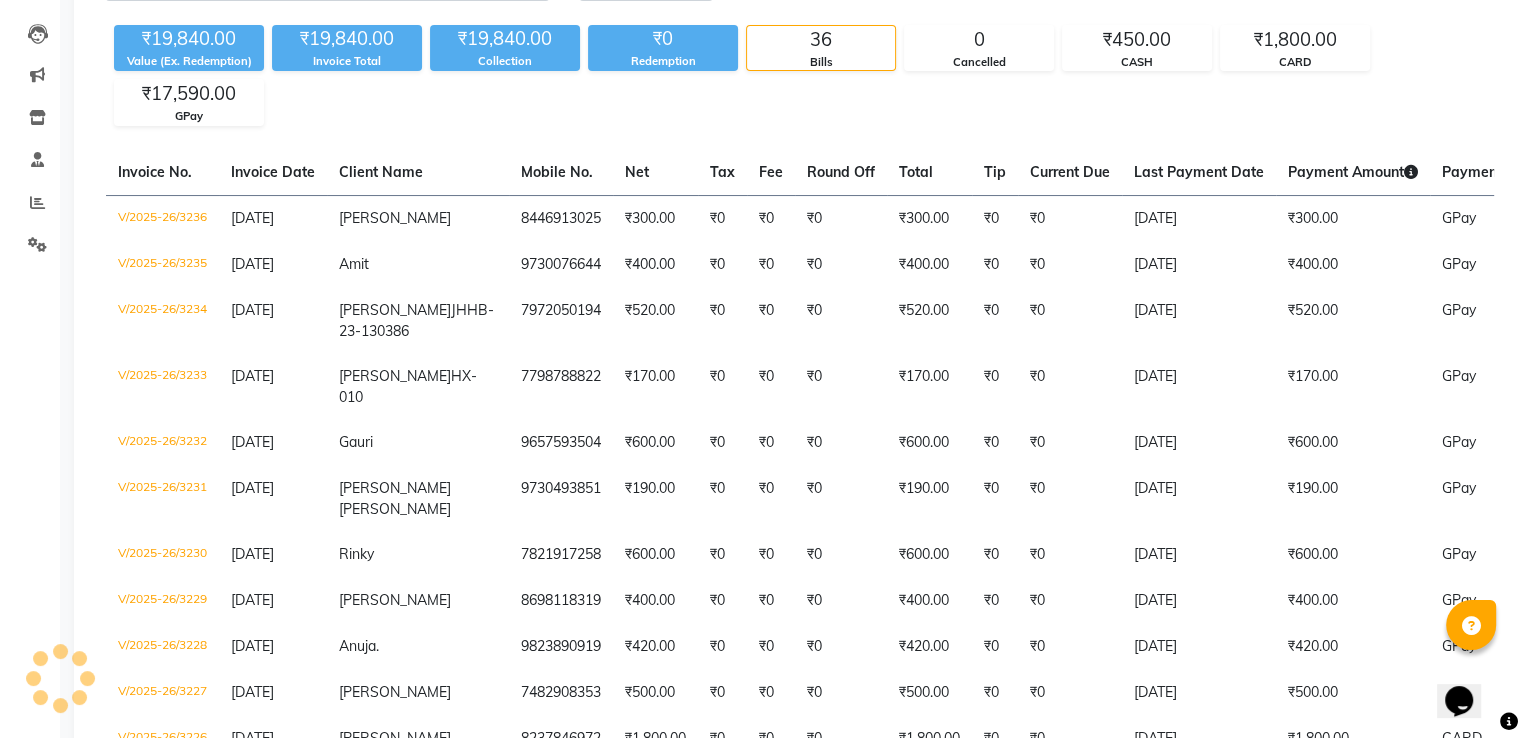scroll, scrollTop: 200, scrollLeft: 0, axis: vertical 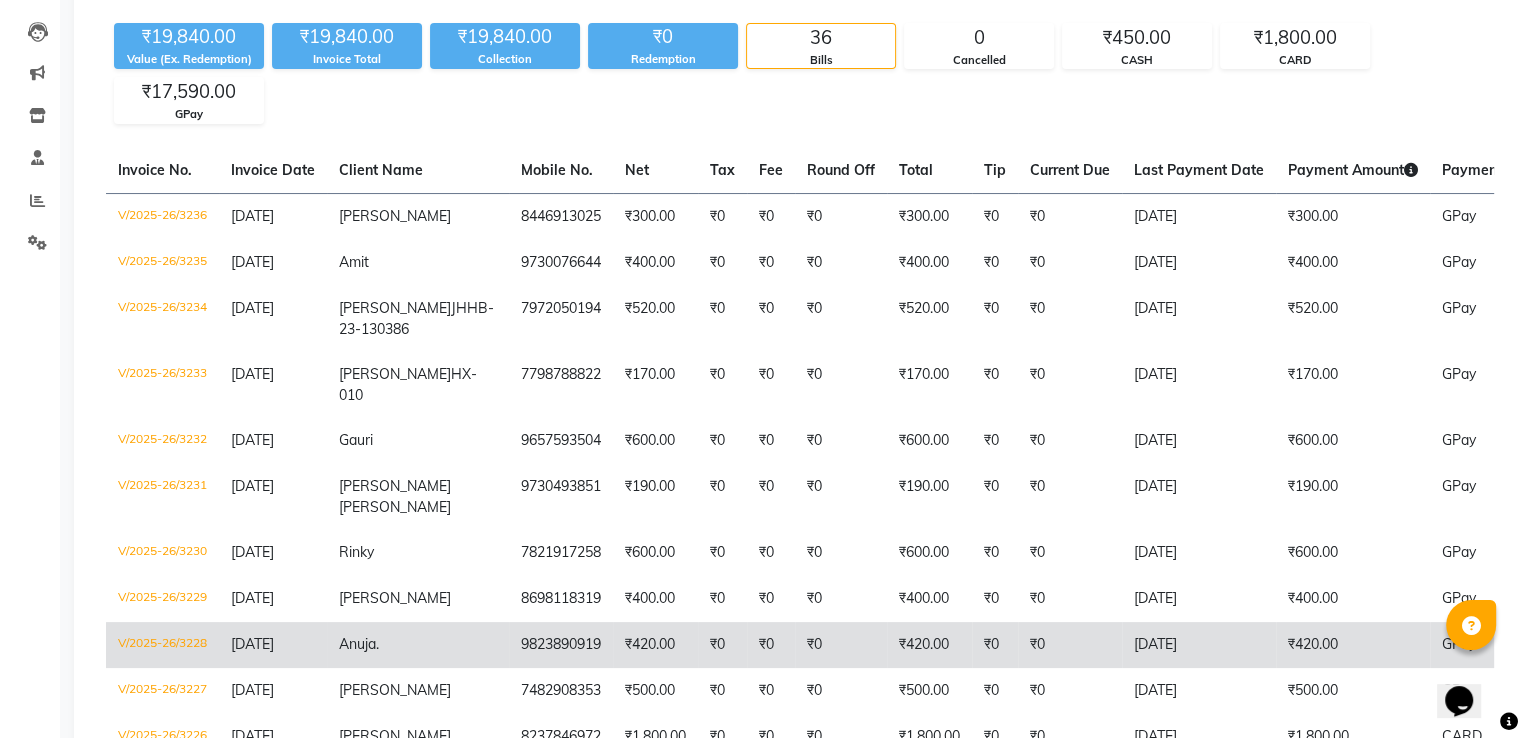 click on "[DATE]" 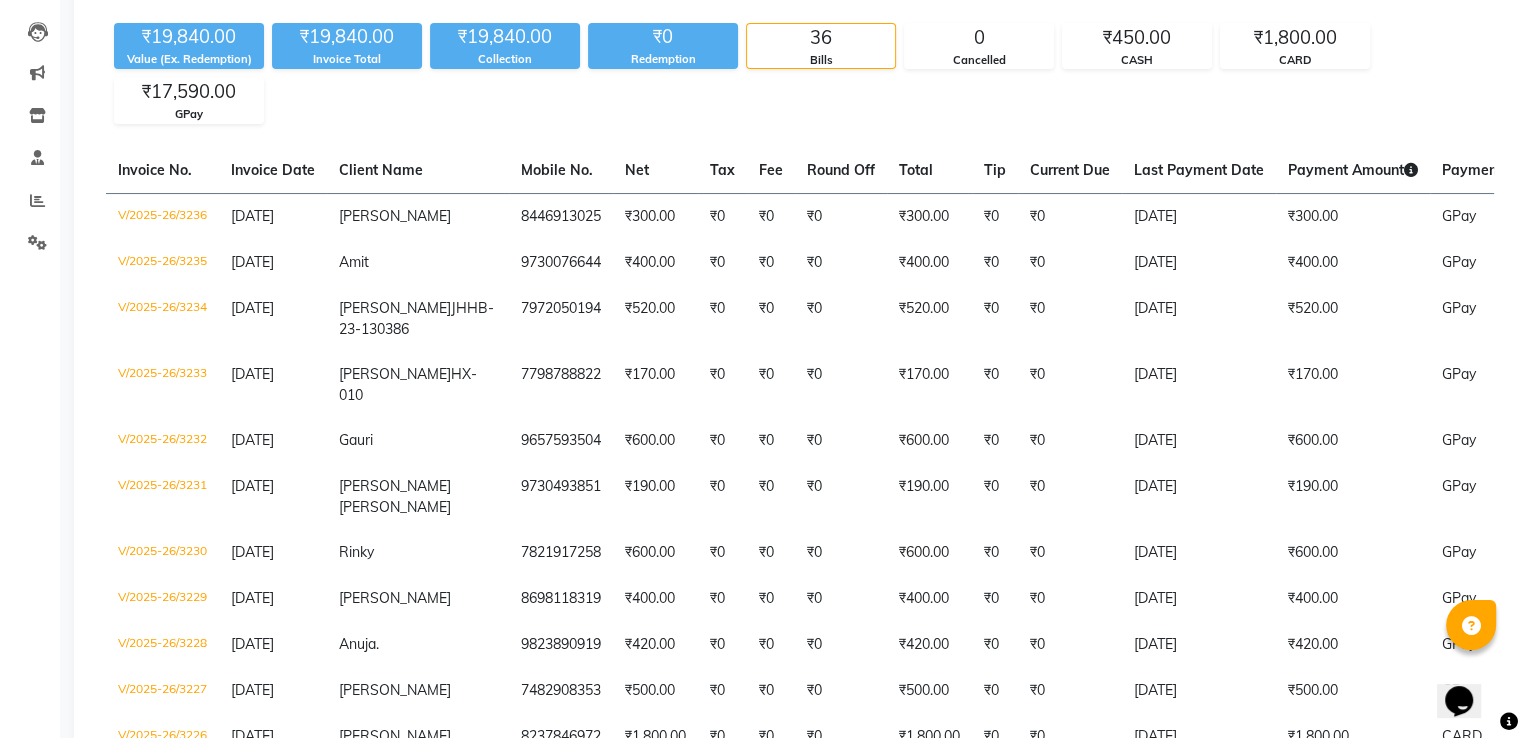 scroll, scrollTop: 0, scrollLeft: 0, axis: both 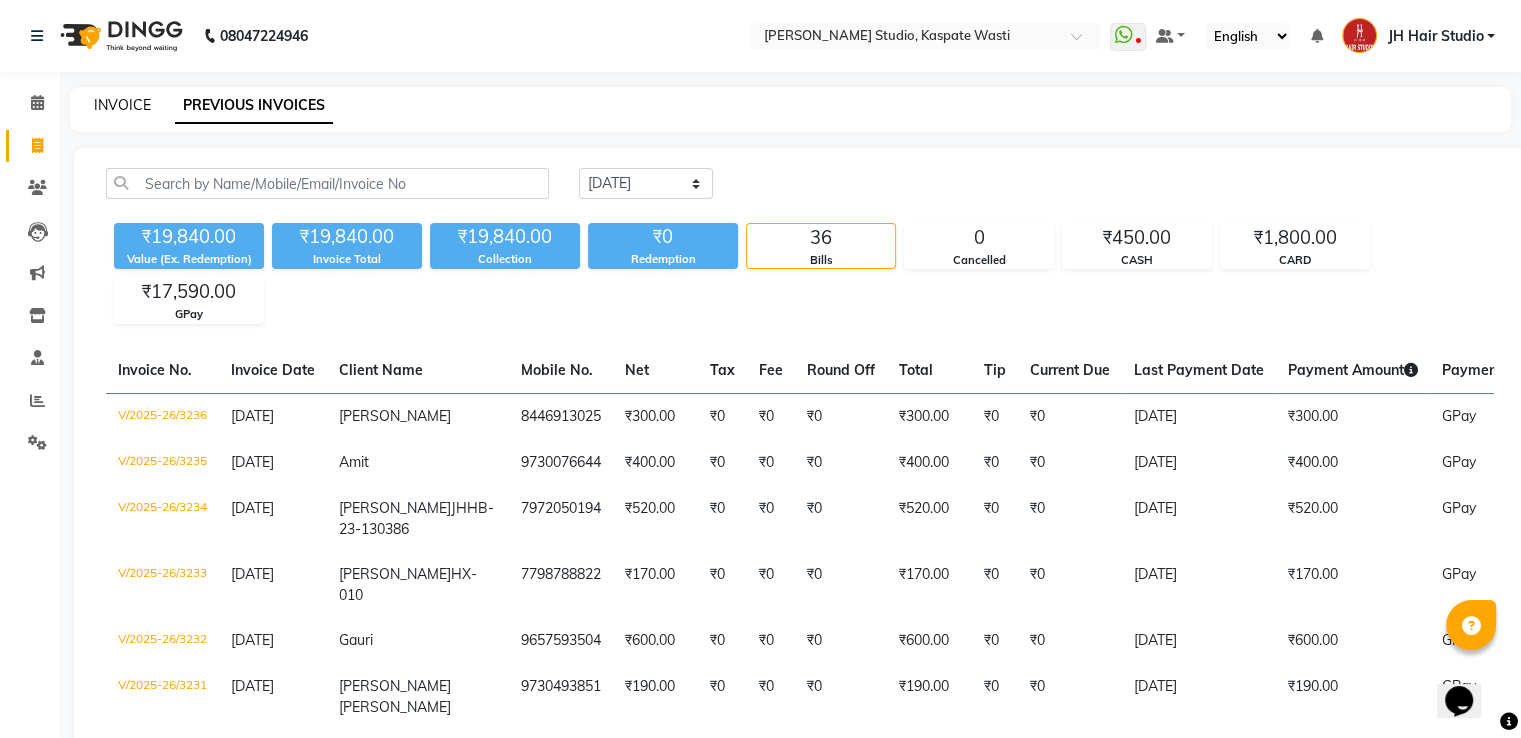 click on "INVOICE" 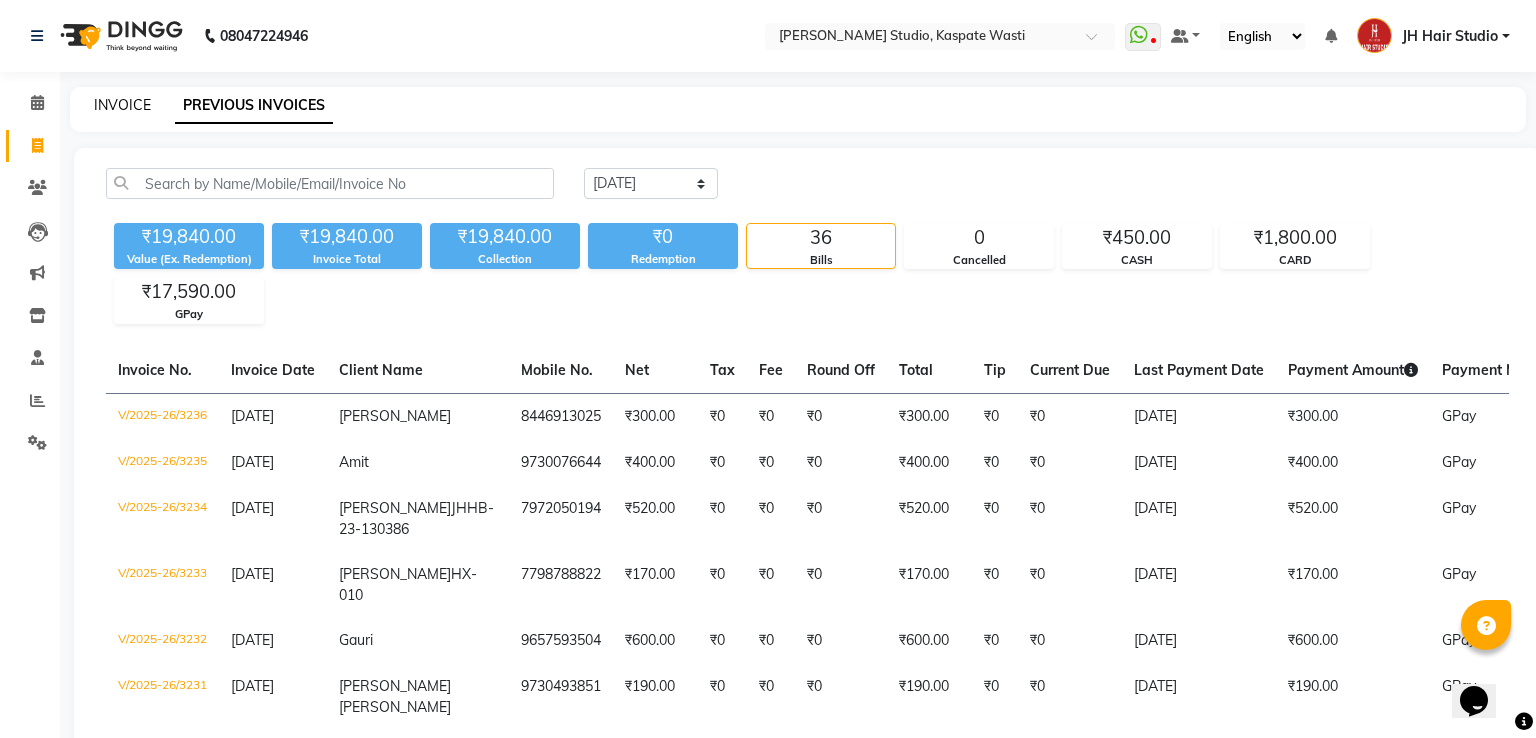 select on "130" 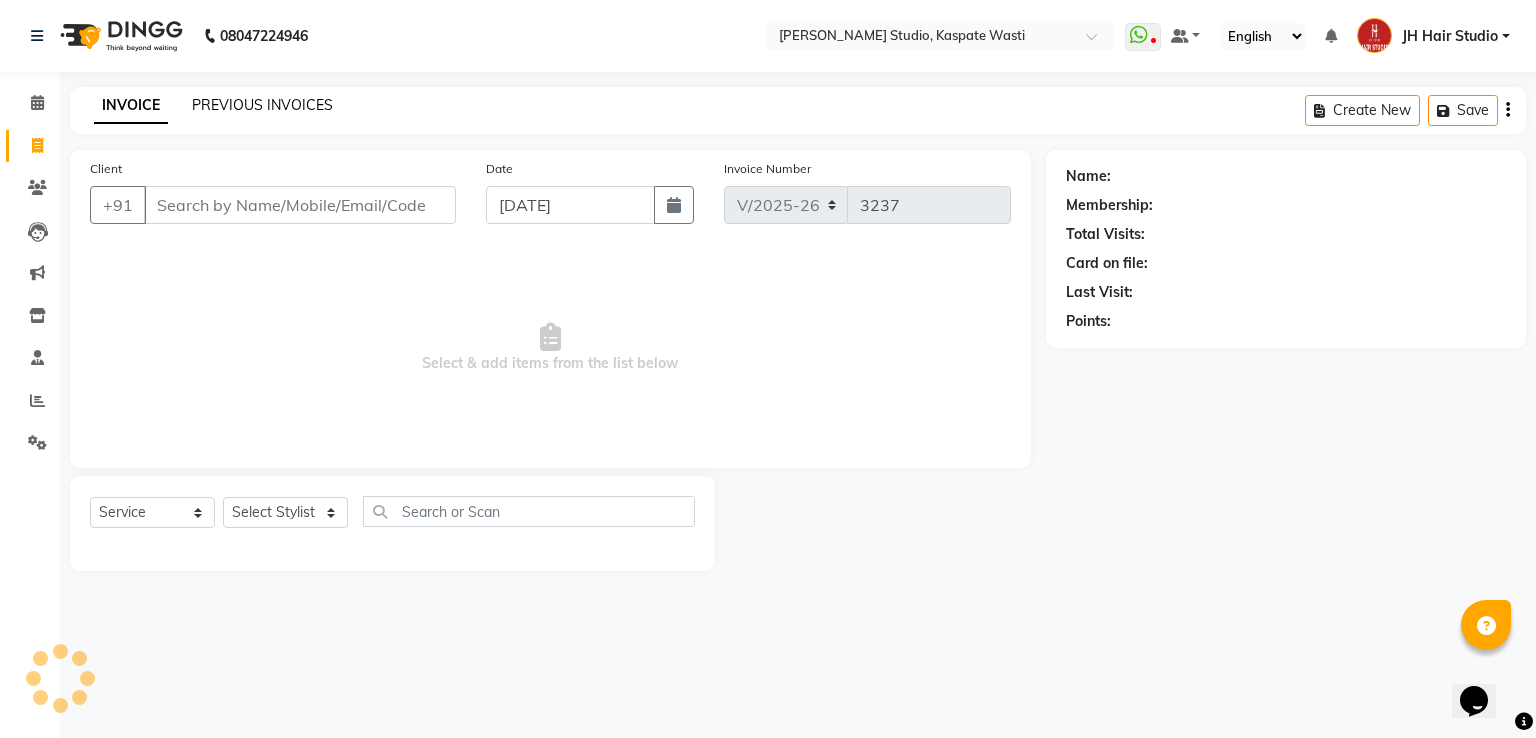 click on "PREVIOUS INVOICES" 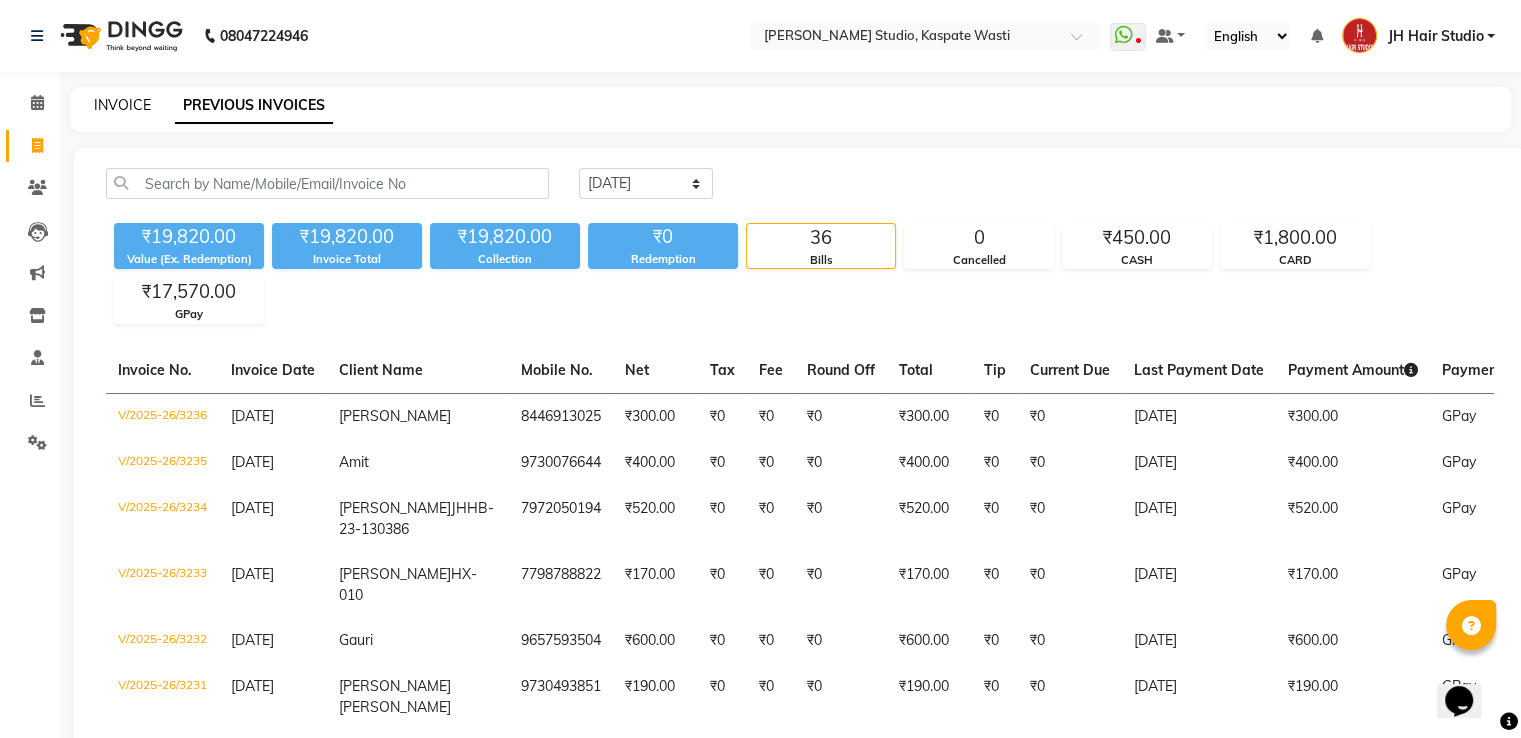 click on "INVOICE" 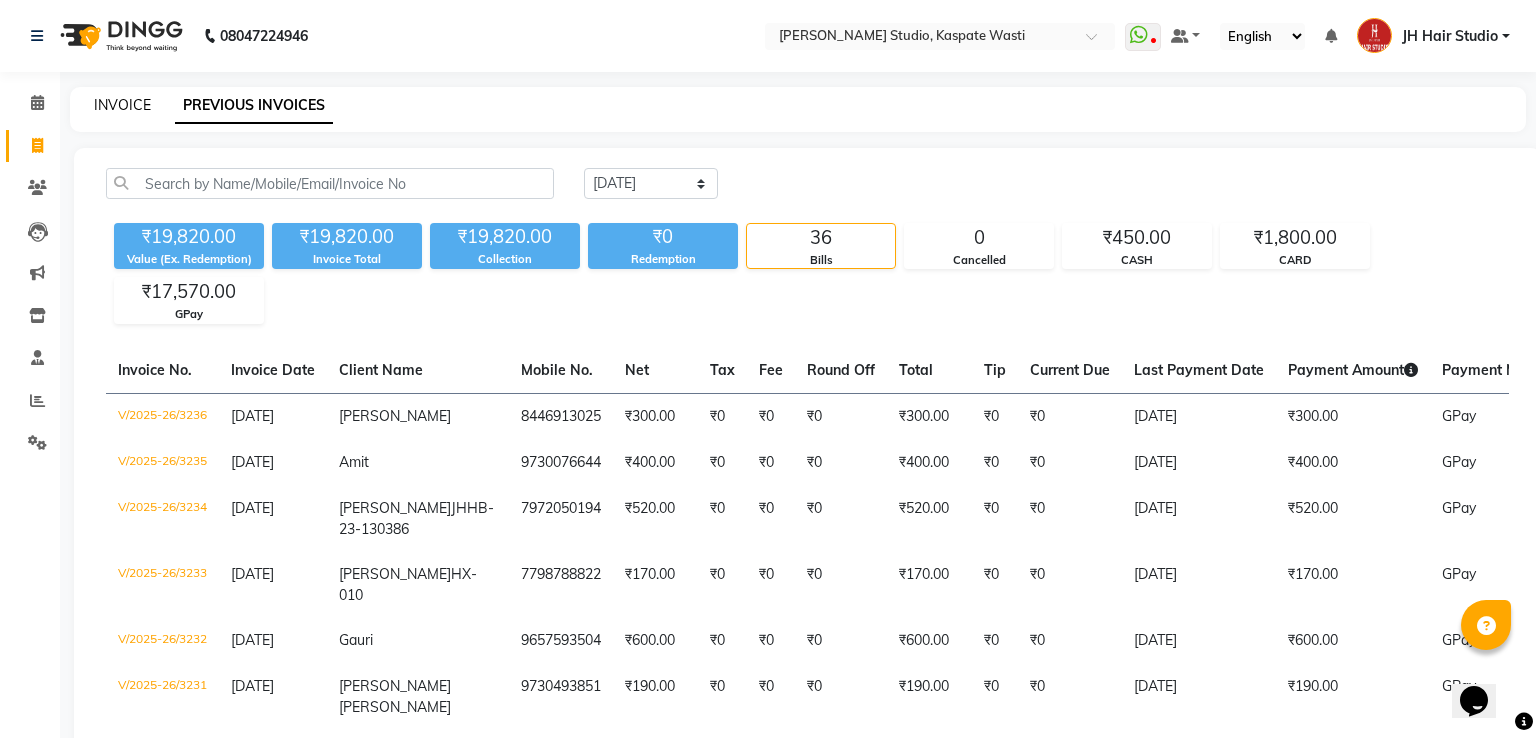 select on "service" 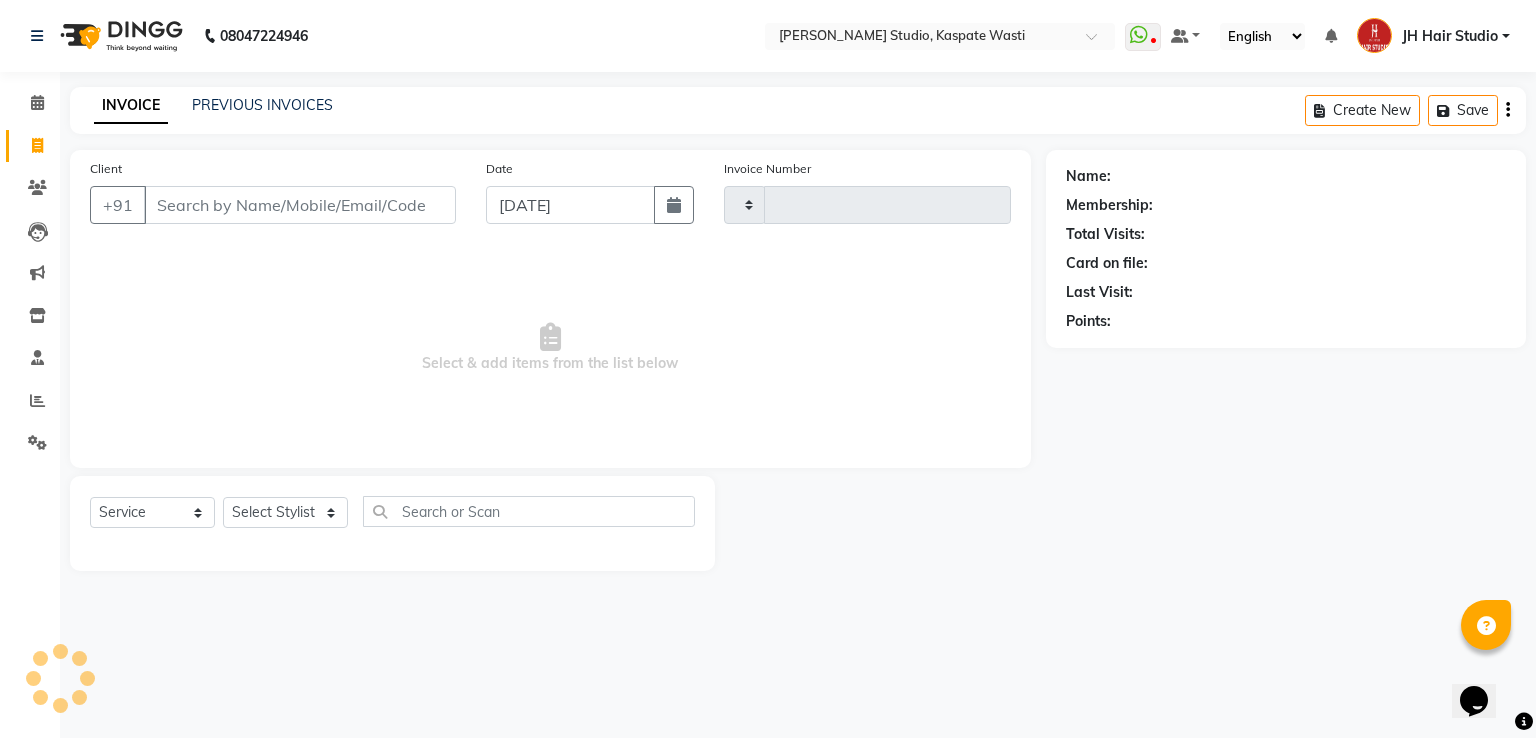 type on "3237" 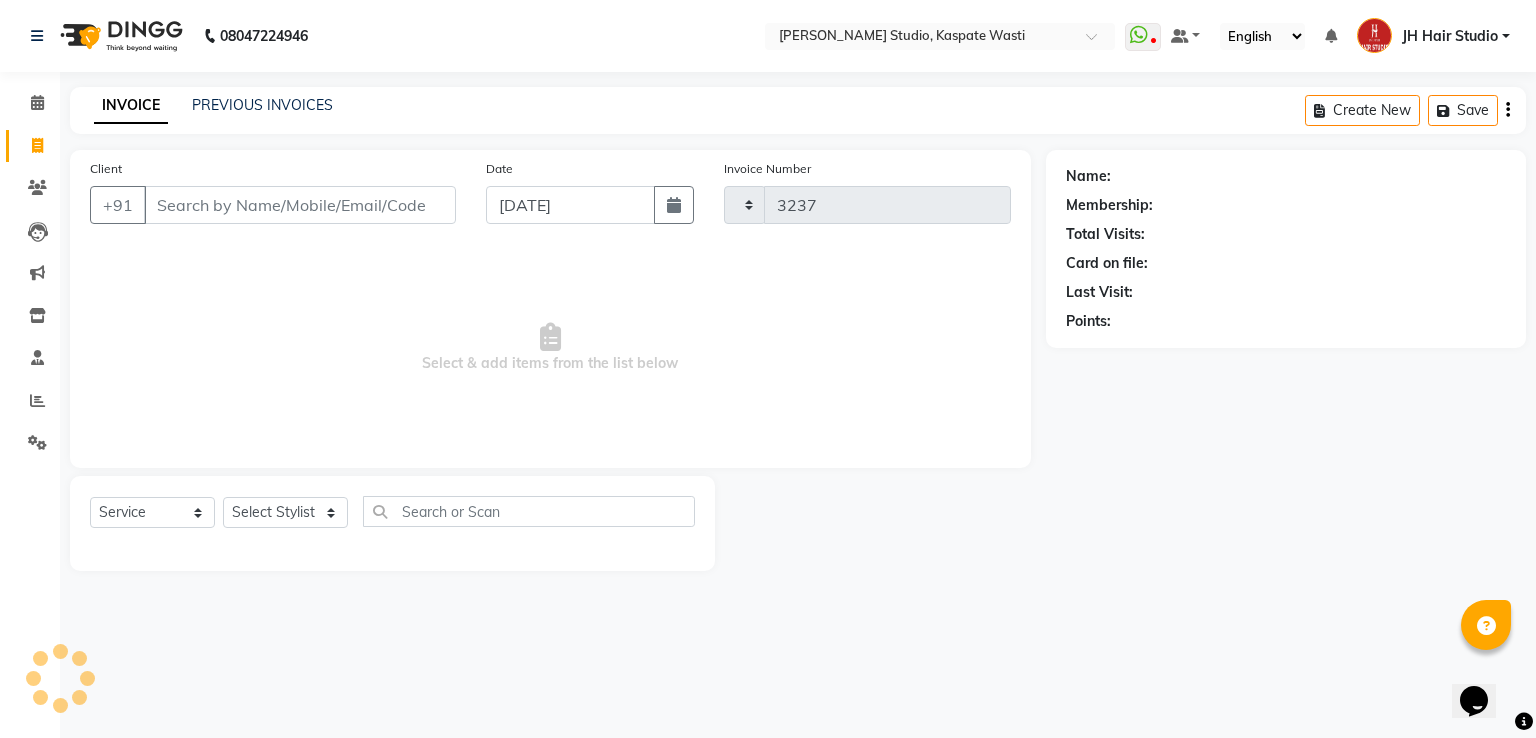 select on "130" 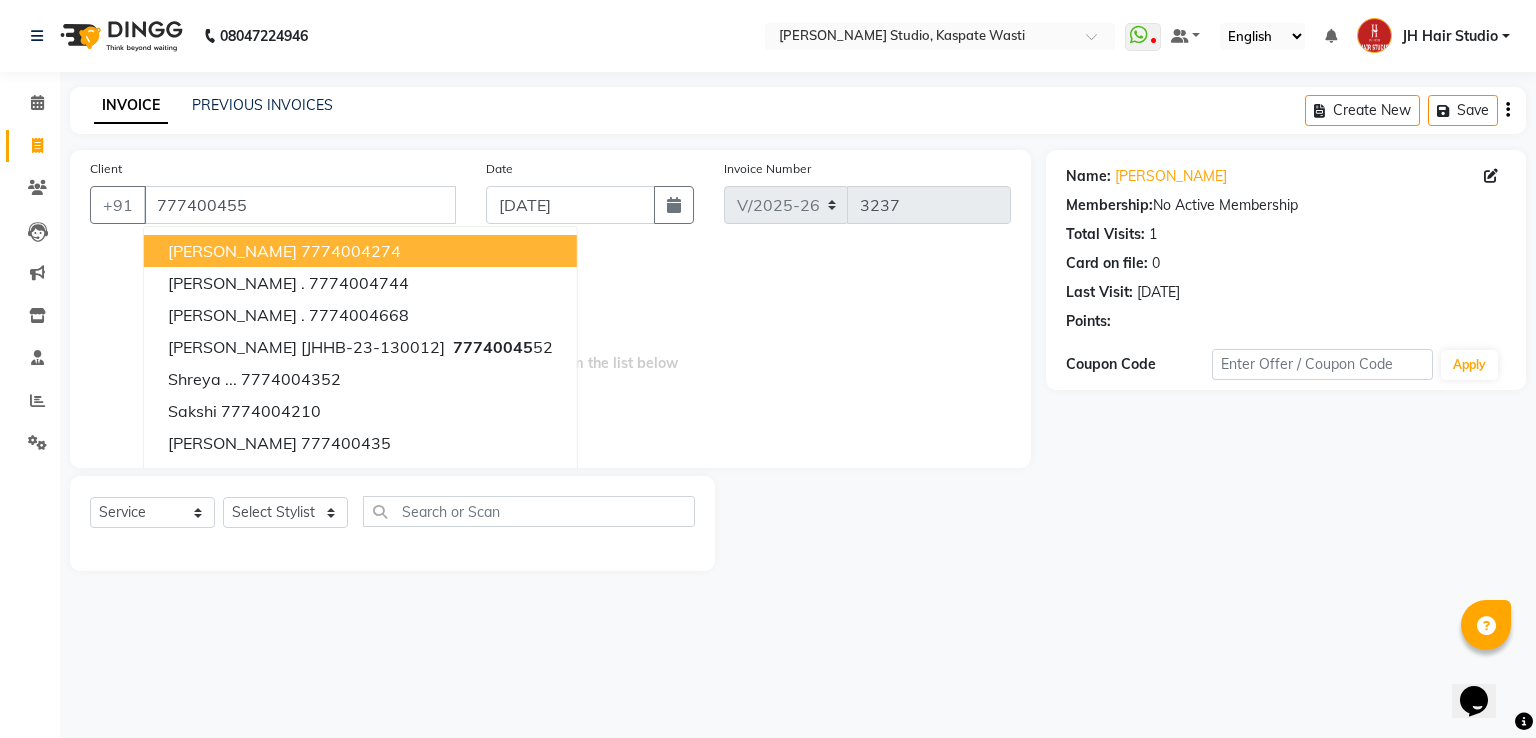 click on "Select & add items from the list below" at bounding box center (550, 348) 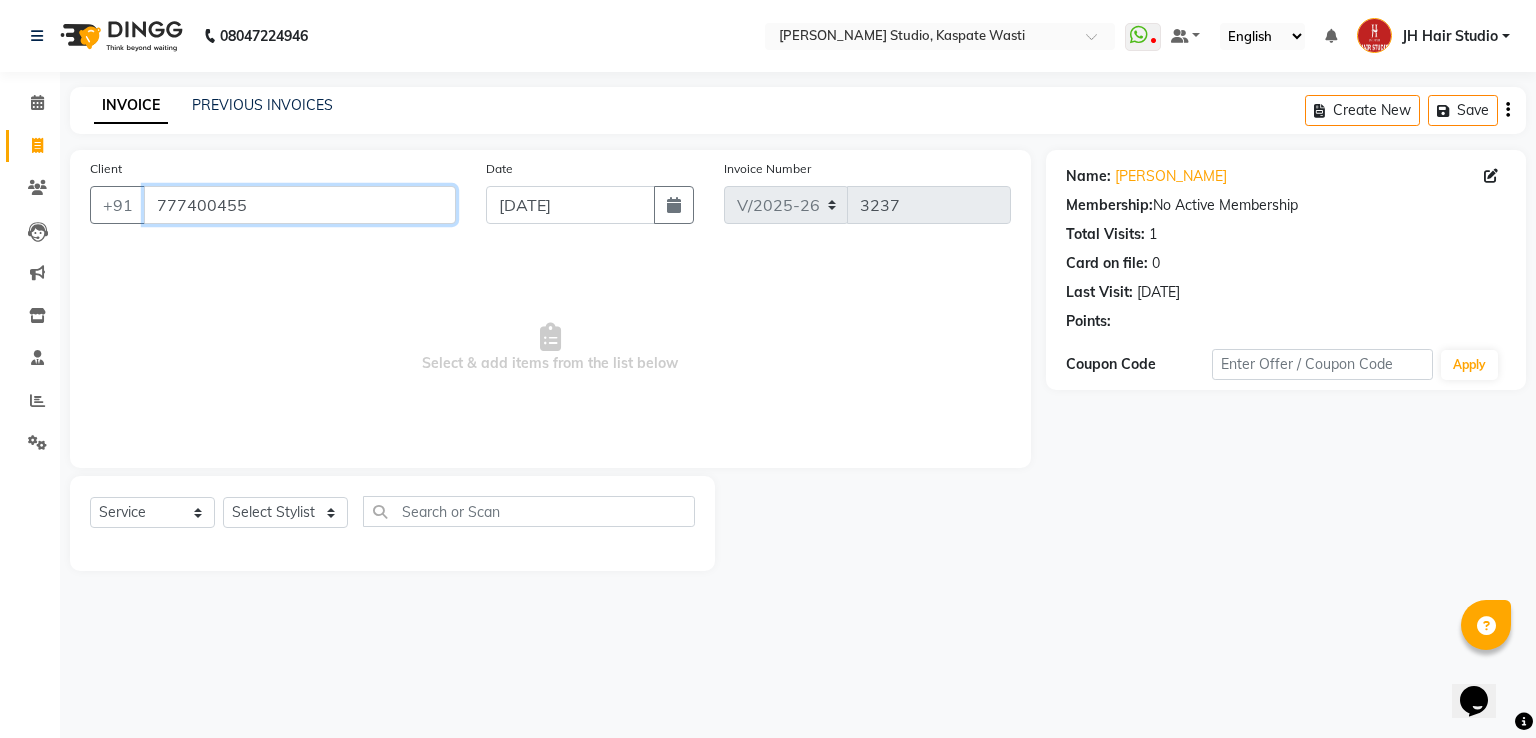 click on "777400455" at bounding box center (300, 205) 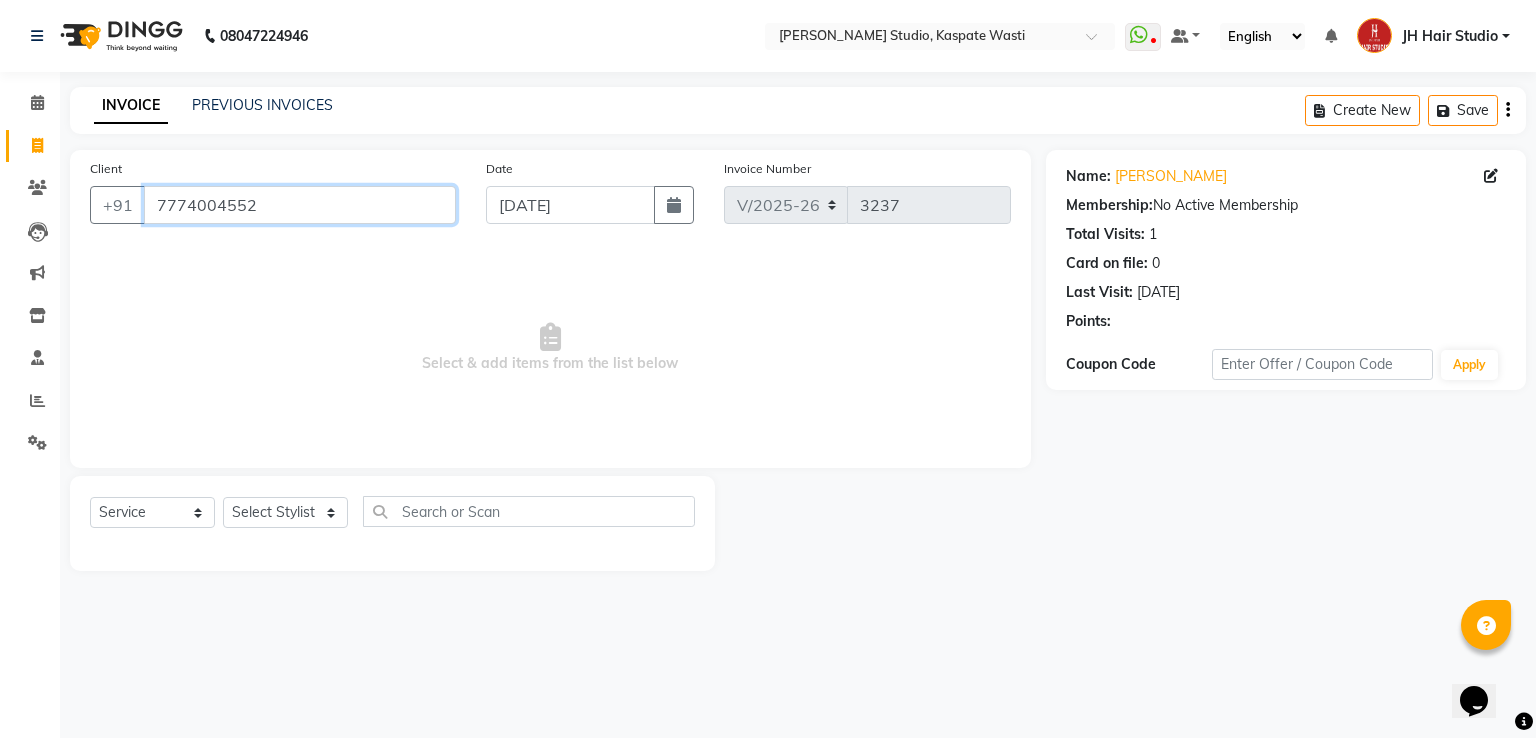 type on "7774004552" 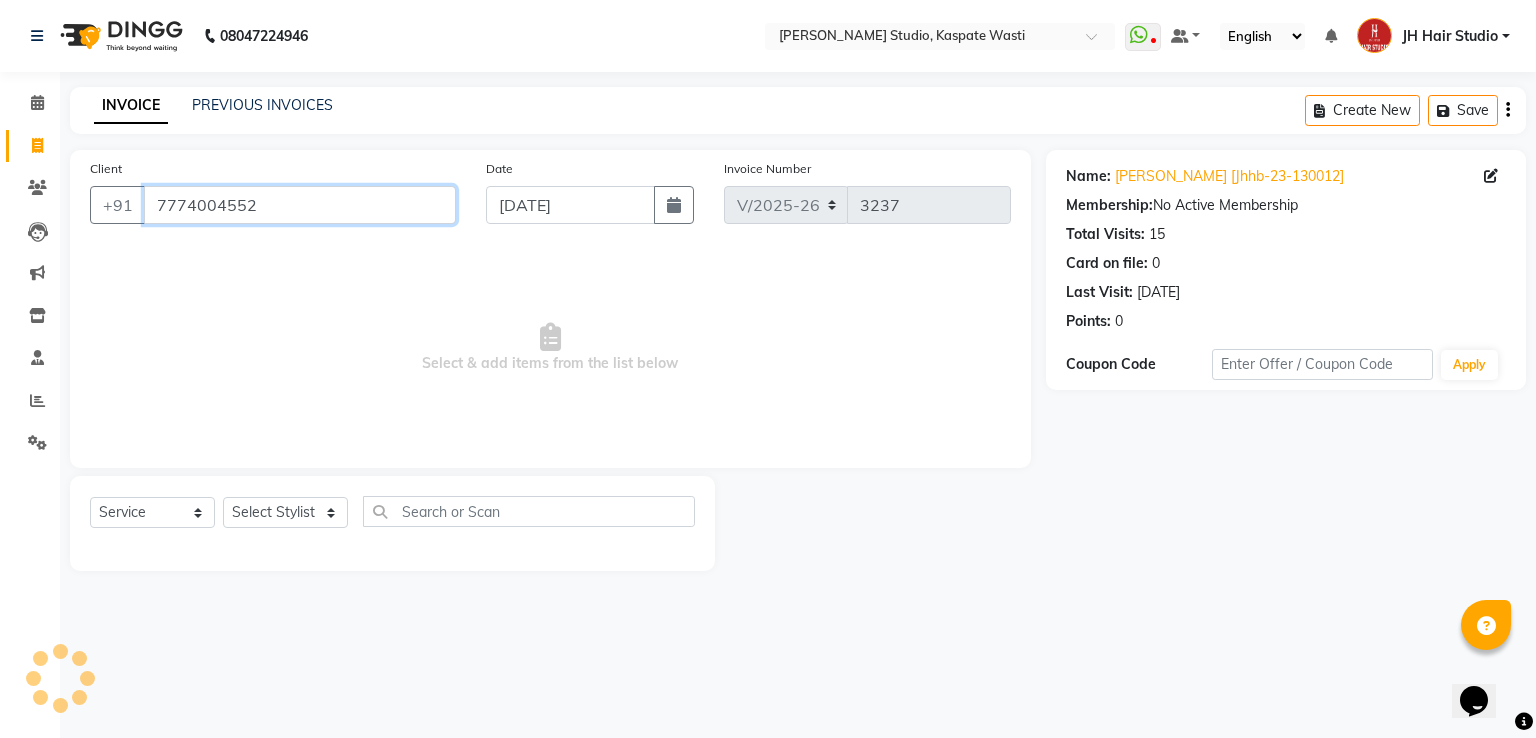 click on "7774004552" at bounding box center [300, 205] 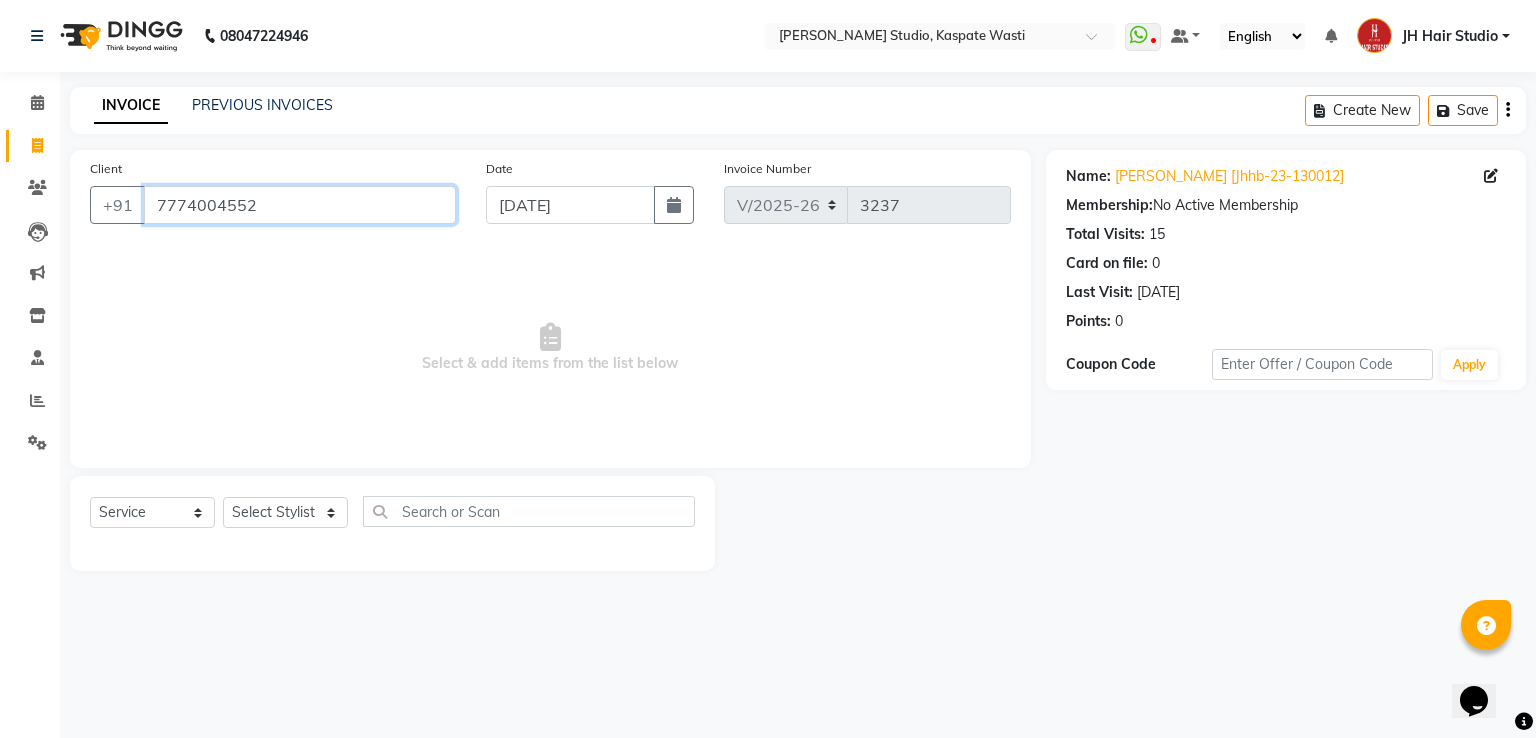 paste 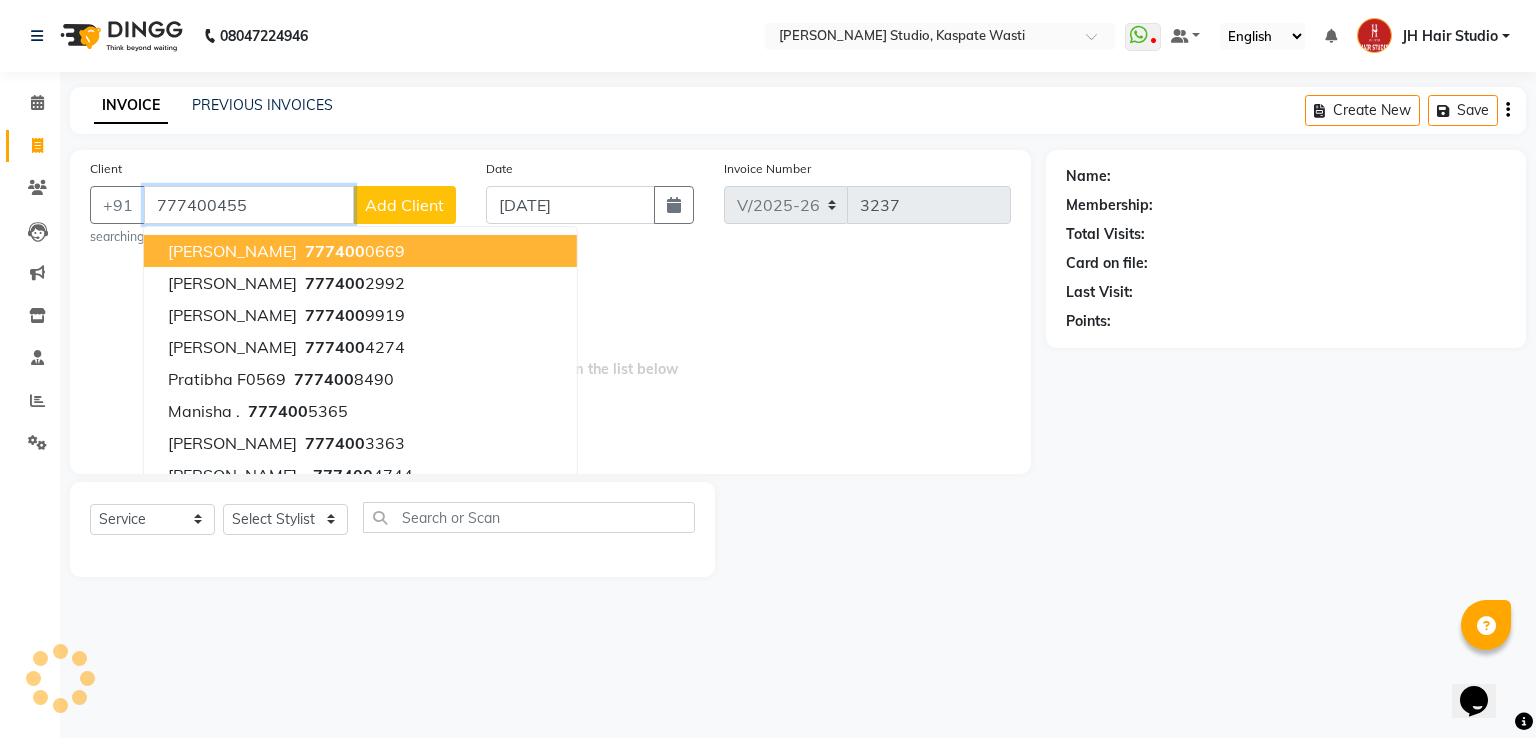 type on "7774004552" 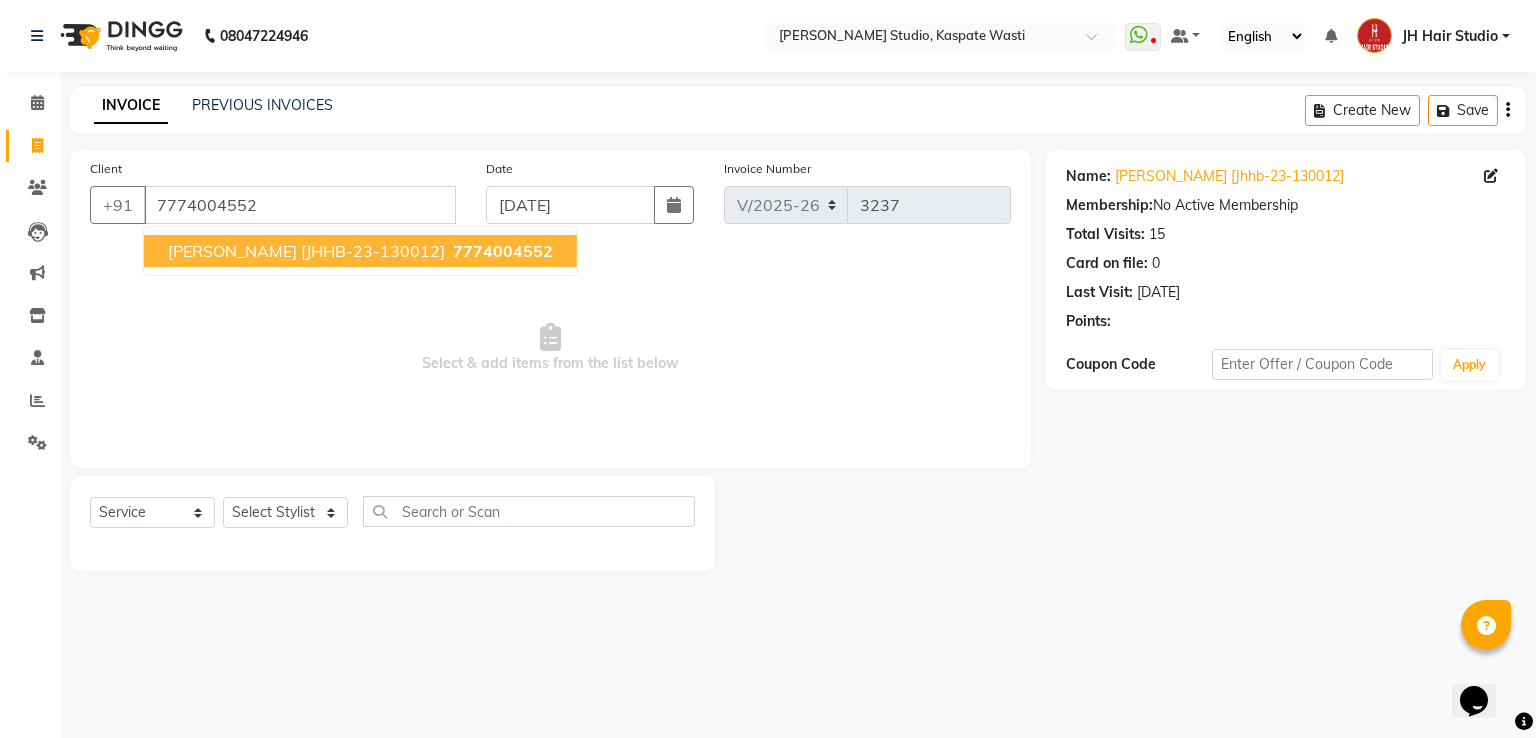 click on "Nupur [JHHB-23-130012]" at bounding box center [306, 251] 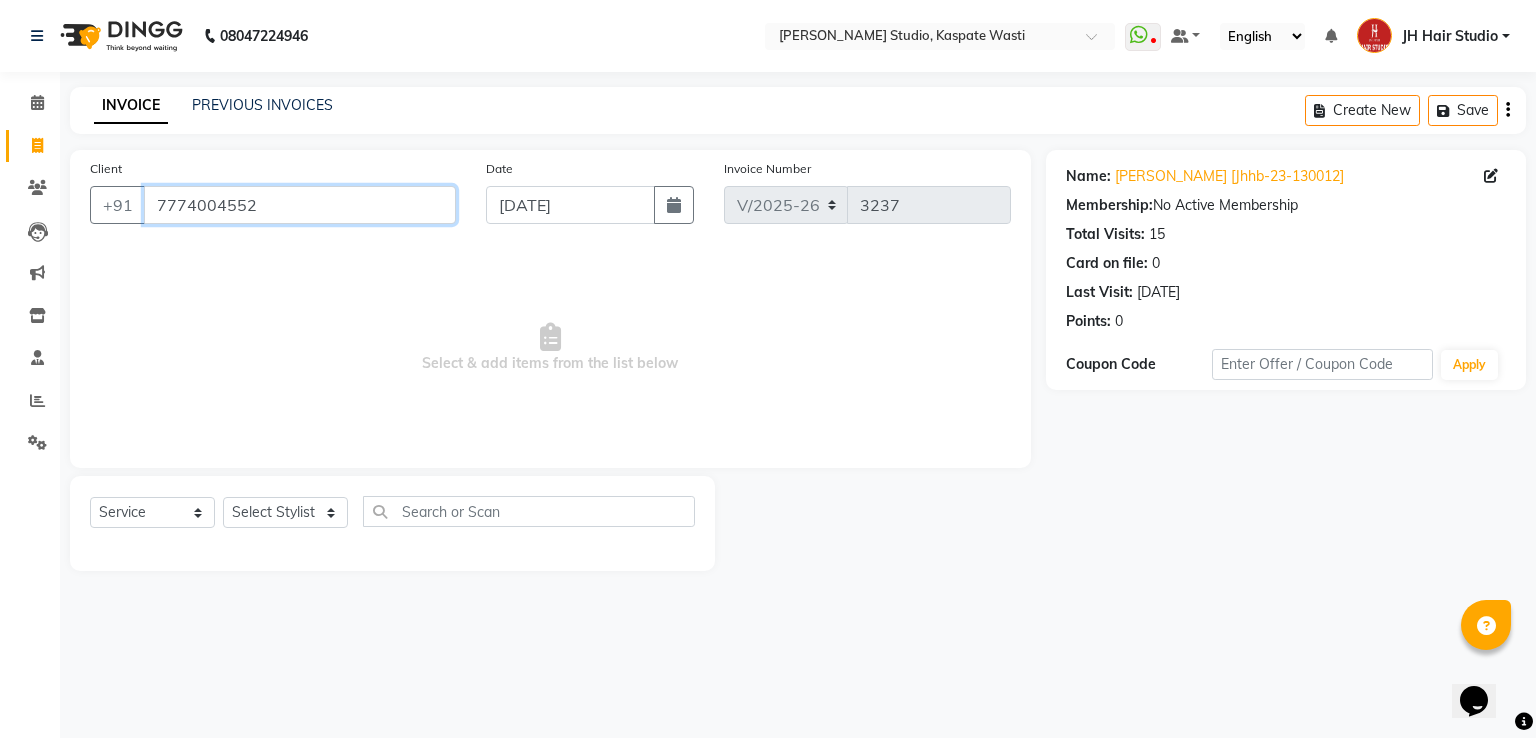 click on "7774004552" at bounding box center (300, 205) 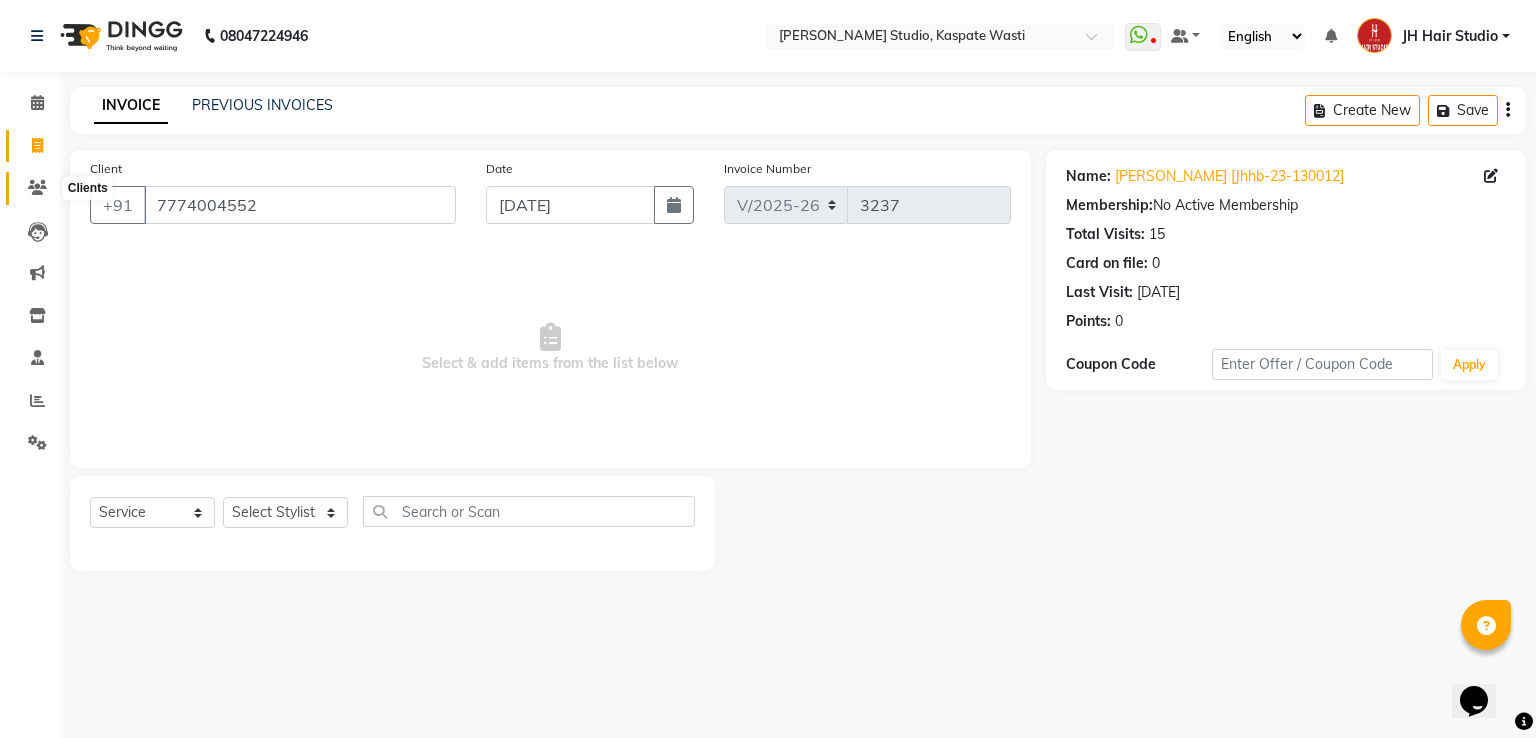 click 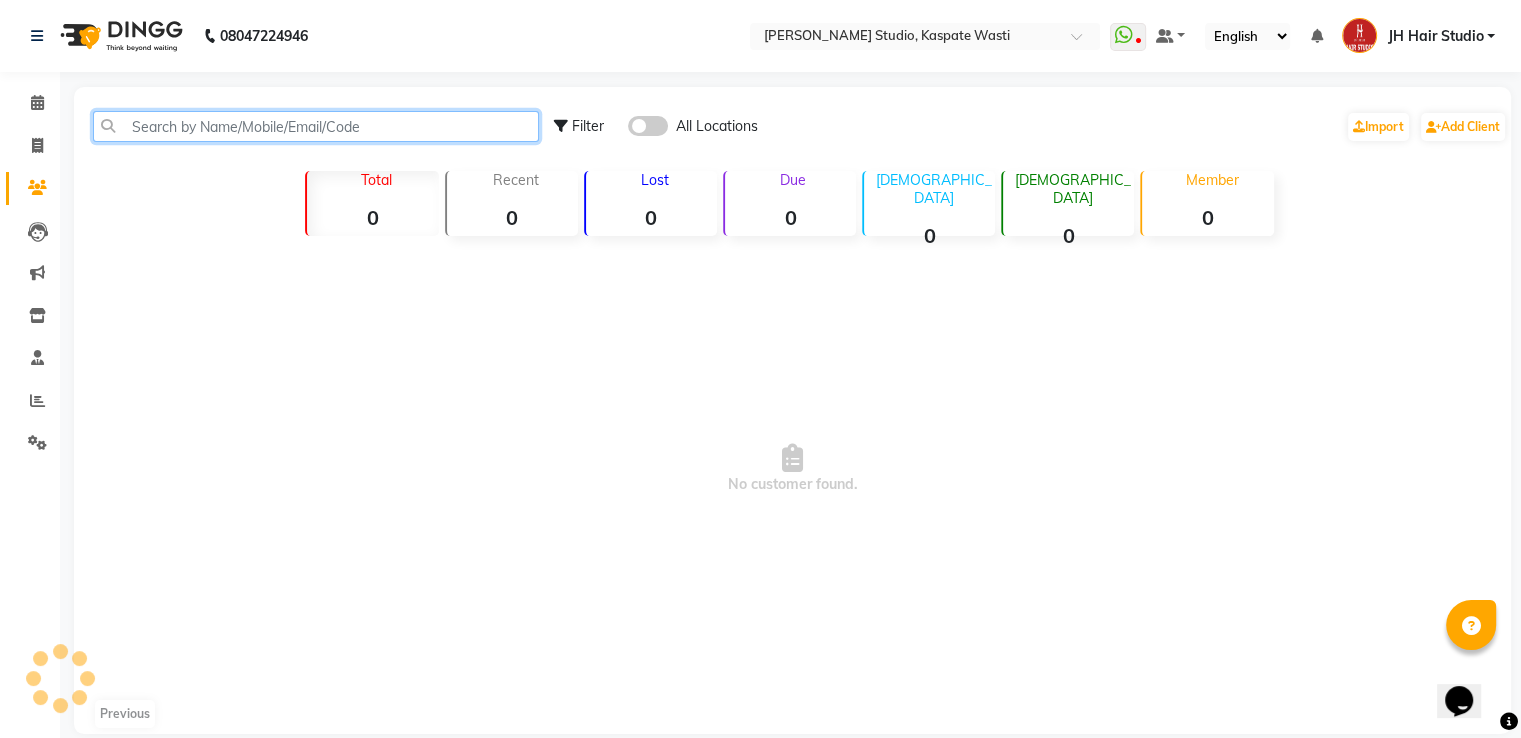 click 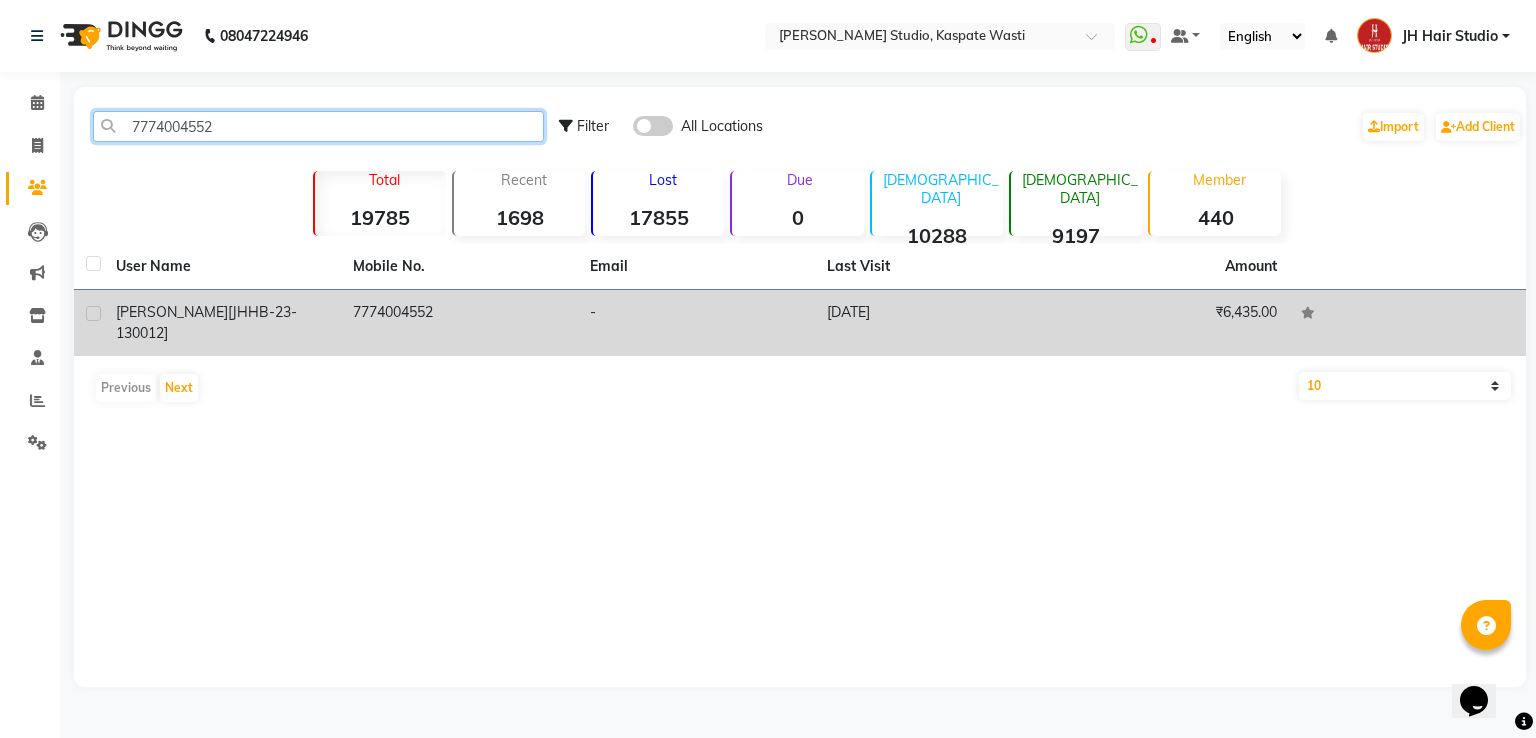type on "7774004552" 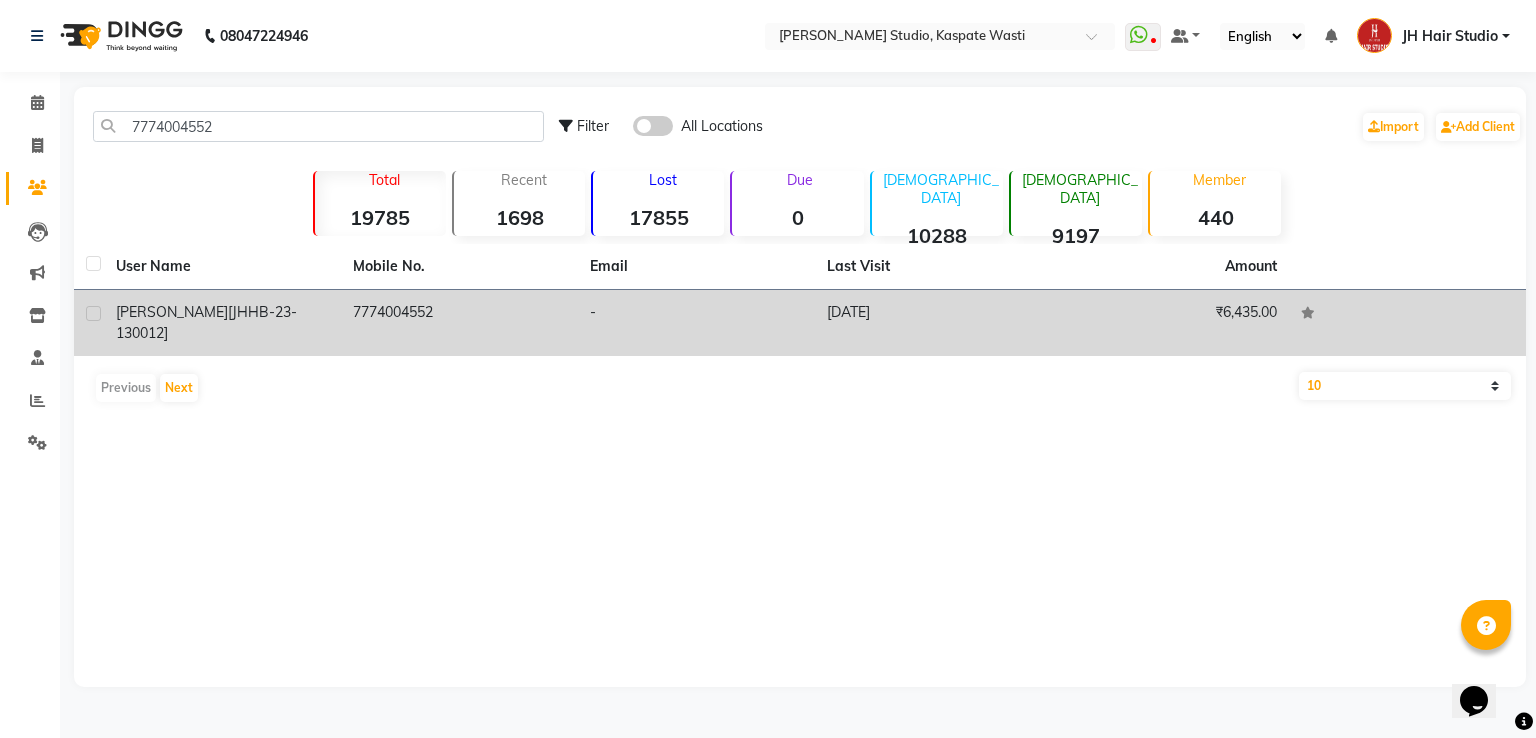 click on "7774004552" 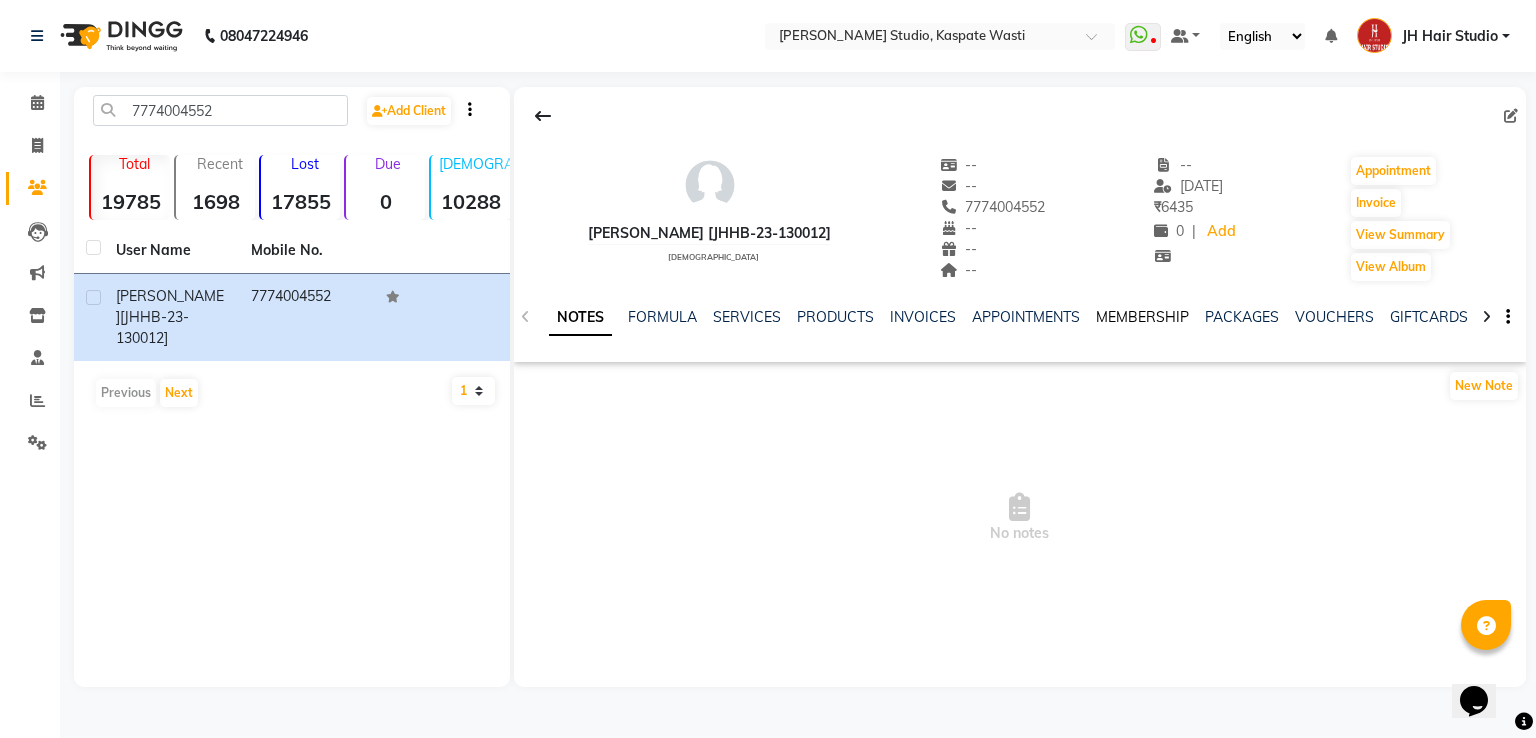 click on "MEMBERSHIP" 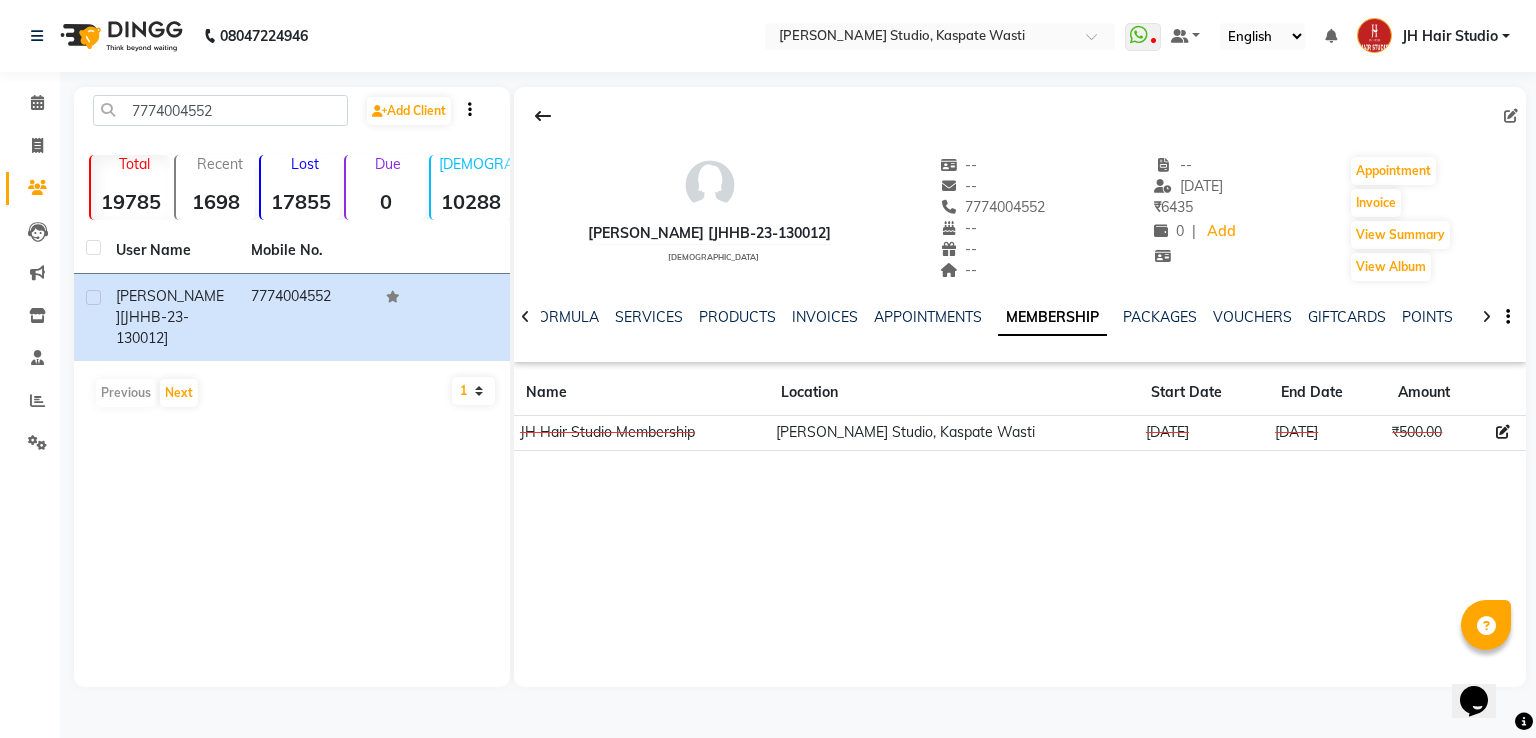 click on "25-11-2024" 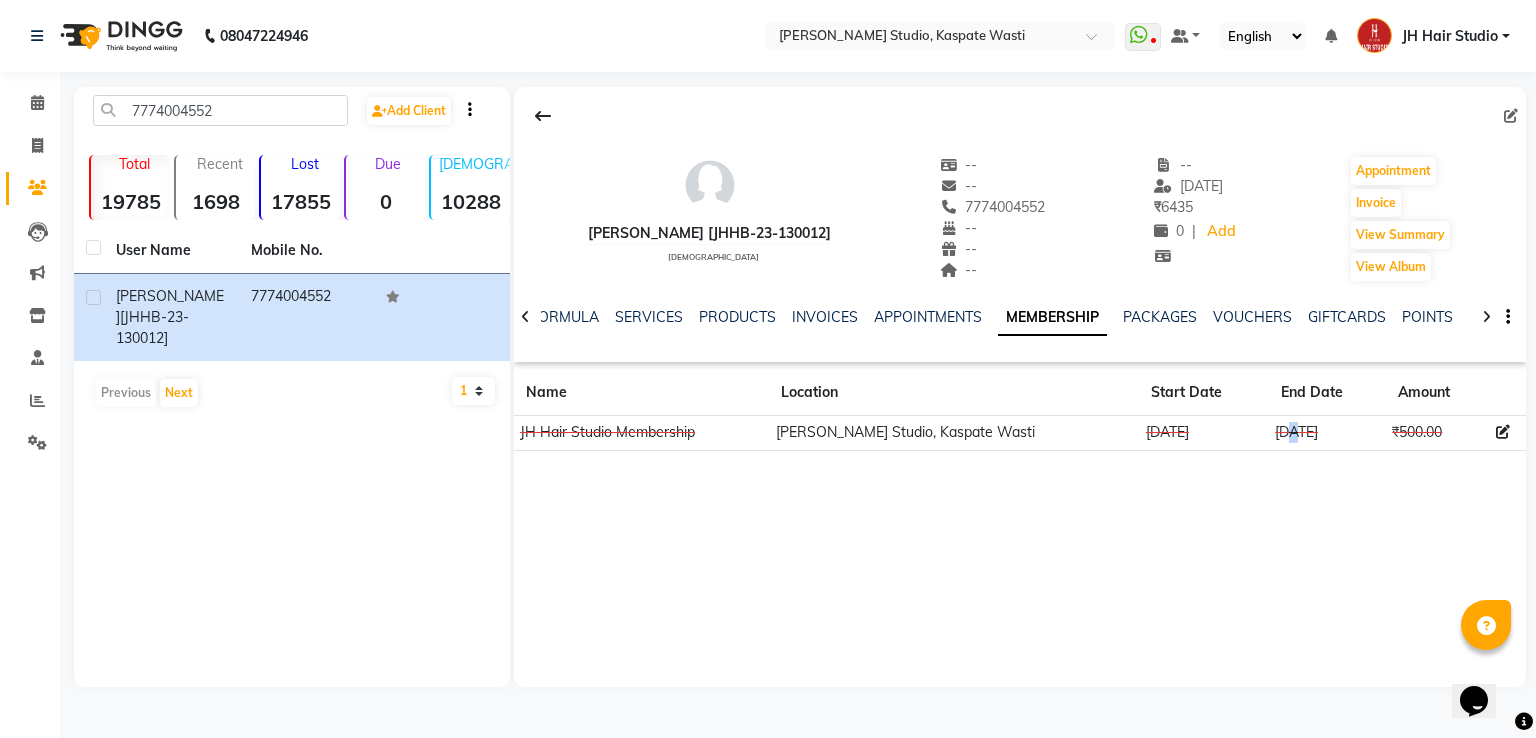 click on "25-11-2024" 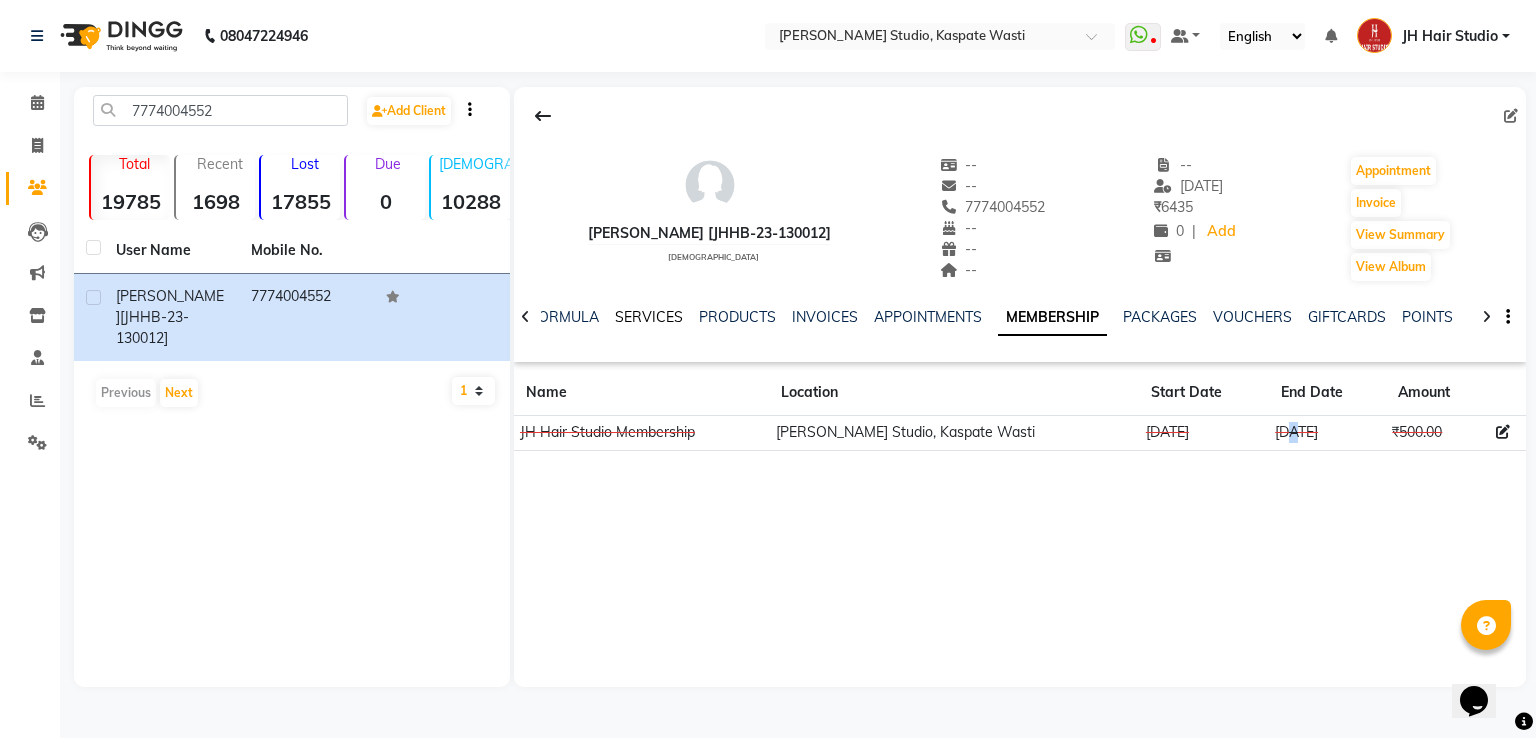 click on "SERVICES" 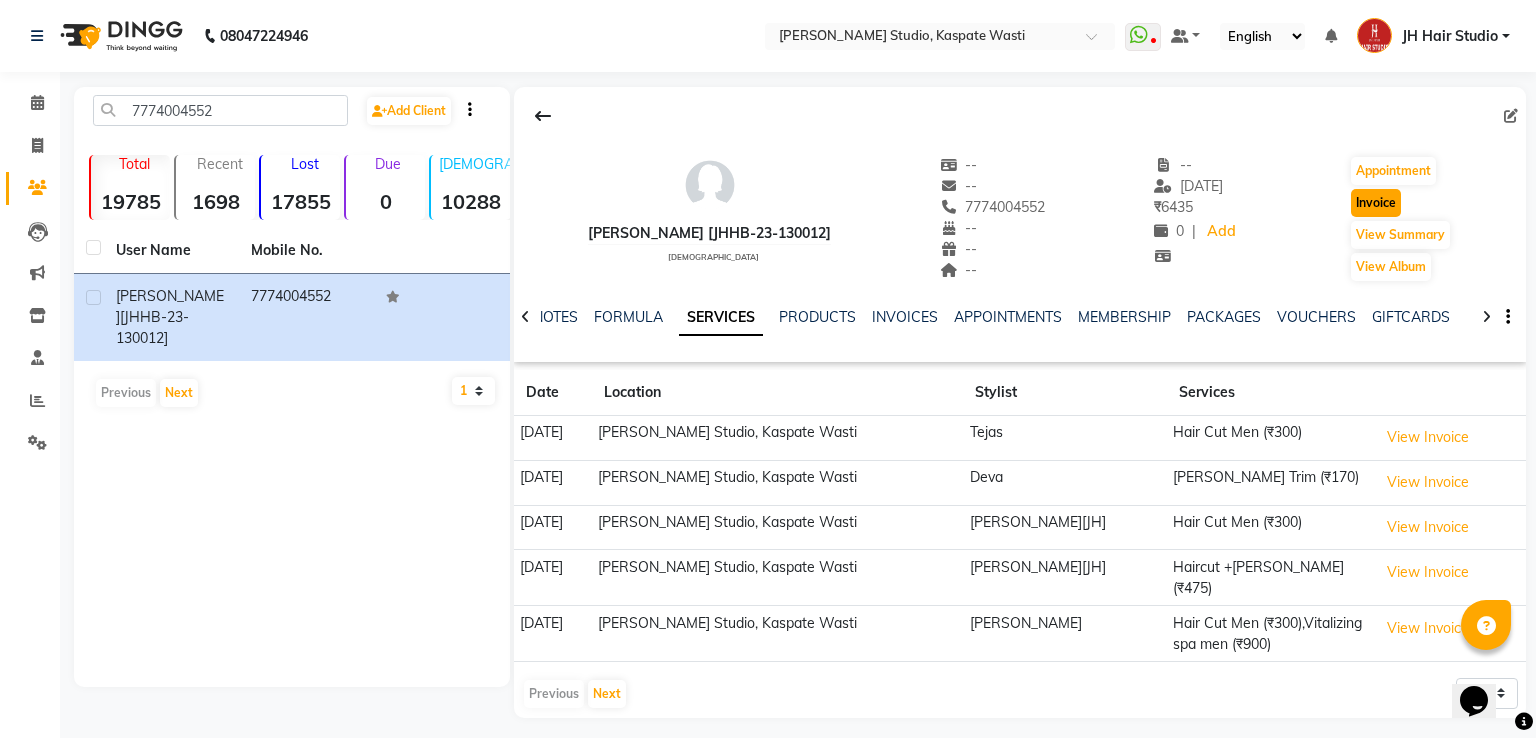 click on "Invoice" 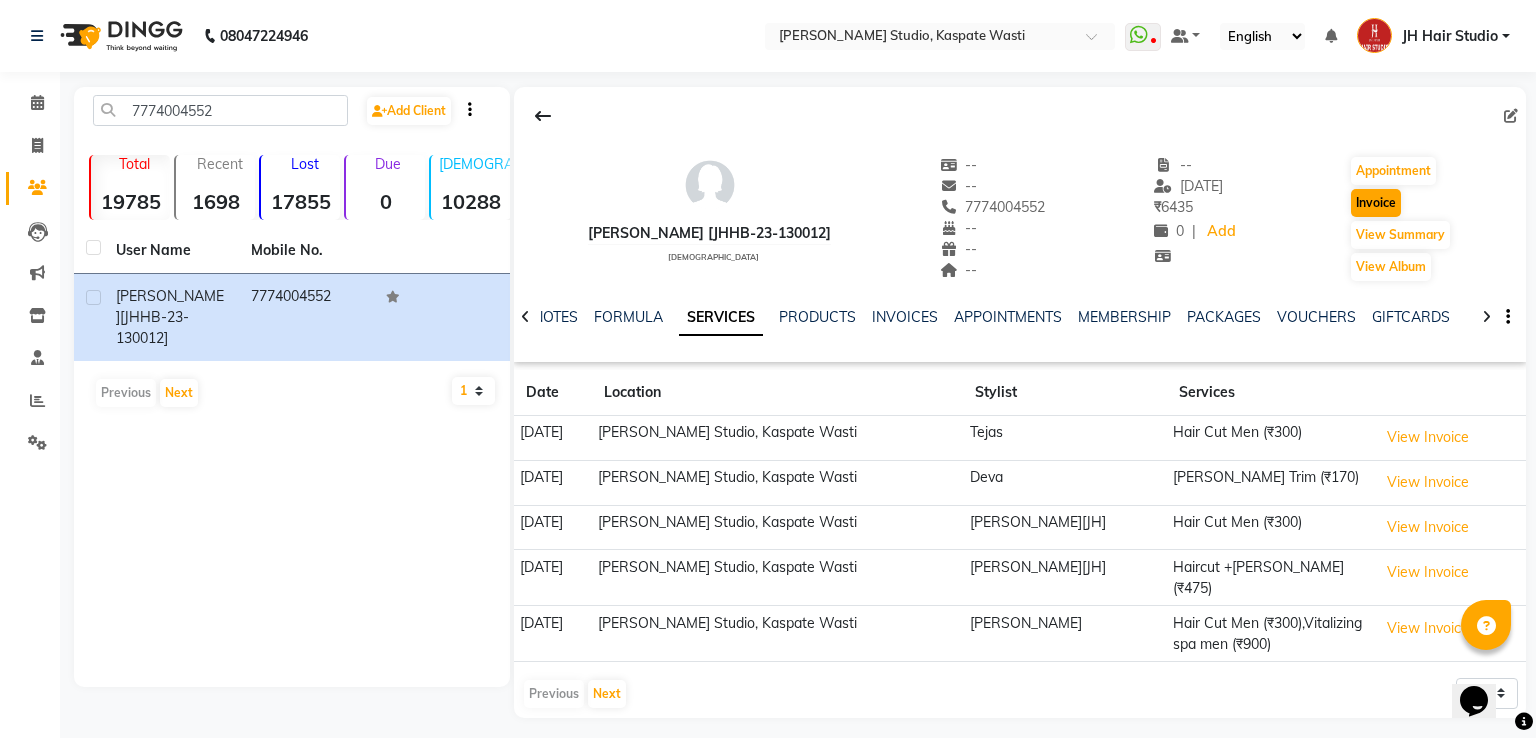 select on "service" 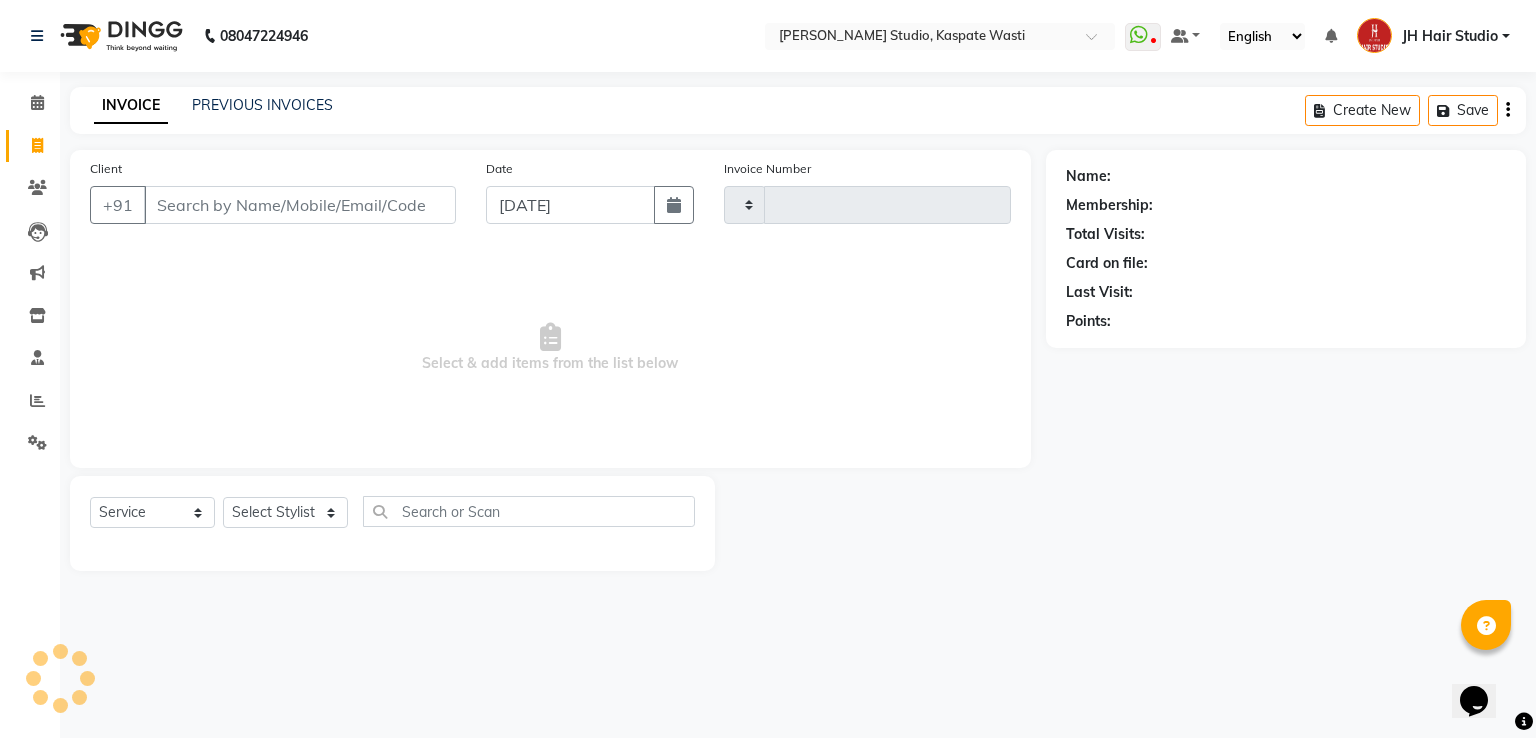 type on "3237" 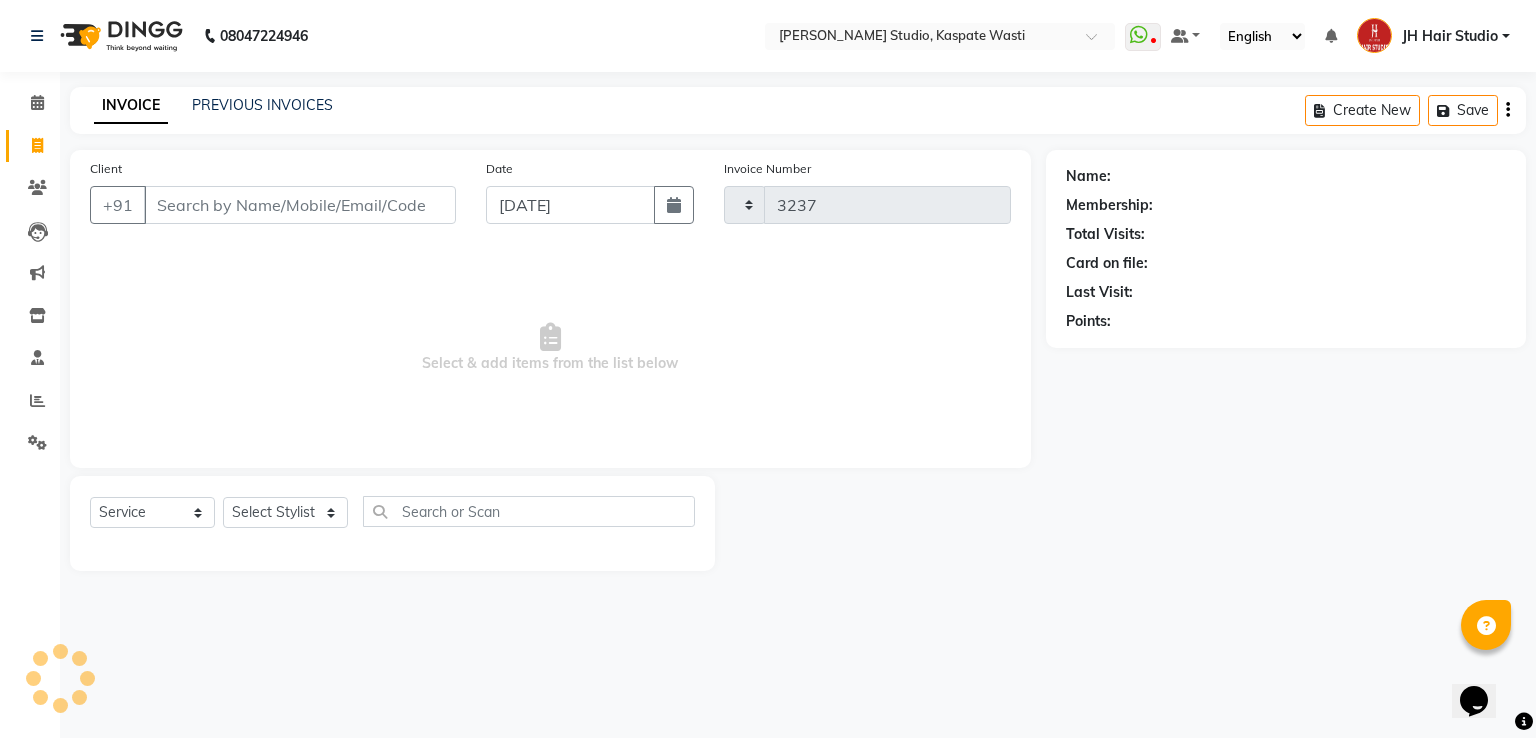 select on "130" 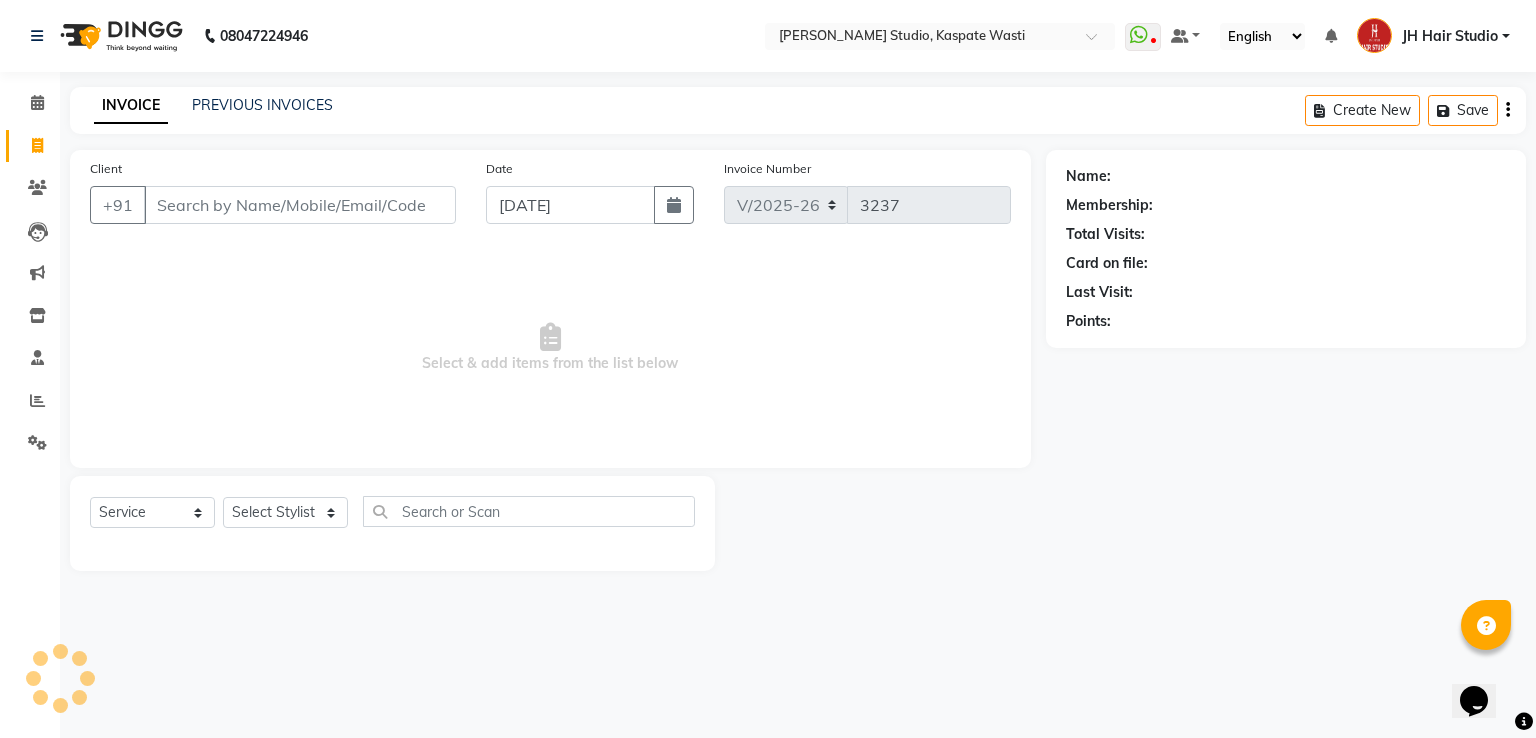 type on "7774004552" 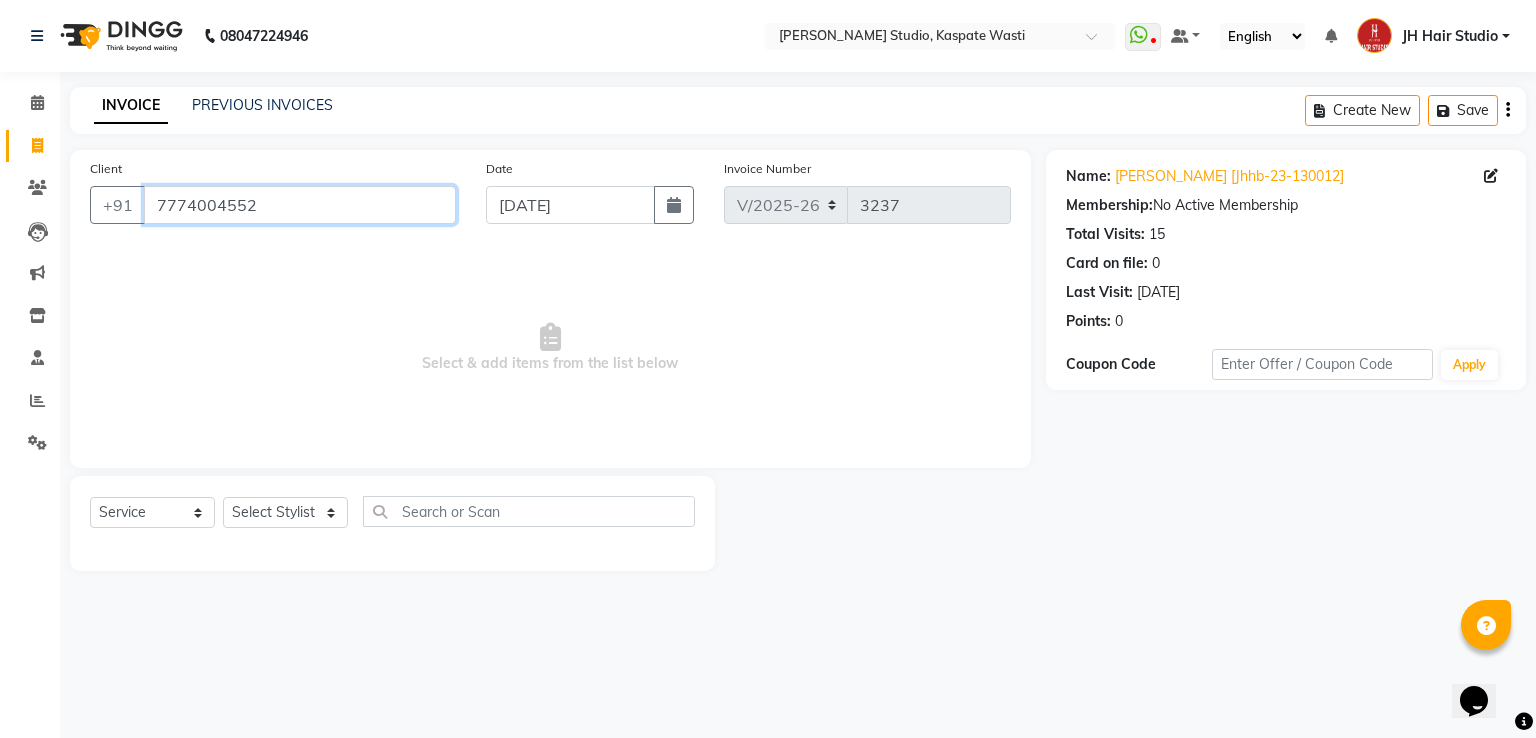 click on "7774004552" at bounding box center [300, 205] 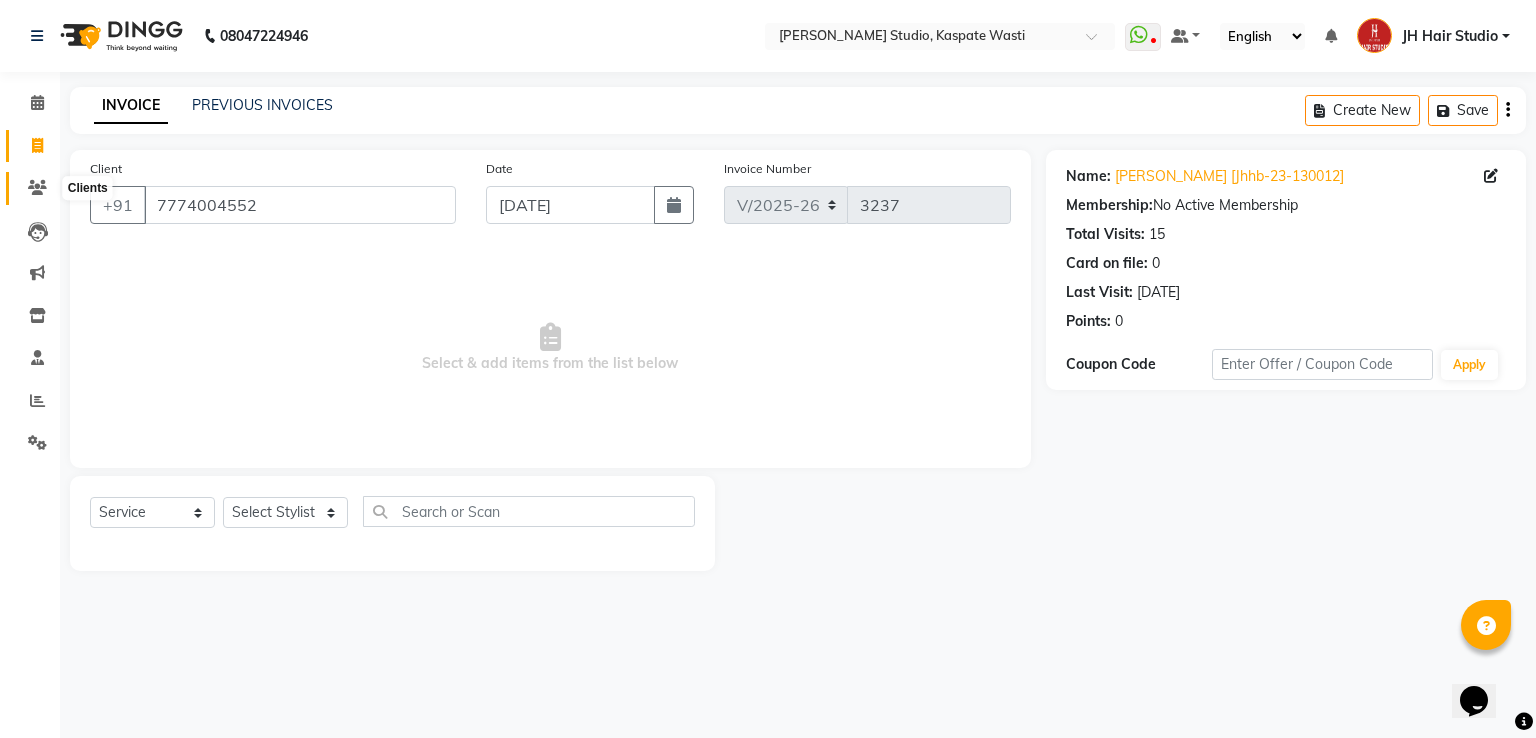 click 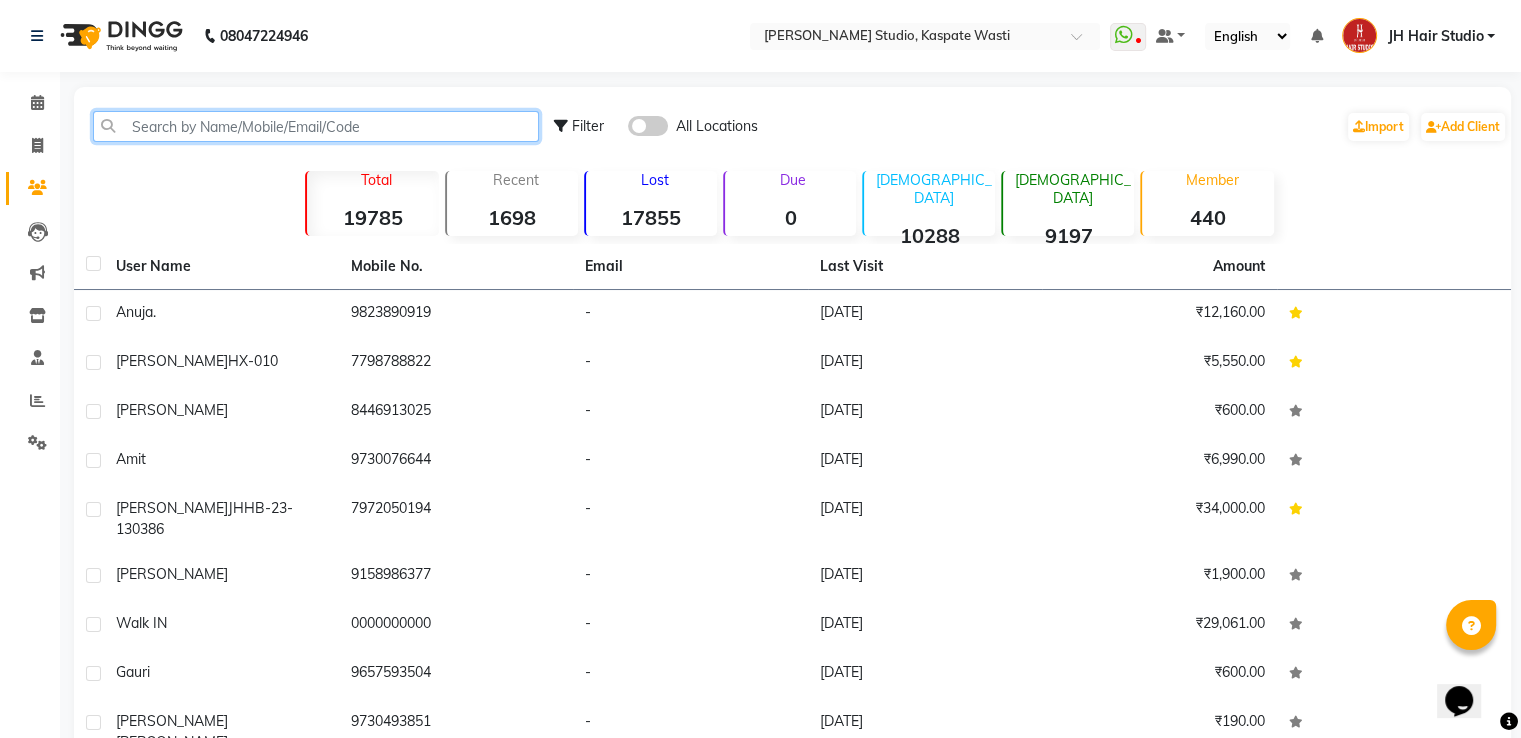 click 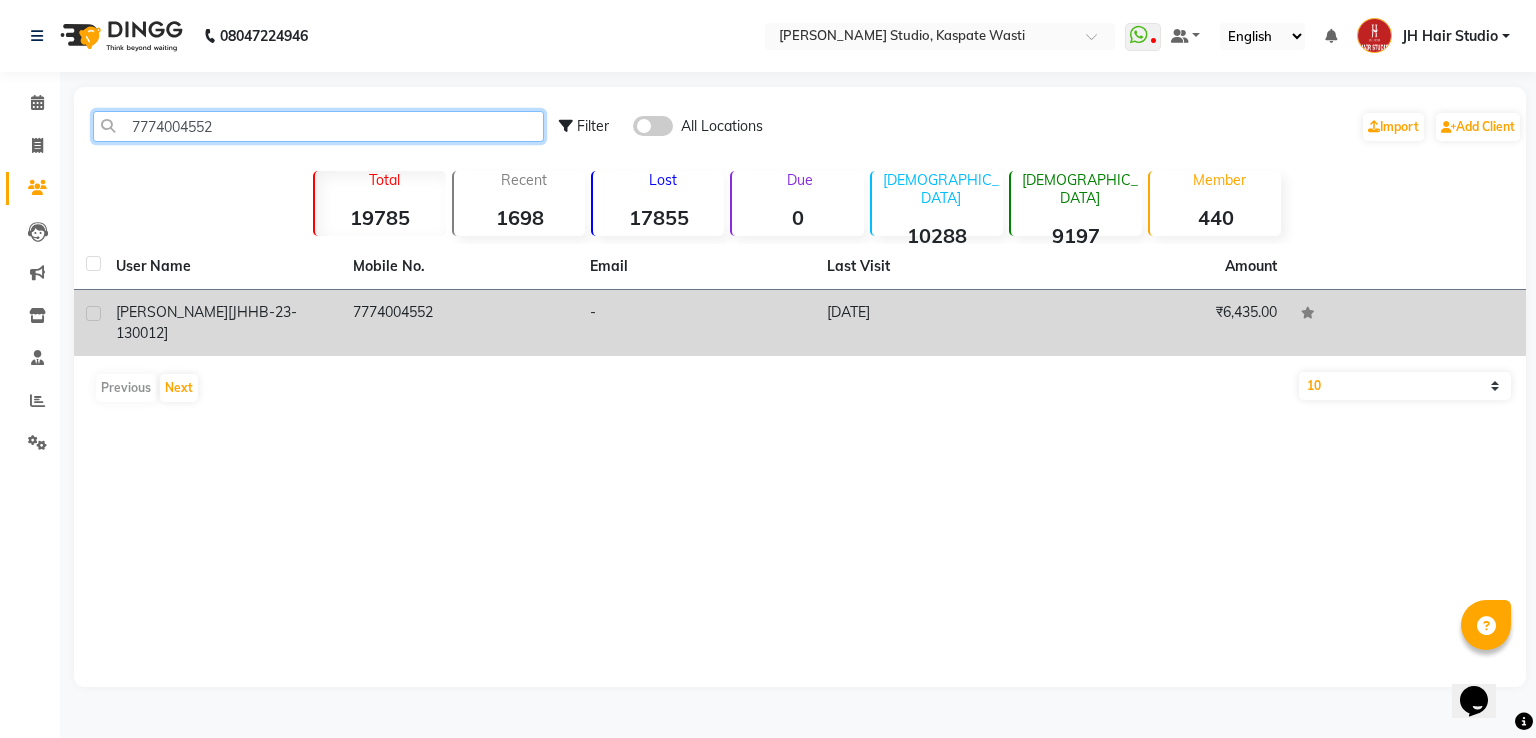 type on "7774004552" 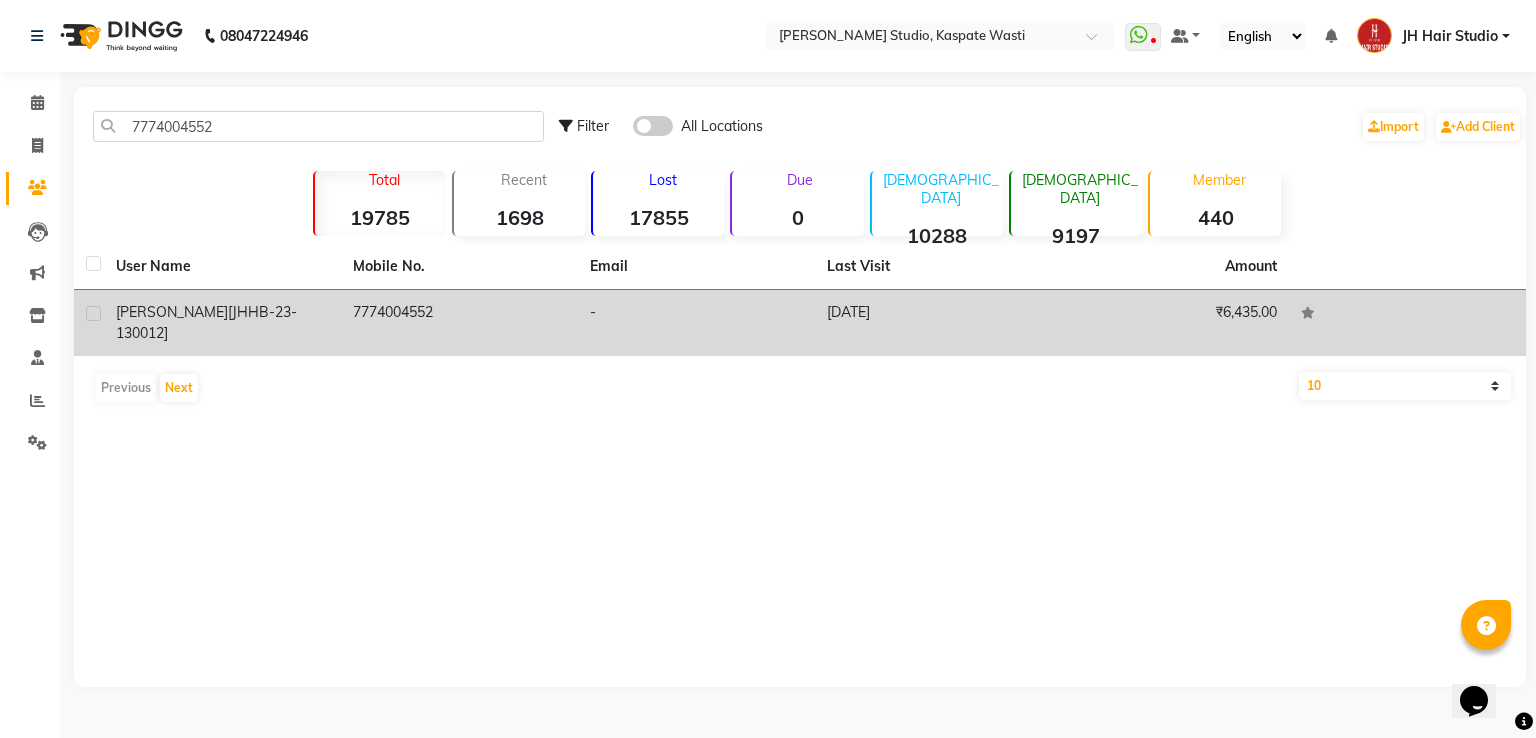 click on "7774004552" 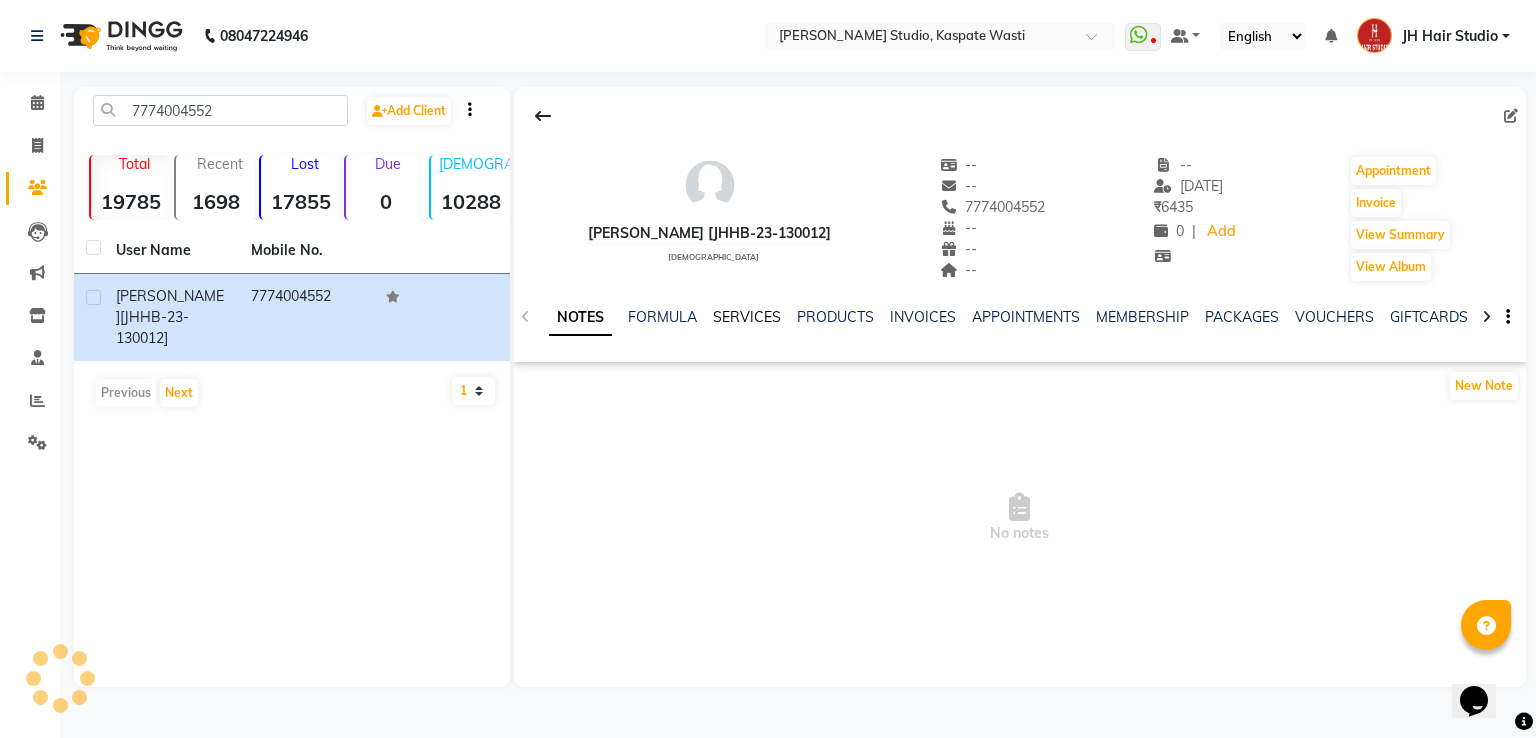 click on "SERVICES" 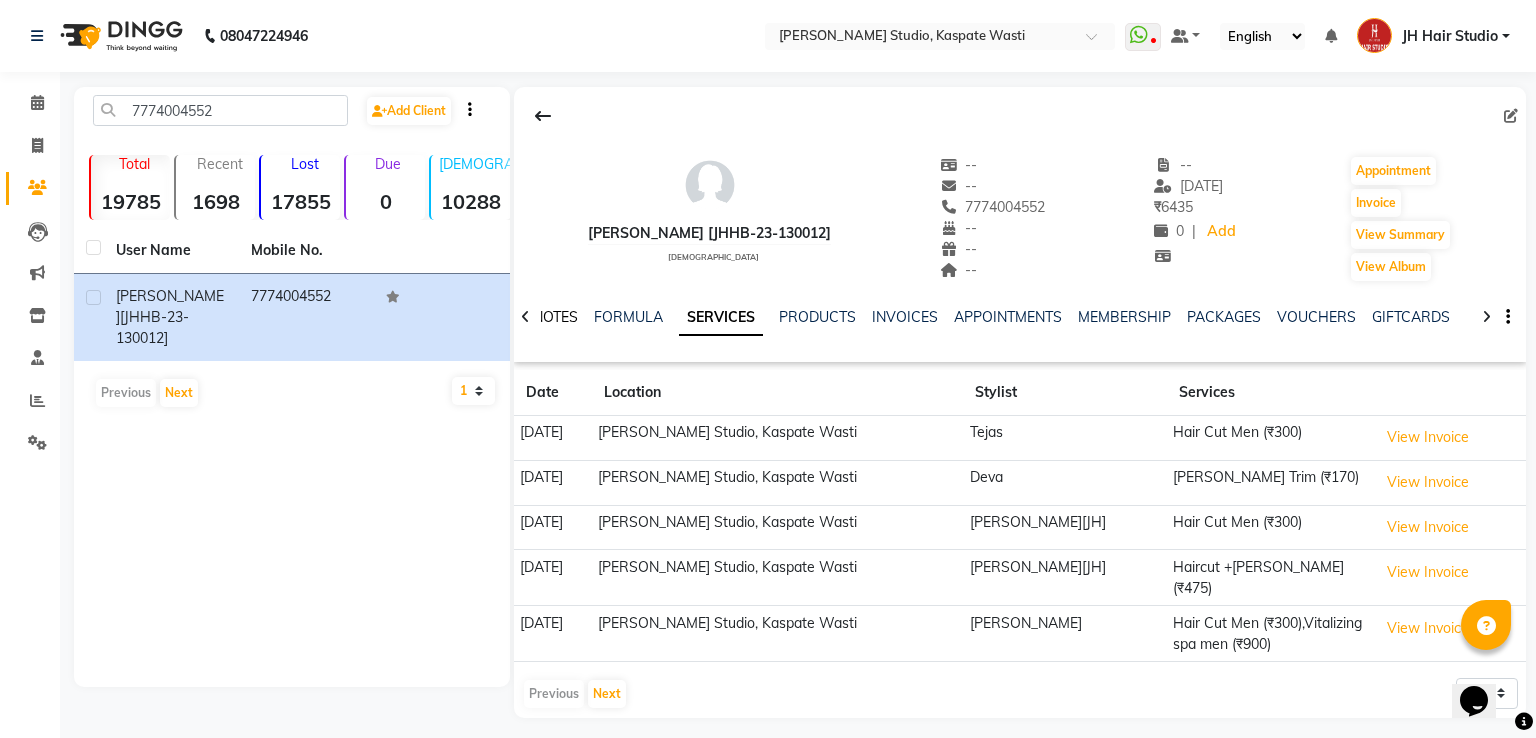 click on "NOTES" 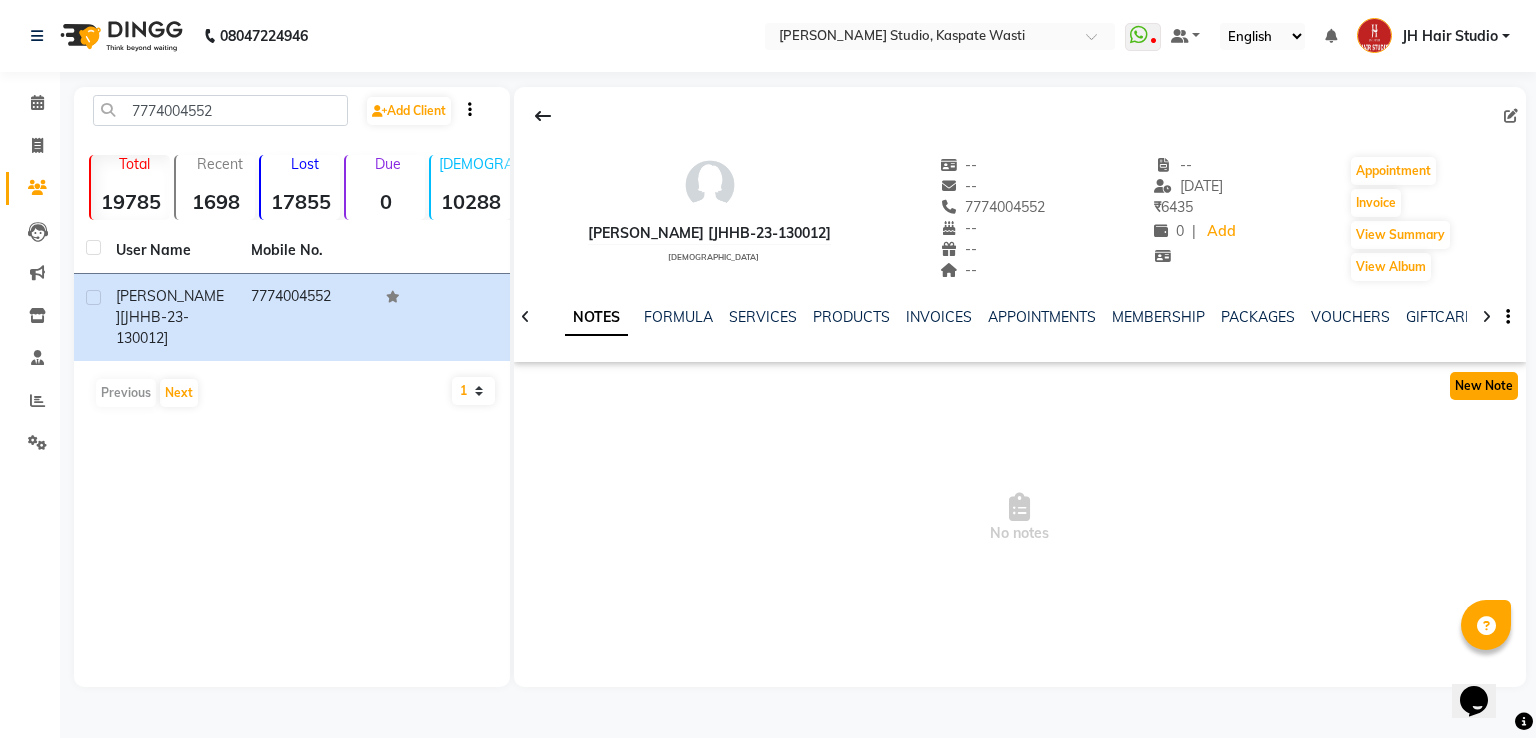click on "New Note" 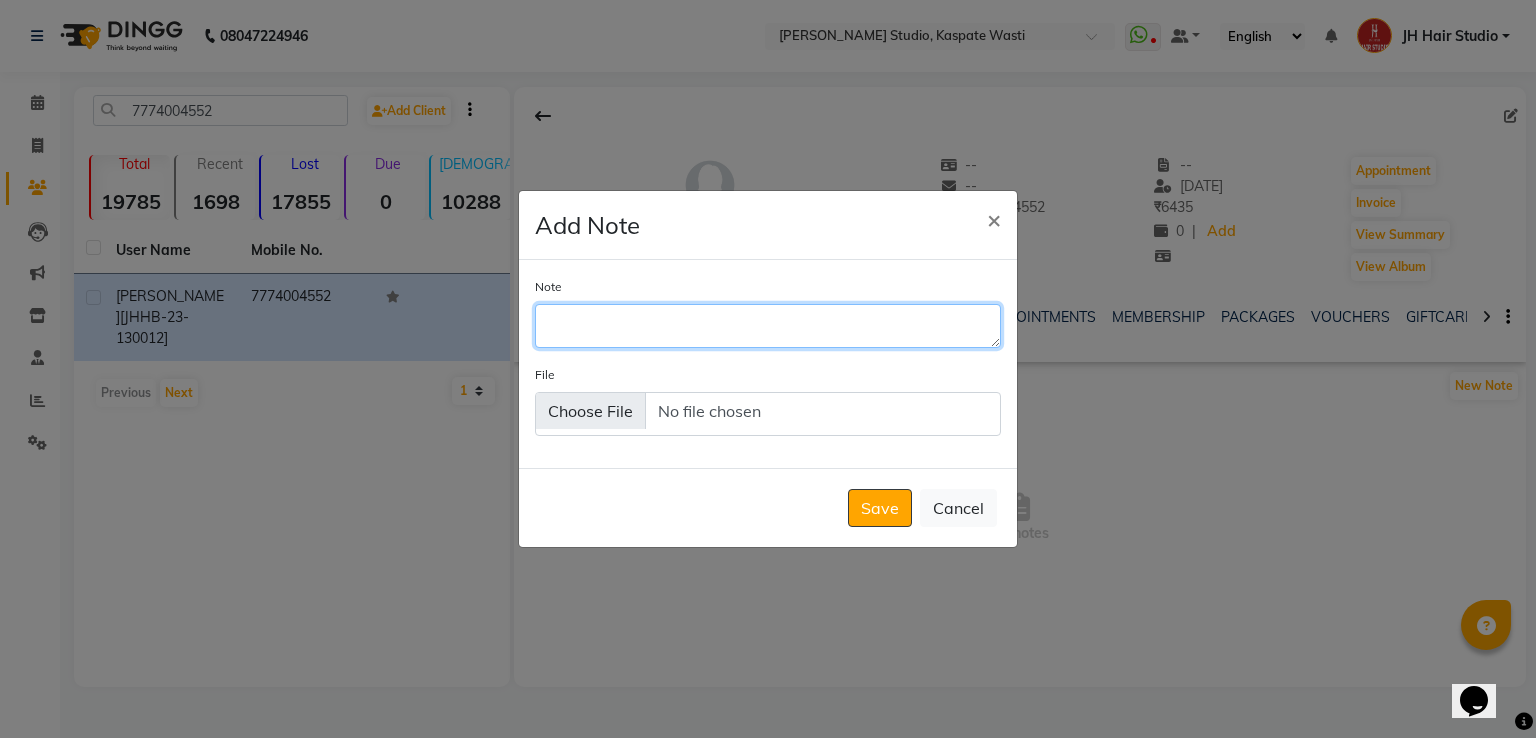click on "Note" at bounding box center (768, 326) 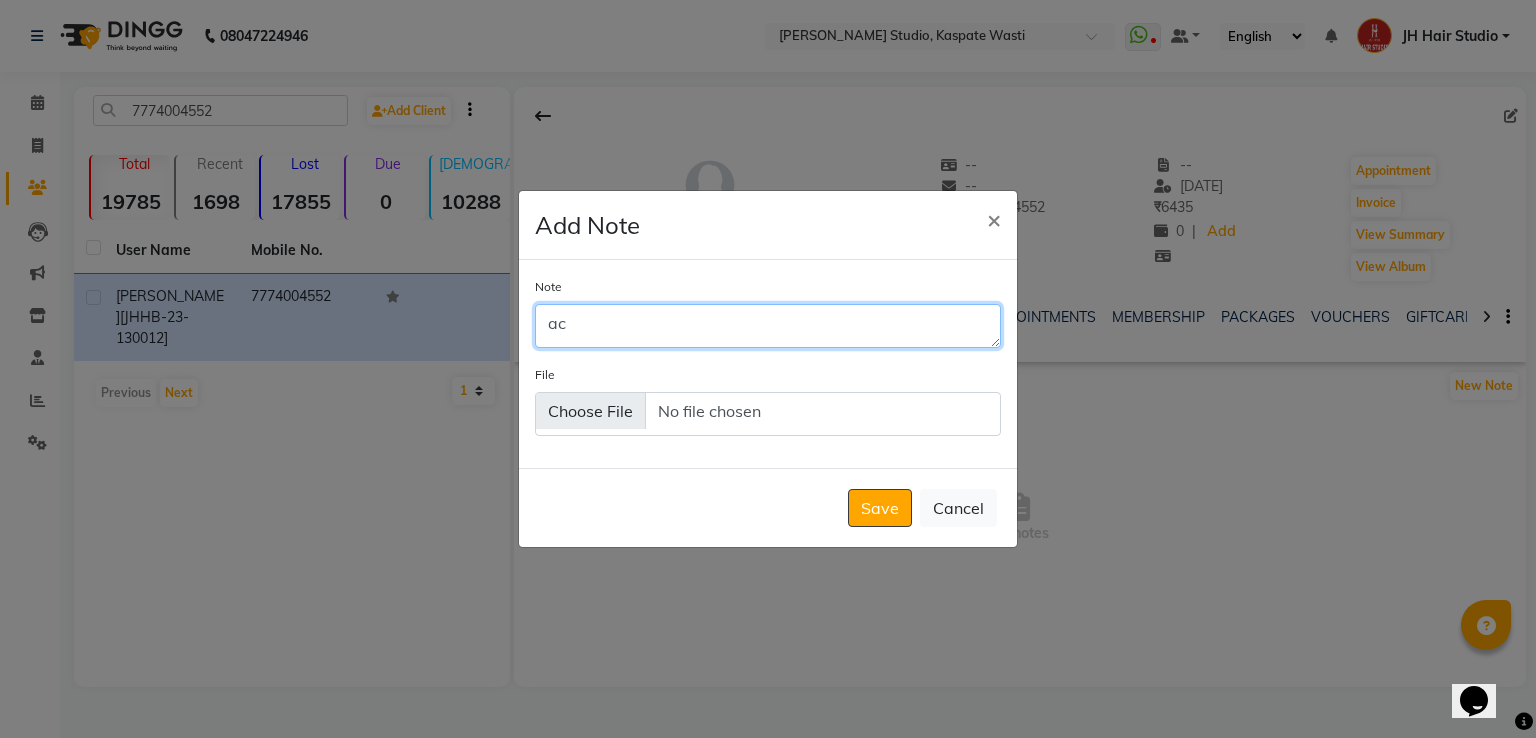 type on "a" 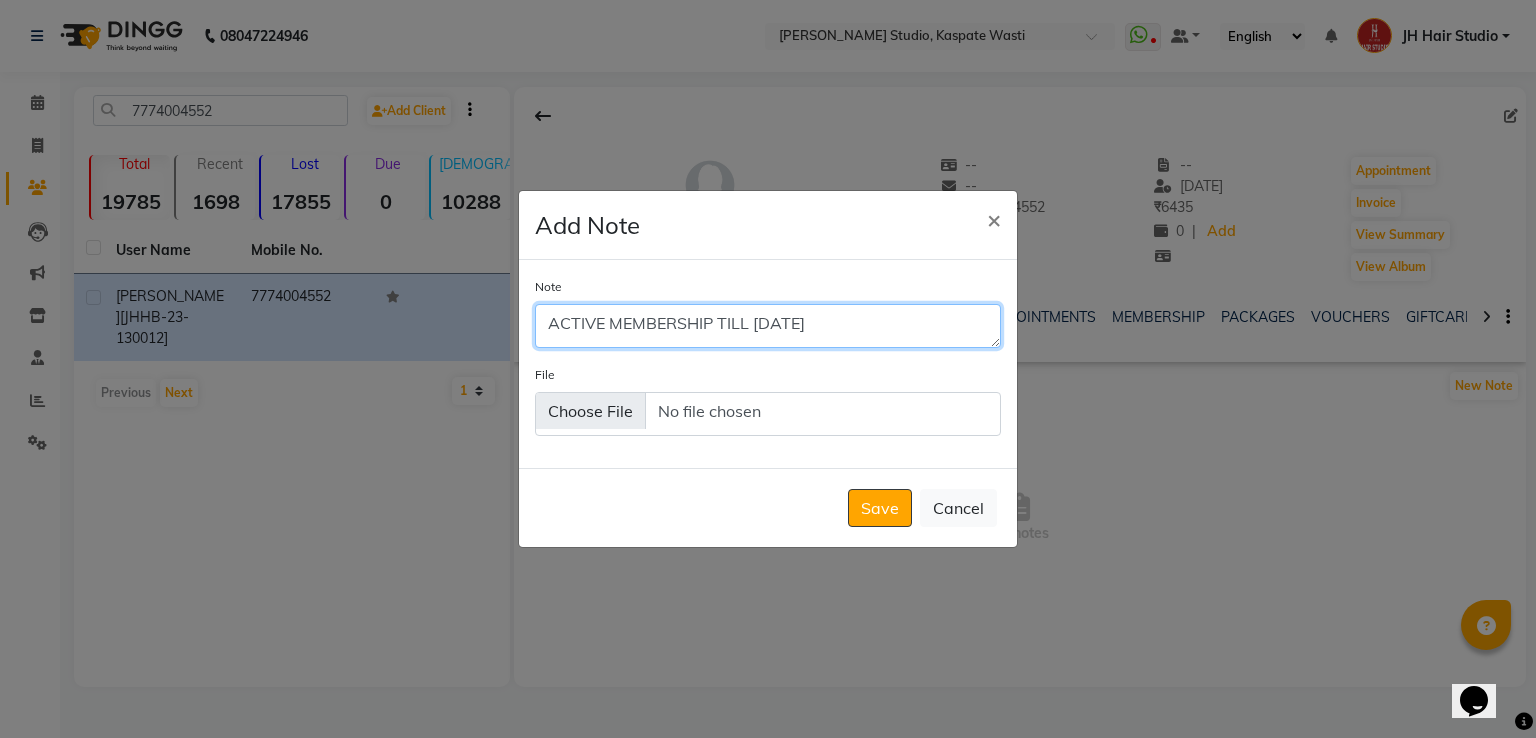 click on "ACTIVE MEMBERSHIP TILL 19 APRIL 2026" at bounding box center (768, 326) 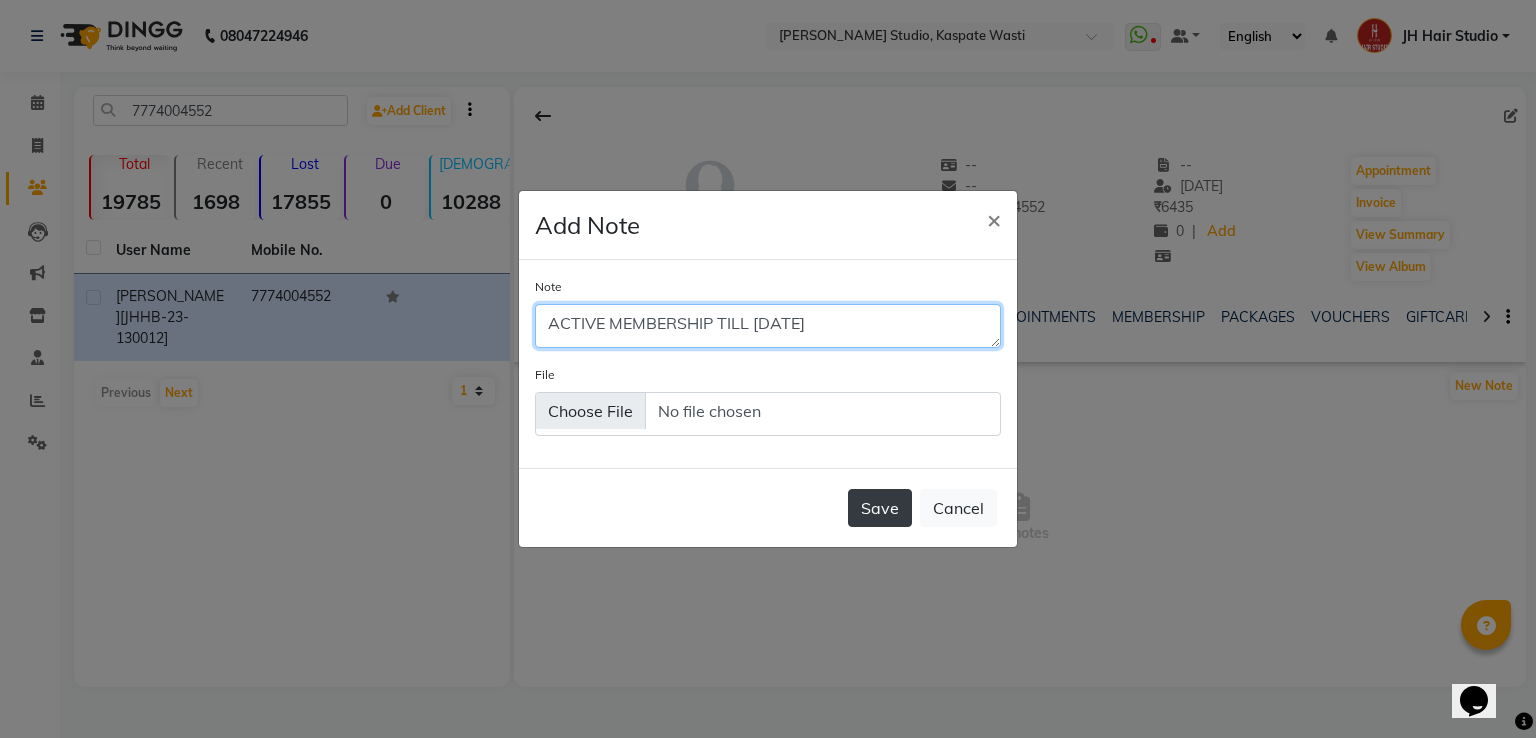 type on "ACTIVE MEMBERSHIP TILL [DATE]" 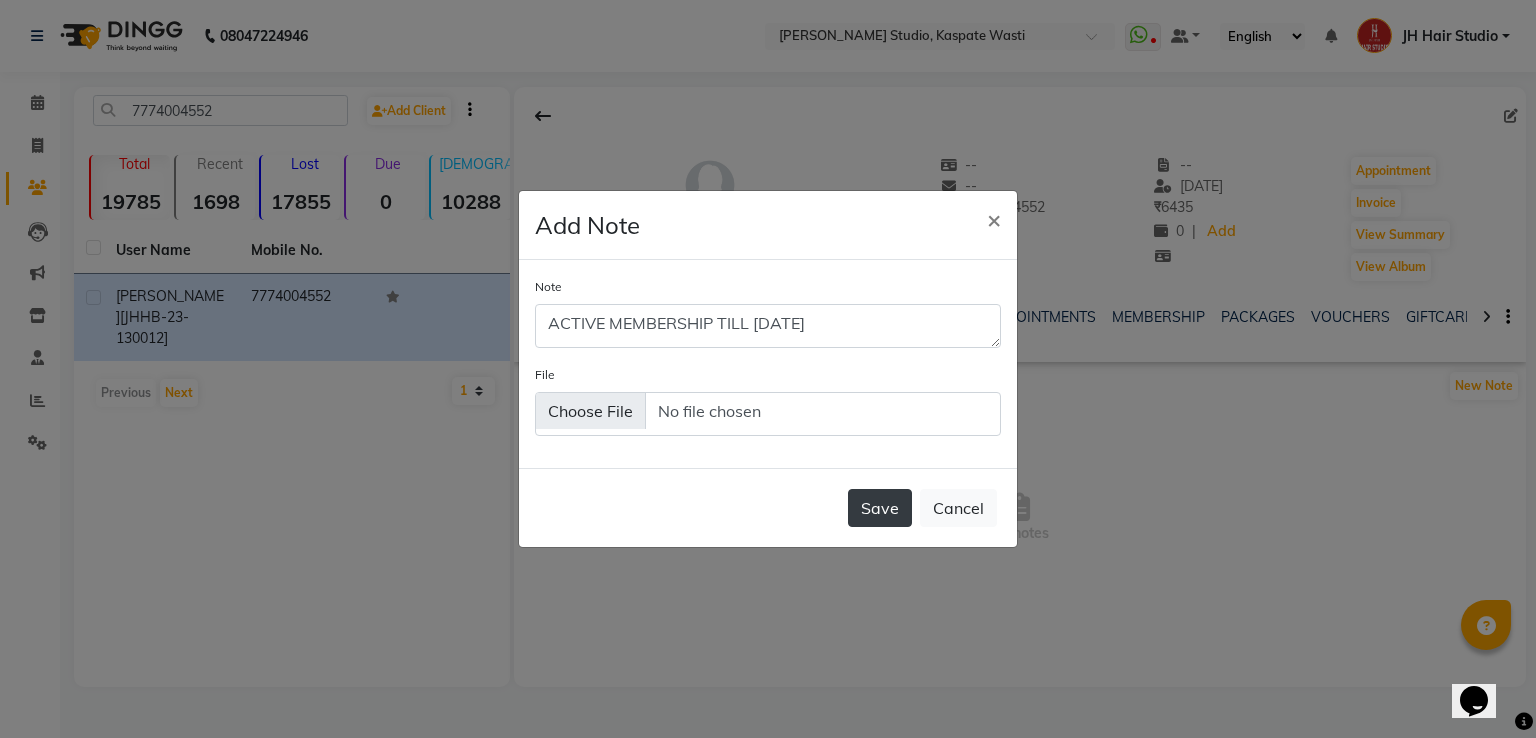 click on "Save" 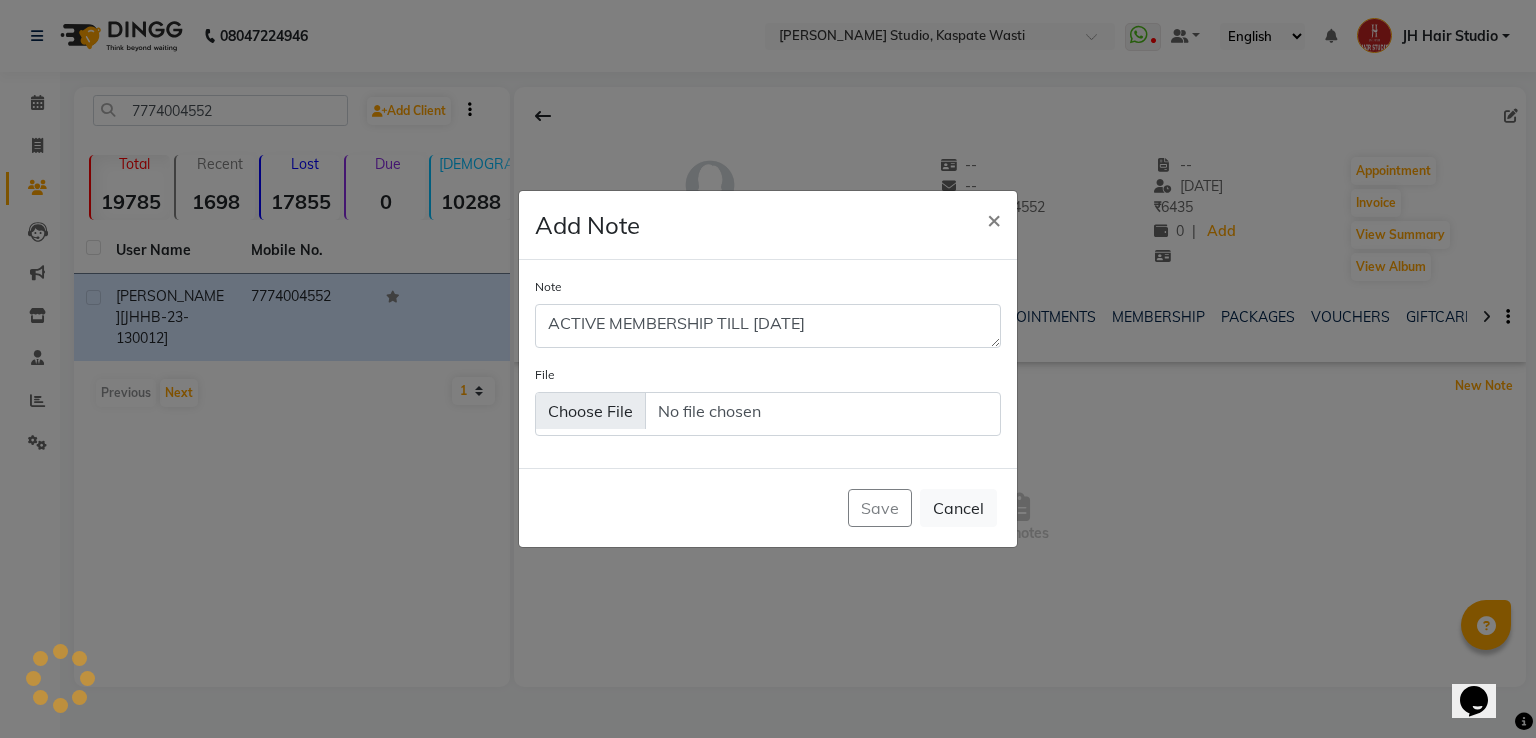 type 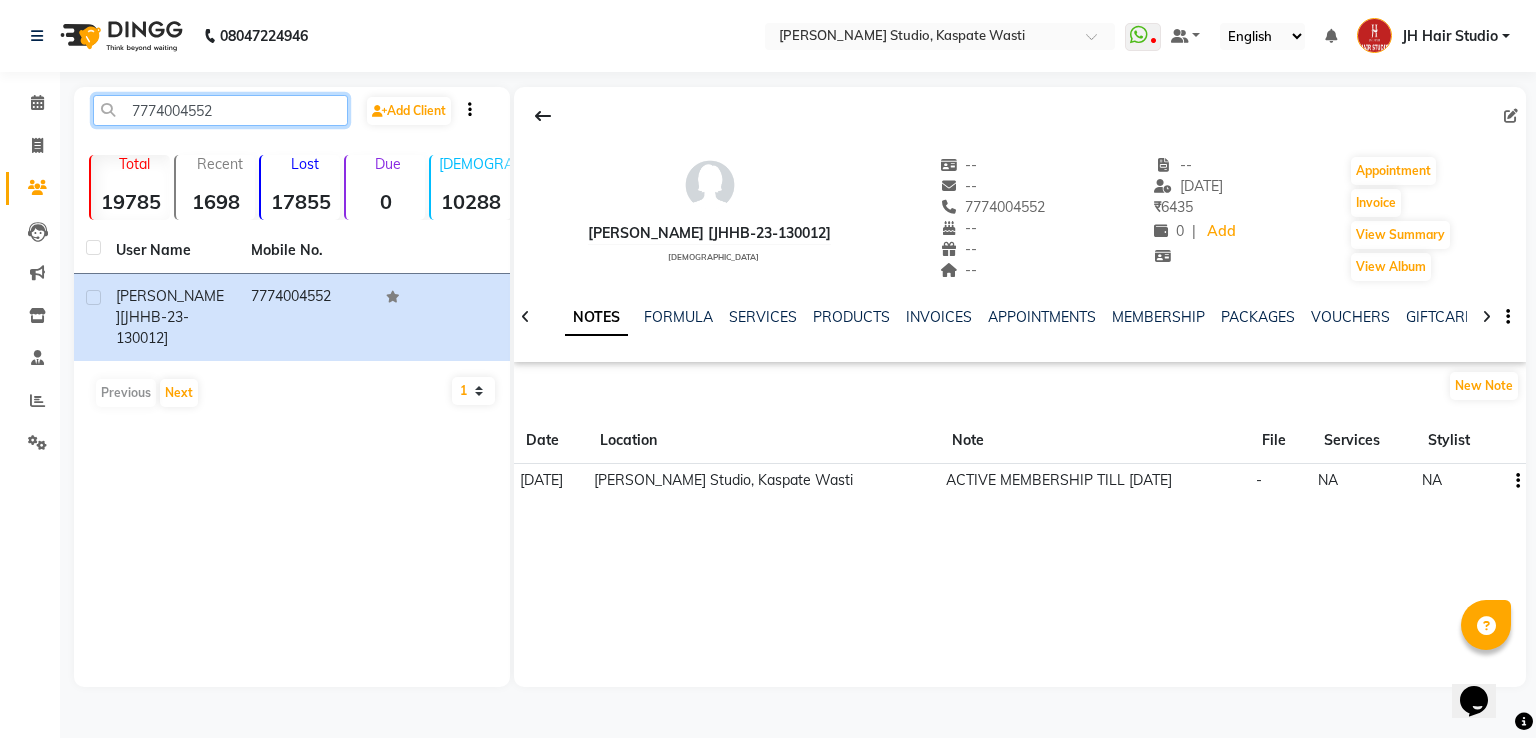 click on "7774004552" 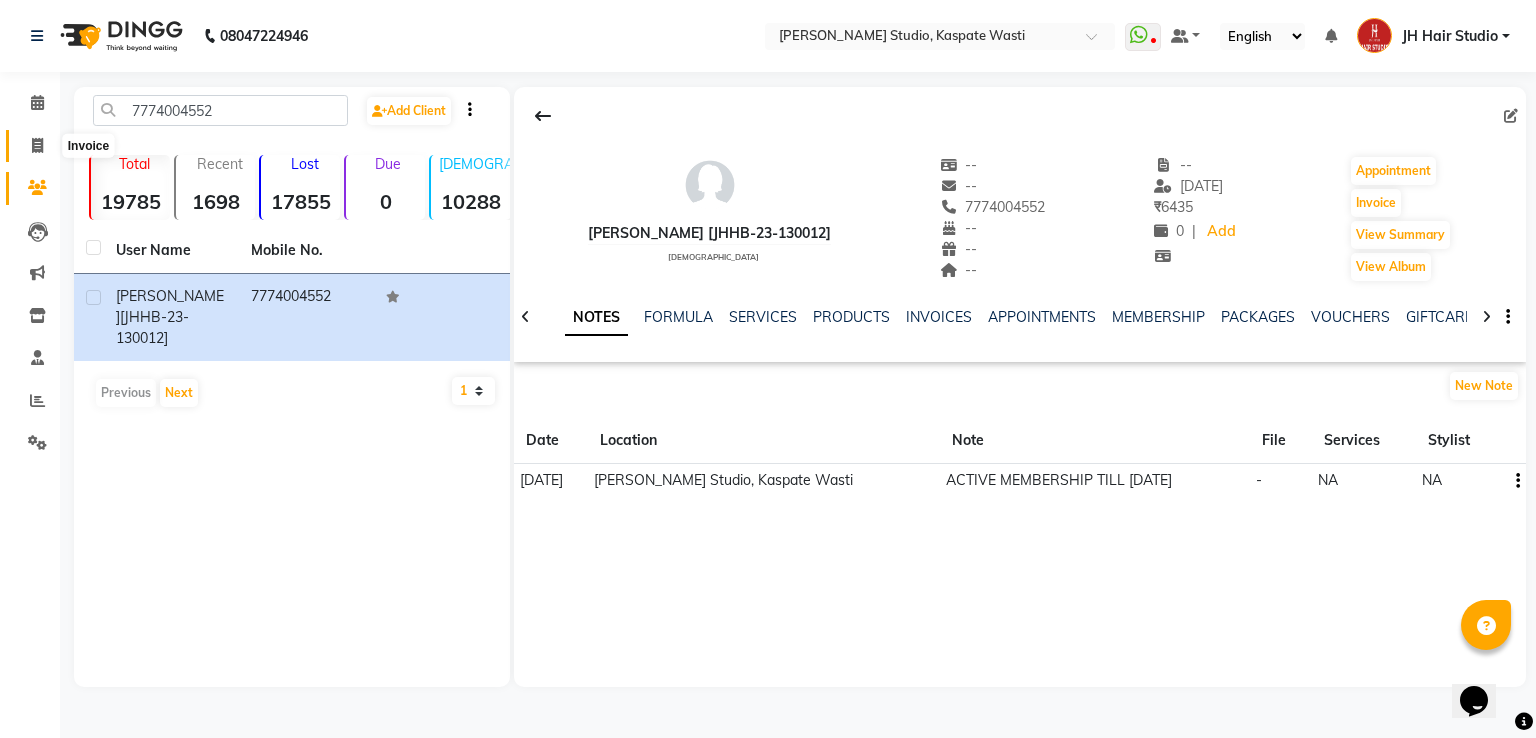click 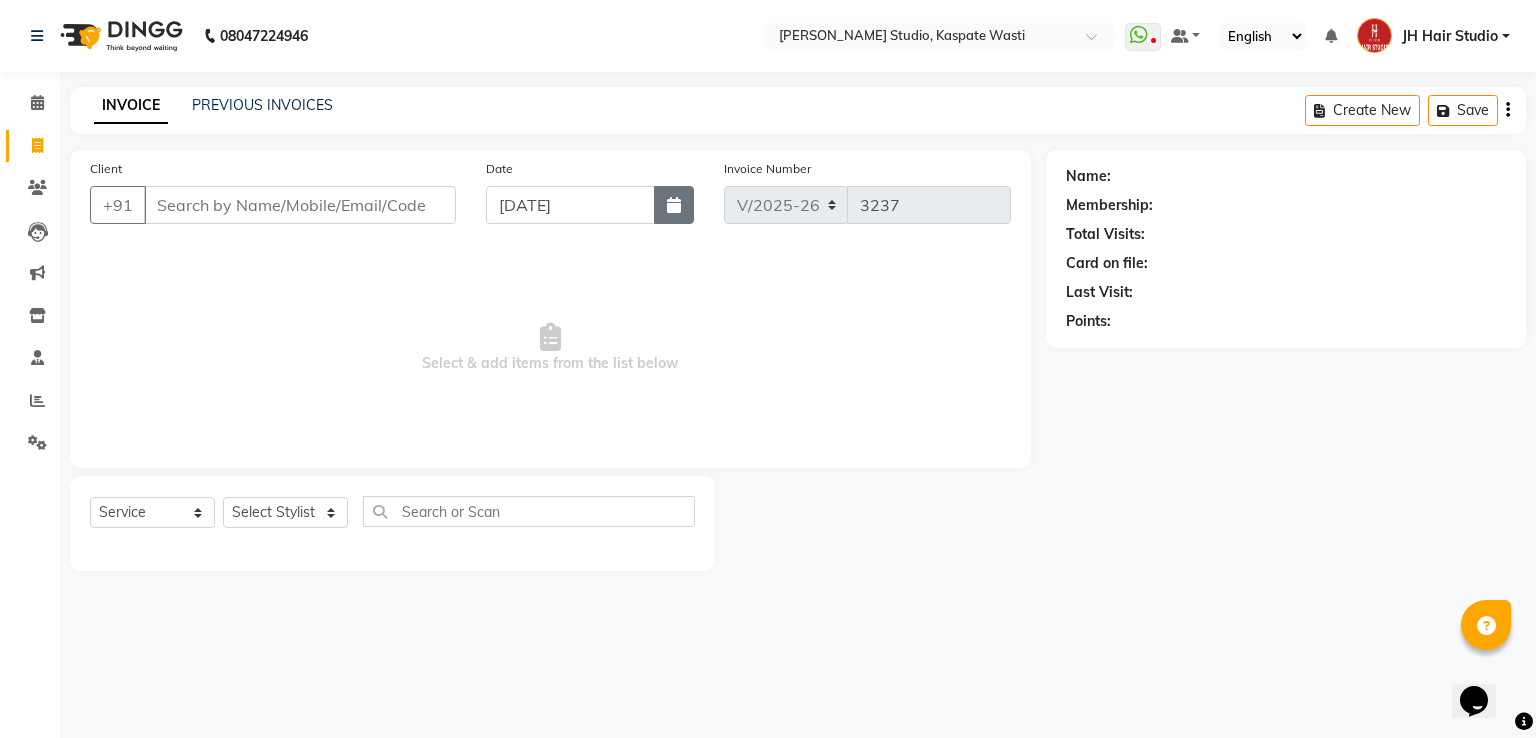 click 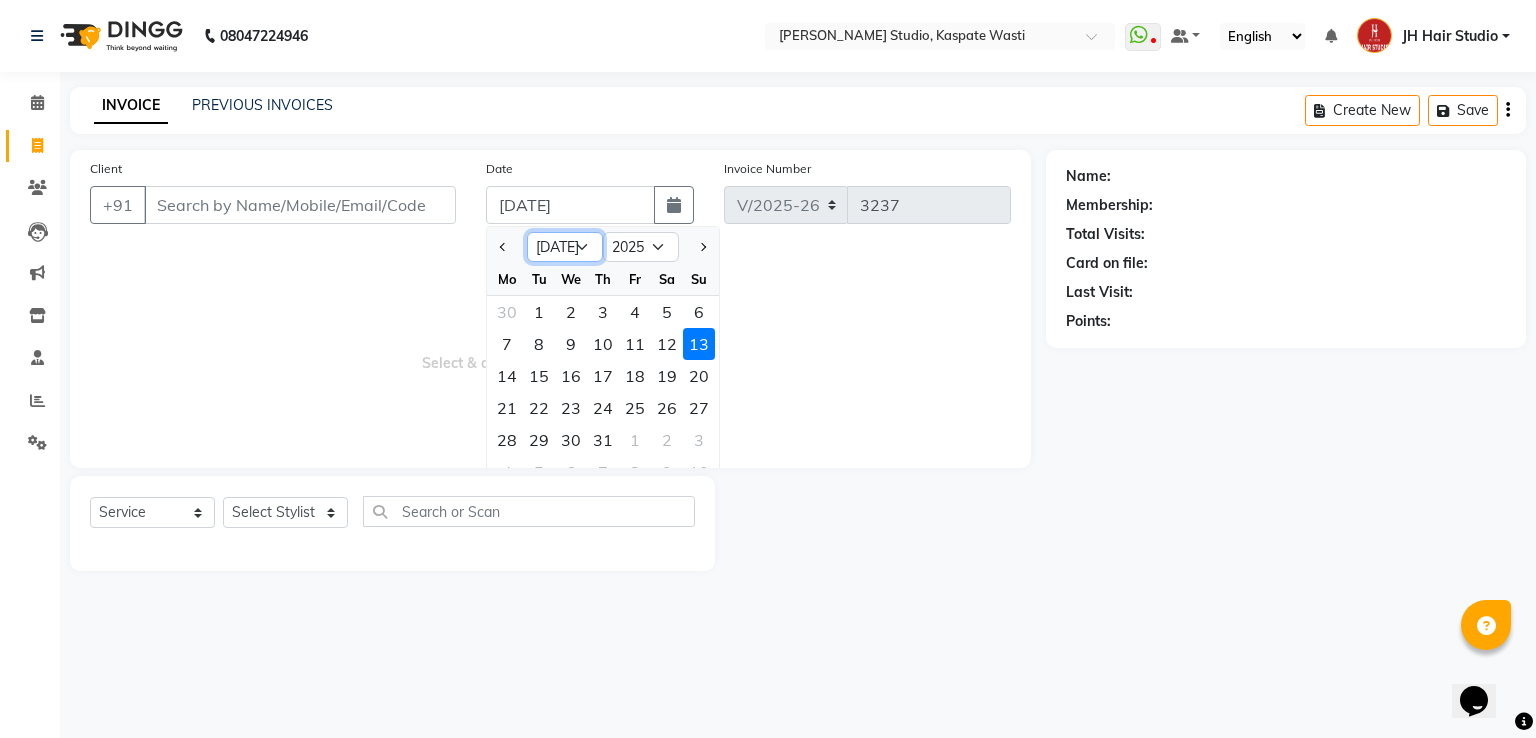 click on "Jan Feb Mar Apr May Jun Jul Aug Sep Oct Nov Dec" 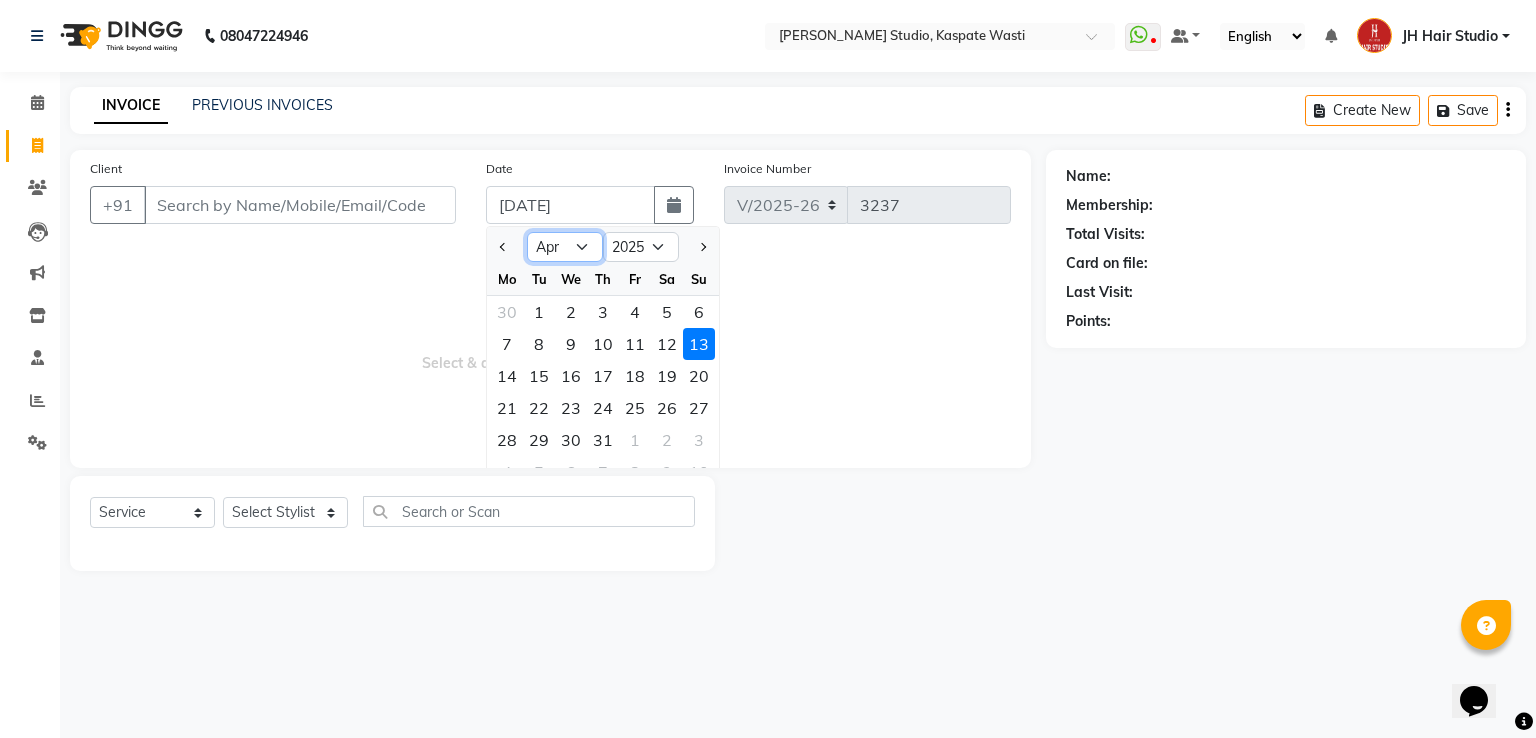 click on "Jan Feb Mar Apr May Jun Jul Aug Sep Oct Nov Dec" 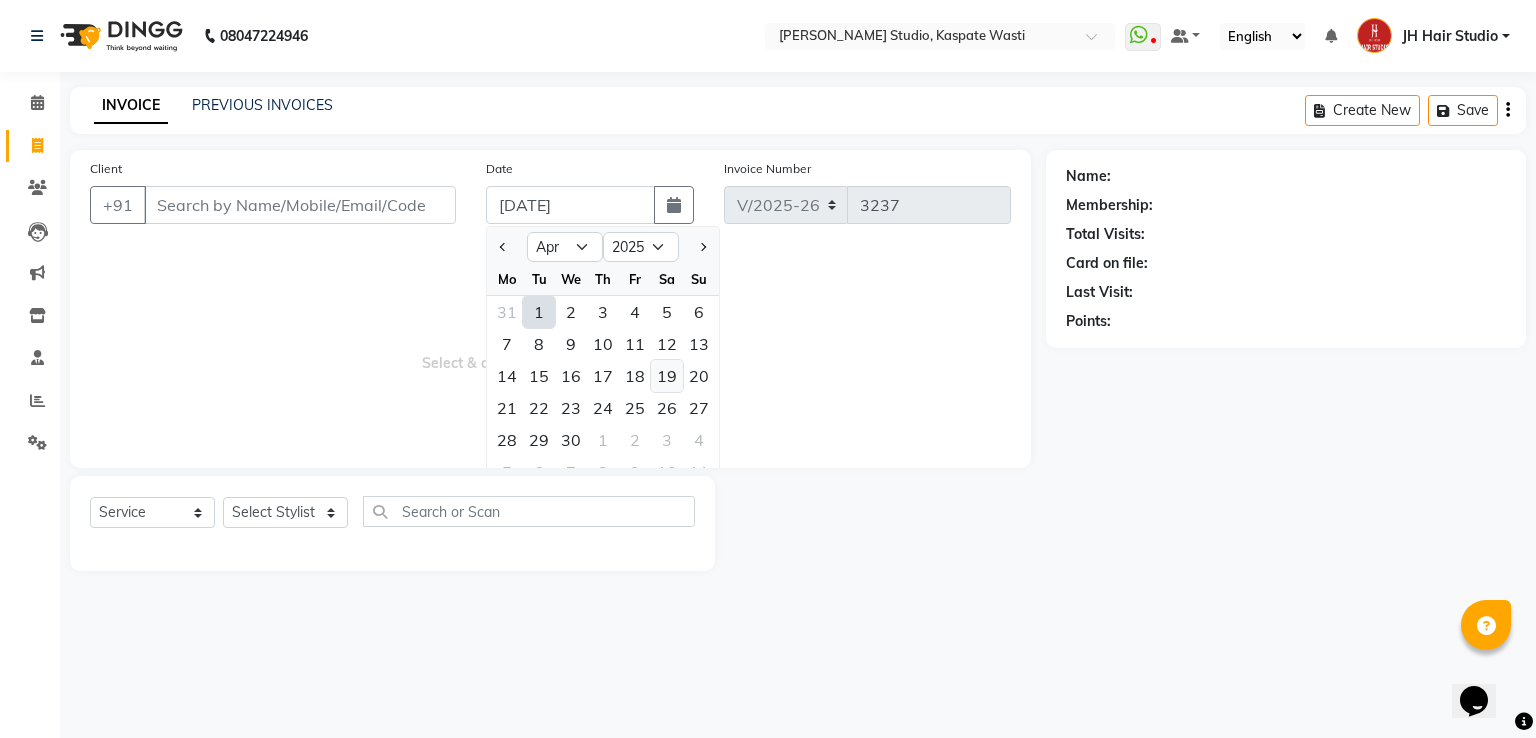 click on "19" 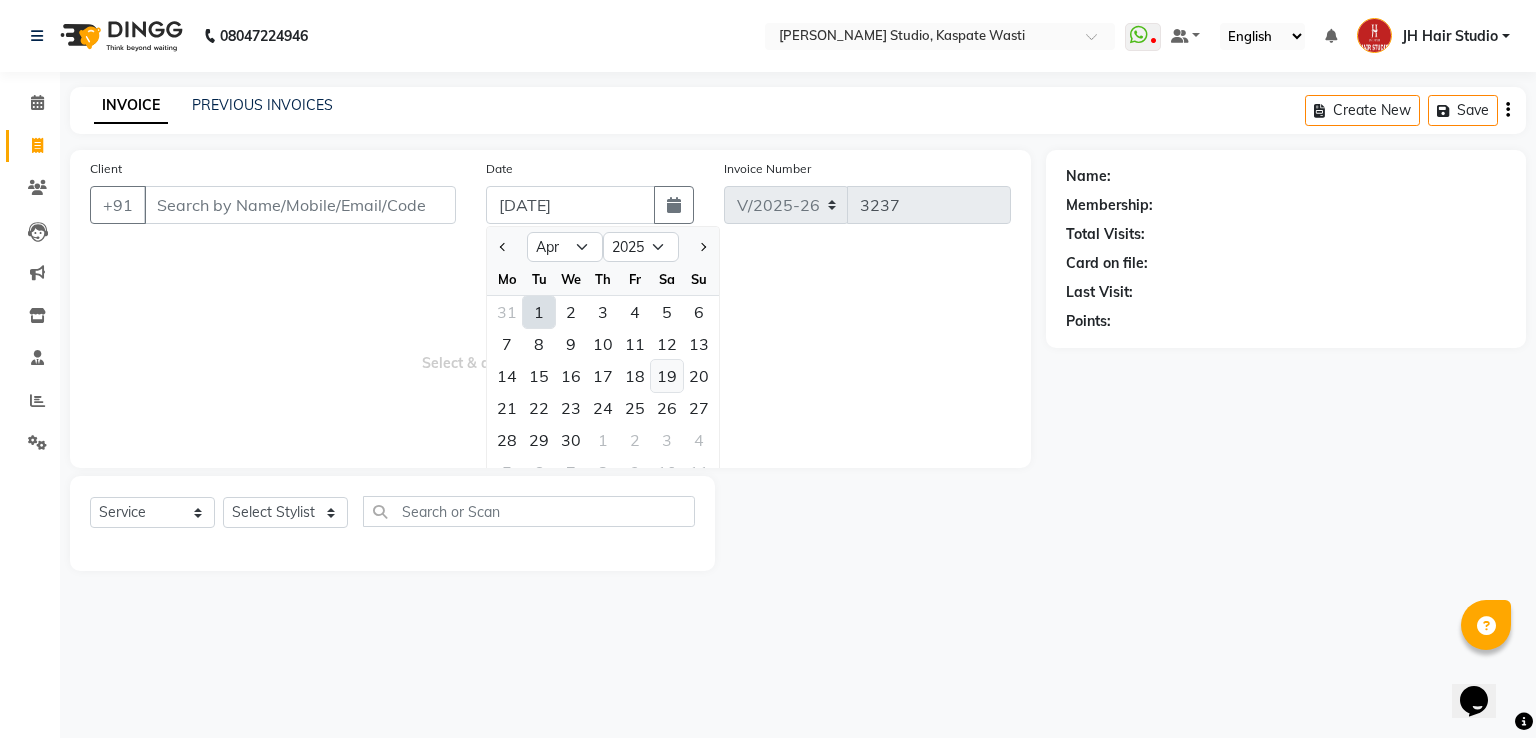 type on "[DATE]" 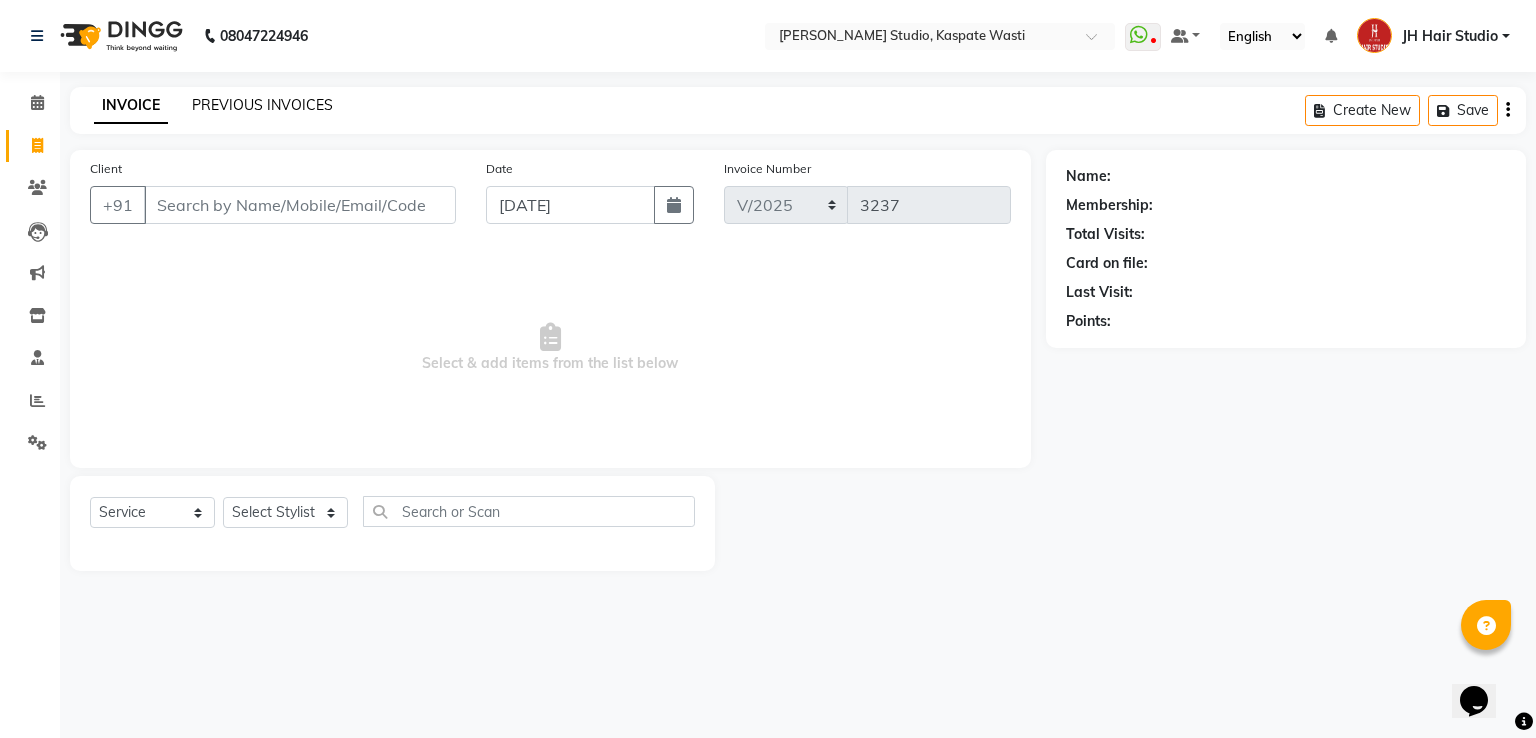 click on "PREVIOUS INVOICES" 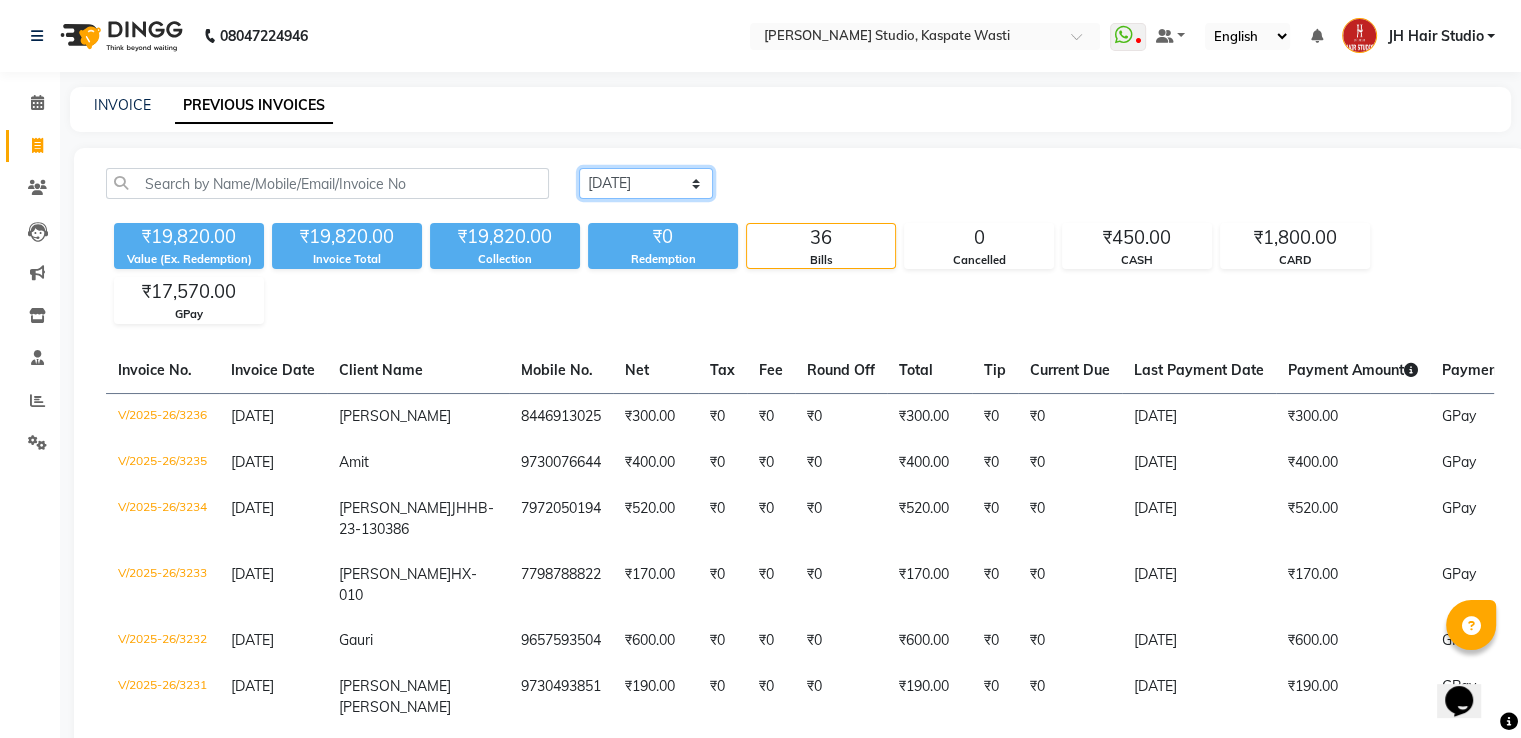 click on "Today Yesterday Custom Range" 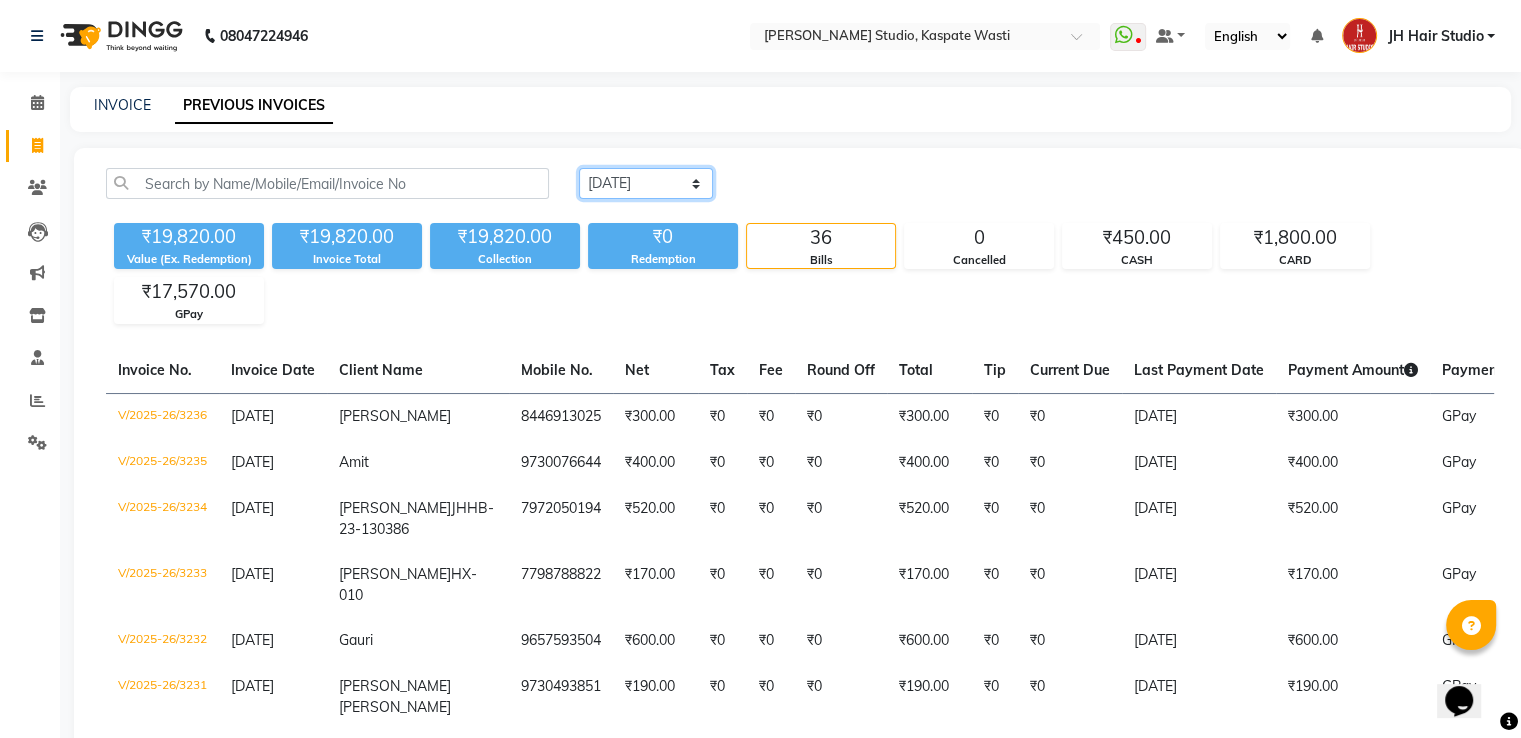 select on "range" 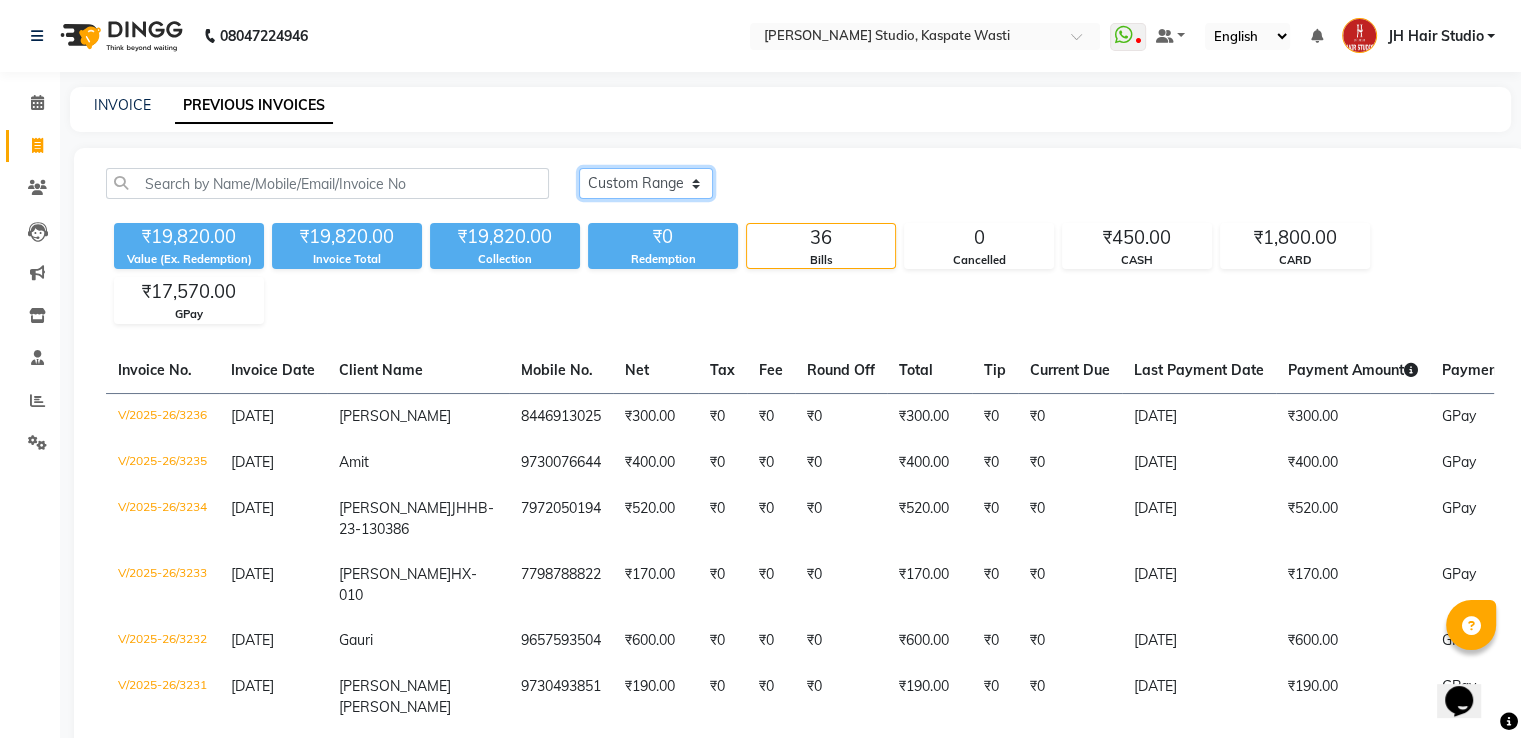 click on "Today Yesterday Custom Range" 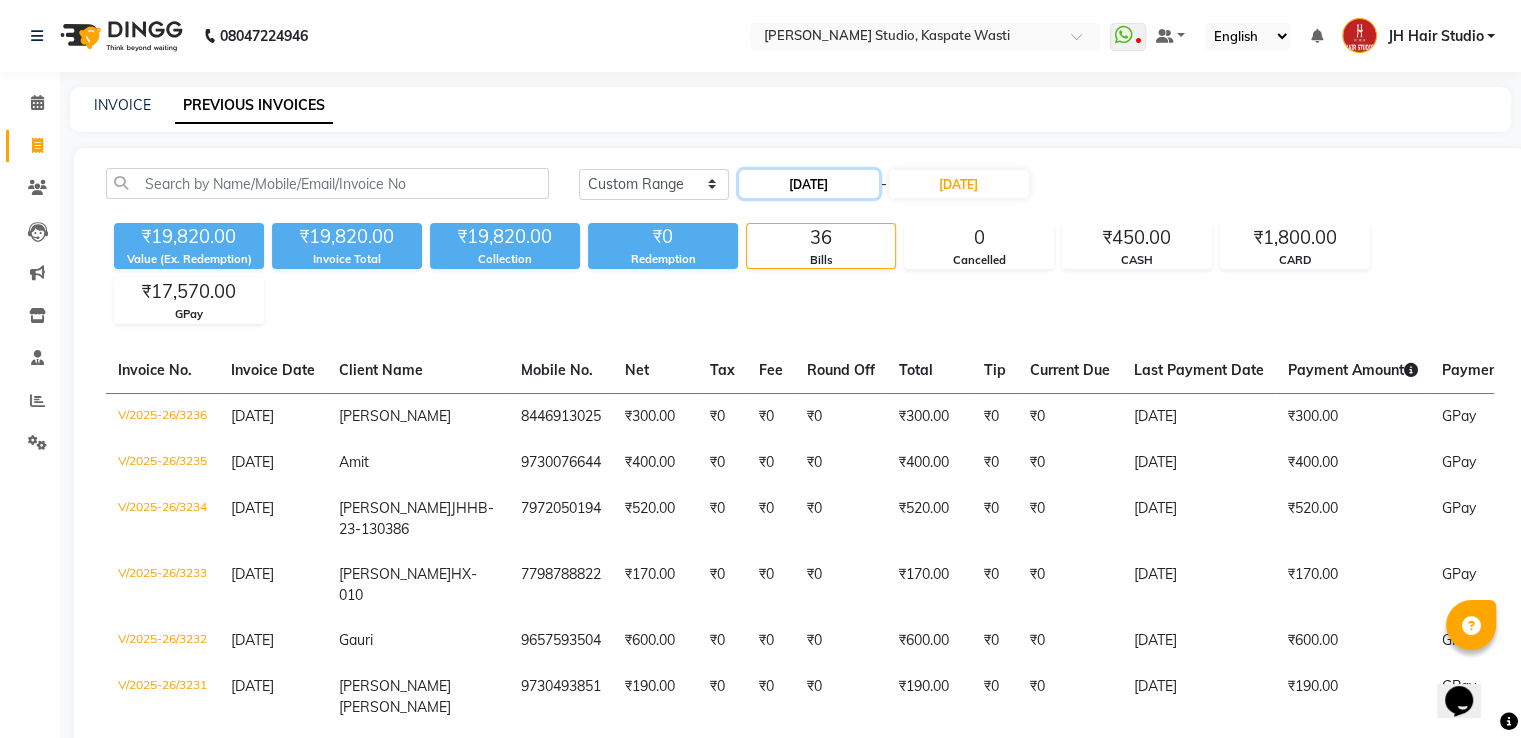 click on "[DATE]" 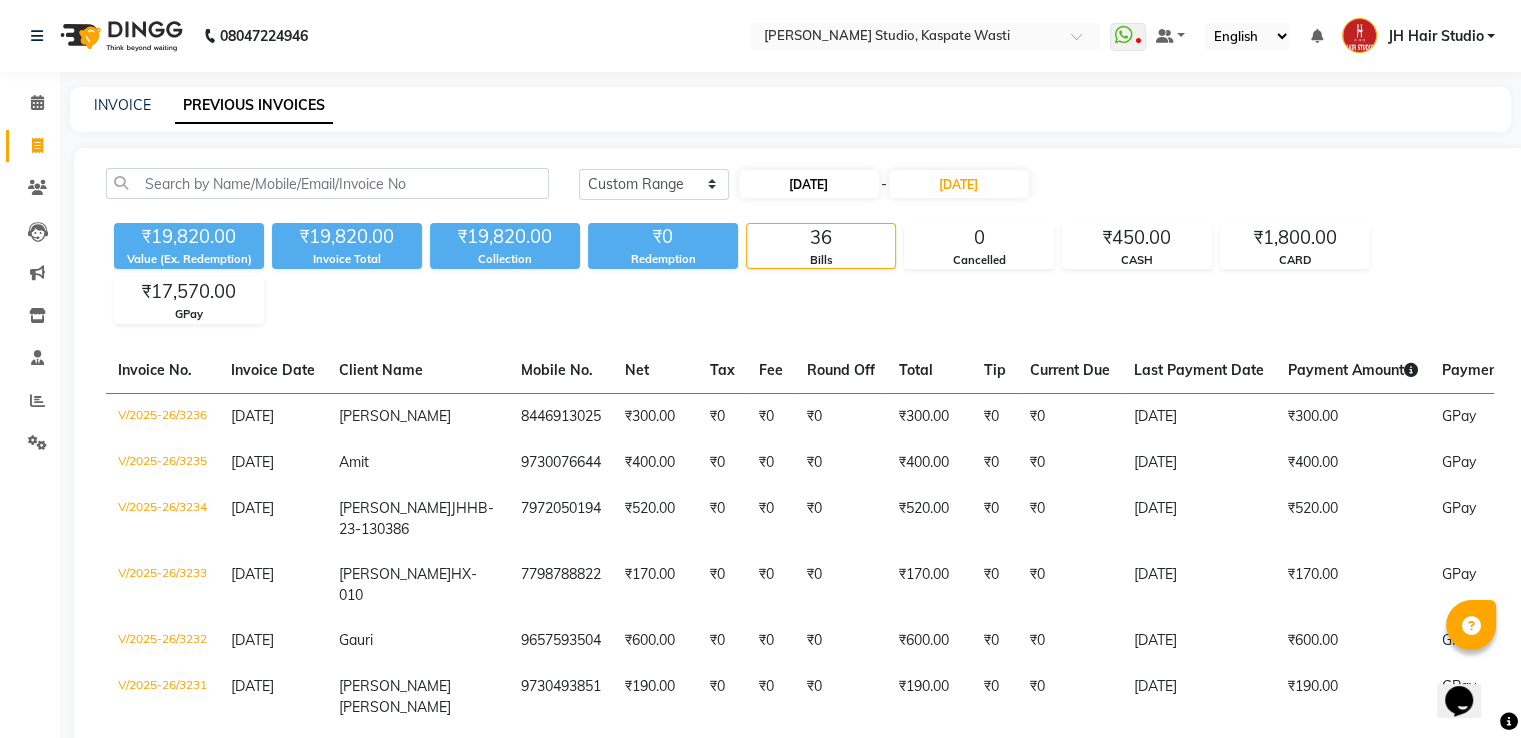 select on "7" 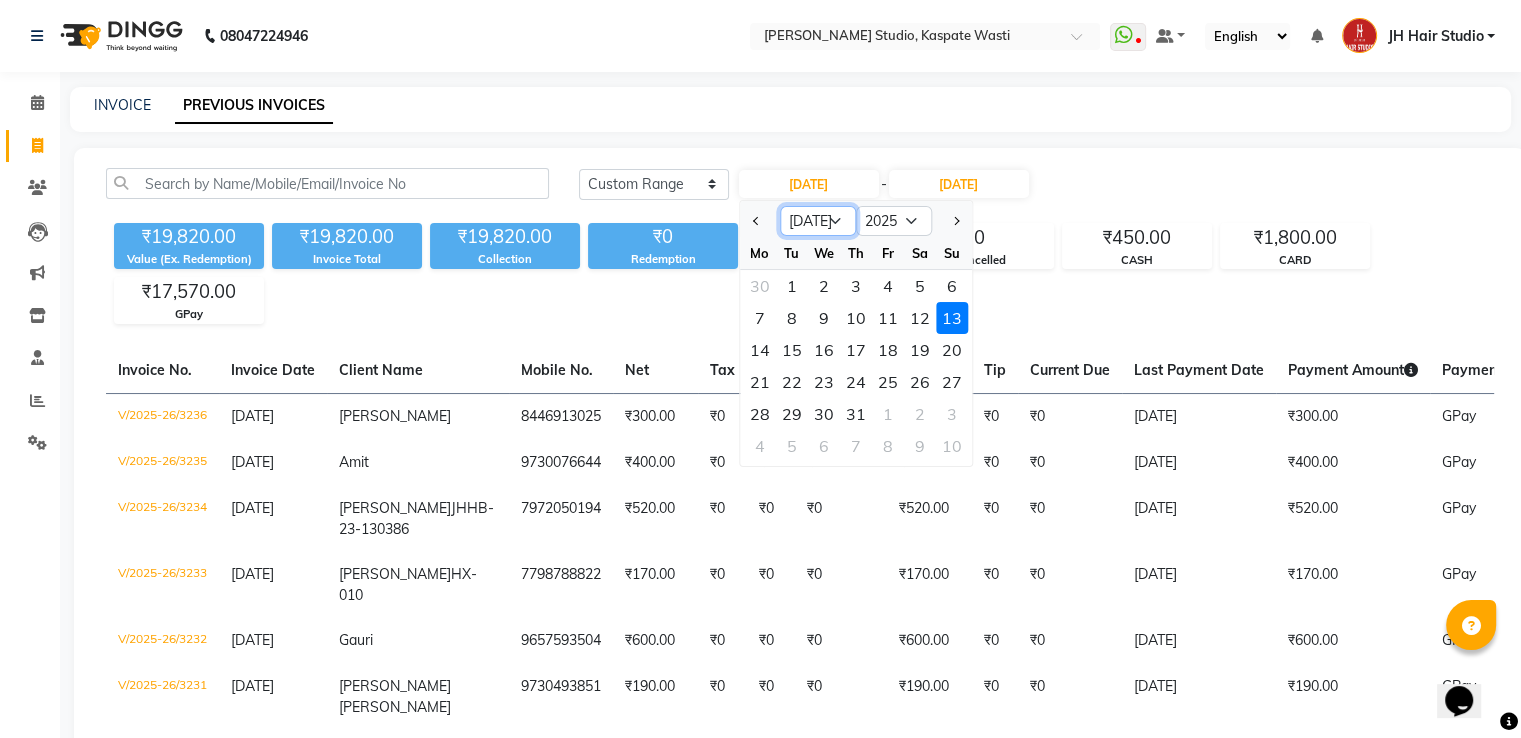 click on "Jan Feb Mar Apr May Jun Jul Aug Sep Oct Nov Dec" 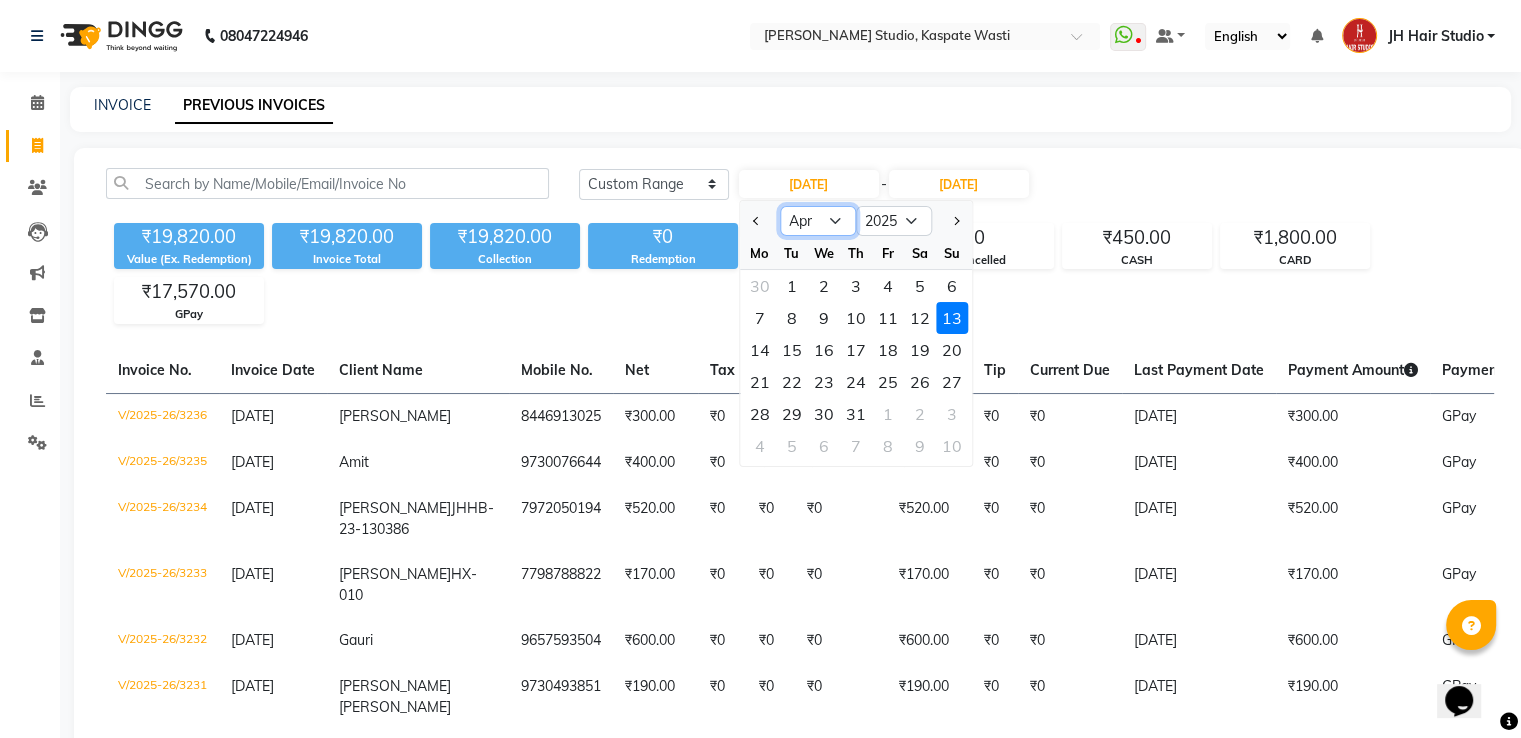 click on "Jan Feb Mar Apr May Jun Jul Aug Sep Oct Nov Dec" 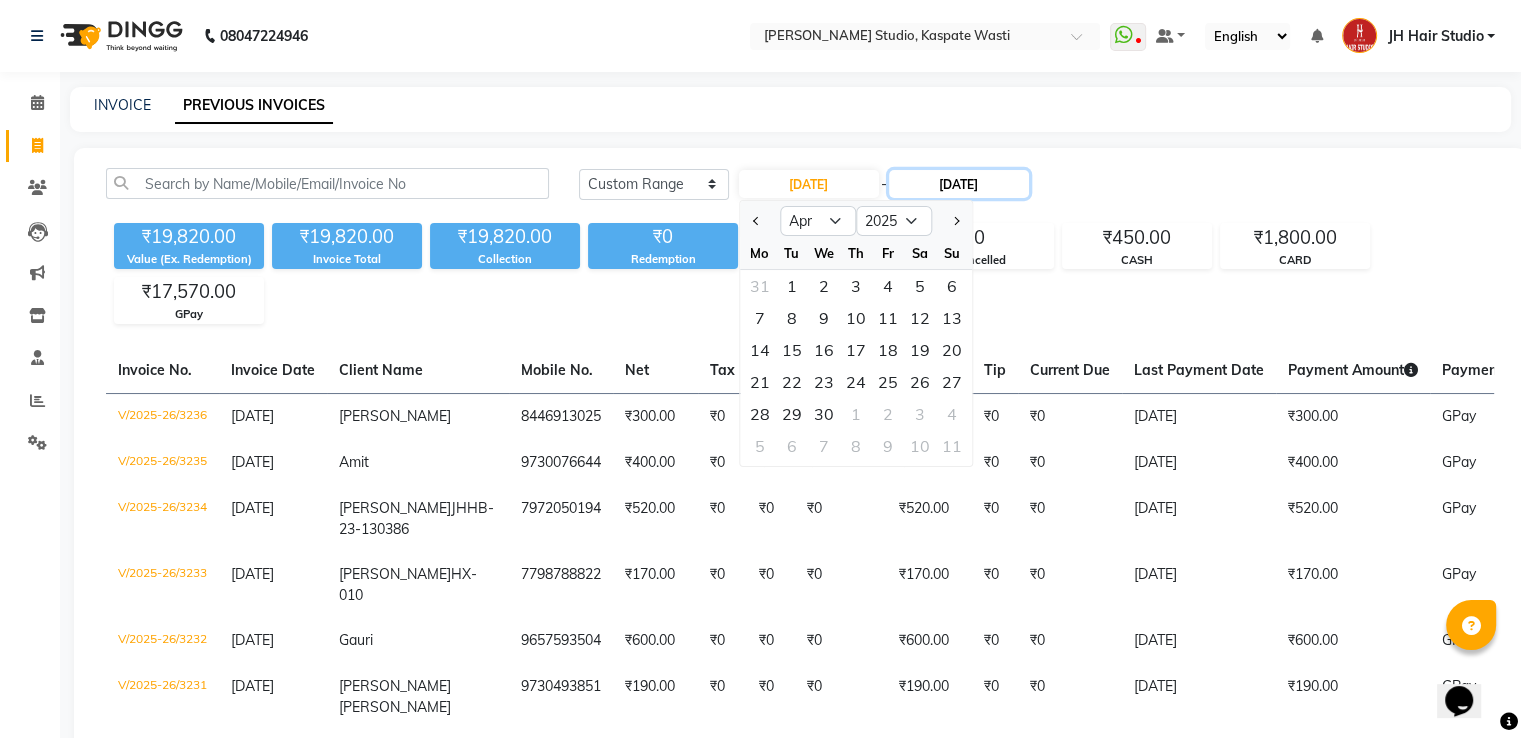 click on "[DATE]" 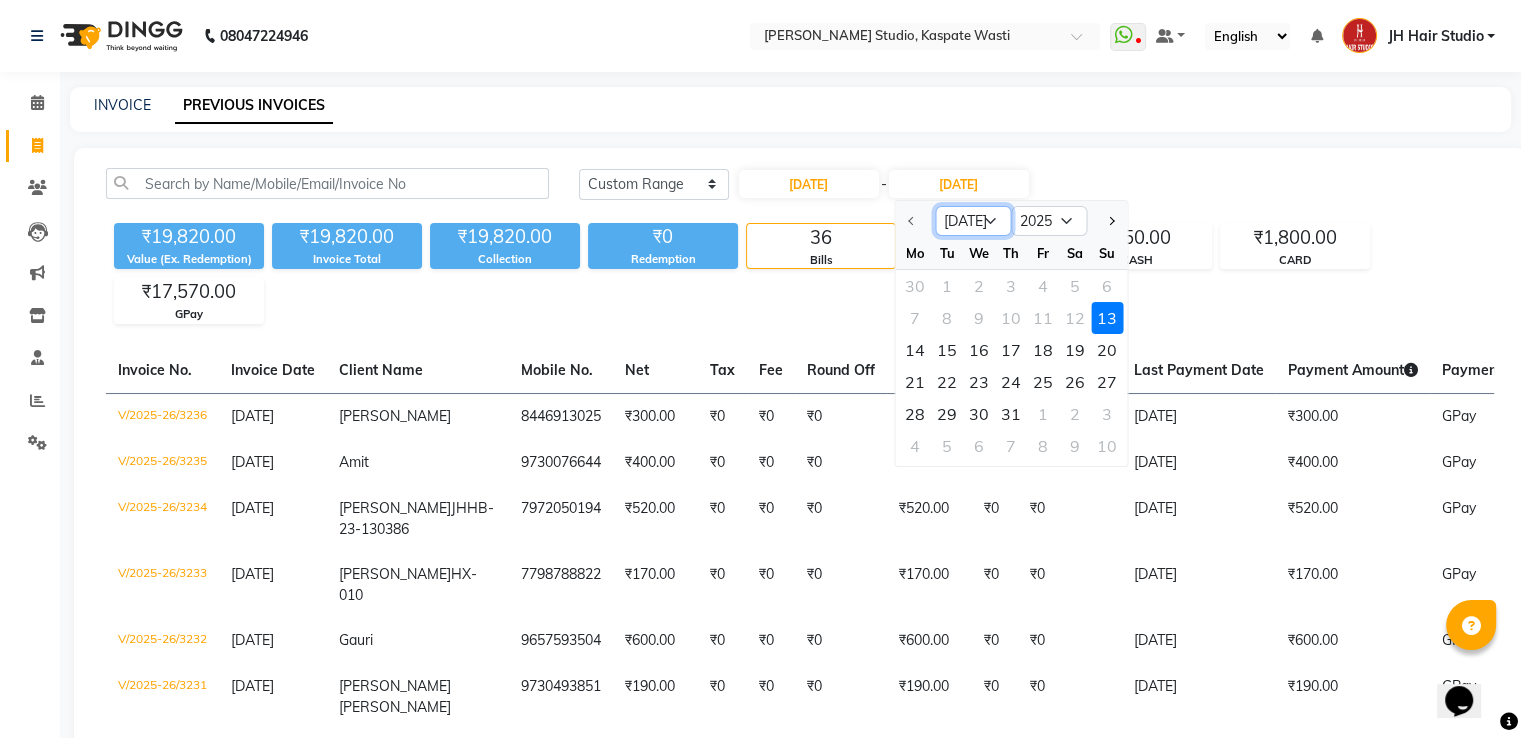 click on "Jul Aug Sep Oct Nov Dec" 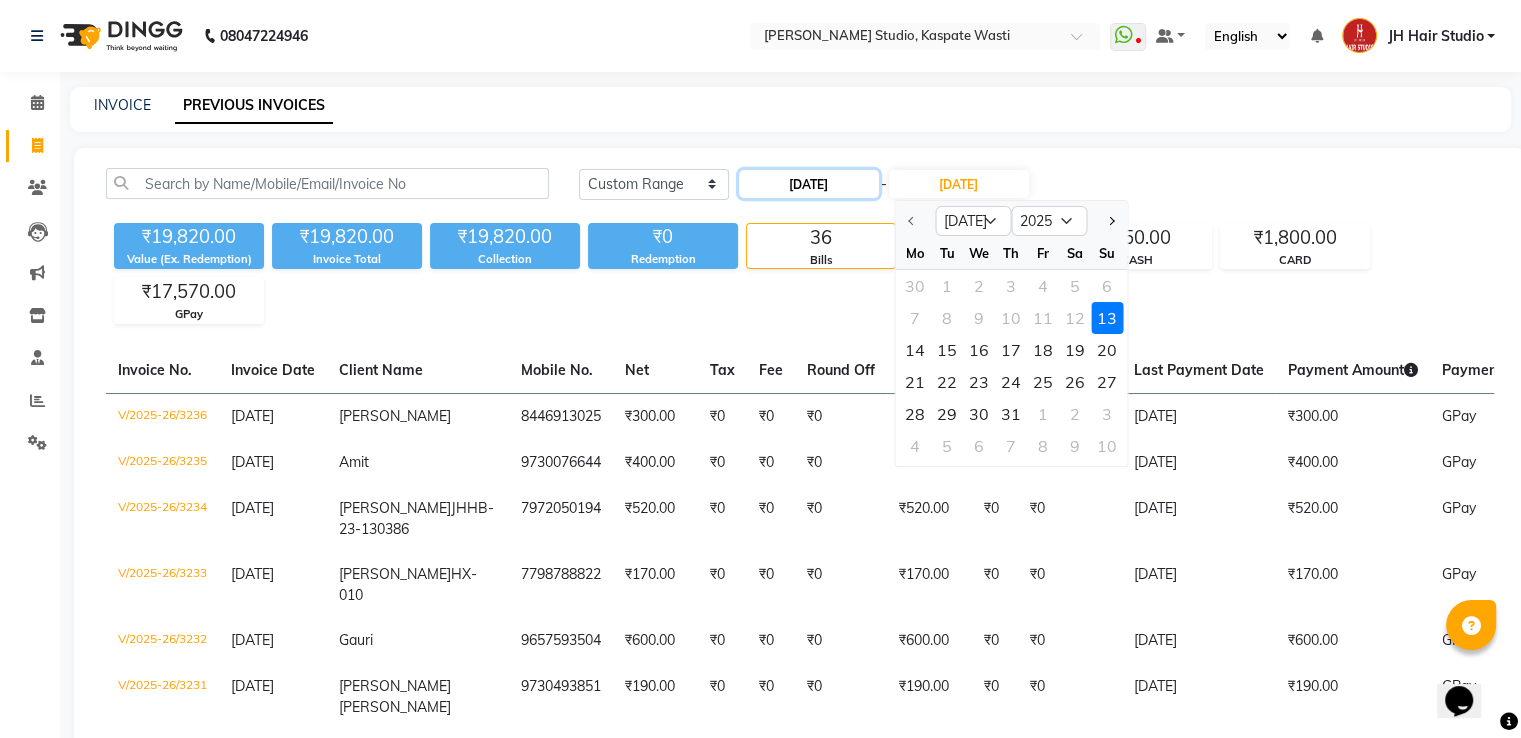 click on "[DATE]" 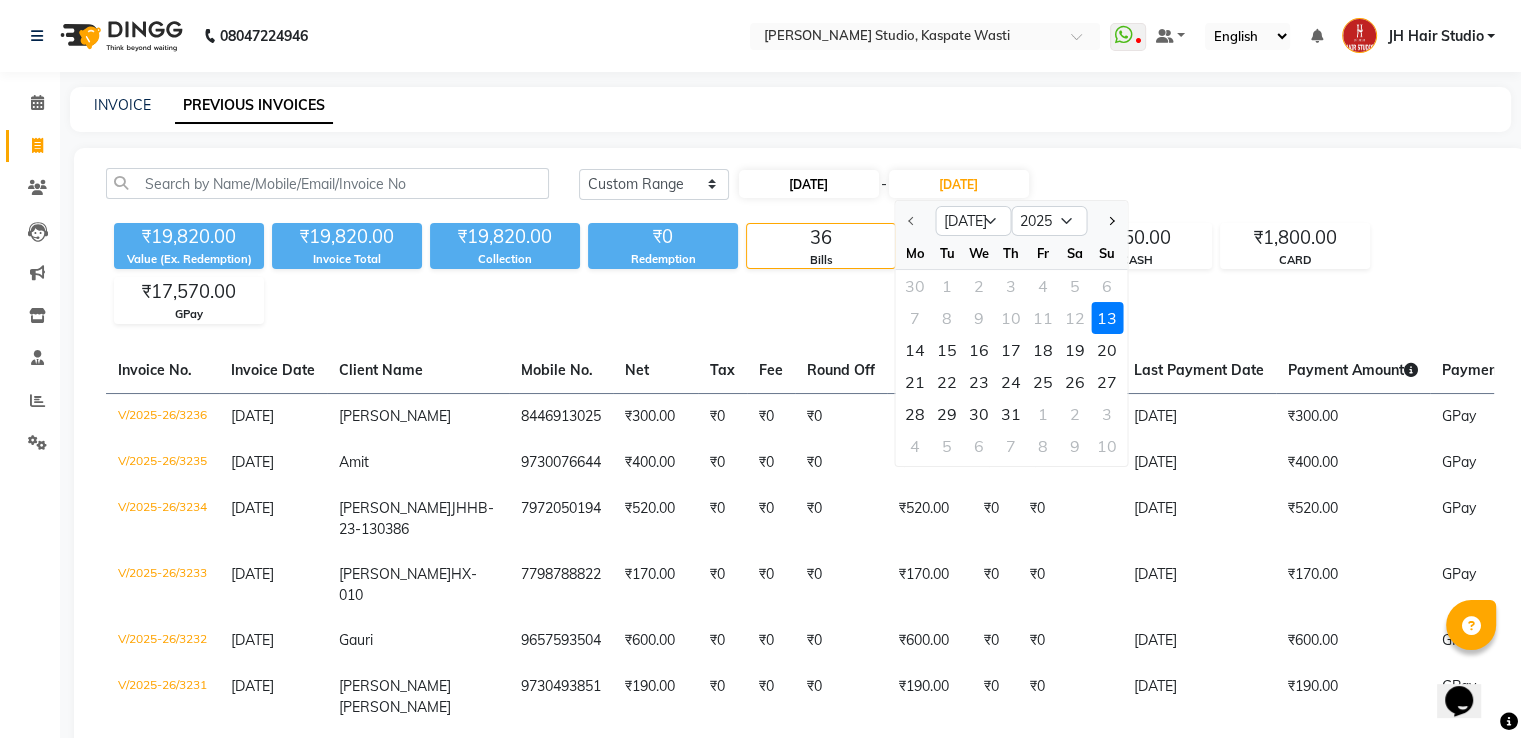 select on "7" 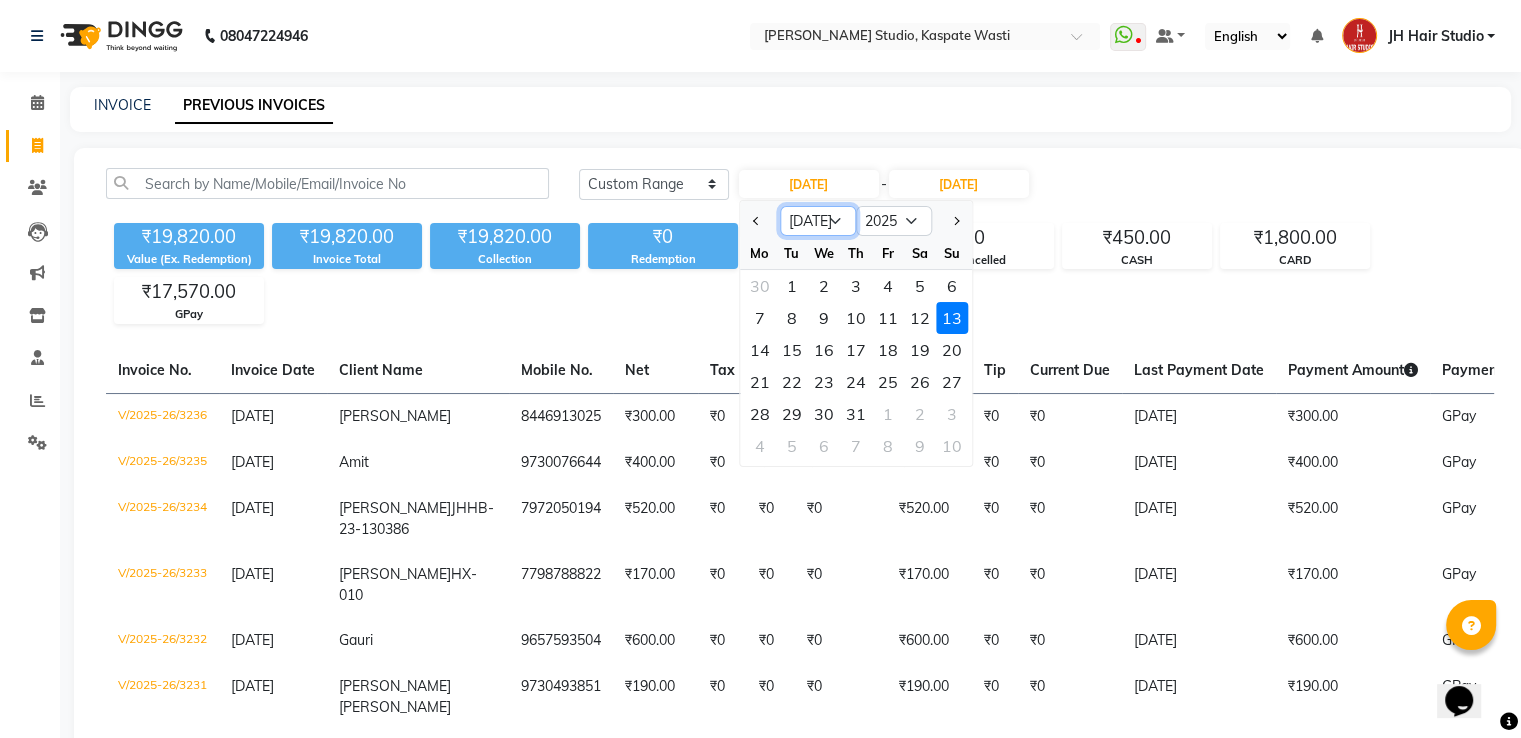 click on "Jan Feb Mar Apr May Jun Jul Aug Sep Oct Nov Dec" 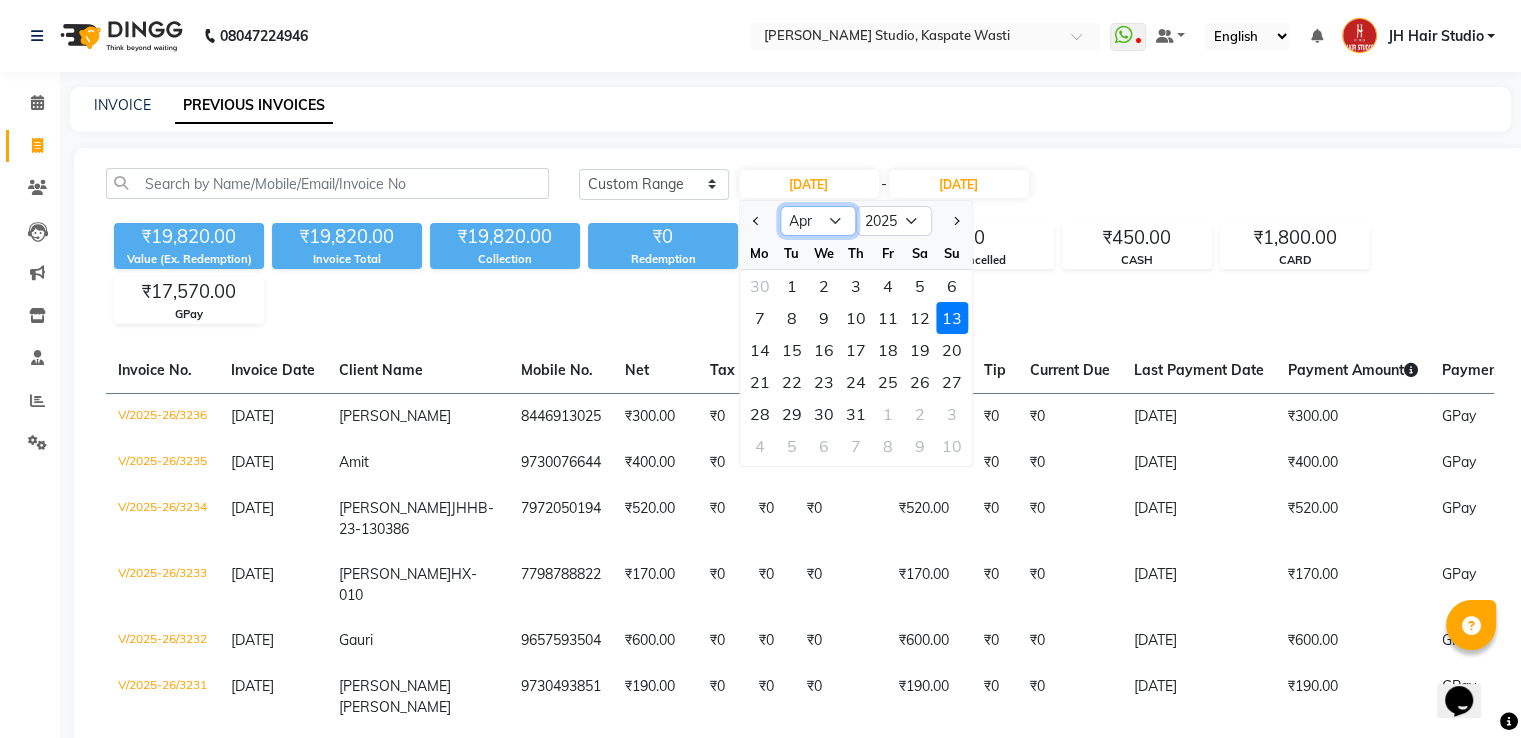 click on "Jan Feb Mar Apr May Jun Jul Aug Sep Oct Nov Dec" 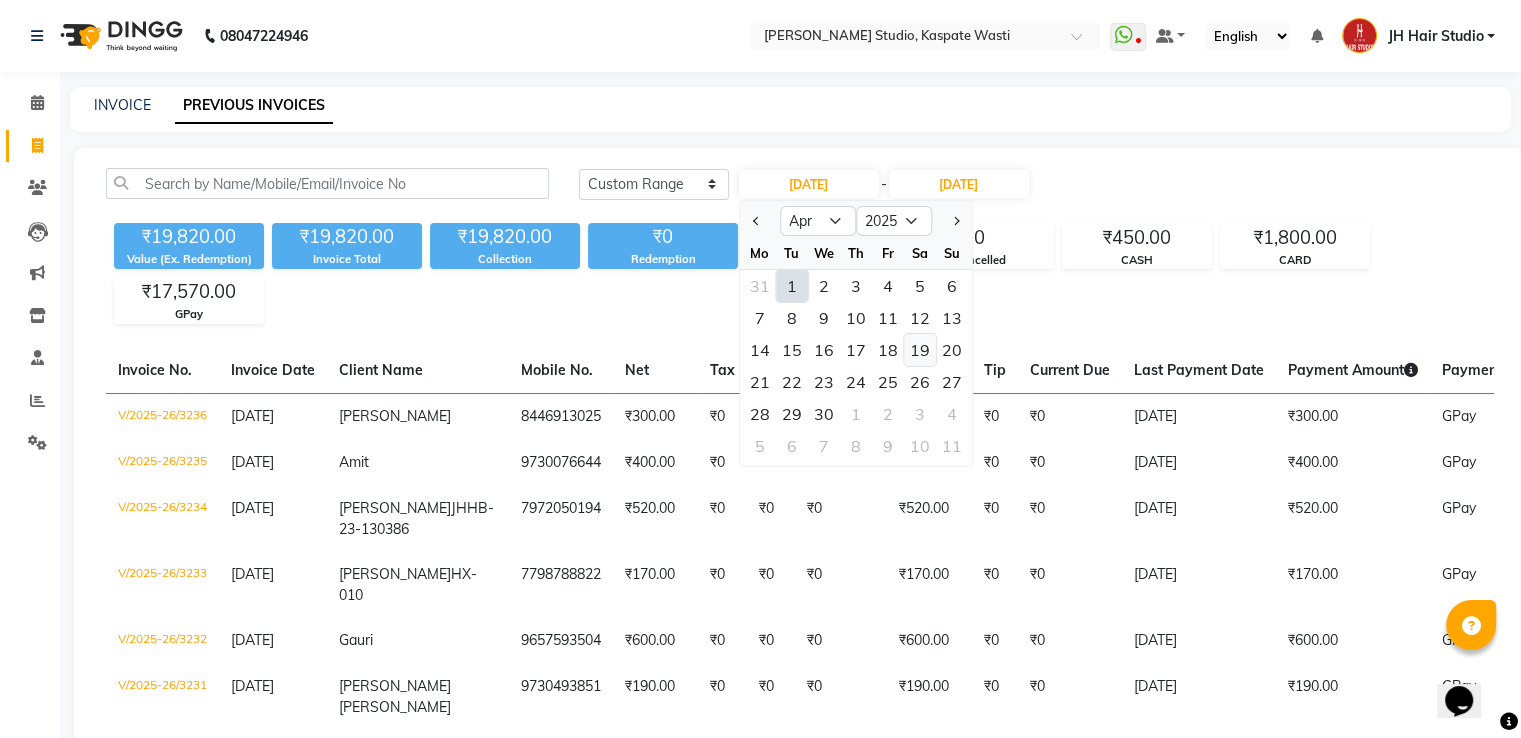 click on "19" 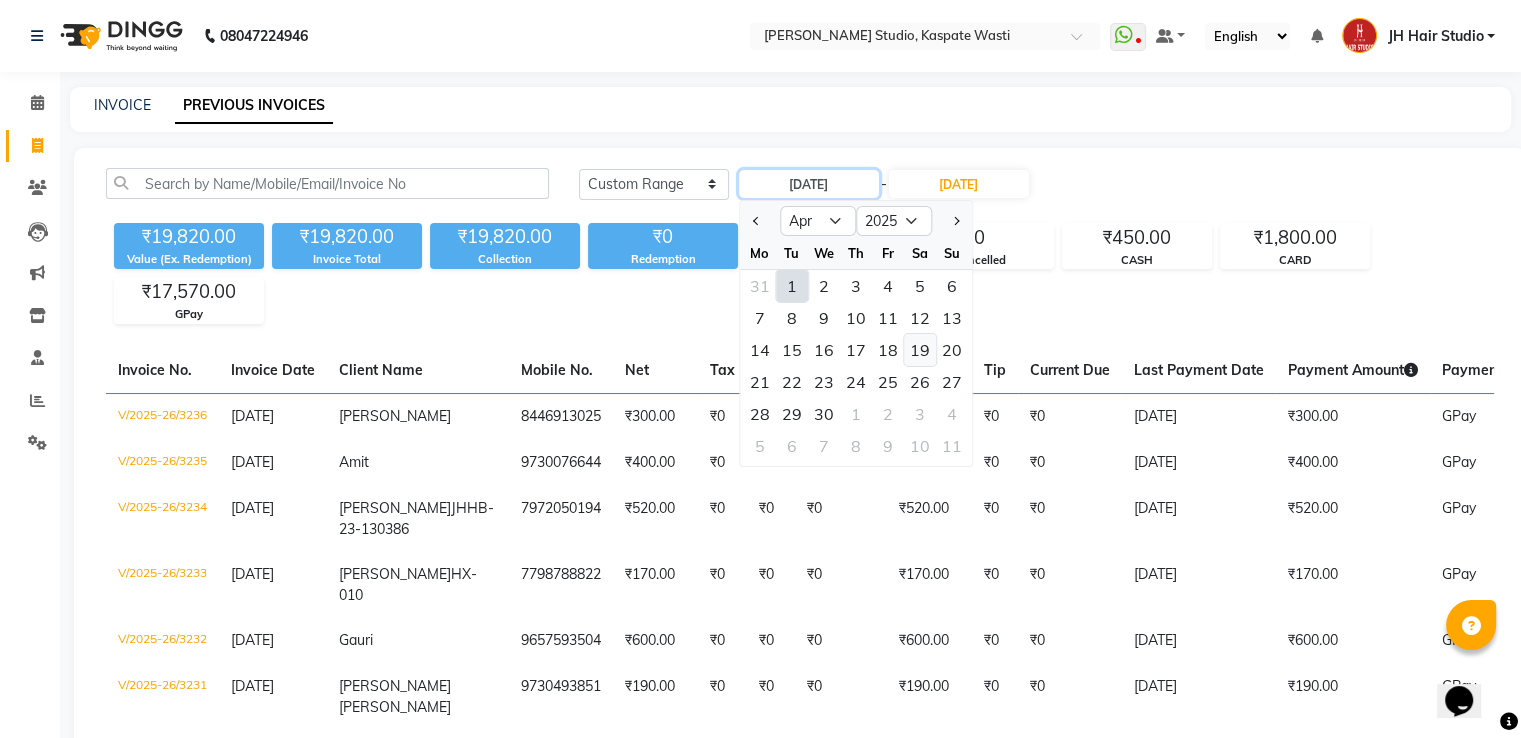 type on "[DATE]" 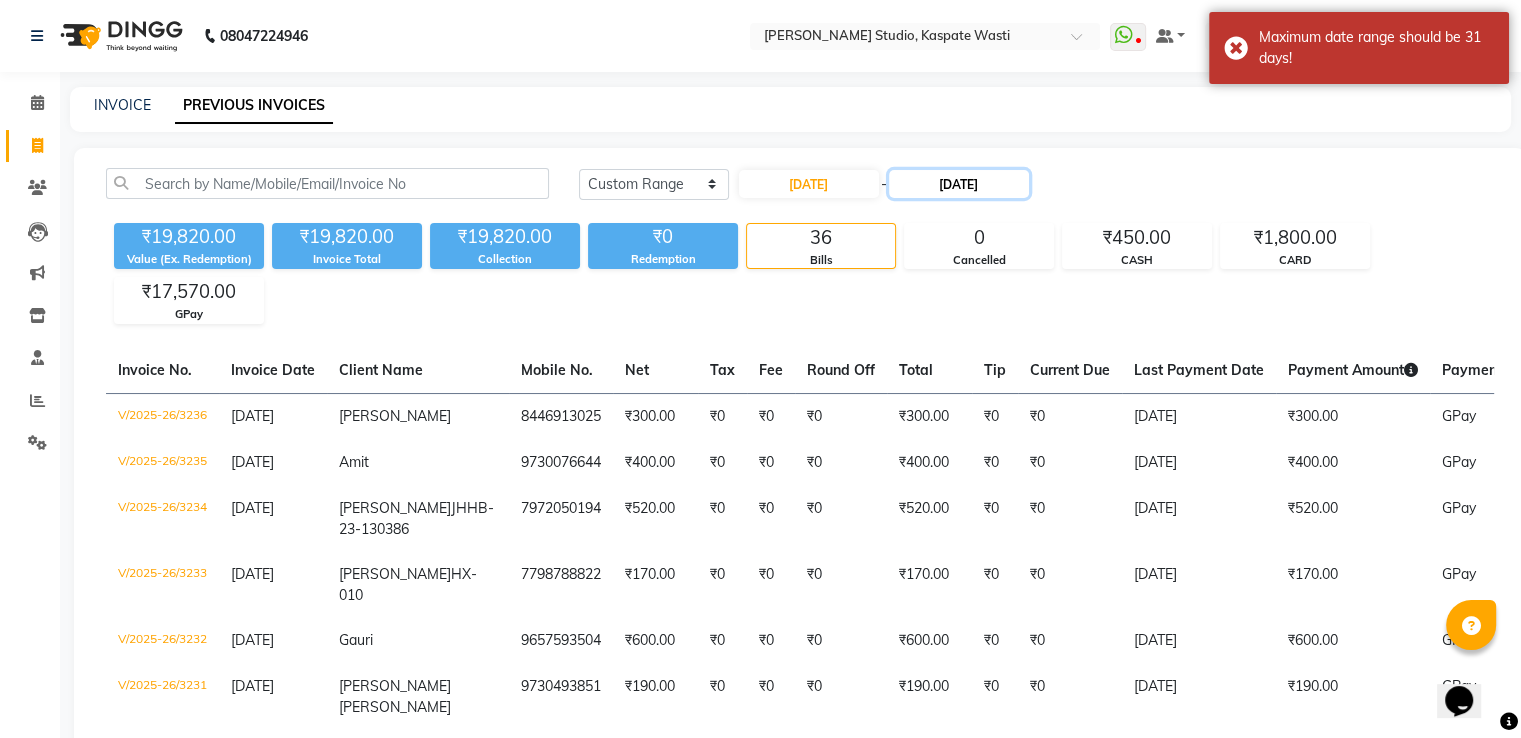 click on "[DATE]" 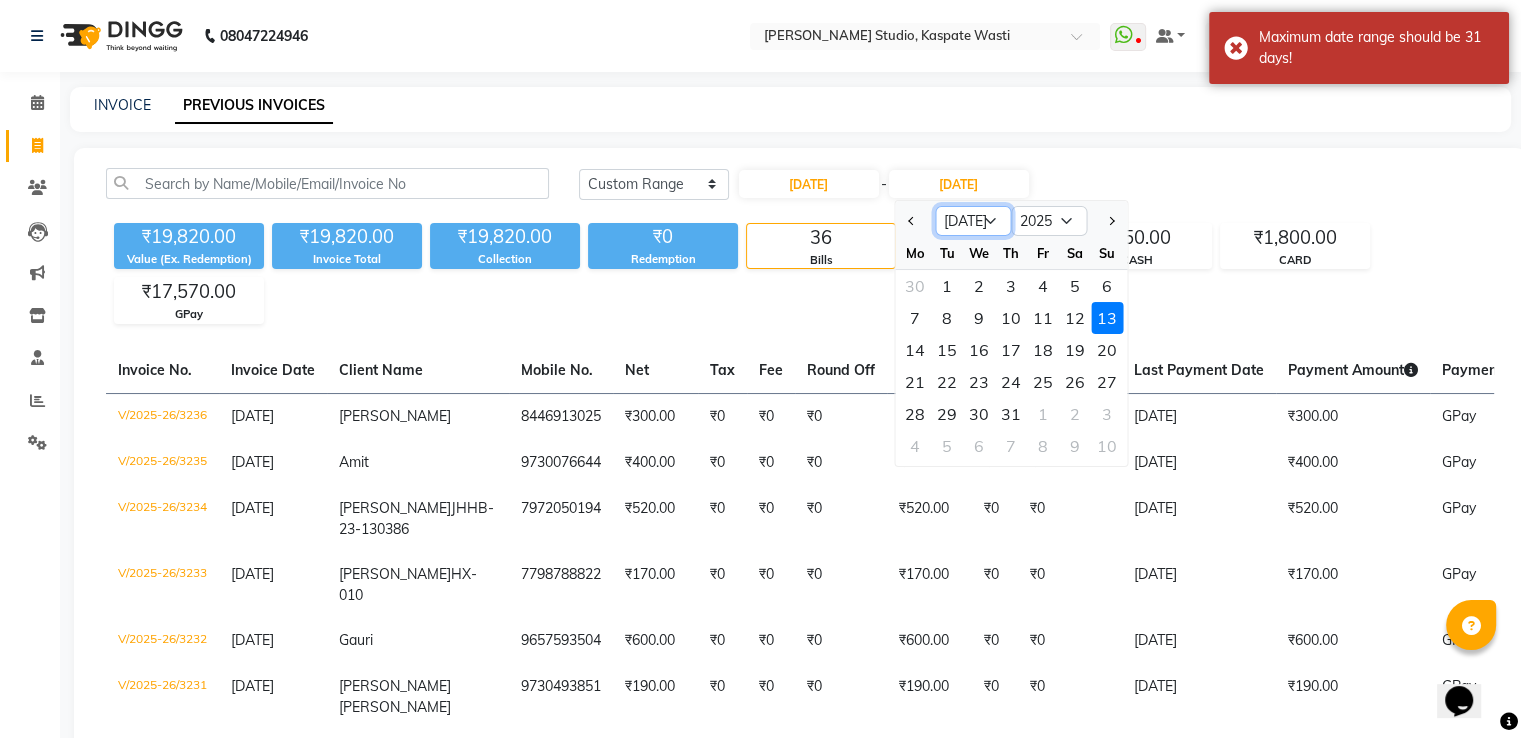 click on "Apr May Jun Jul Aug Sep Oct Nov Dec" 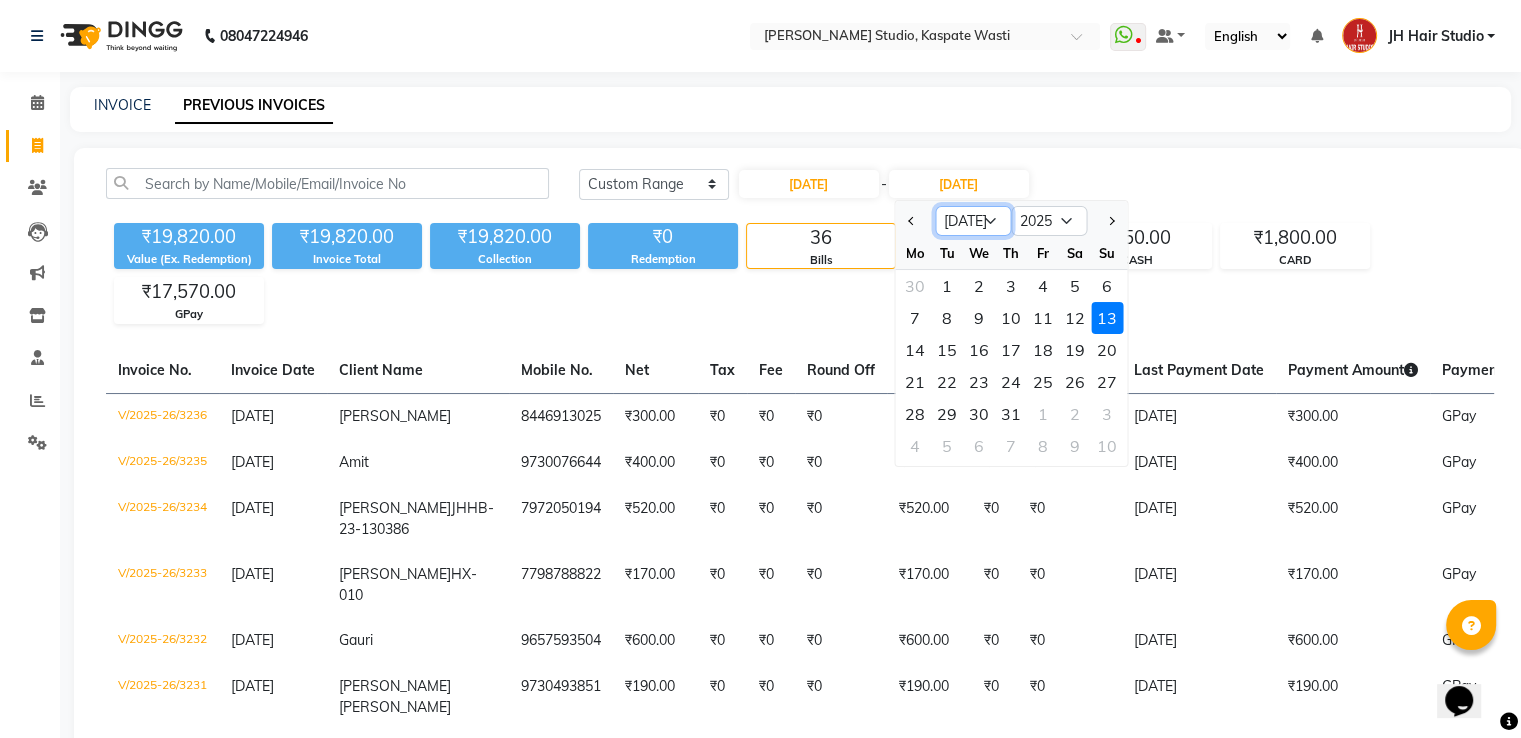 select on "4" 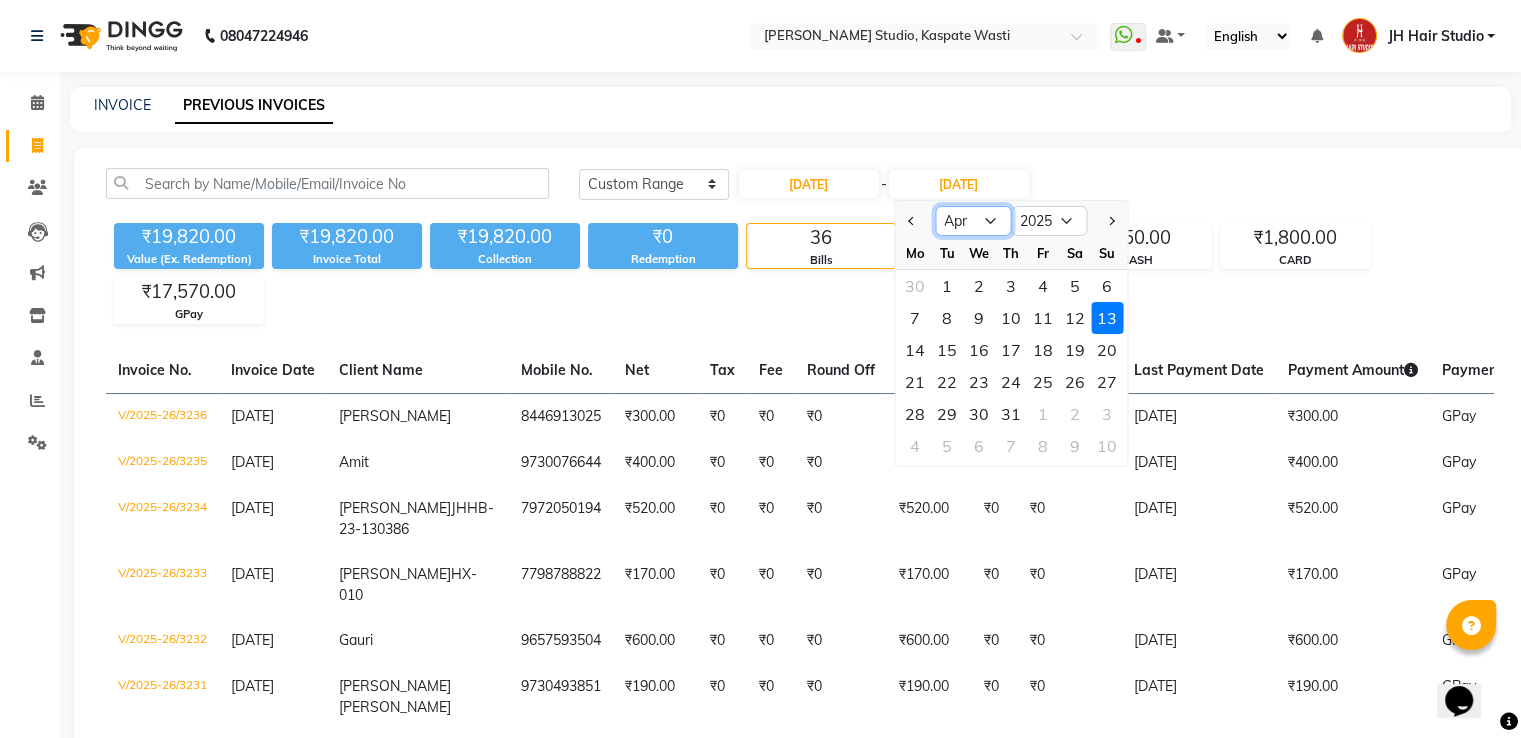 click on "Apr May Jun Jul Aug Sep Oct Nov Dec" 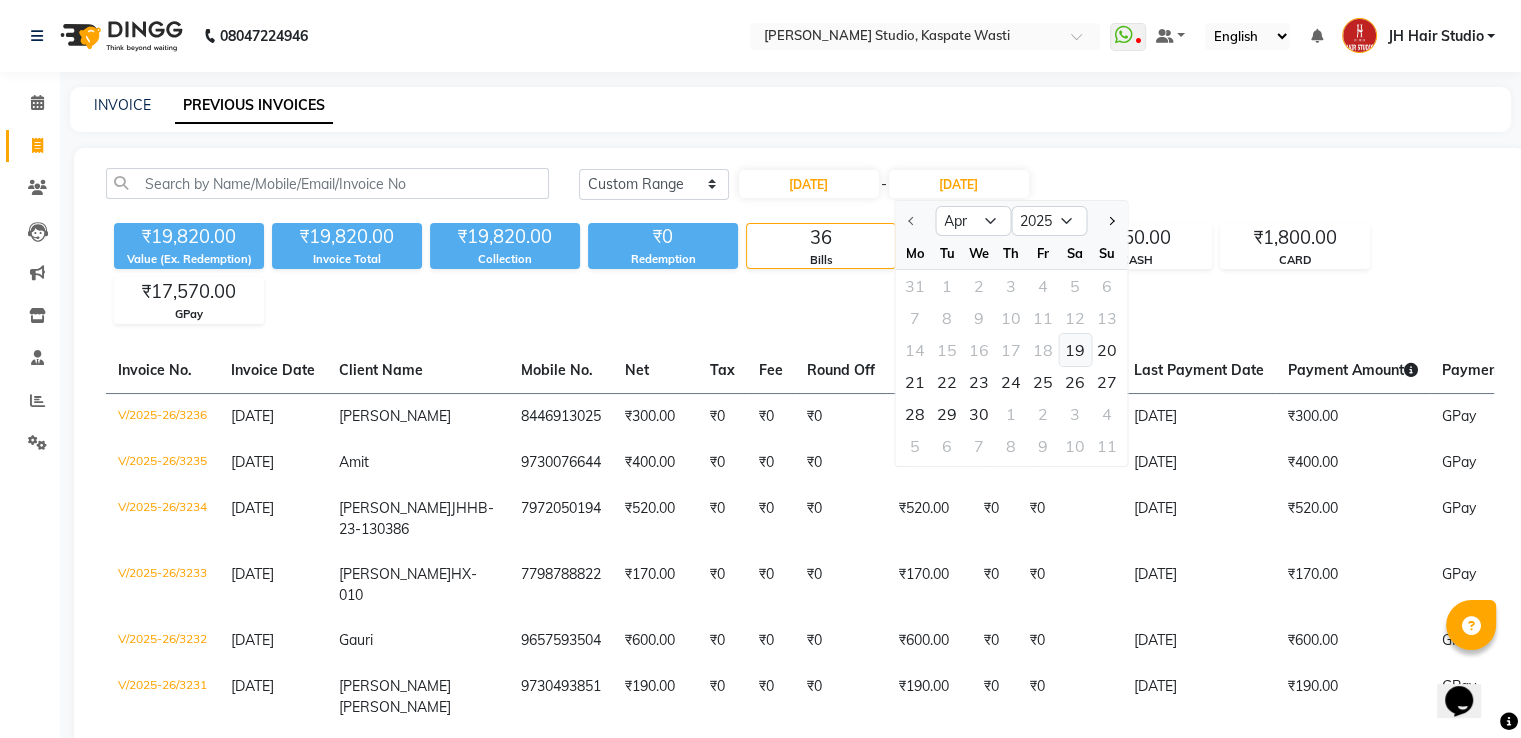 click on "19" 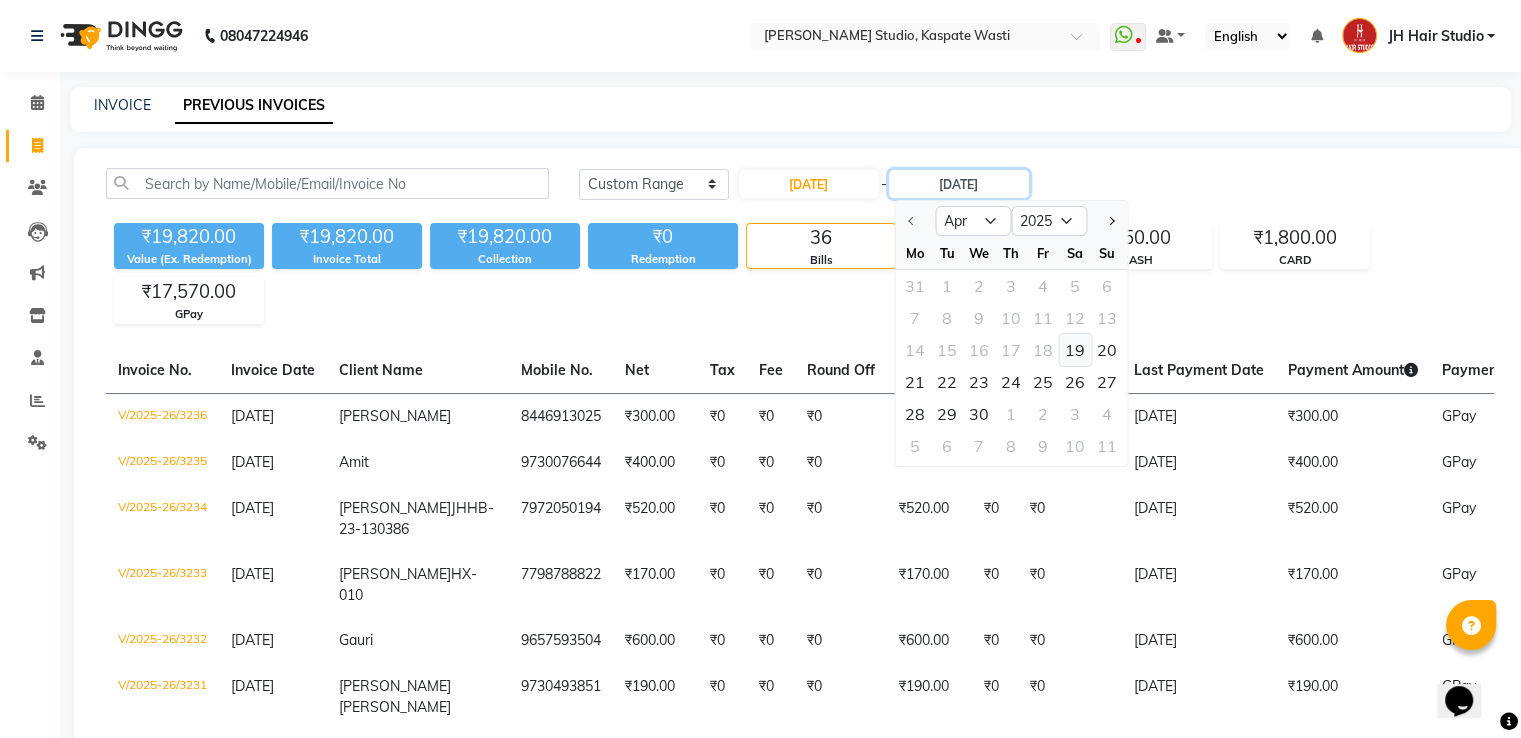 type on "[DATE]" 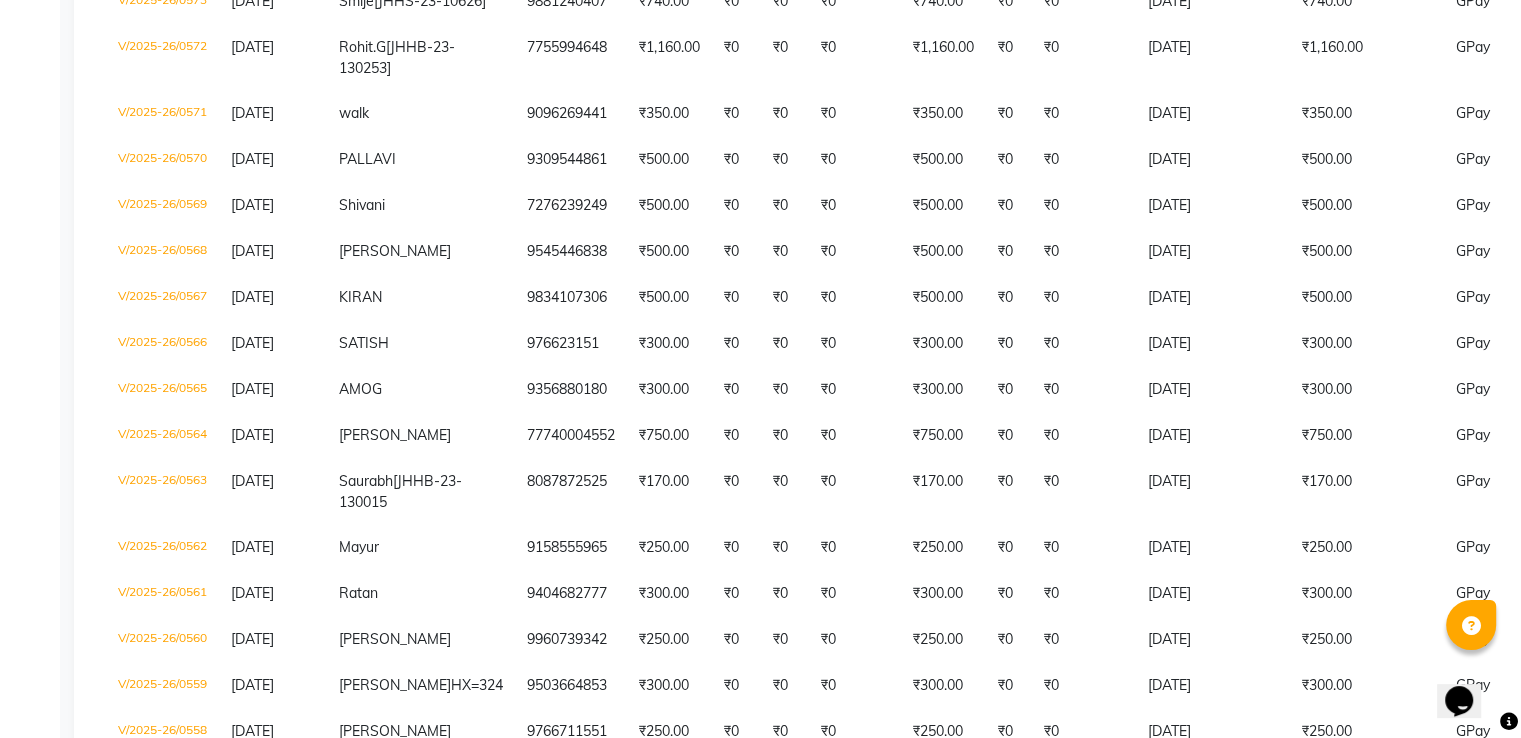 scroll, scrollTop: 1525, scrollLeft: 0, axis: vertical 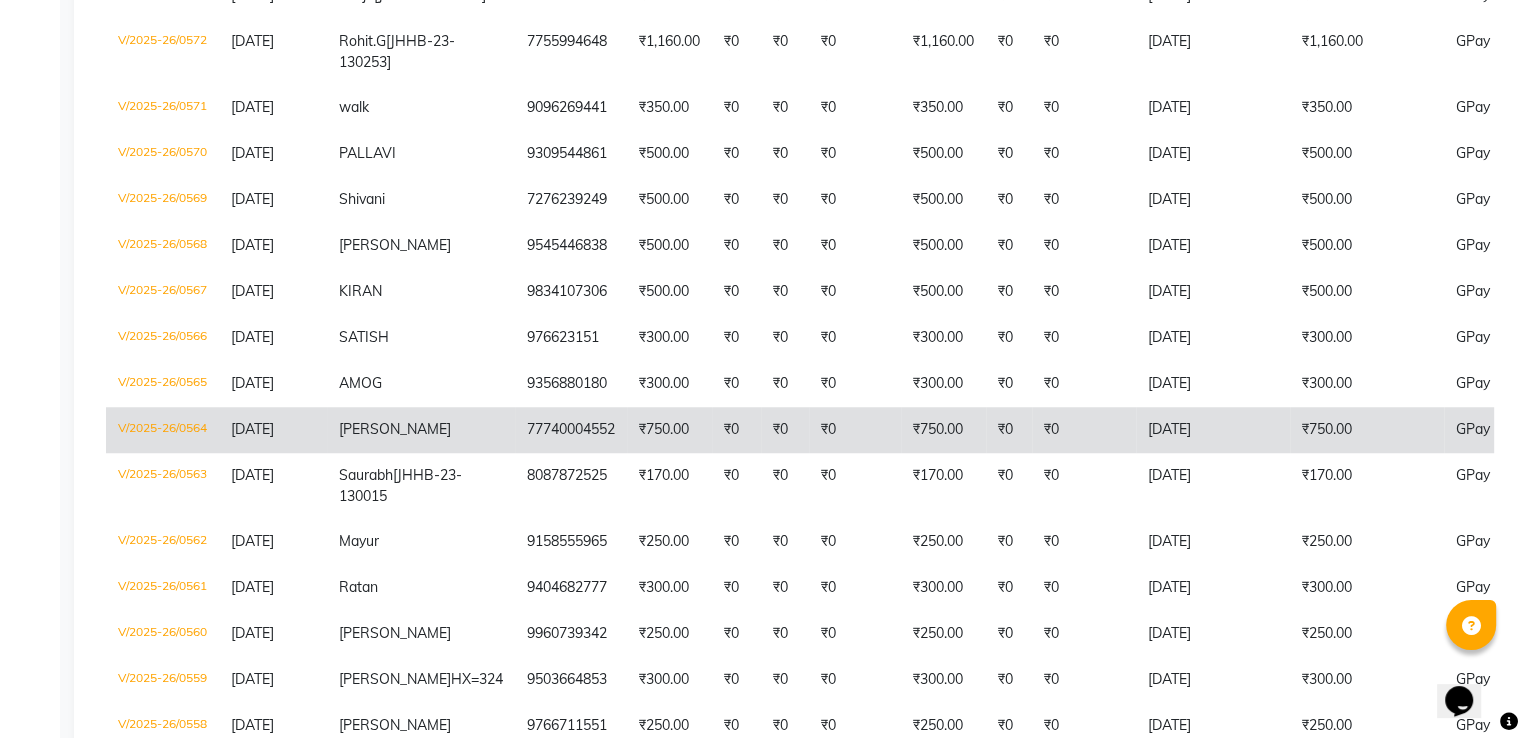 click on "₹750.00" 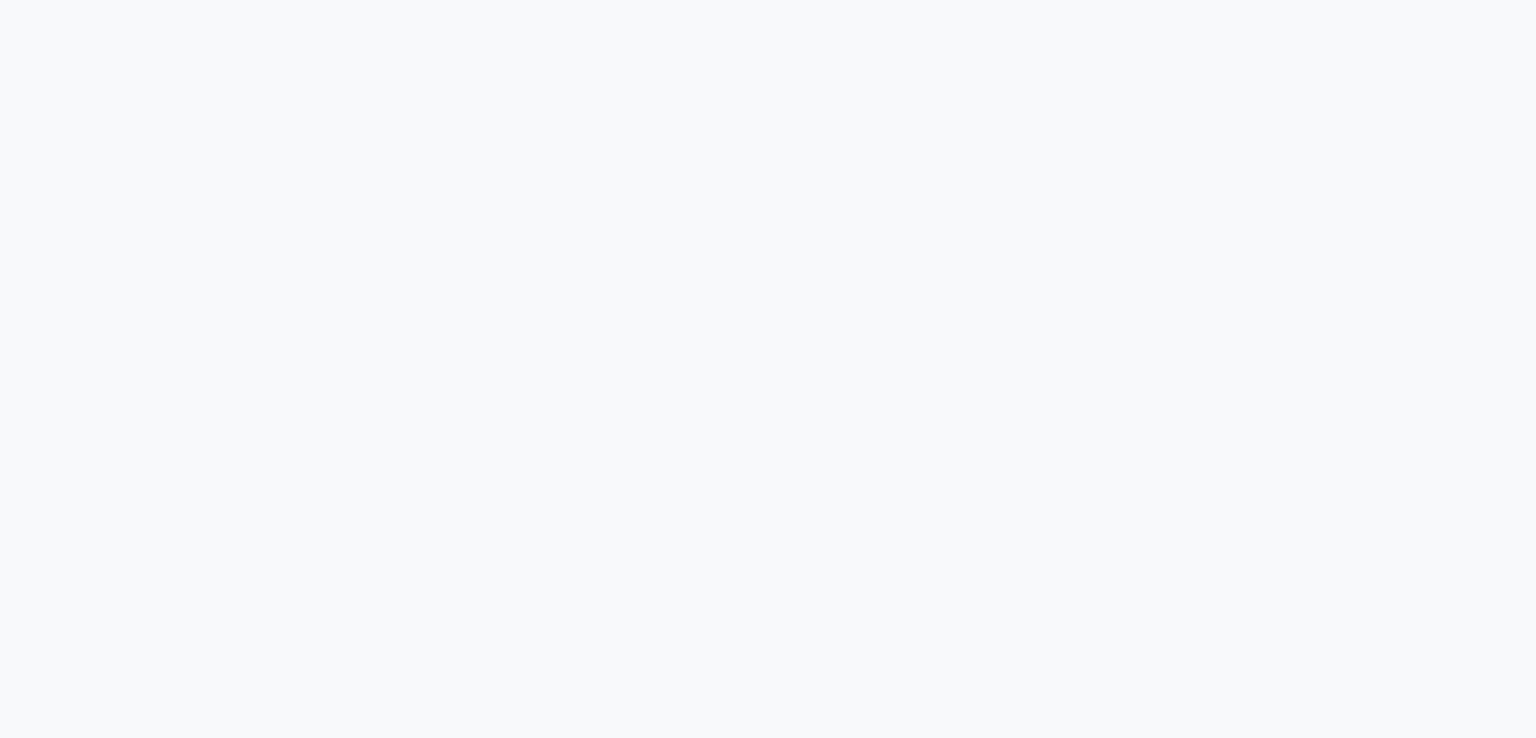 scroll, scrollTop: 0, scrollLeft: 0, axis: both 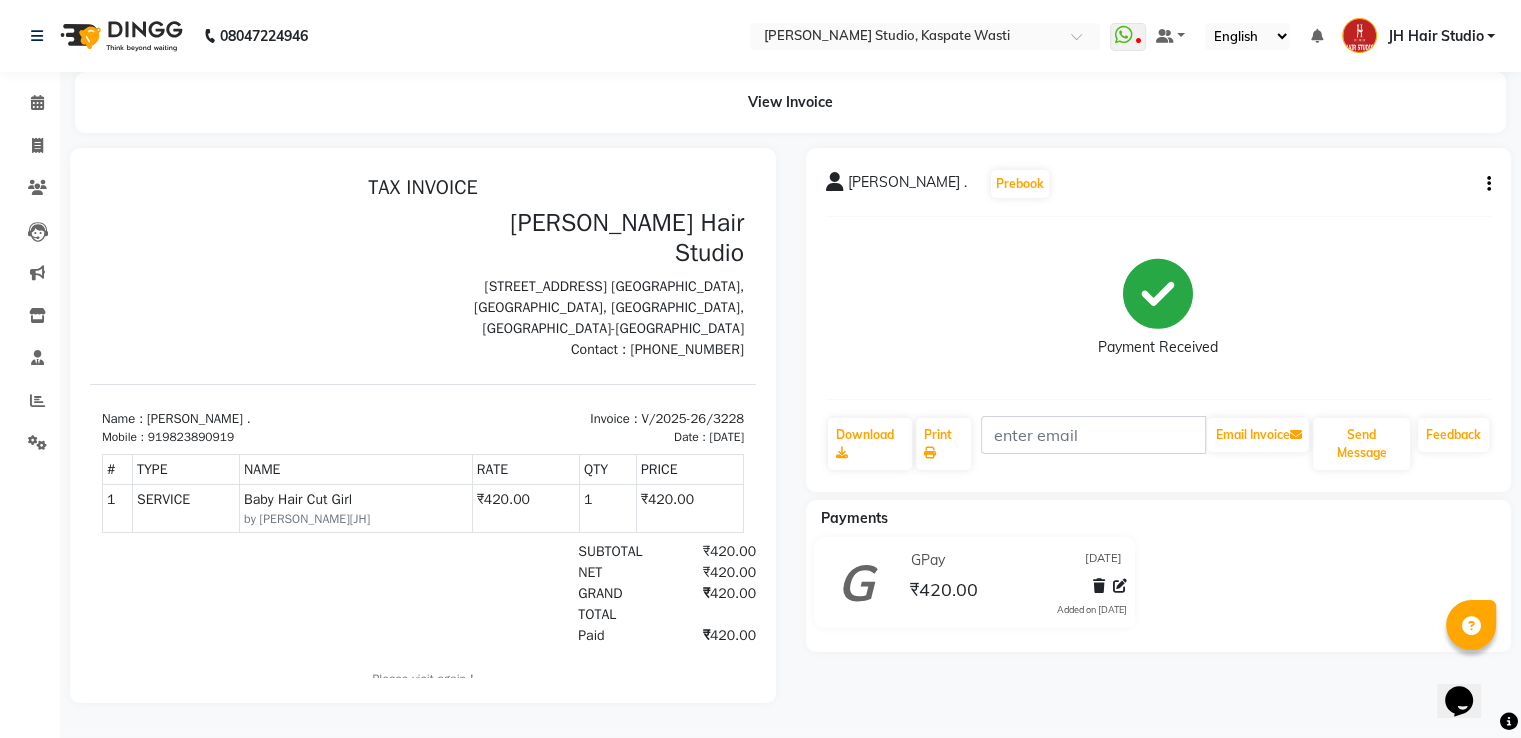 click 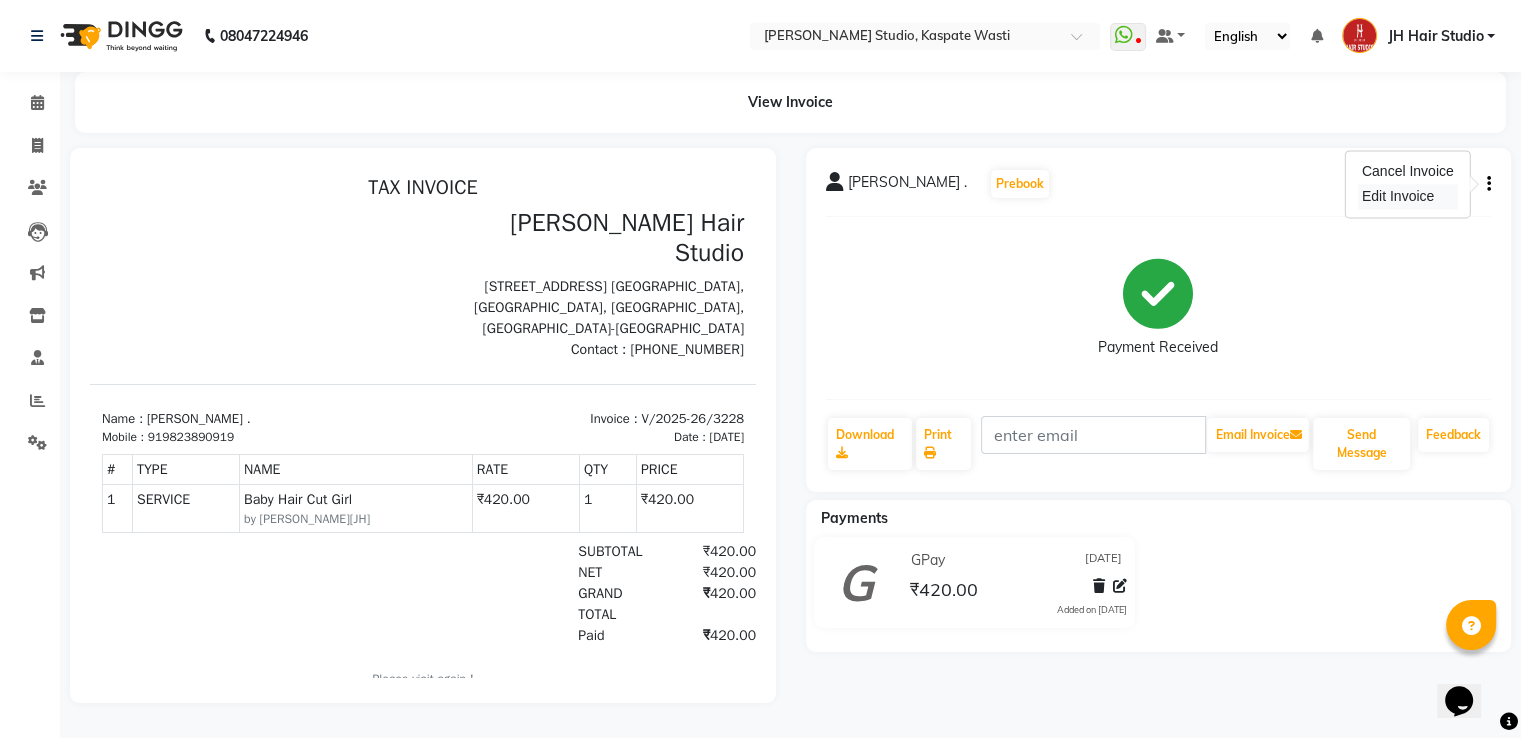 click on "Edit Invoice" at bounding box center (1408, 196) 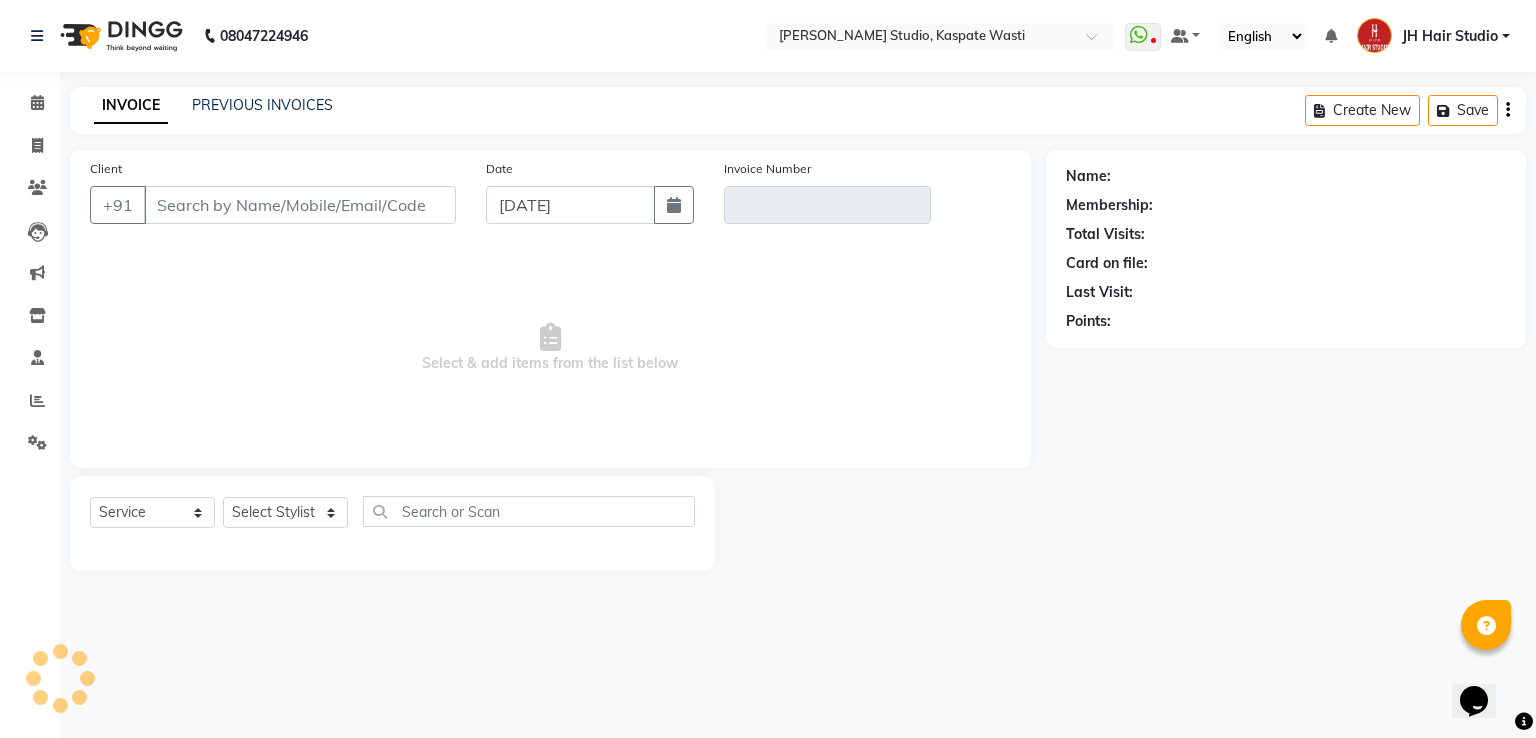 type on "9823890919" 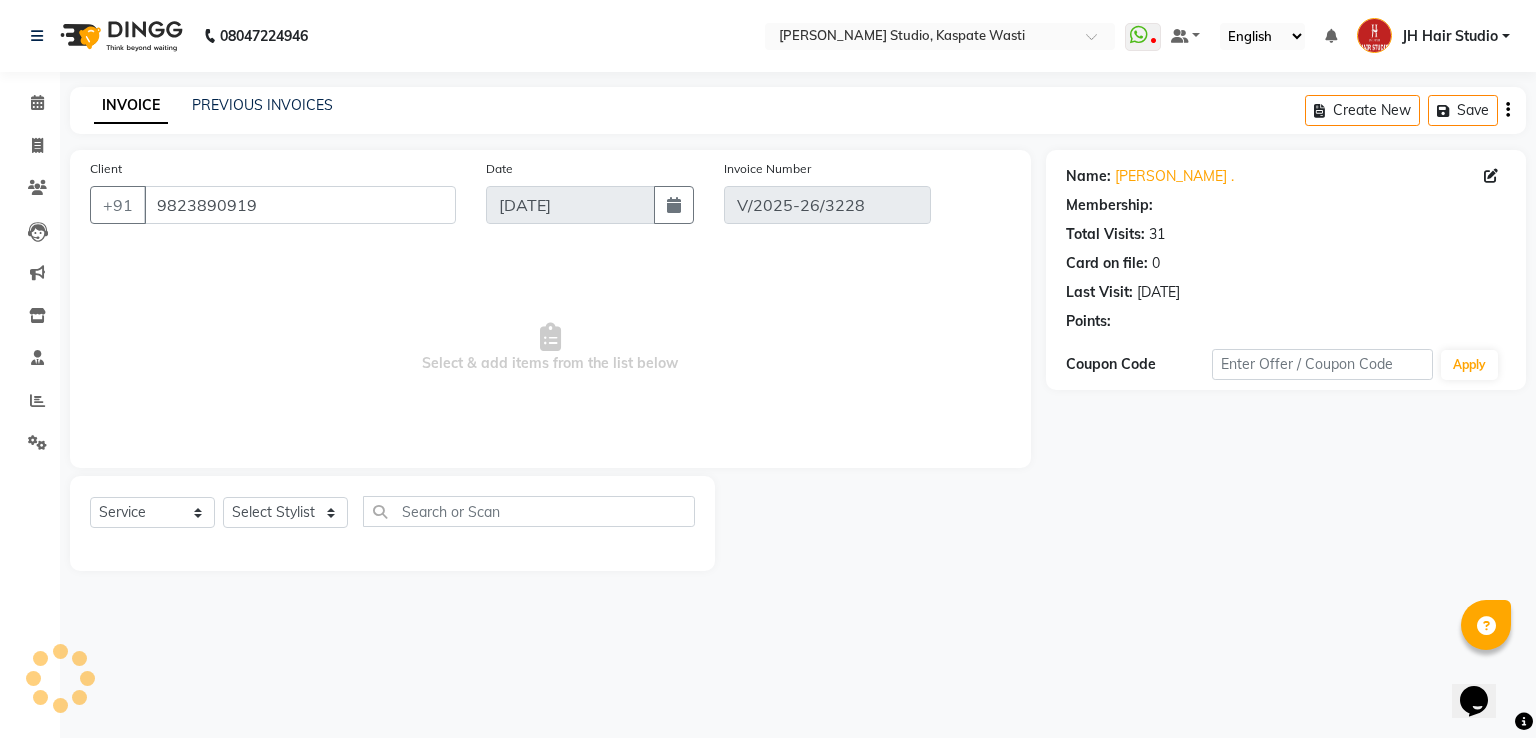 select on "select" 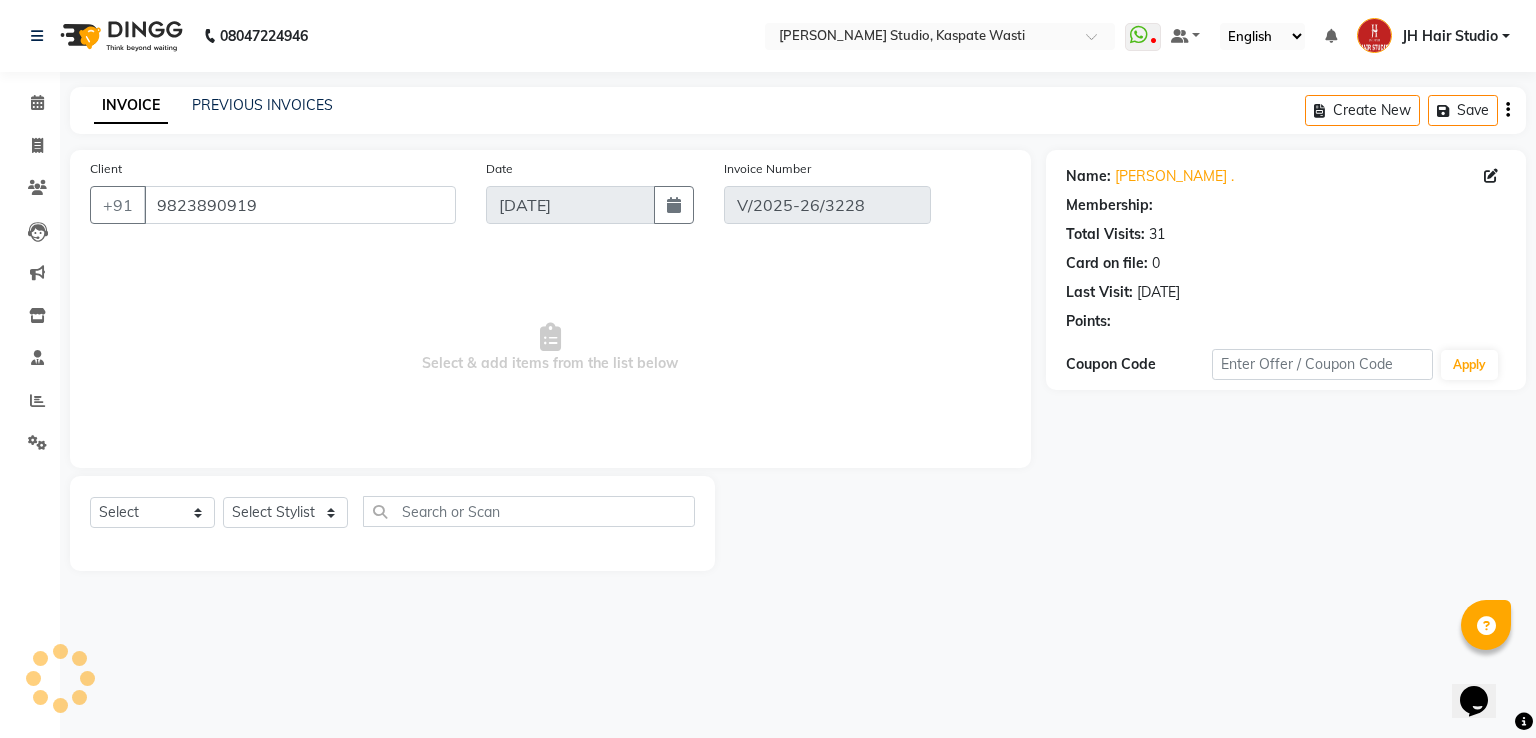 select on "1: Object" 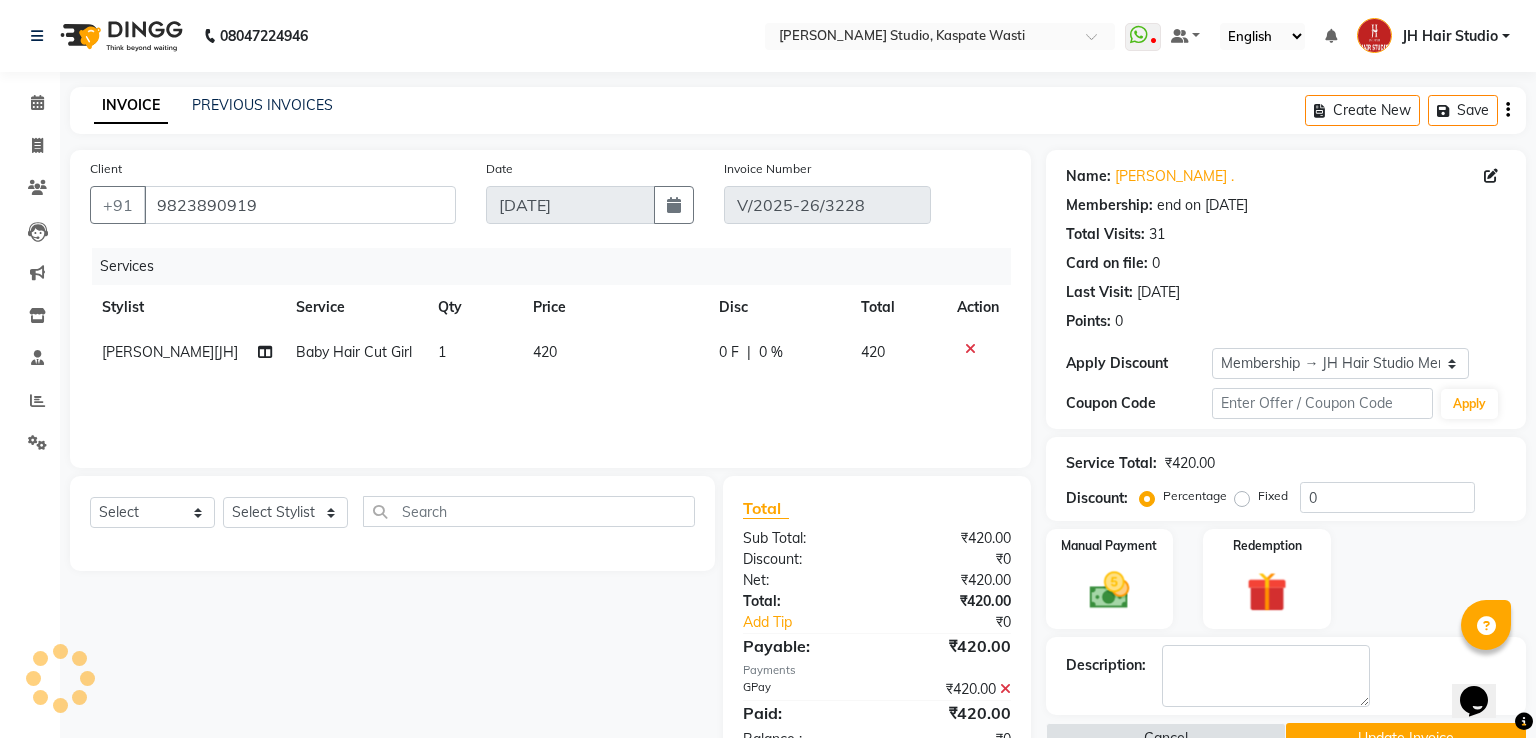 type on "20" 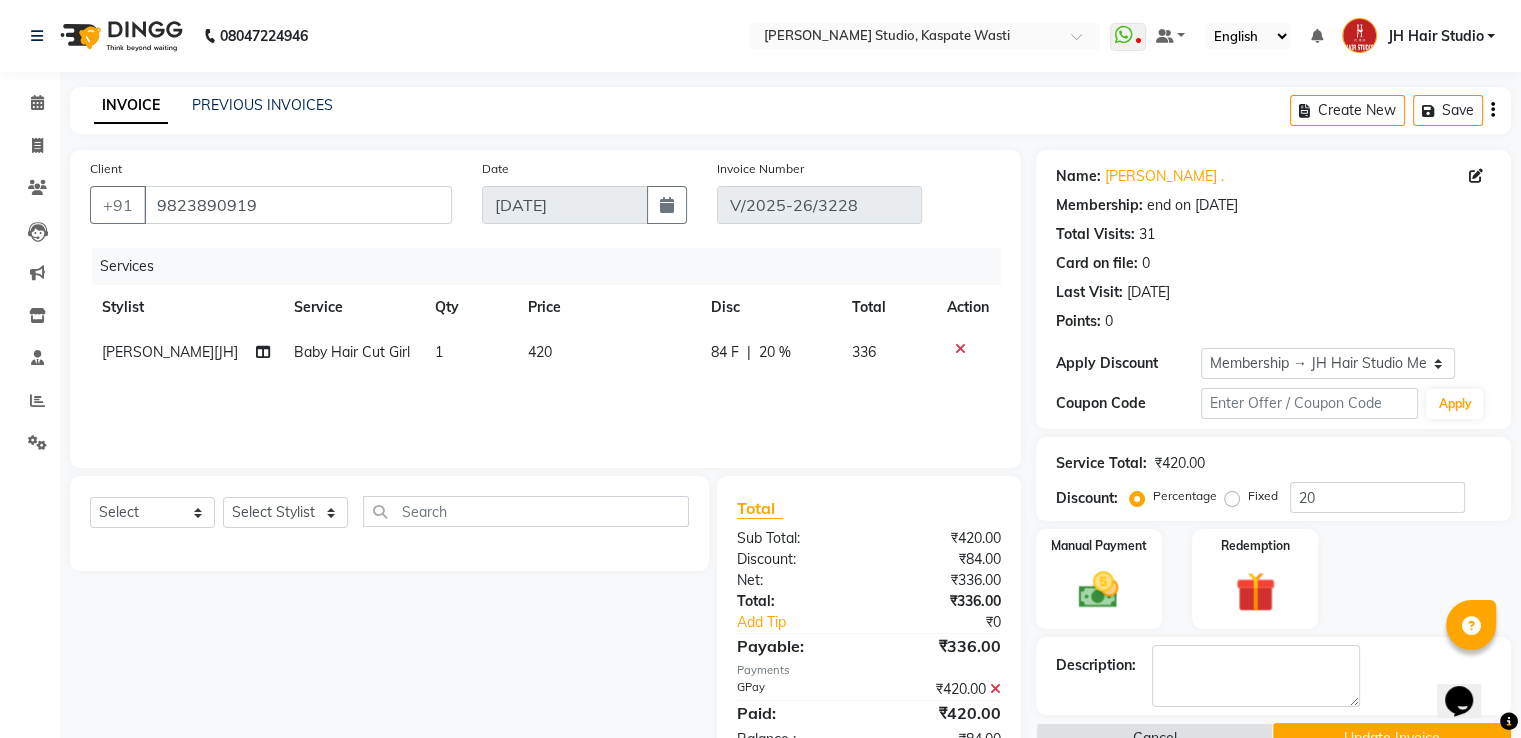 click on "420" 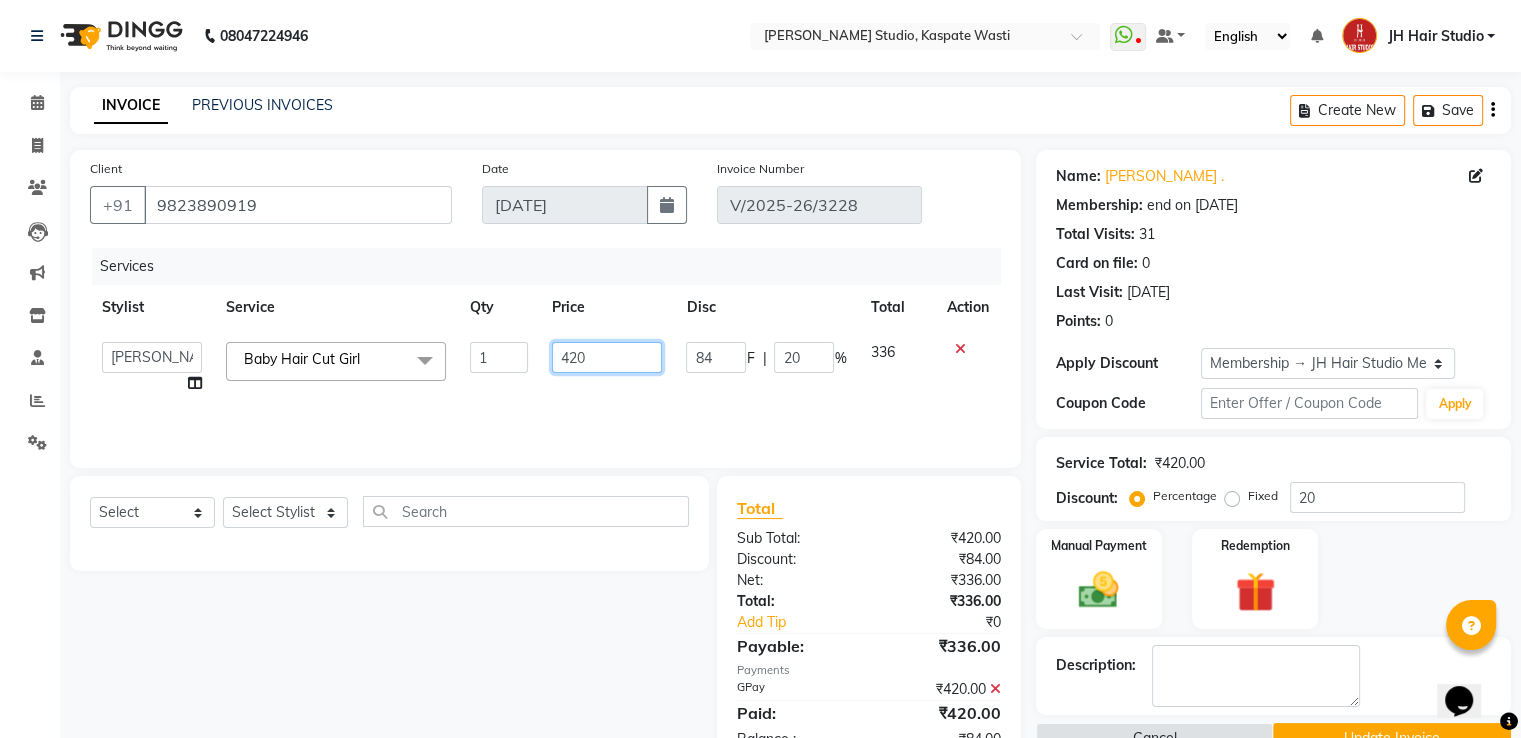 click on "420" 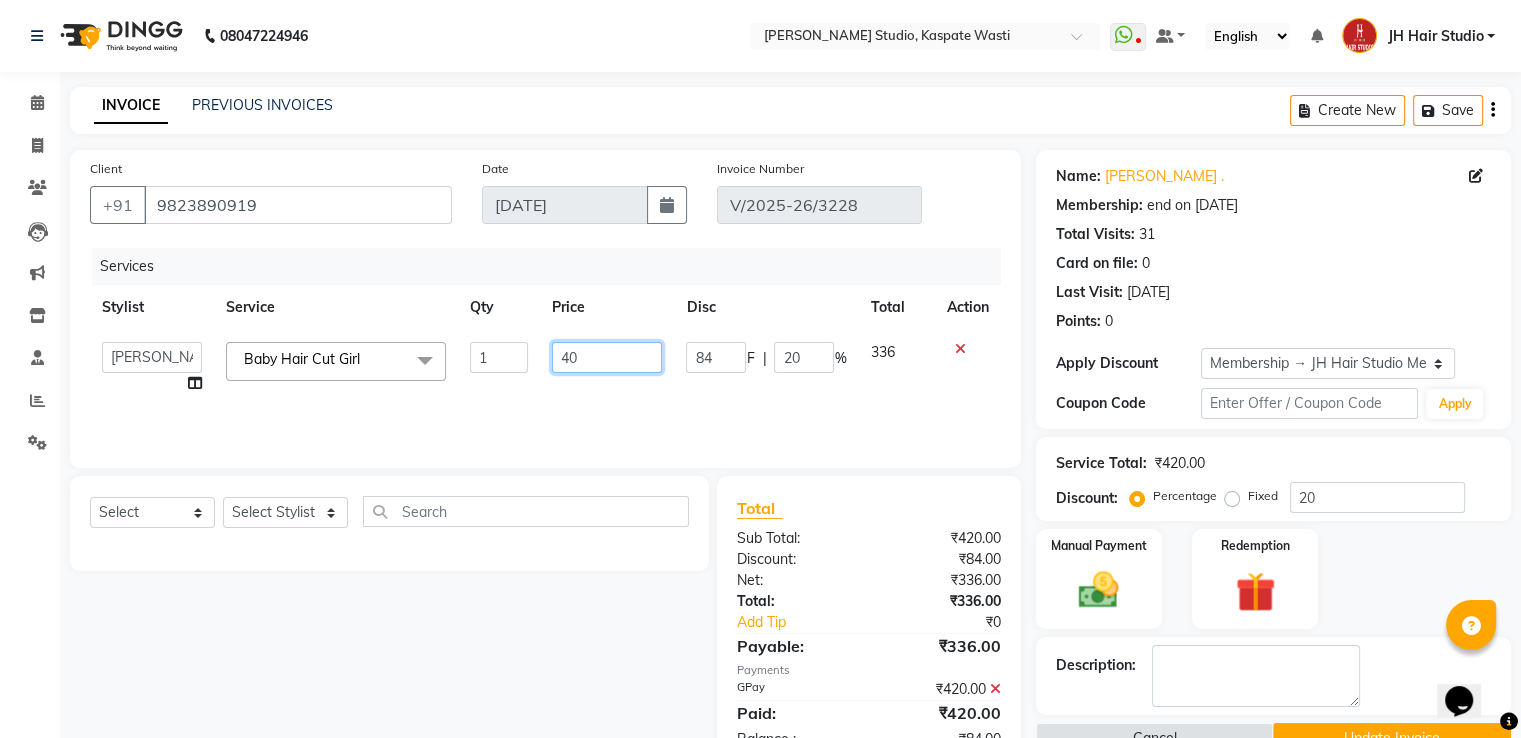 type on "400" 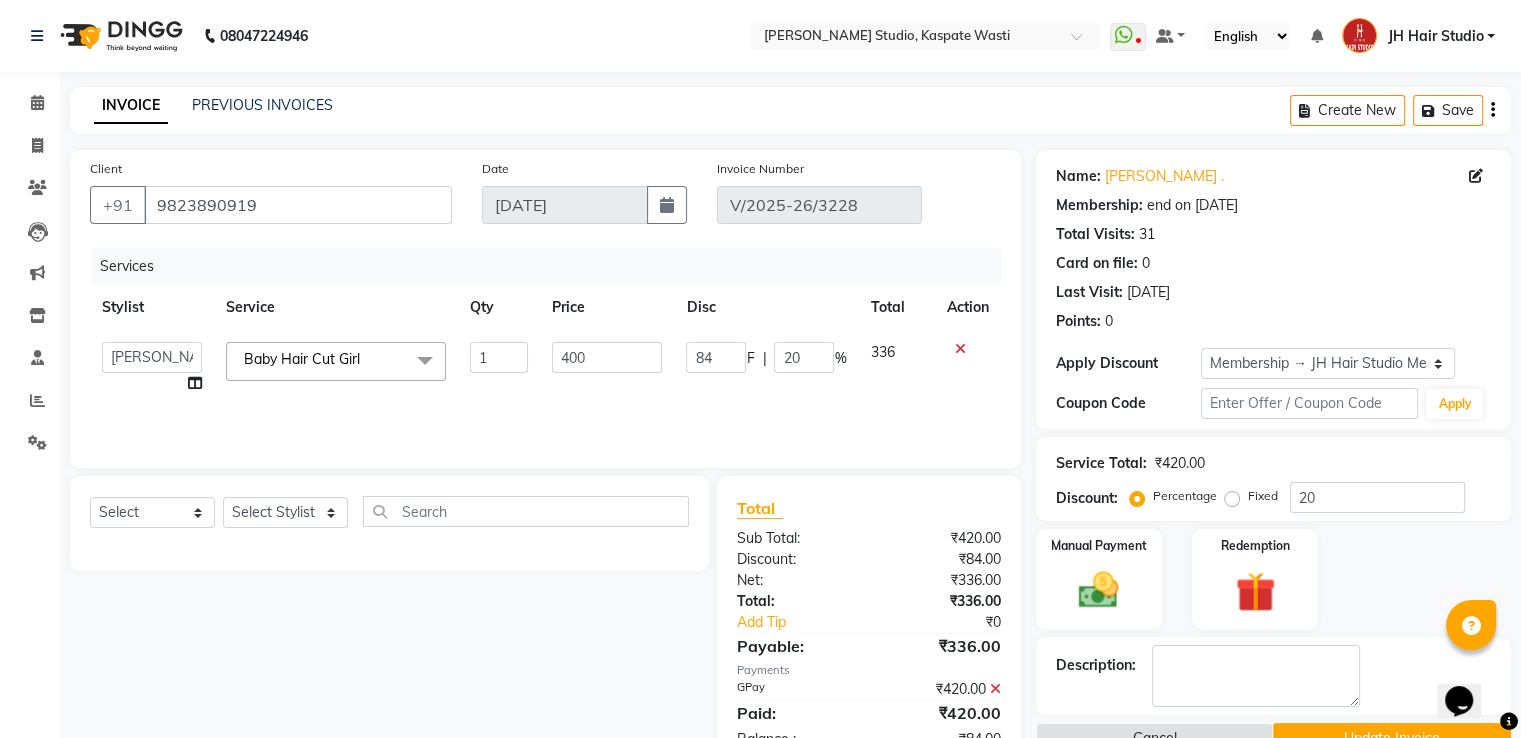 click on "Services Stylist Service Qty Price Disc Total Action  [PERSON_NAME] [JH]    [PERSON_NAME][JH]   [F1] GANESH   [ F1] RAM   [F1]Sanjay   [F1][PERSON_NAME]    [F1]Sukanya    F1 Suraj    [F1] USHA   [PERSON_NAME][JH]   Harish[JH]   JH Hair Studio   [PERSON_NAME][JH]   [PERSON_NAME][JH]   SID NEW [JH]   [PERSON_NAME] [F3]   [PERSON_NAME] [JH]  Baby Hair Cut Girl  x Hair Color Men[[MEDICAL_DATA]] (₹1200) Face Scrub (₹400) Threading  (₹40) Forehead  (₹20) Upperlips  (₹20) D Tan Face (₹400) Face Massage  (₹600) Fruit Facial (₹1200) D Tan Full Hand (₹600) D tan Half Hand (₹300) Lotus Facial (₹2500) O3 Facial (₹1700) Haircut+ [PERSON_NAME] Trim+ Dtan (₹700) Bio-Top HairSpa (₹2000) Hair Color Men[[MEDICAL_DATA] Free] (₹1100) Hair Cut Men (₹300) Baby Hair Cut Boy (₹250) Baby Hair Cut Girl (₹350) Hair Cut Women (₹600) Flat Iron Upto Shoulder (₹400) Flat Iron Waist Length (₹800) Flat Iron Below Shoulder (₹500) Blow Dry Upto Shoulder (₹300) Blow Dry Below Shoulder (₹350) Blow Dry Mid Length (₹400) Blow Dry Waist Length (₹450) 1 F" 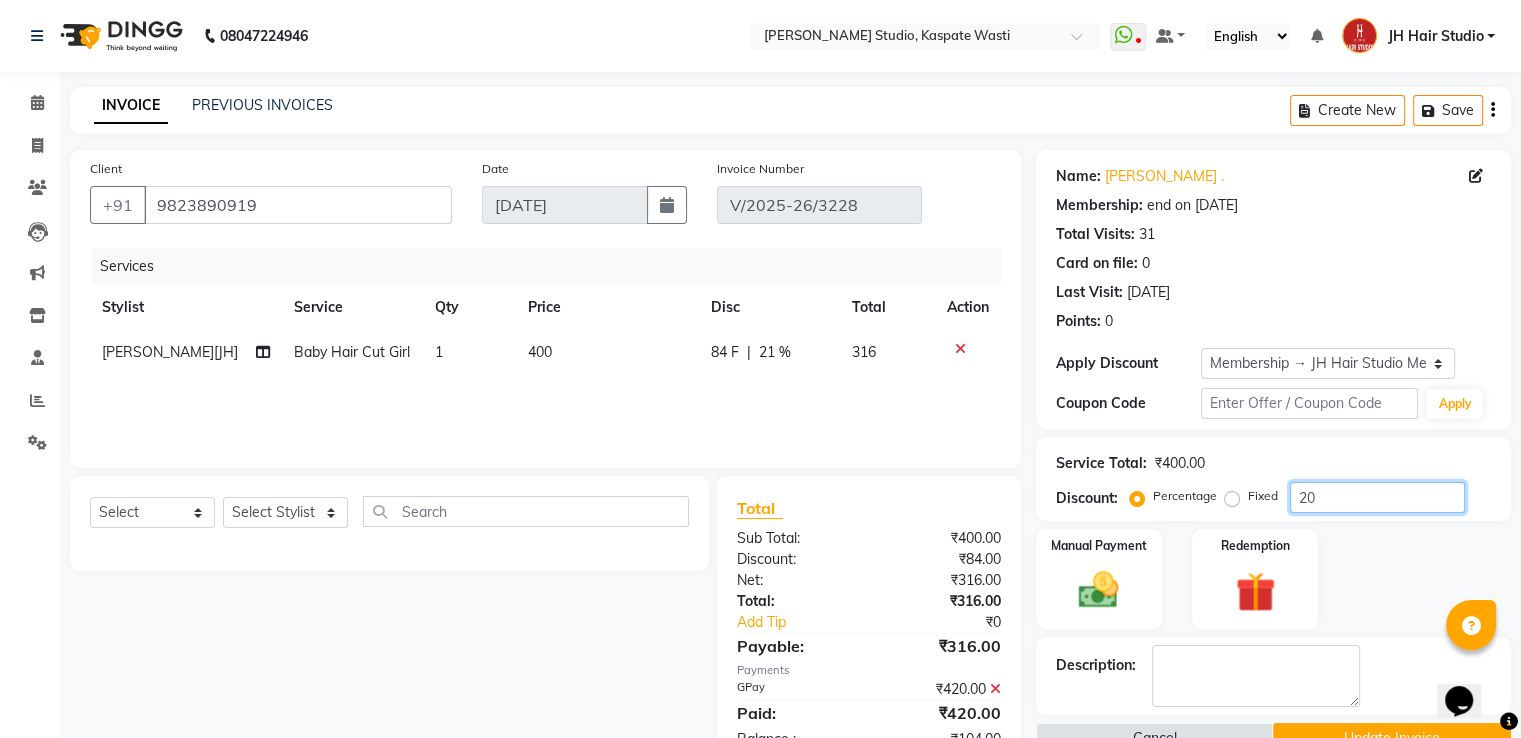 click on "20" 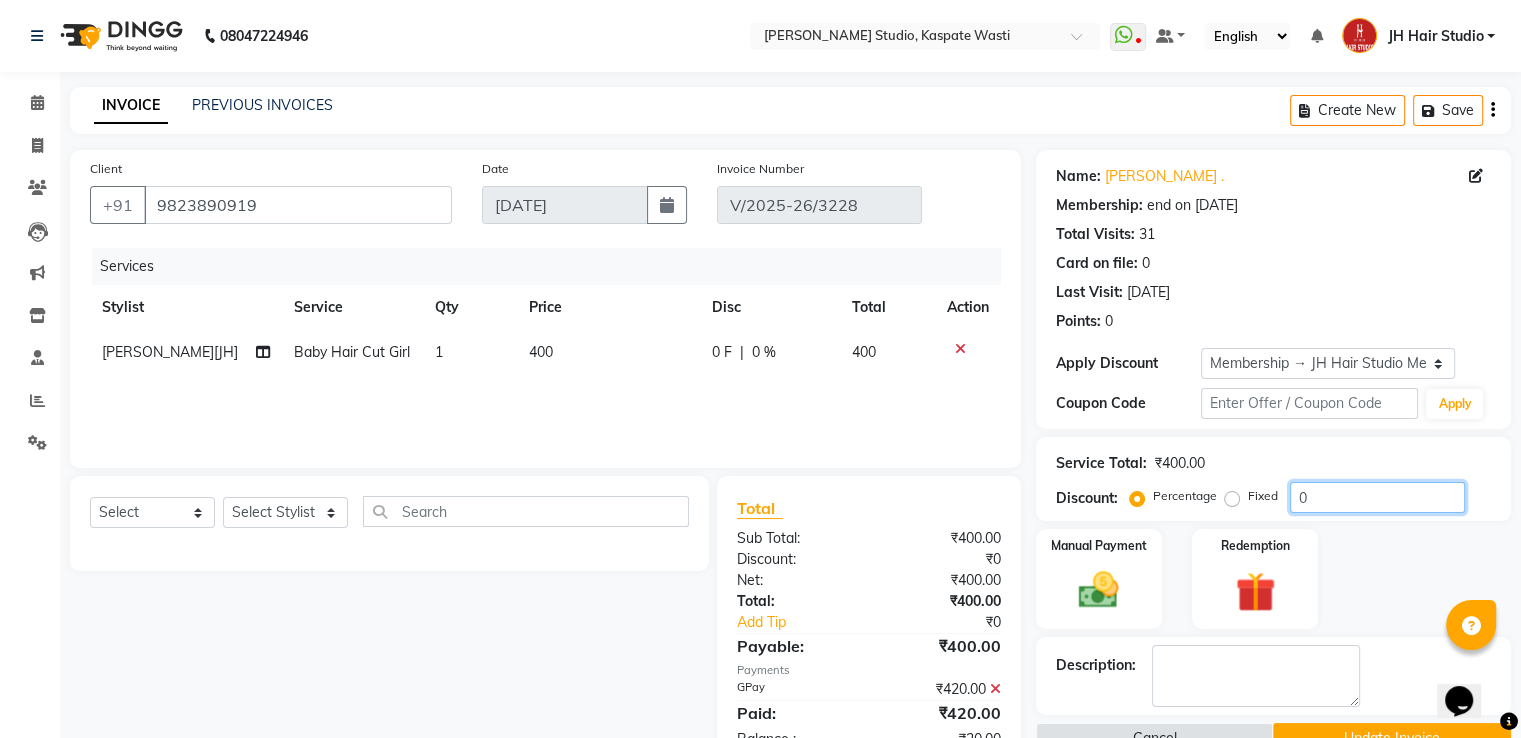 type on "0" 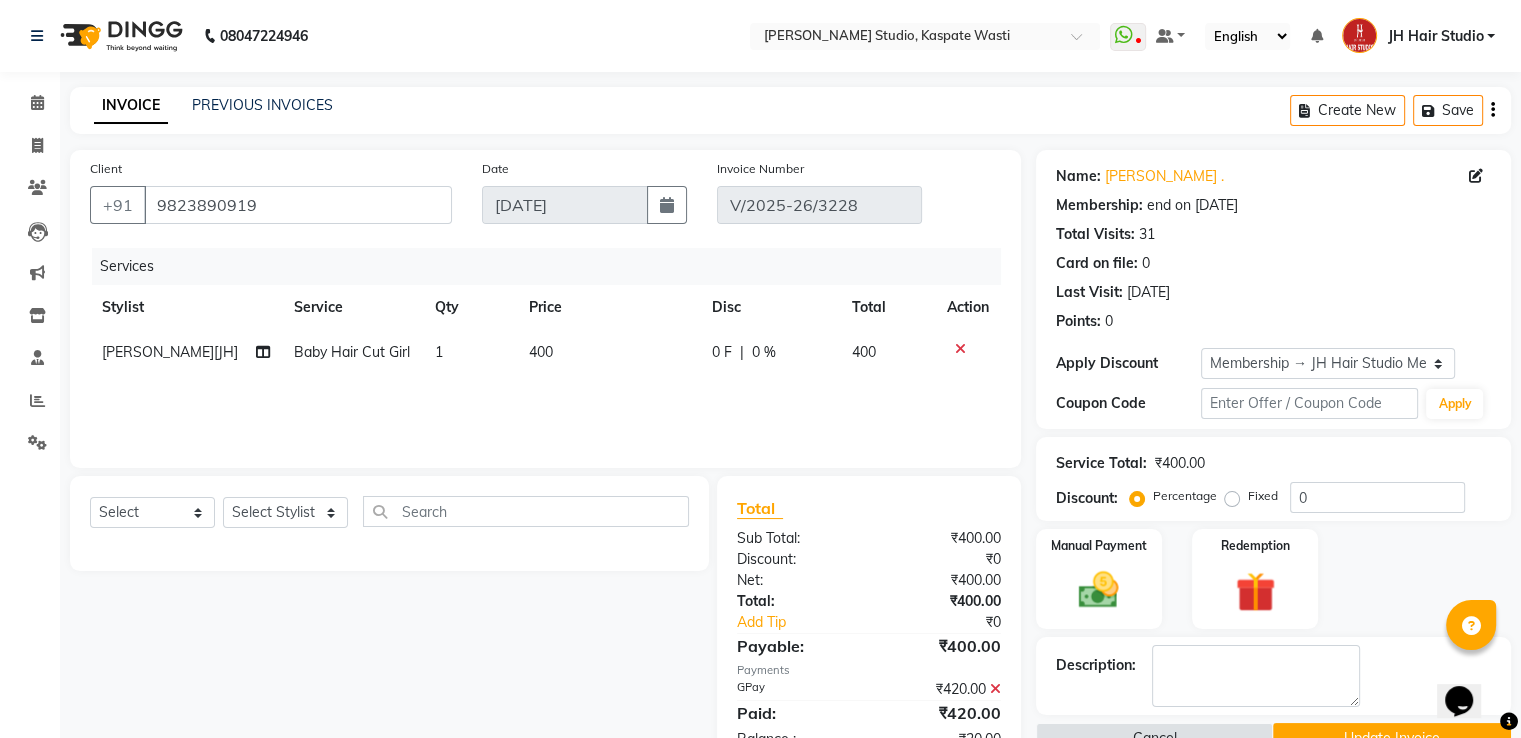 click on "₹420.00" 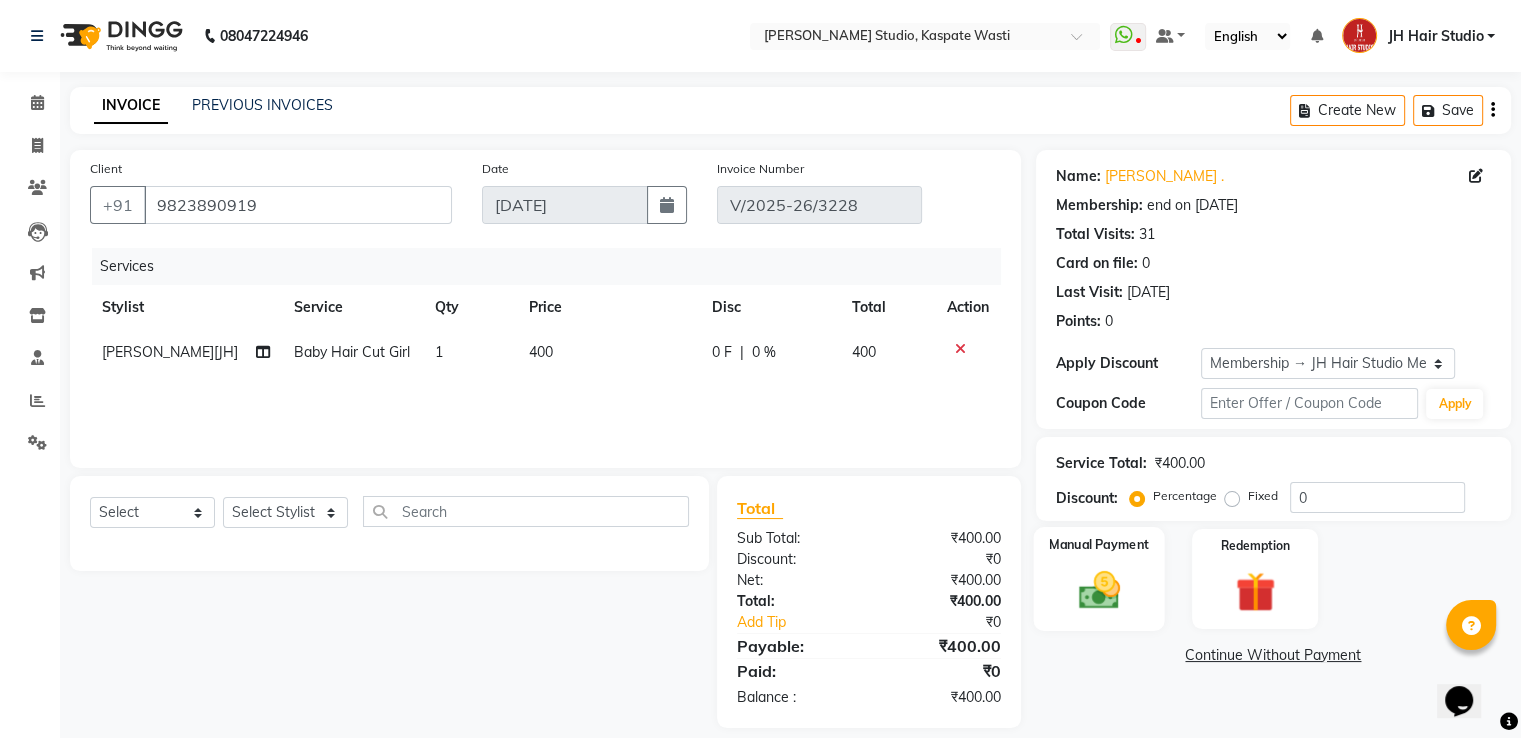 click 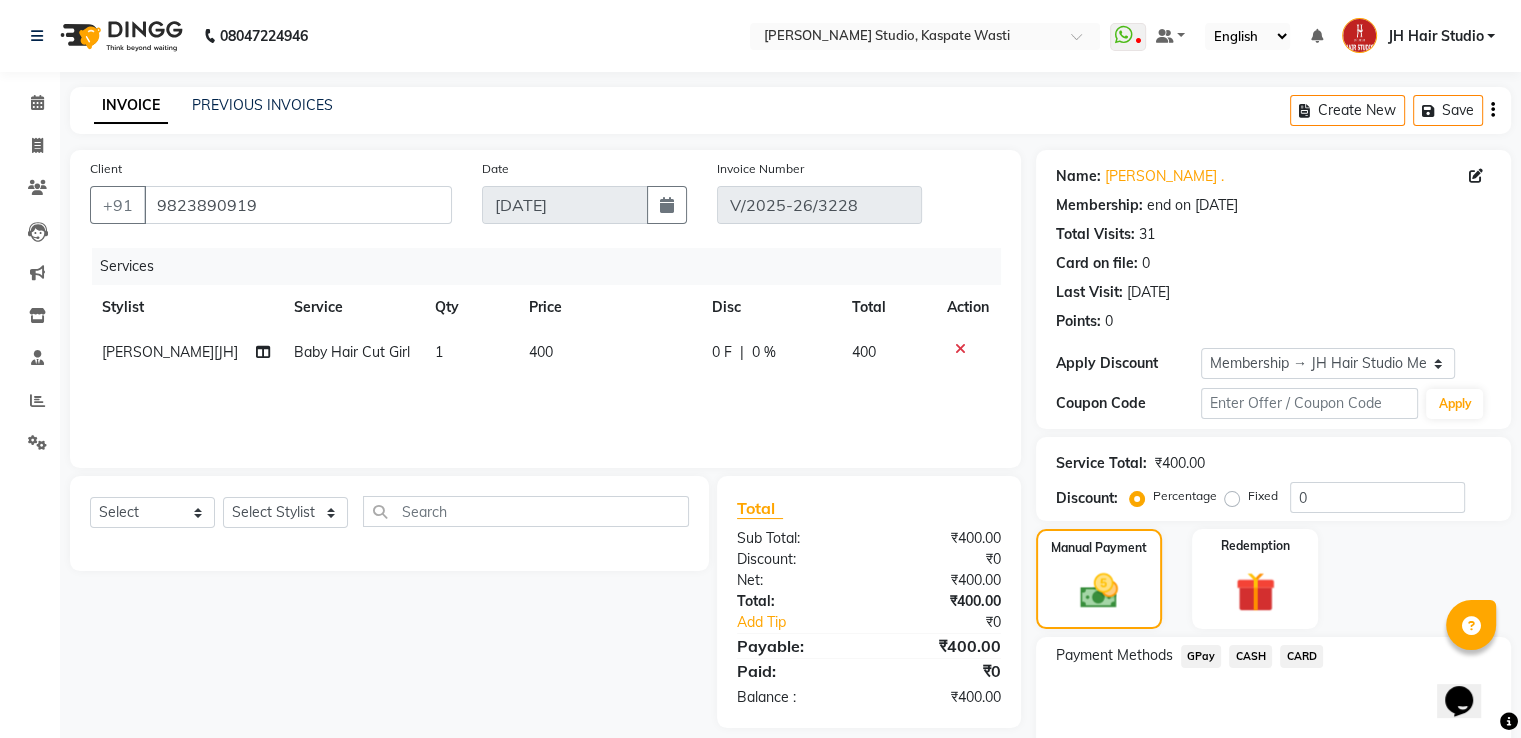click on "GPay" 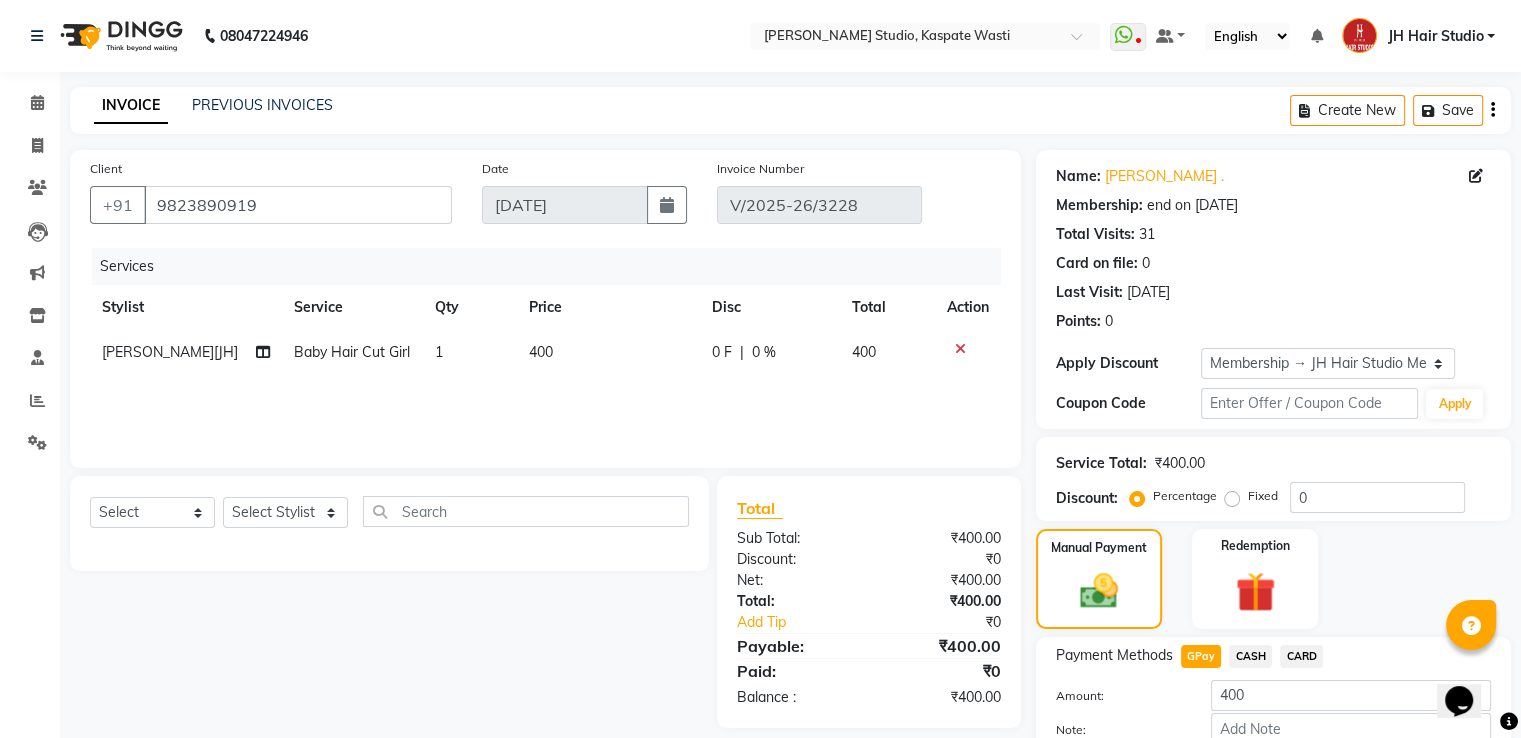 scroll, scrollTop: 120, scrollLeft: 0, axis: vertical 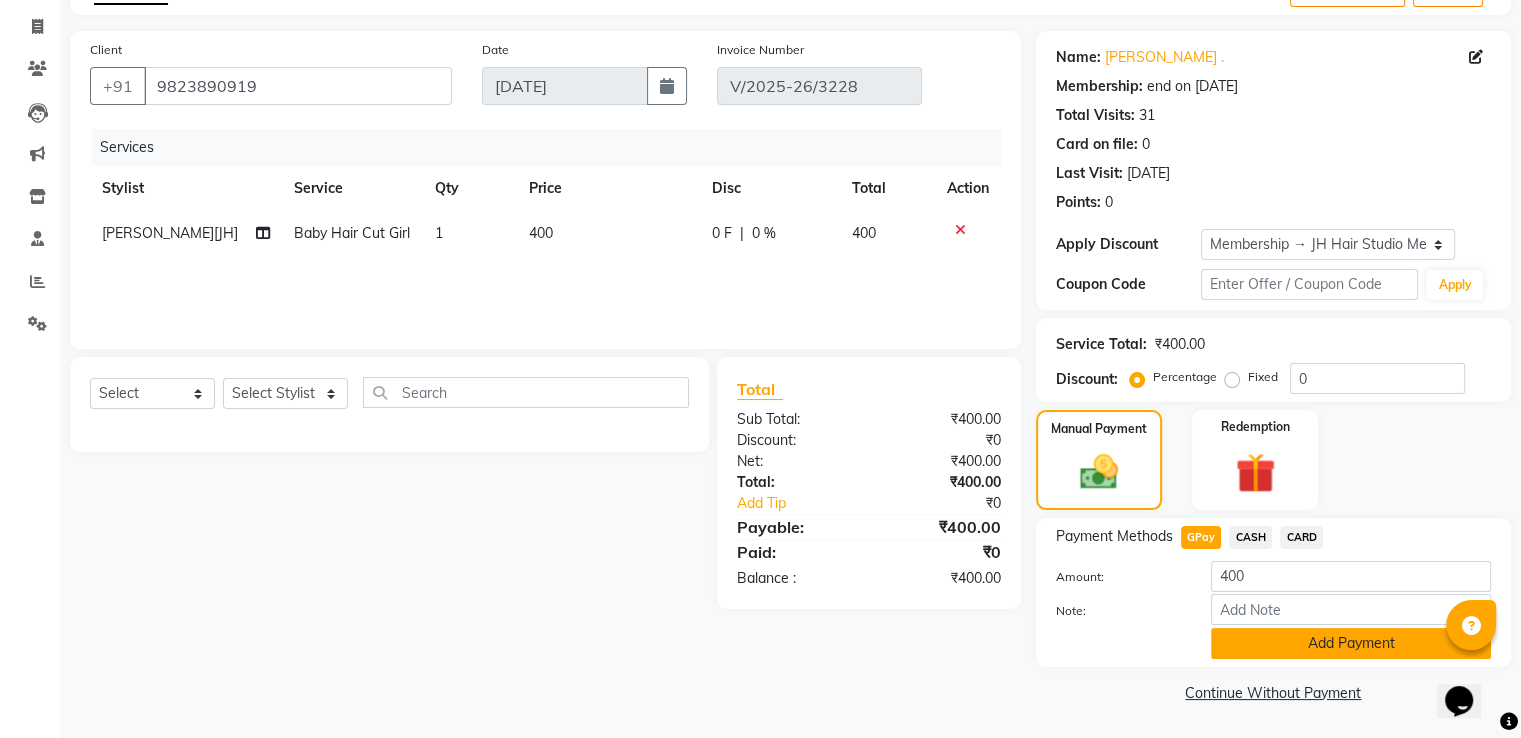 click on "Add Payment" 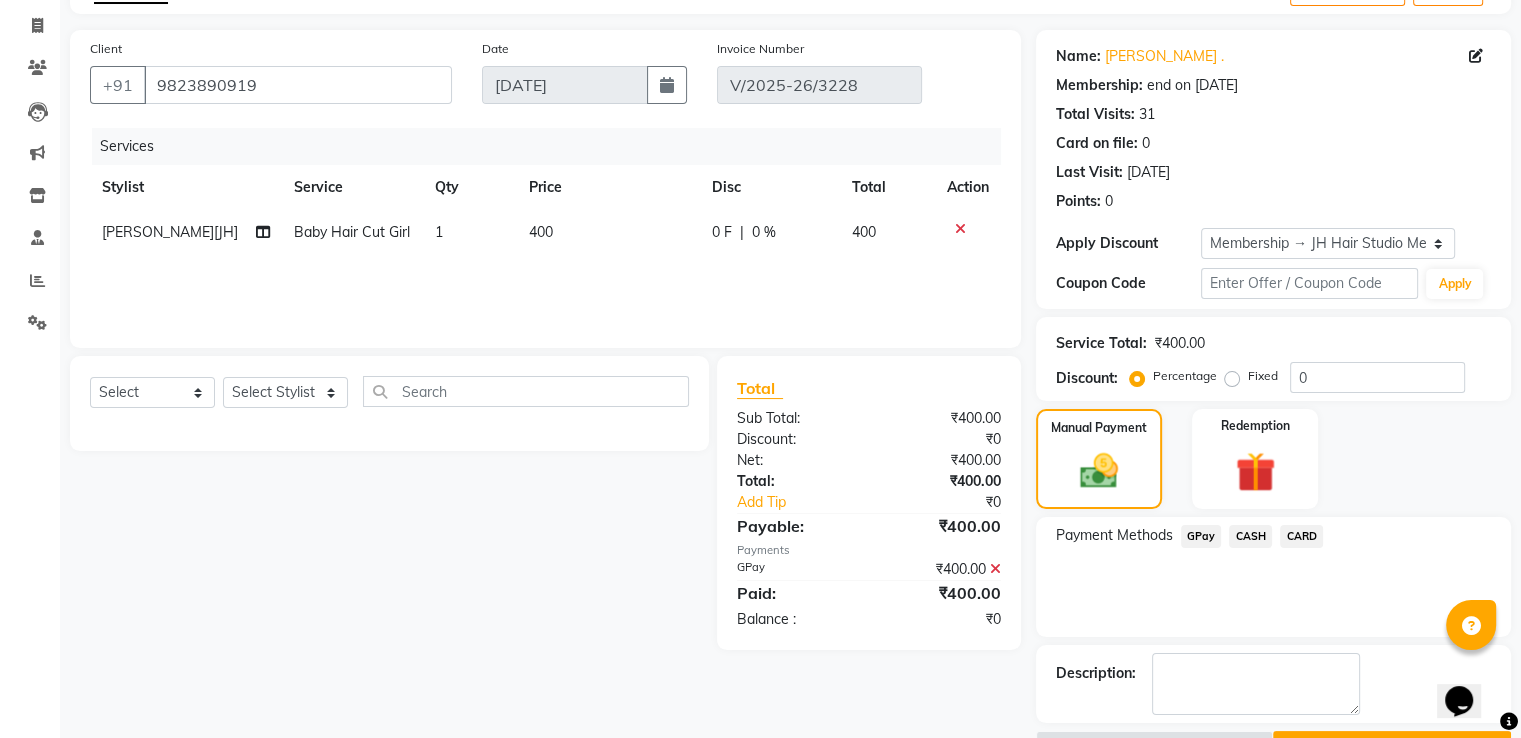 scroll, scrollTop: 172, scrollLeft: 0, axis: vertical 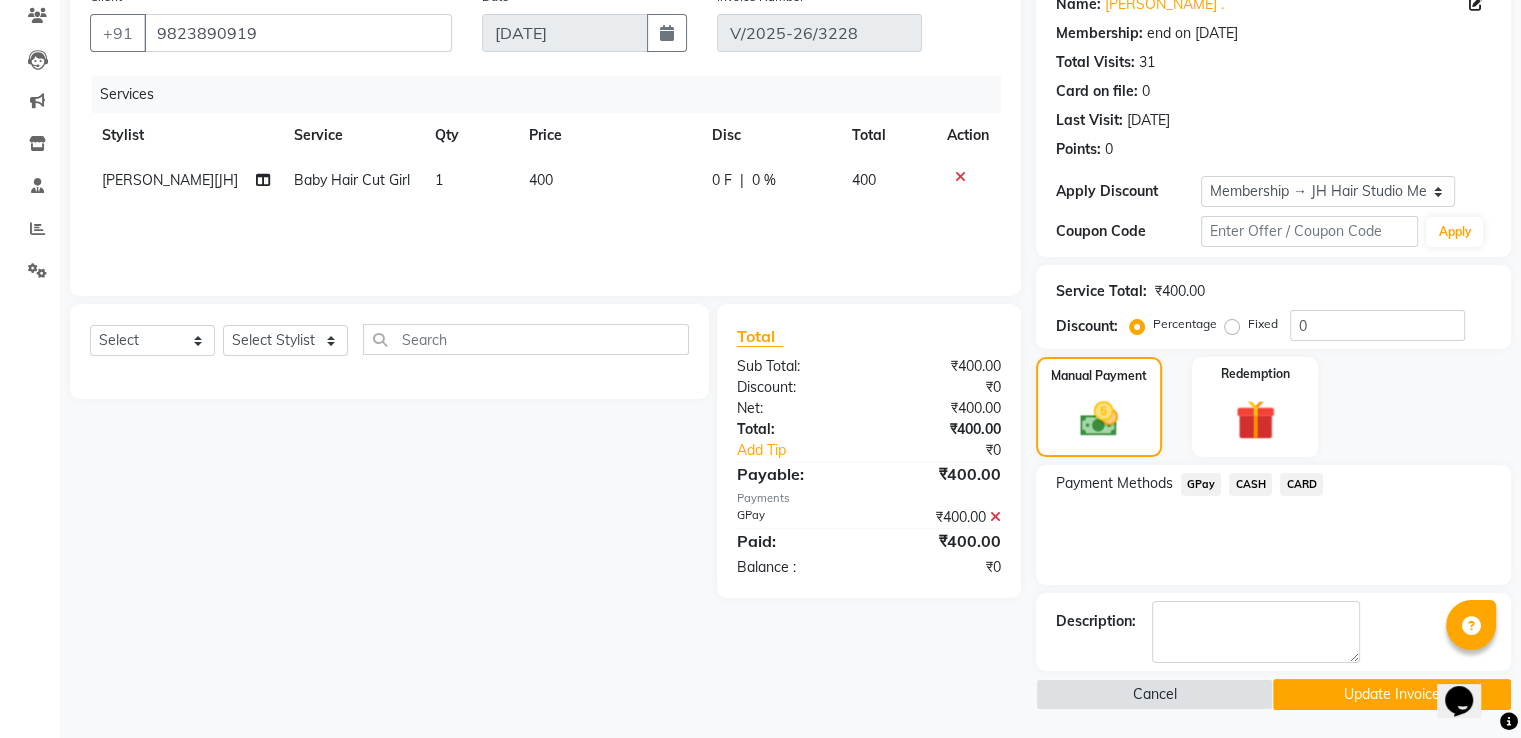 click on "Update Invoice" 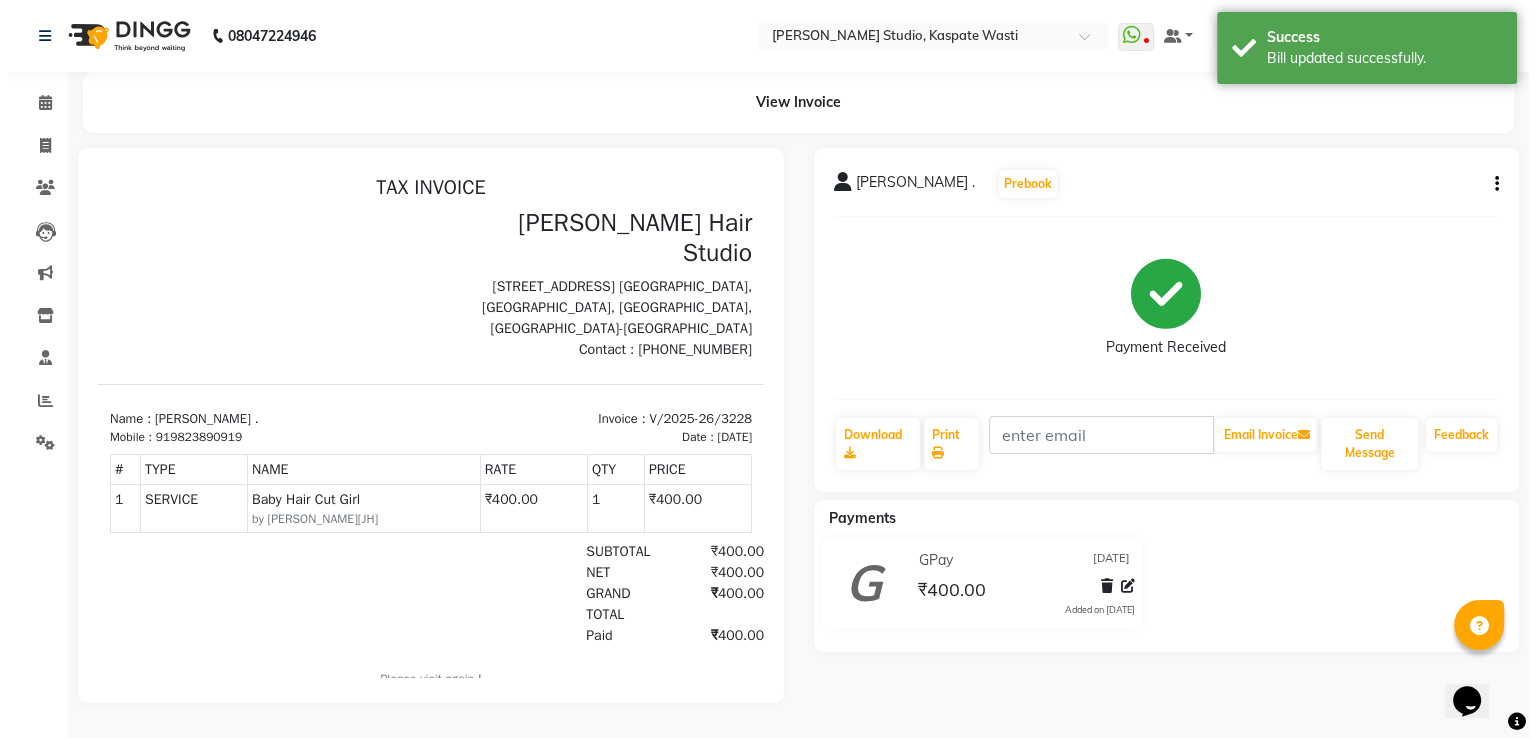 scroll, scrollTop: 0, scrollLeft: 0, axis: both 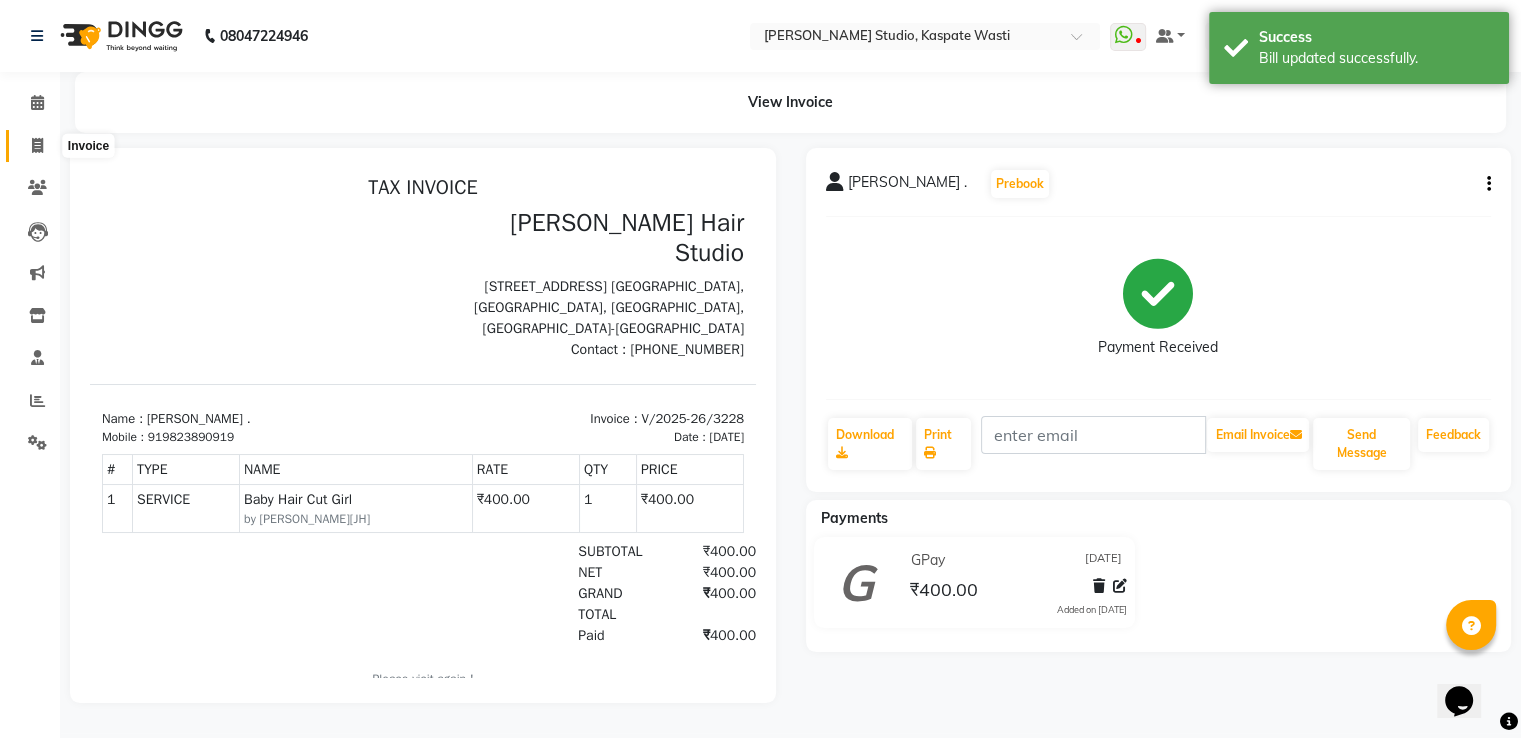 click 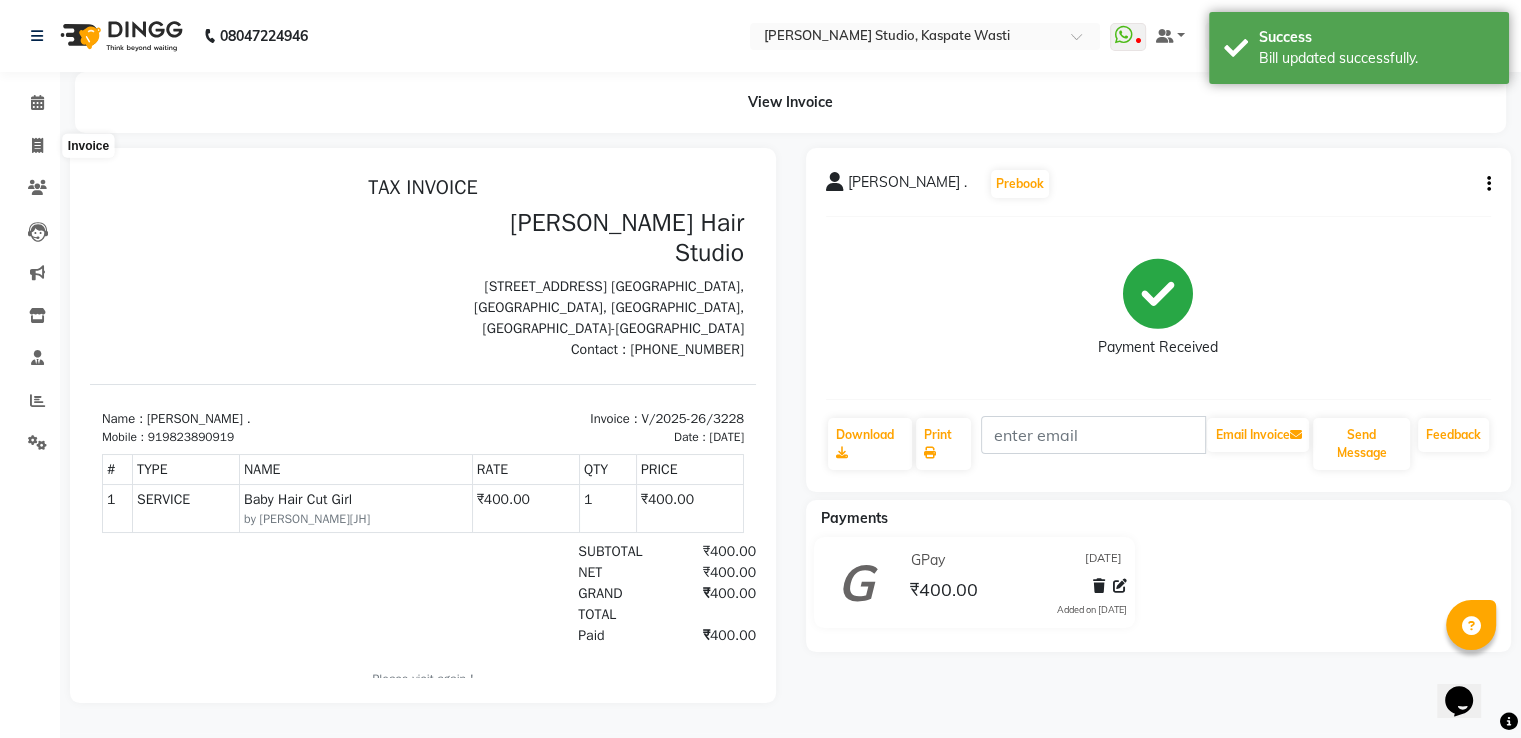 select on "130" 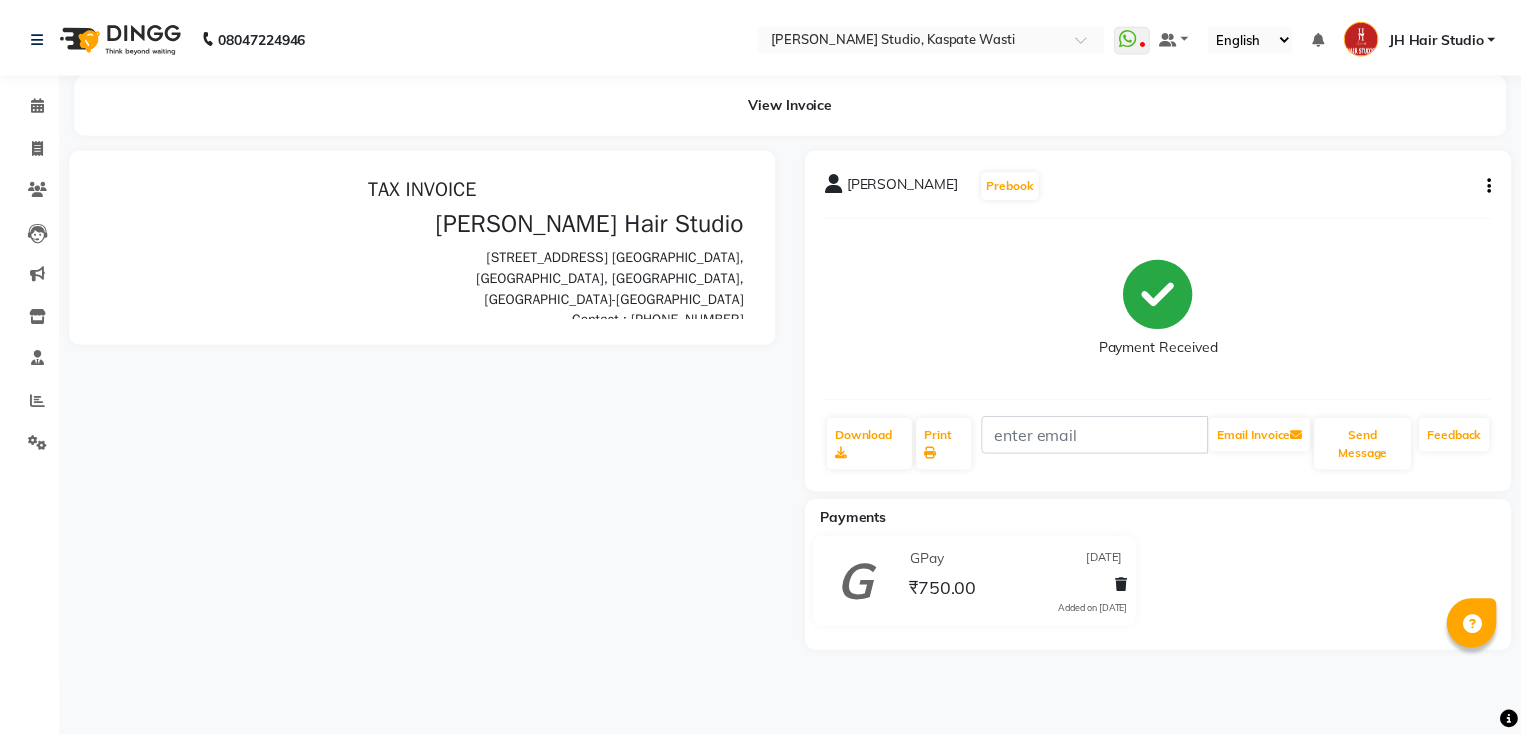 scroll, scrollTop: 0, scrollLeft: 0, axis: both 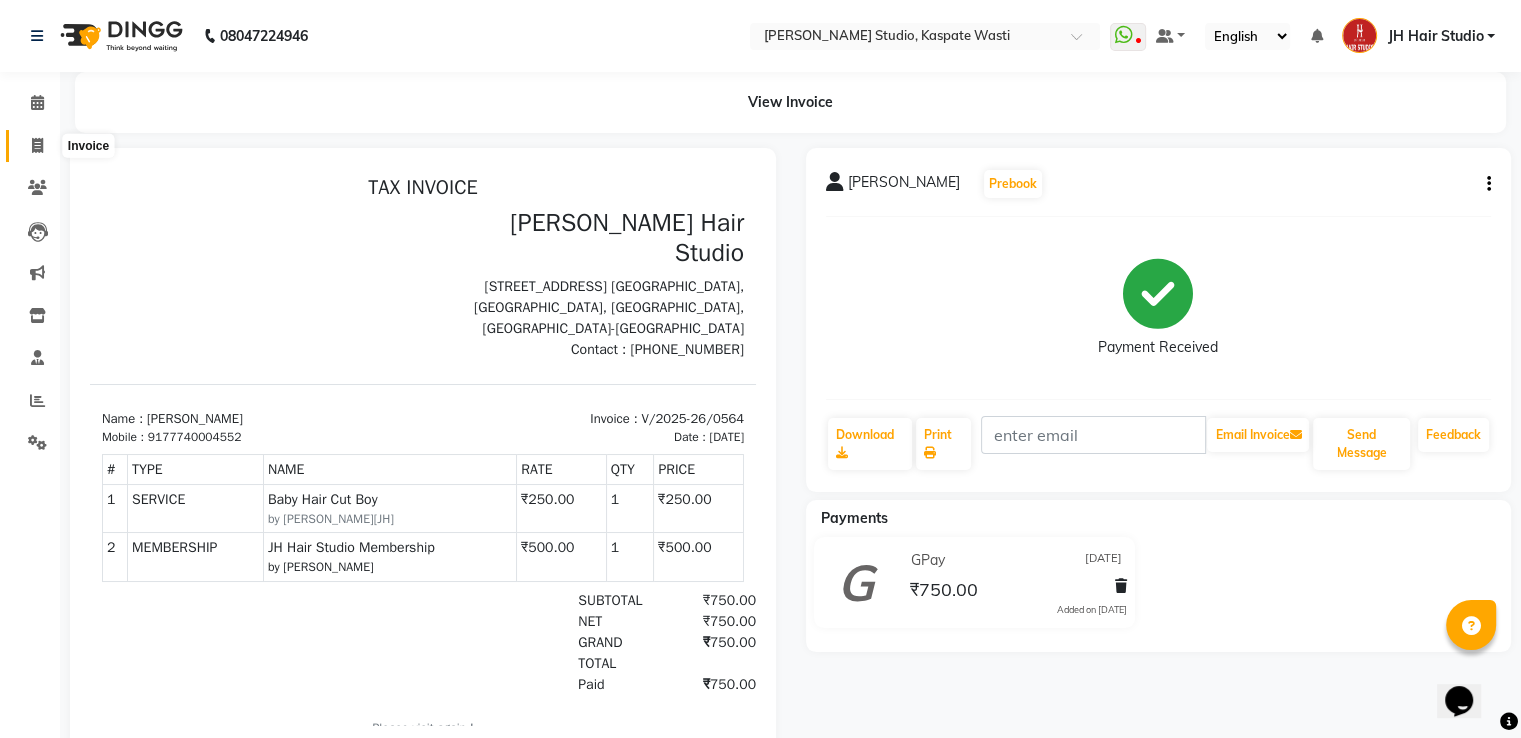 click 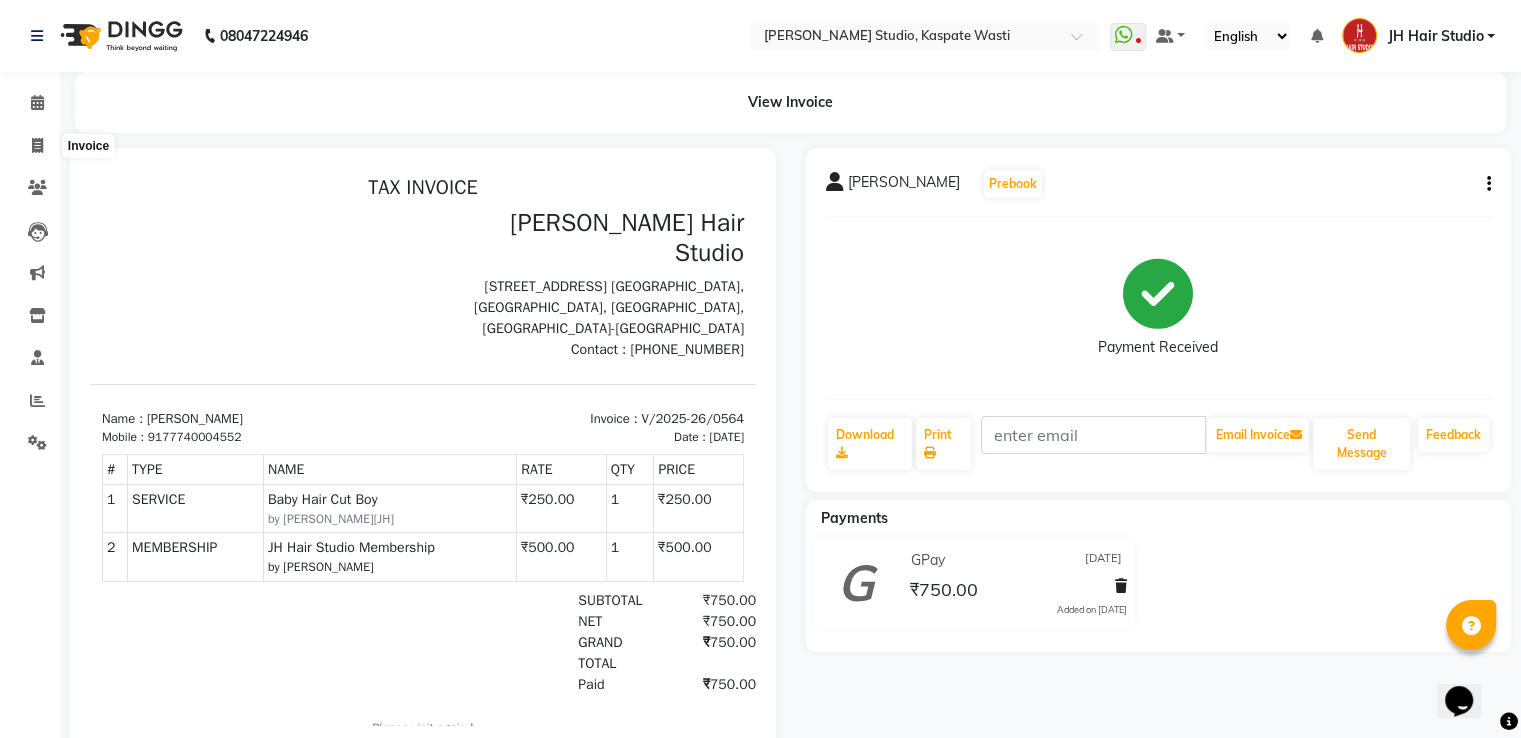 select on "130" 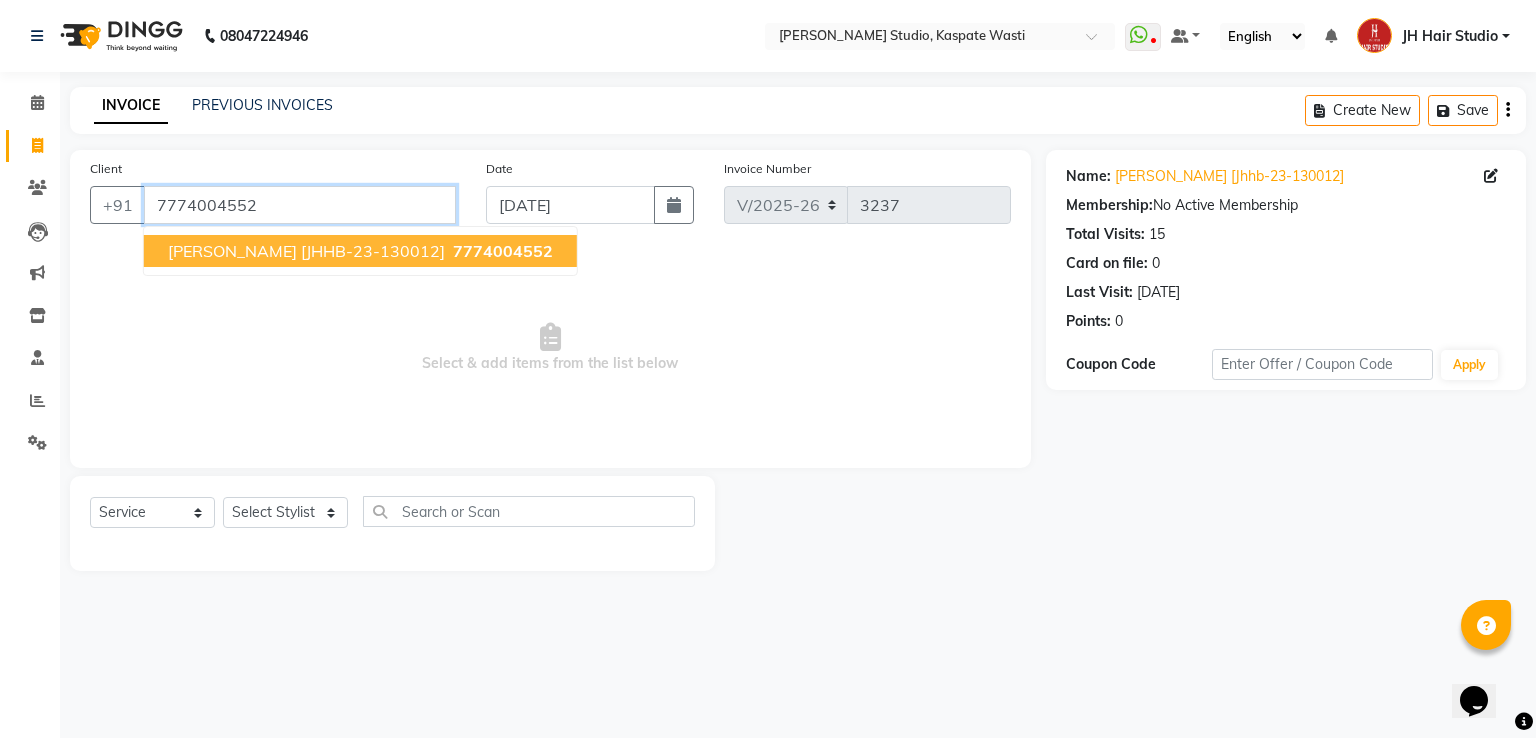 click on "7774004552" at bounding box center (300, 205) 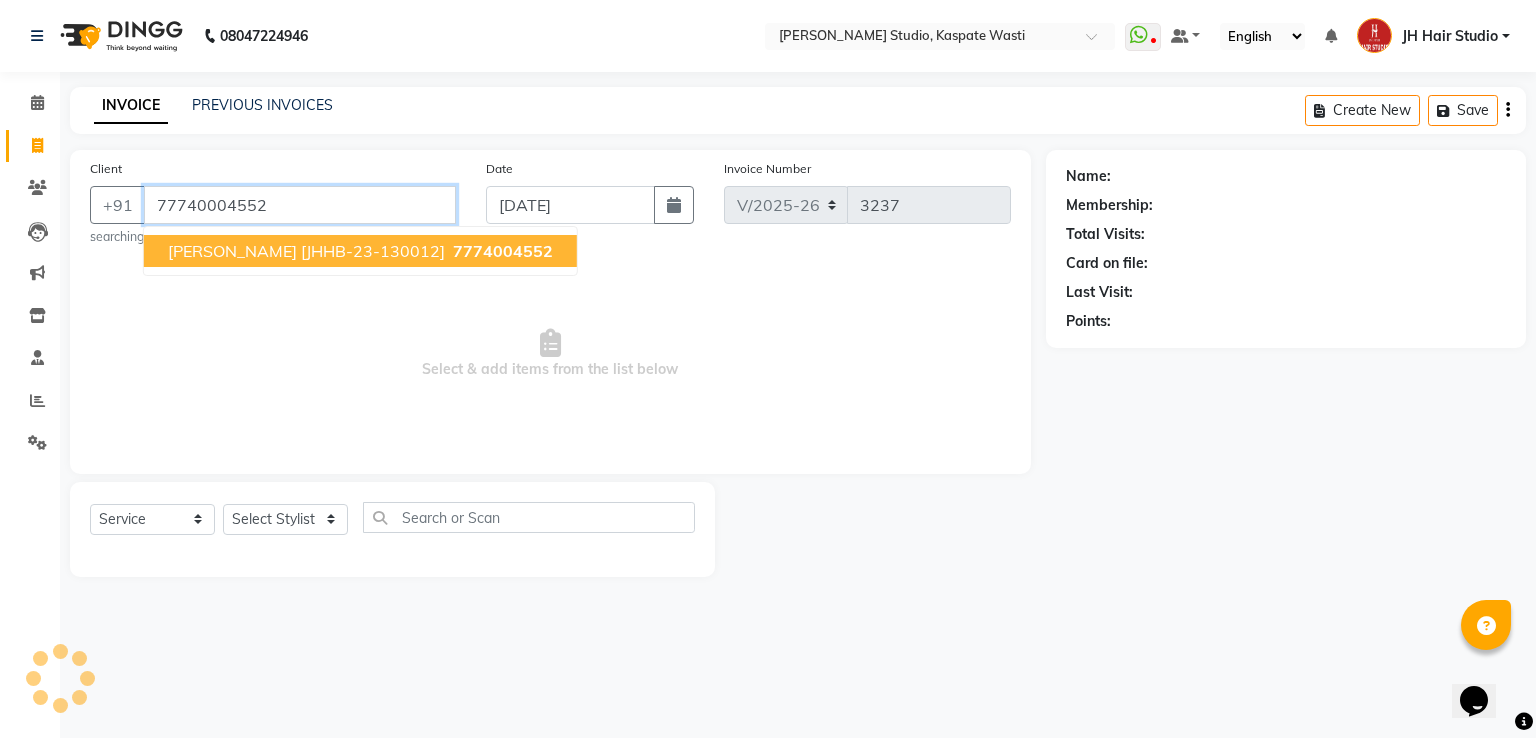 type on "77740004552" 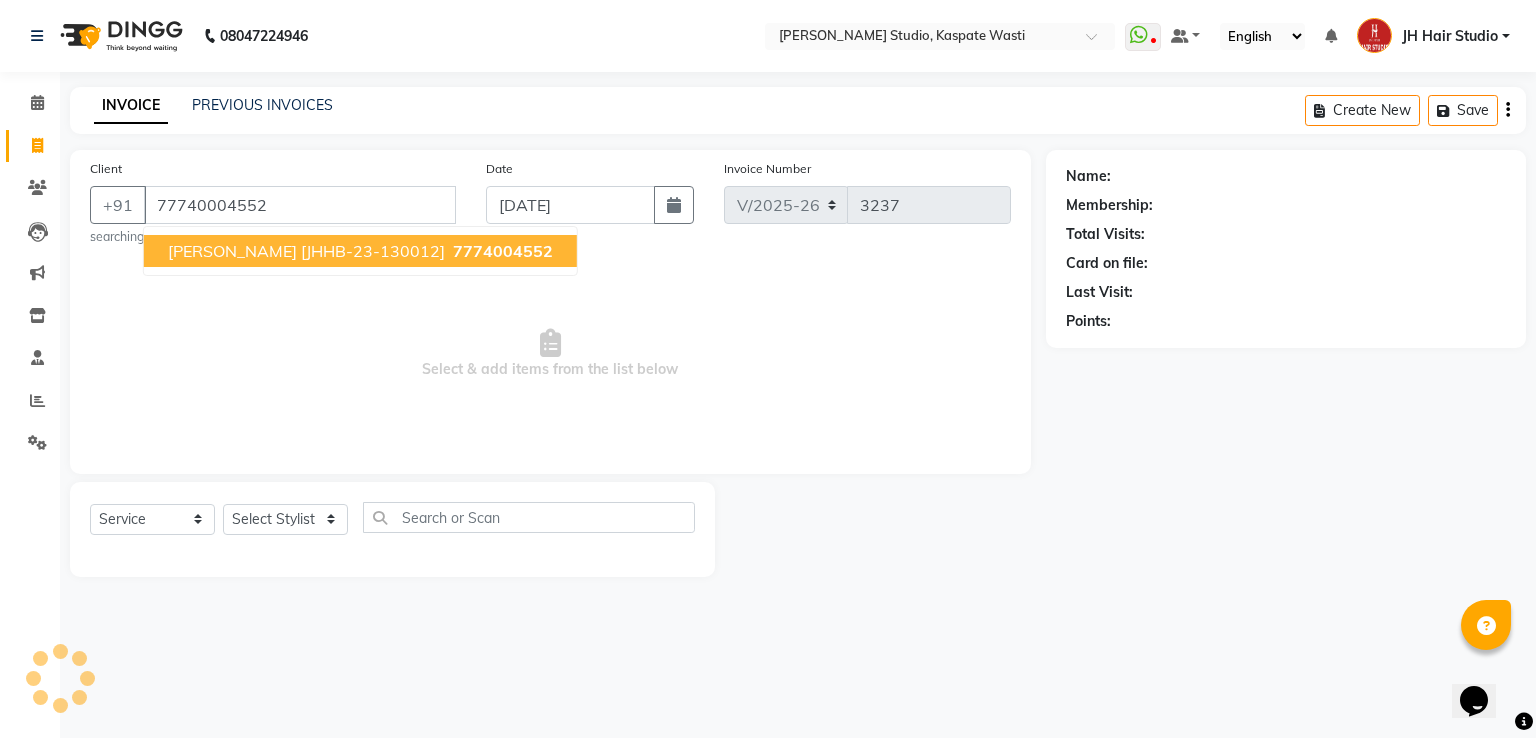 select on "1: Object" 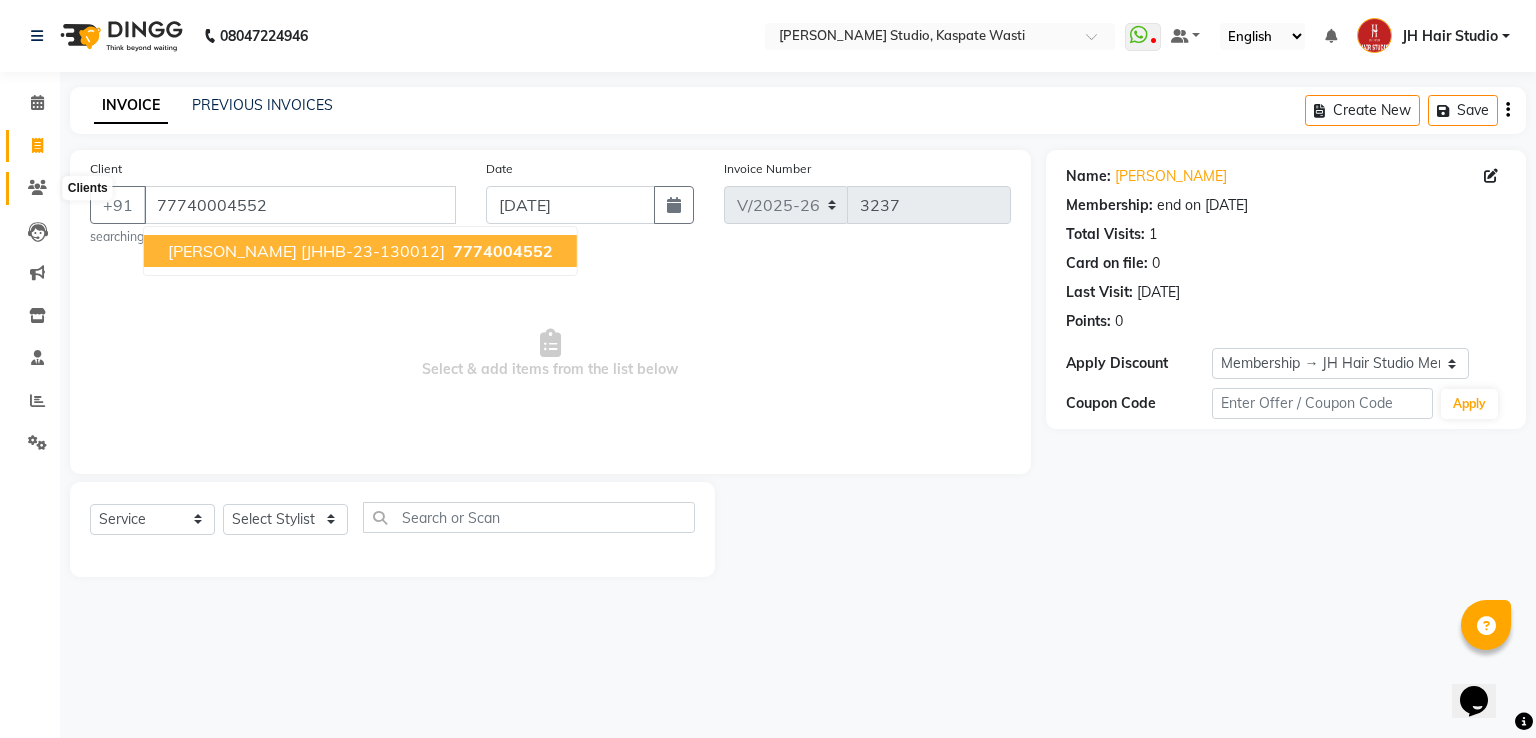 click 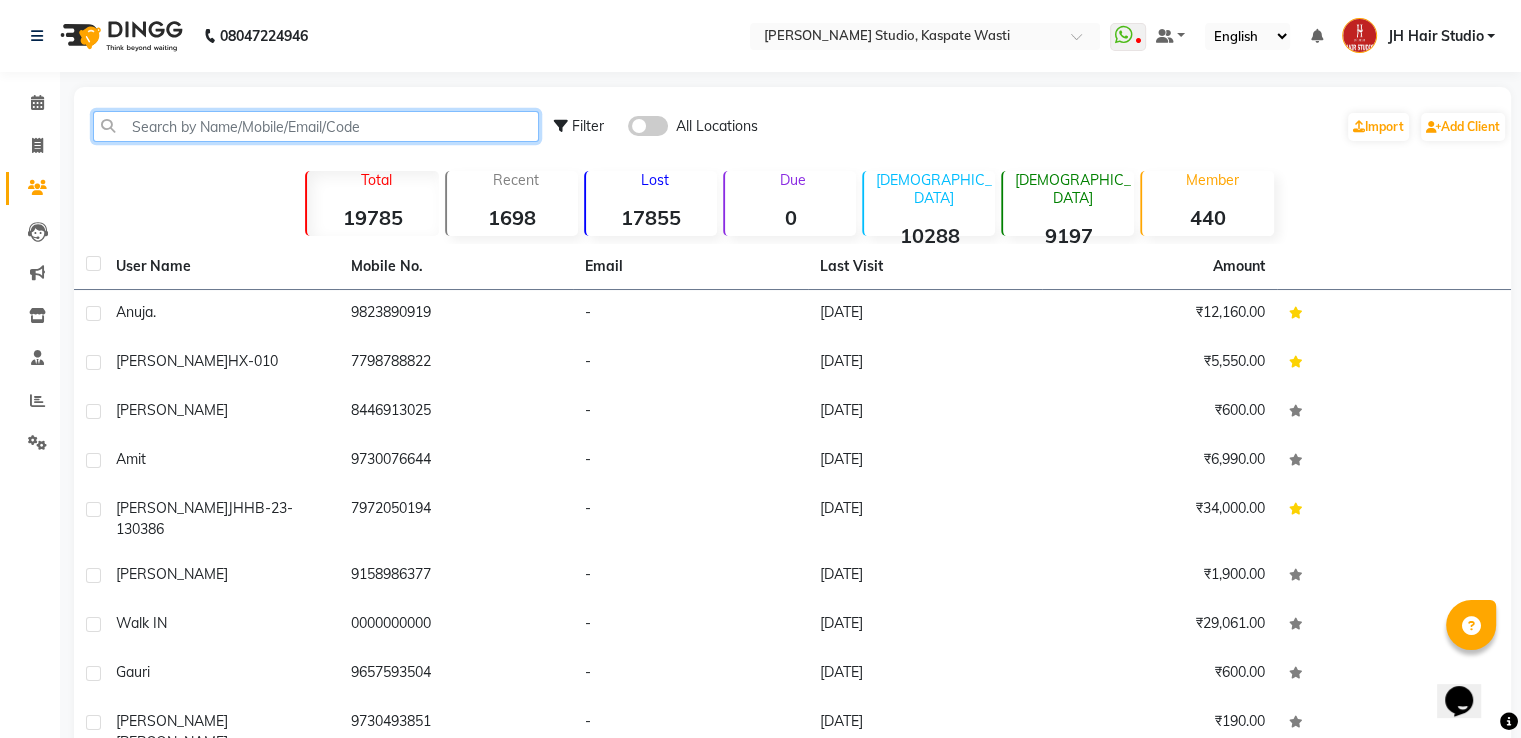 click 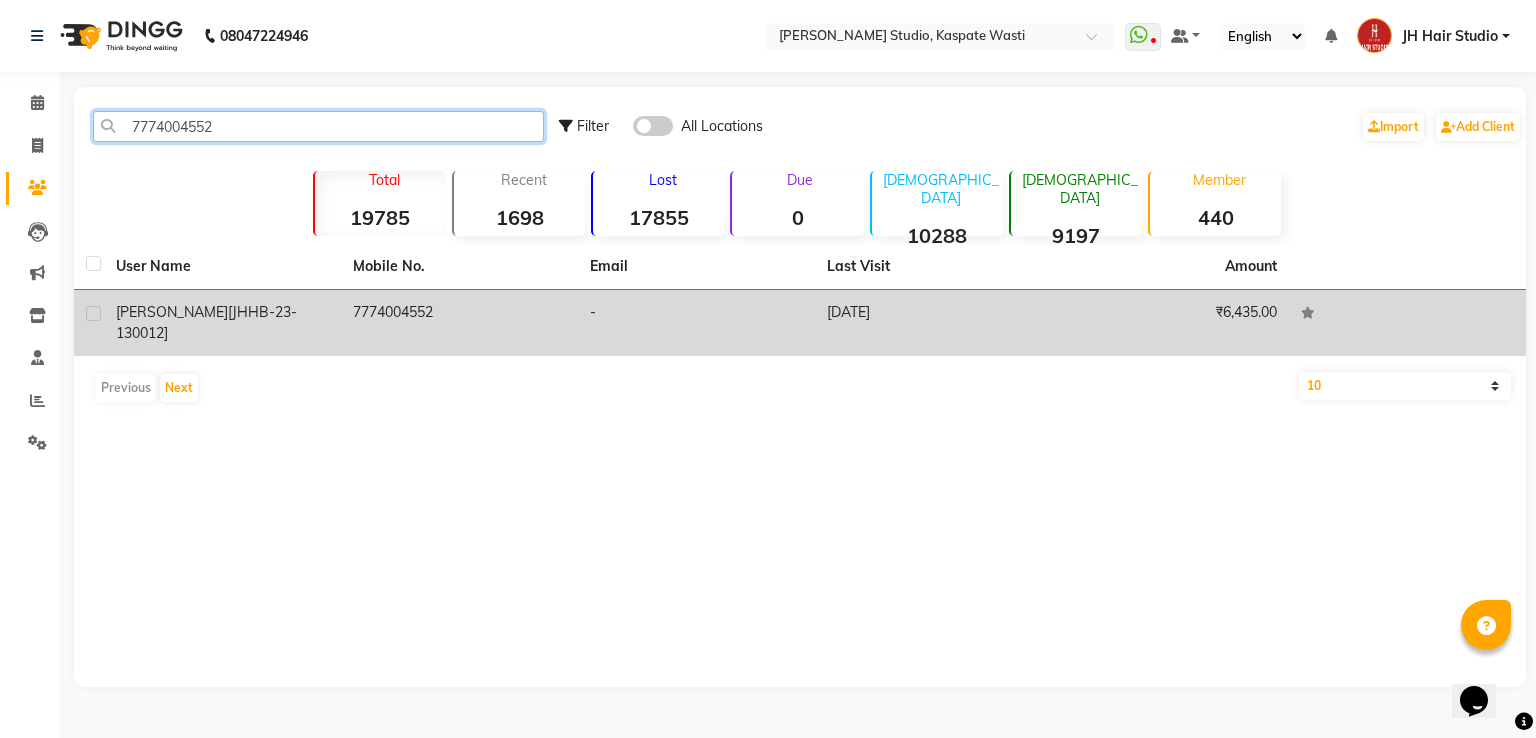 type on "7774004552" 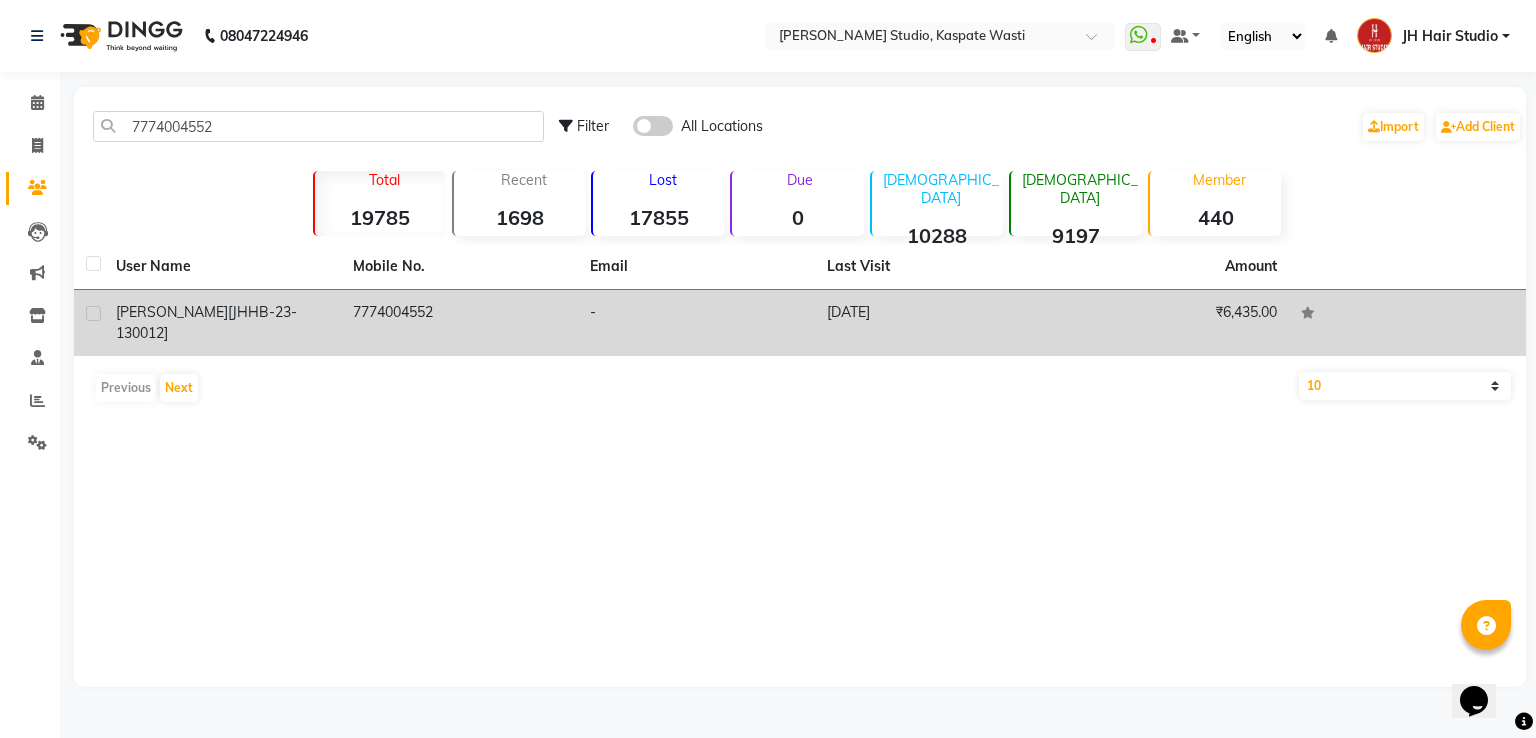 click on "7774004552" 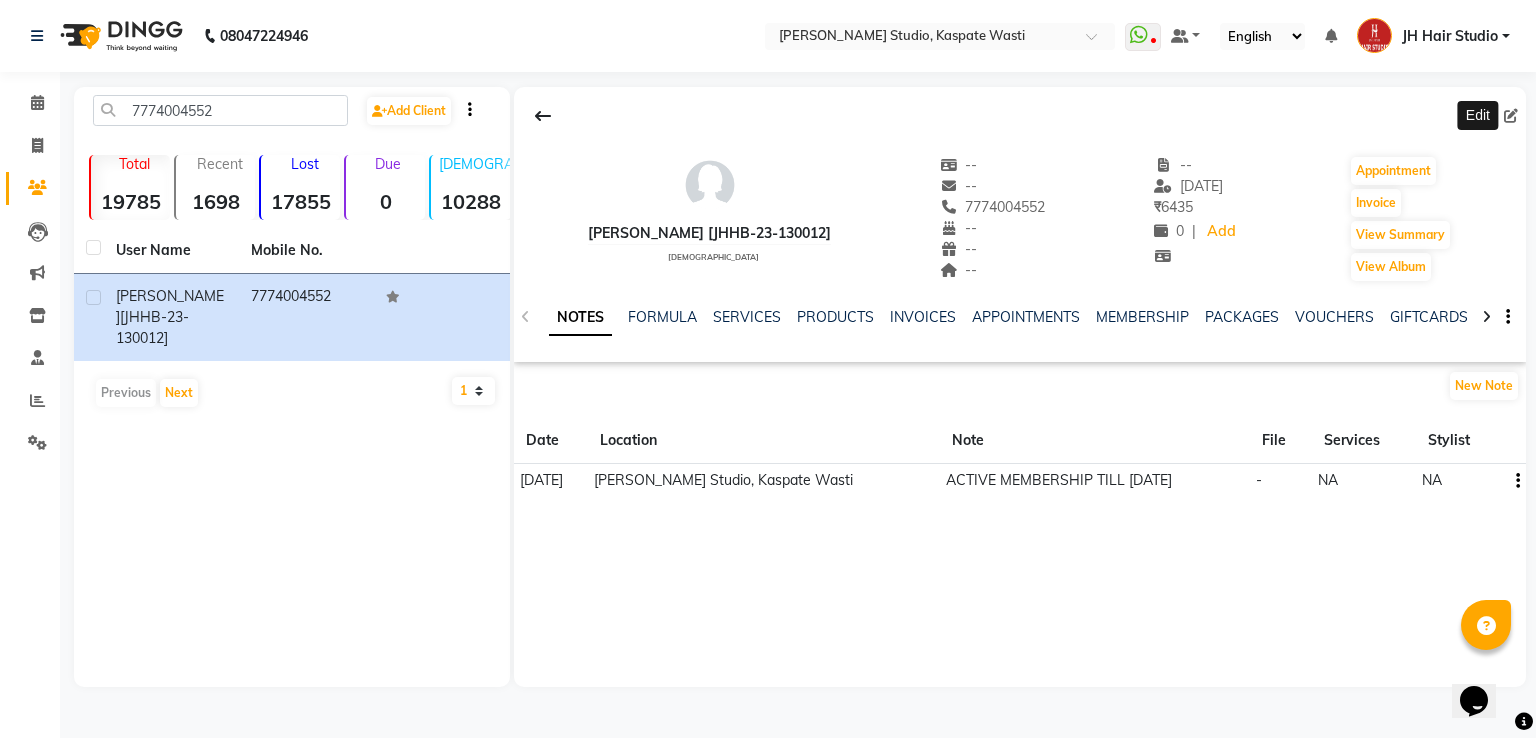 click 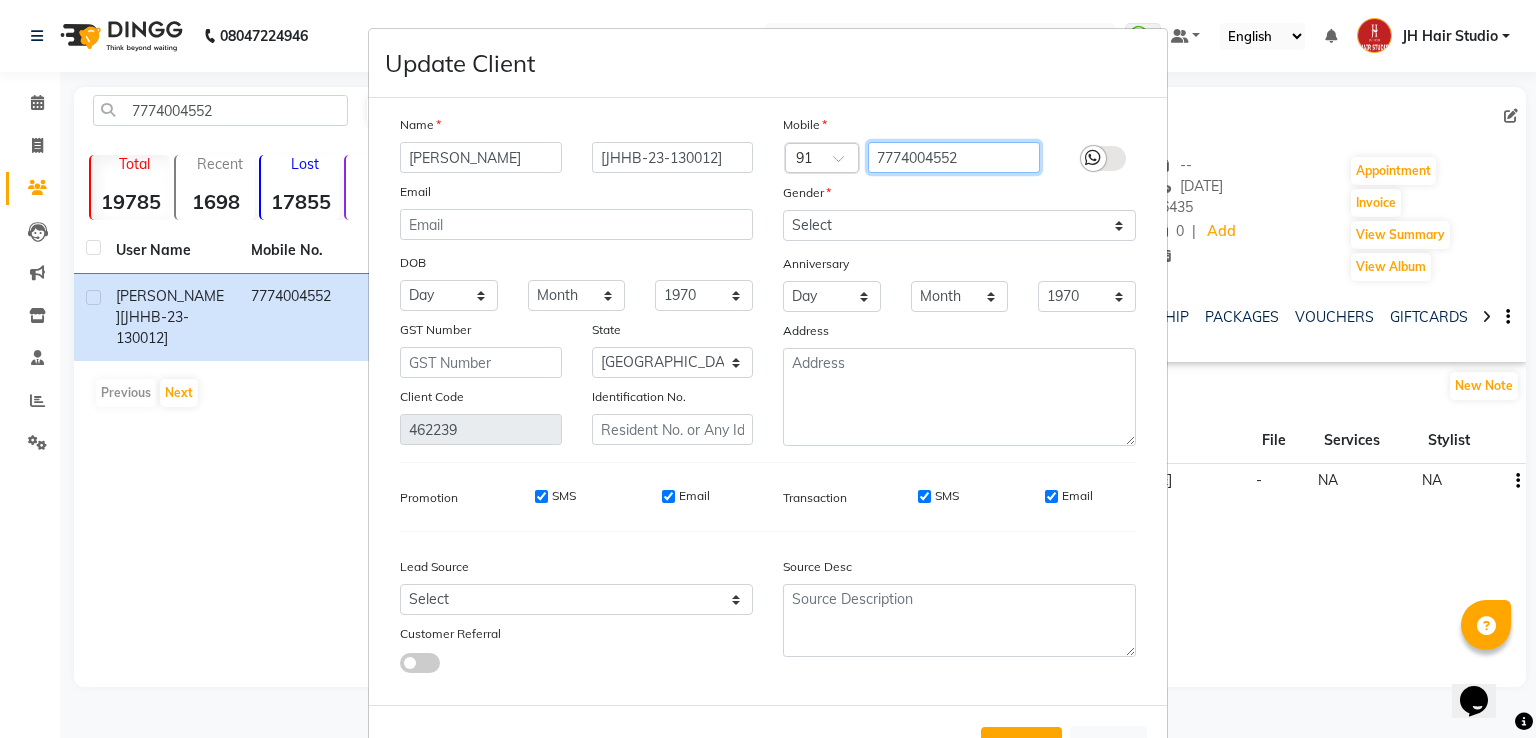 click on "7774004552" at bounding box center (954, 157) 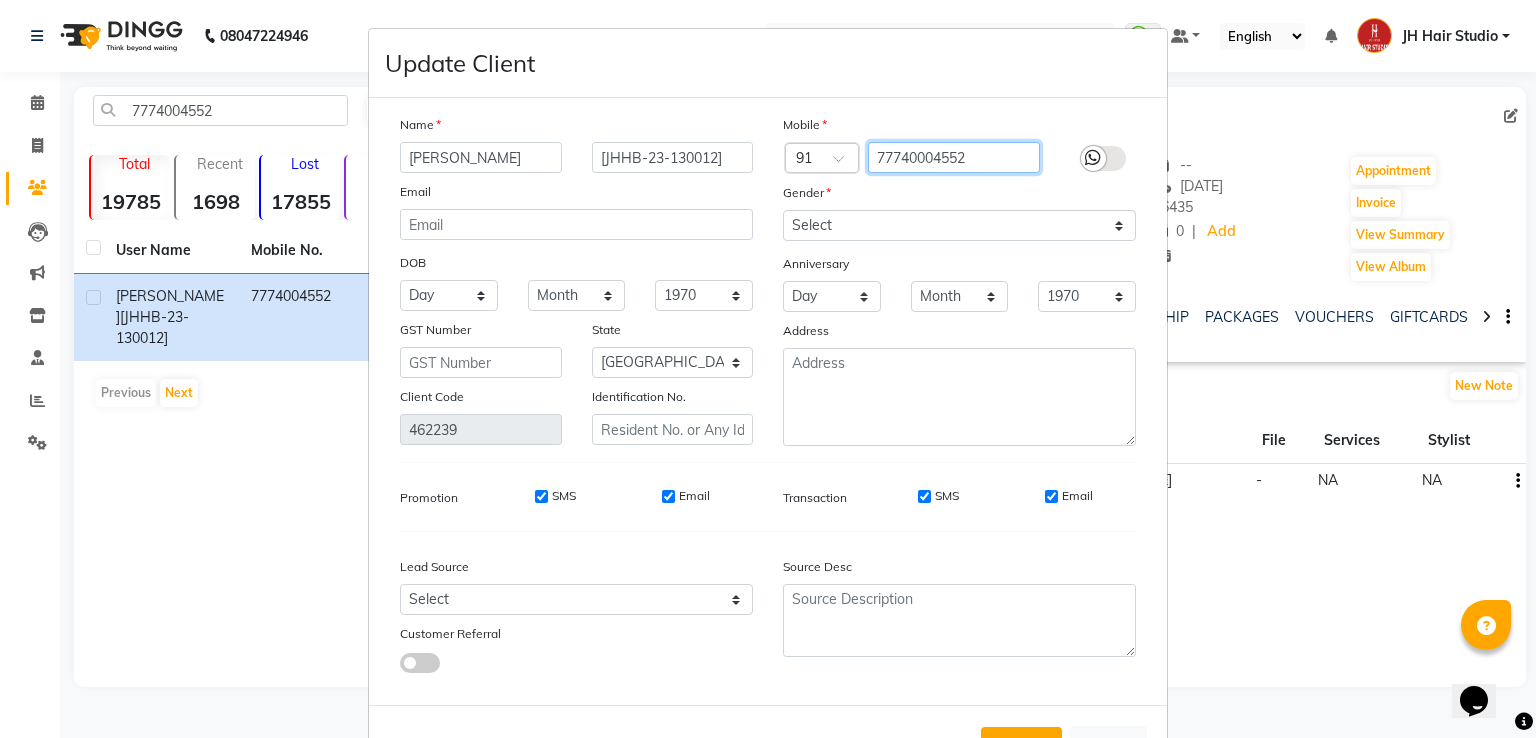 type on "77740004552" 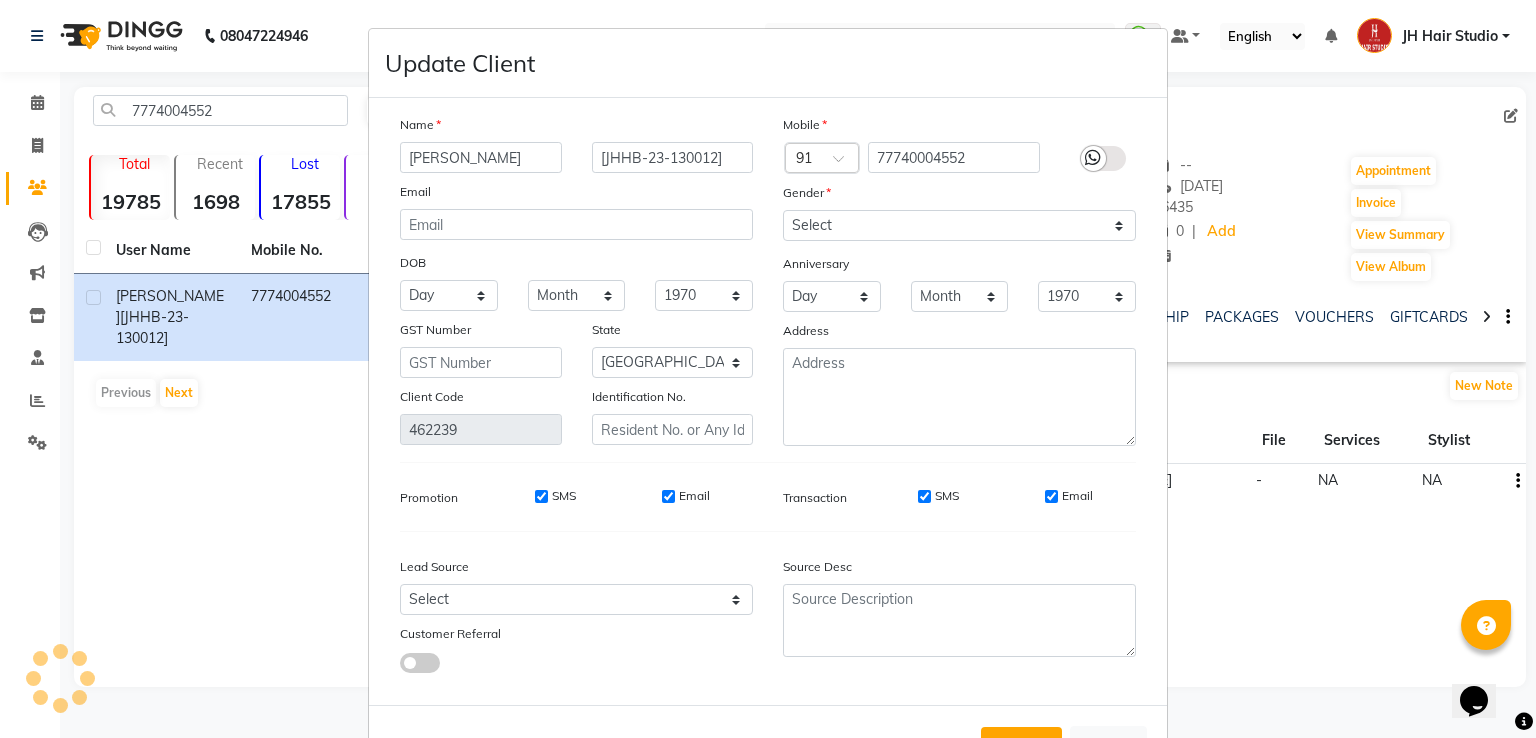 scroll, scrollTop: 84, scrollLeft: 0, axis: vertical 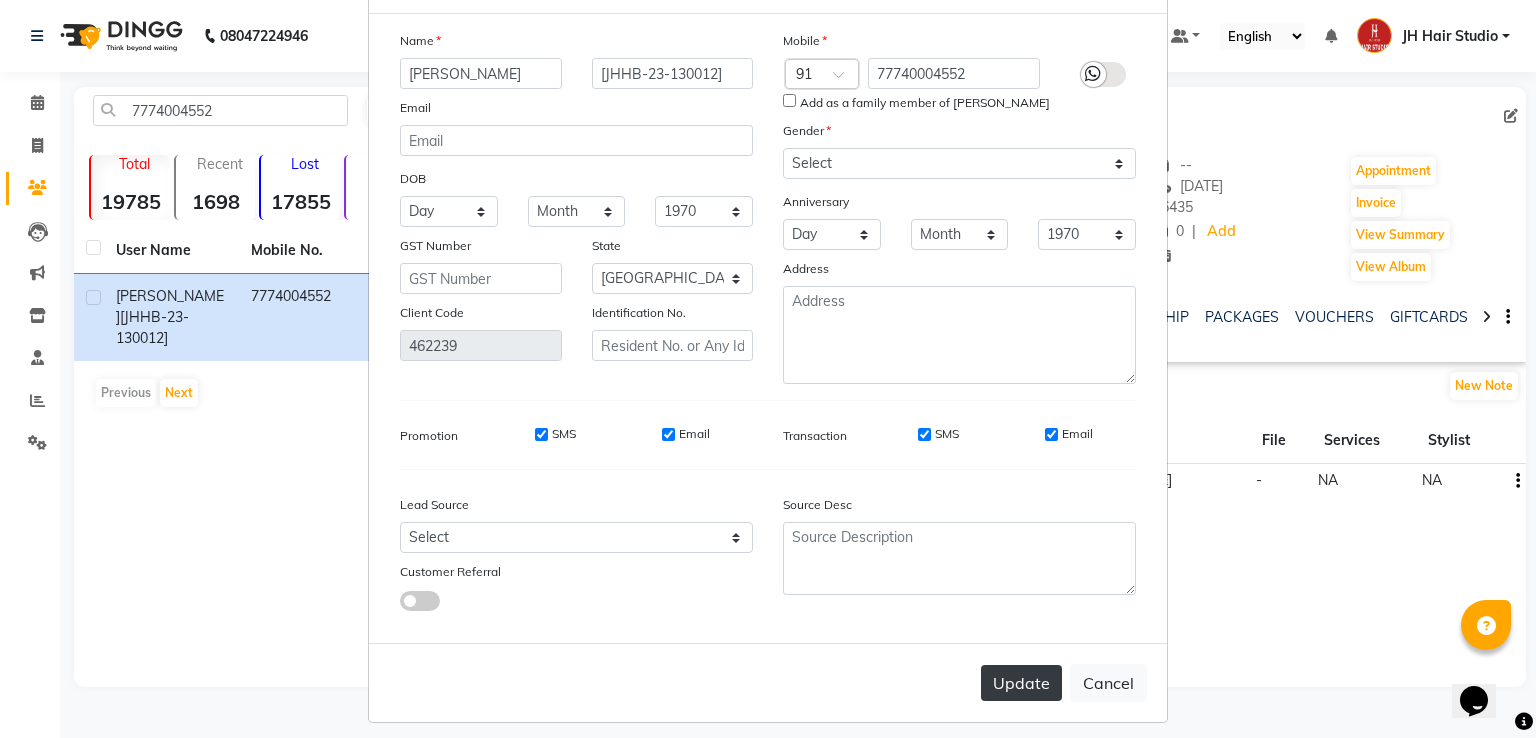 click on "Update" at bounding box center [1021, 683] 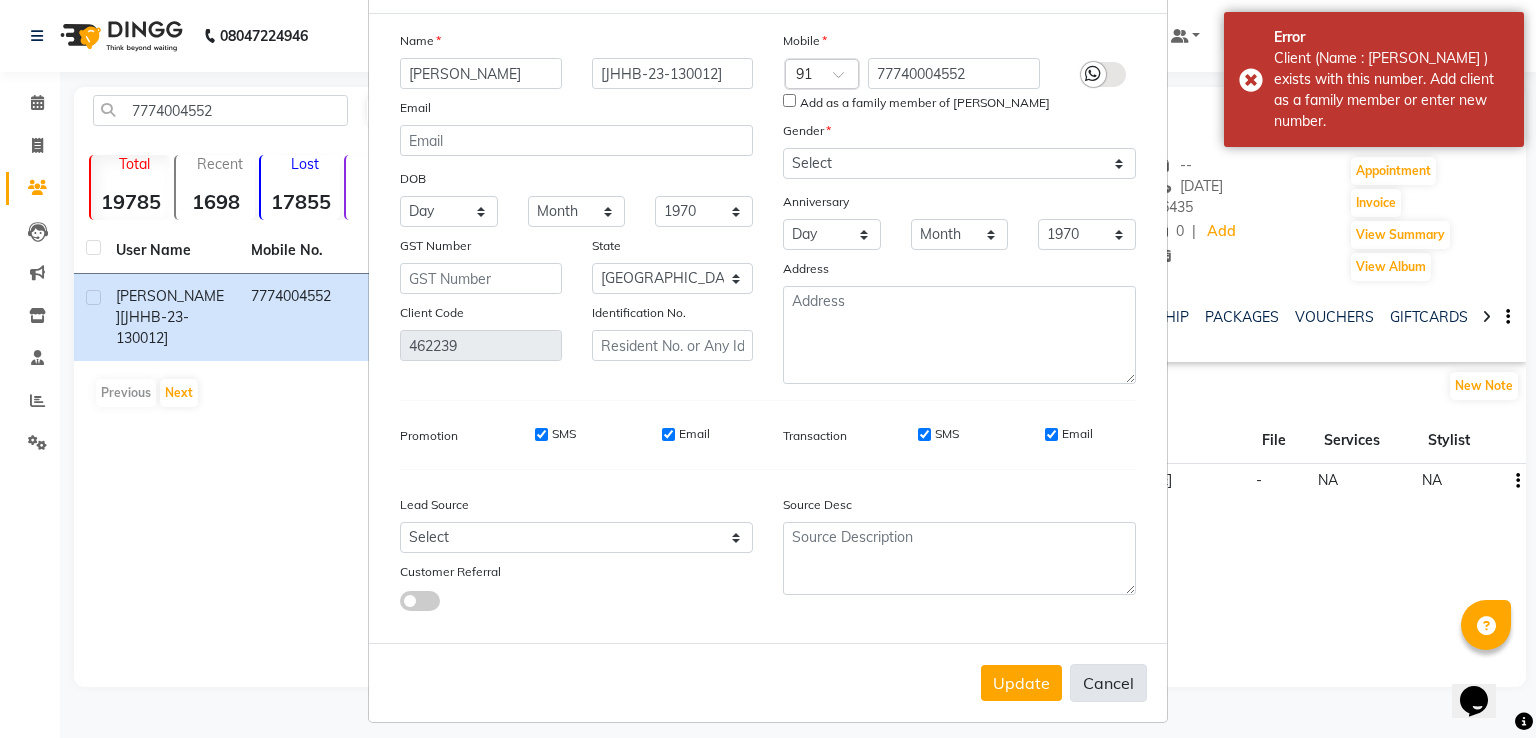 click on "Cancel" at bounding box center (1108, 683) 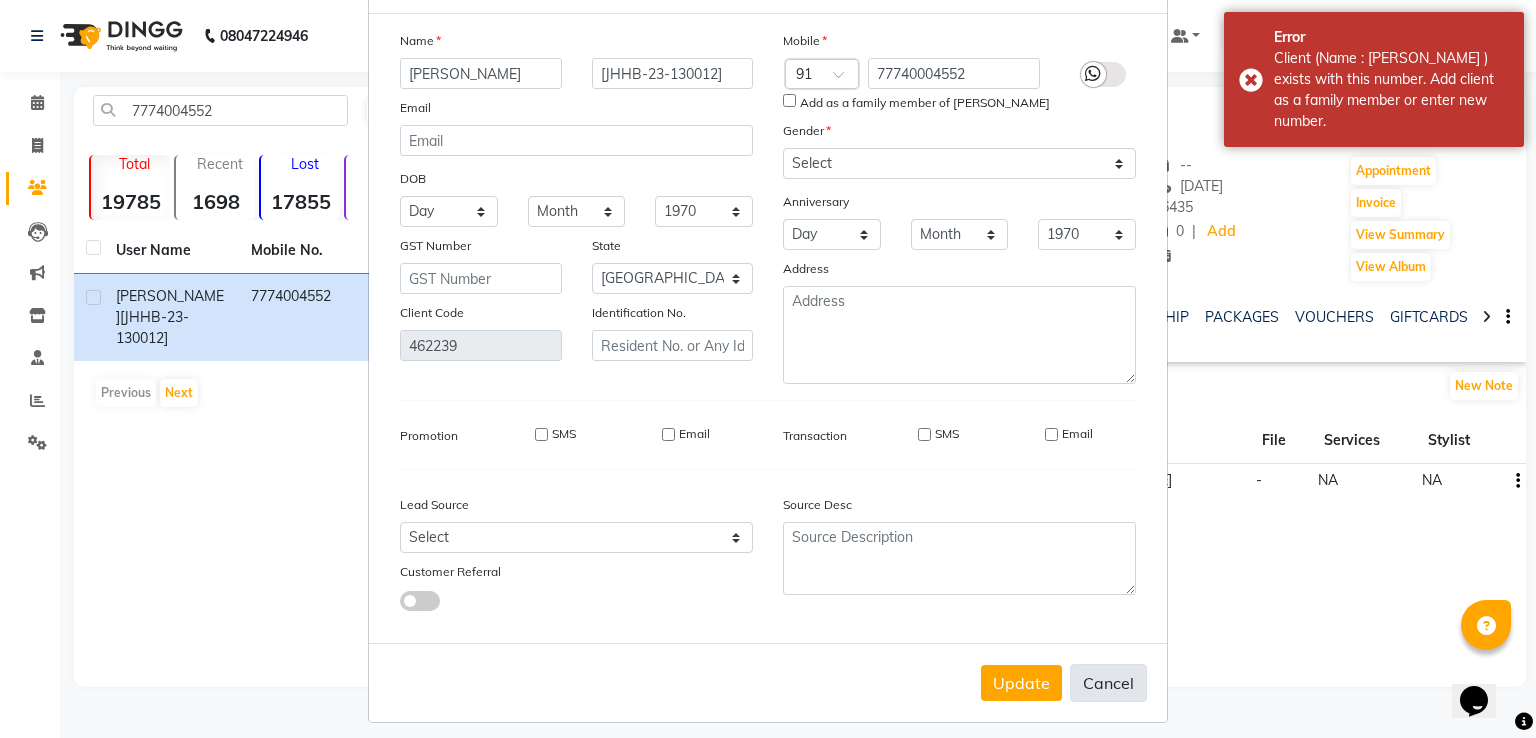 type 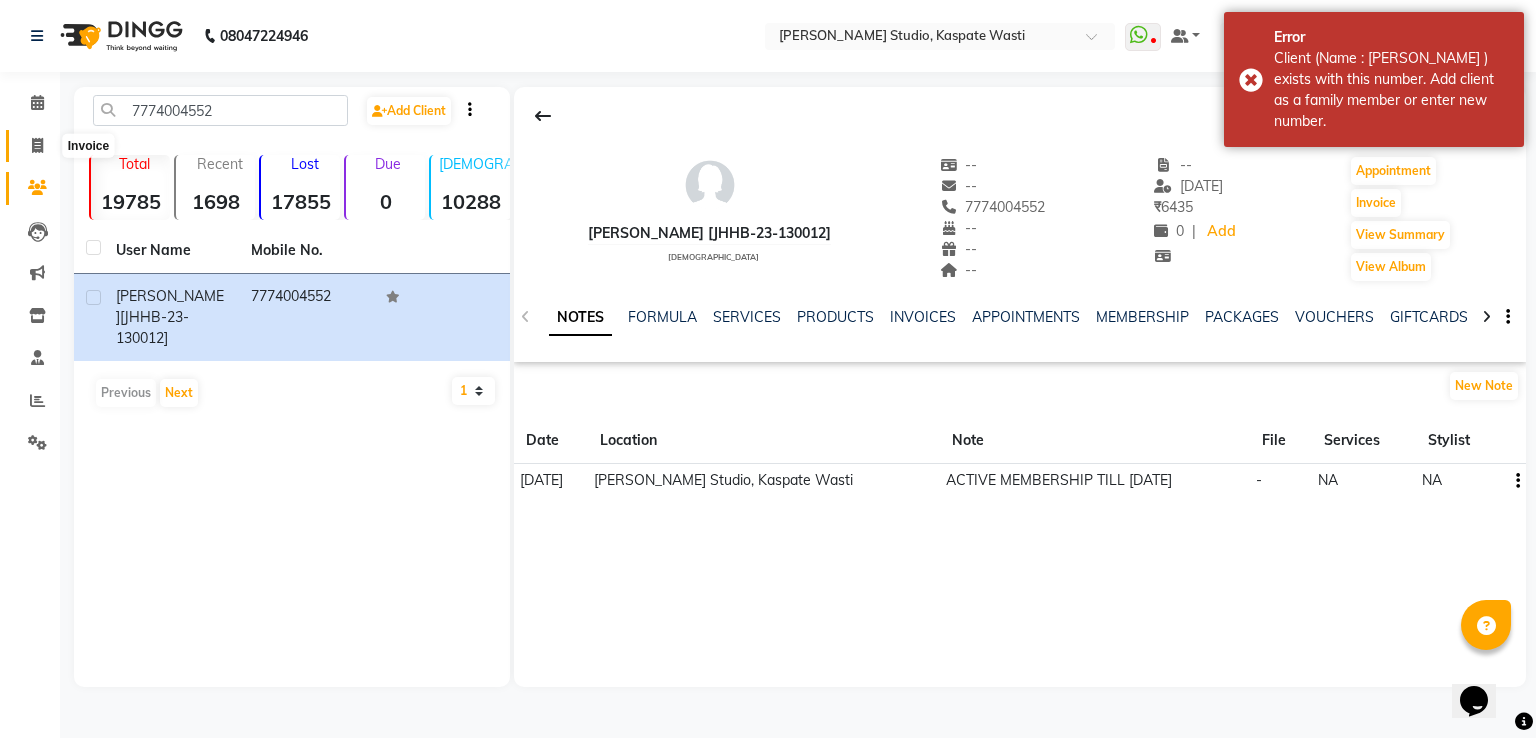 click 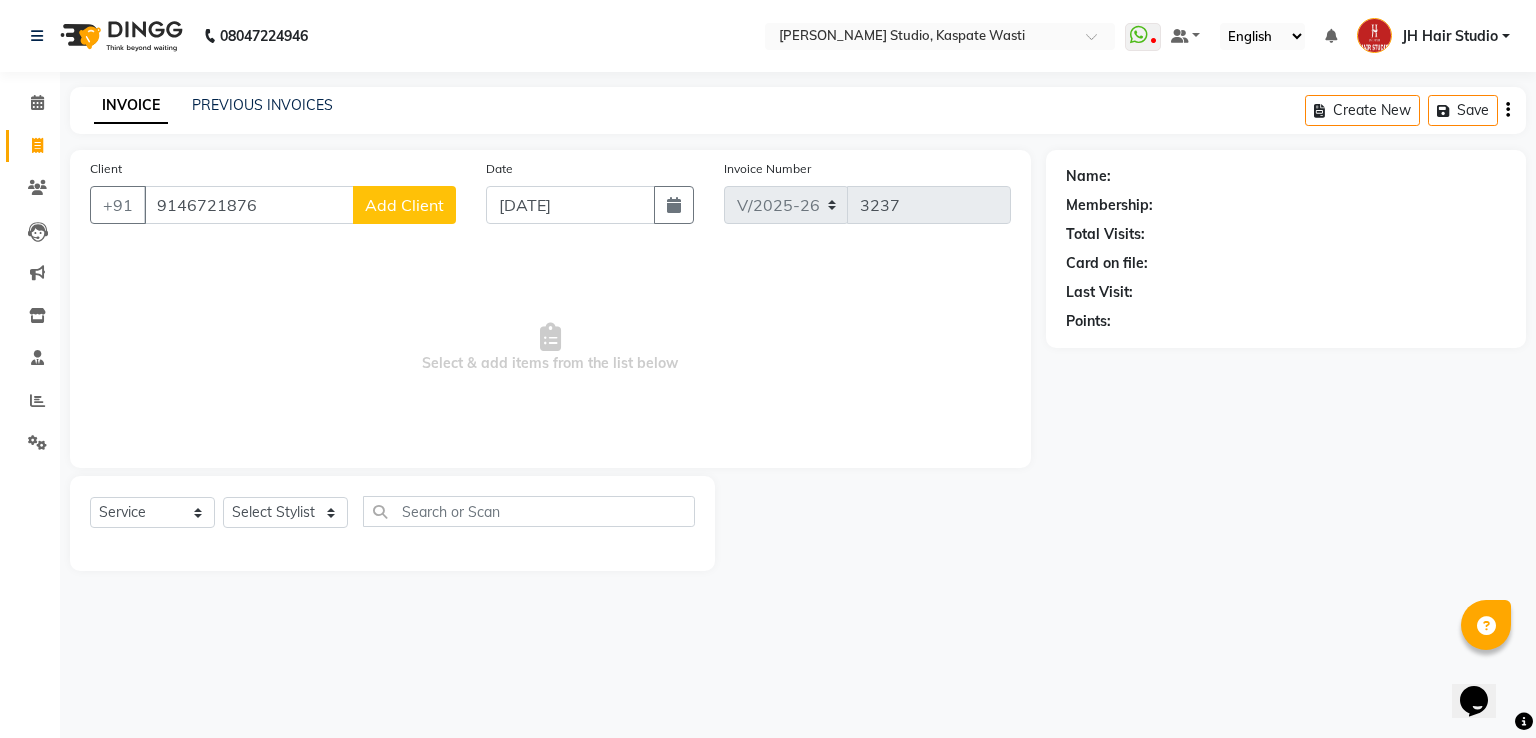 type on "9146721876" 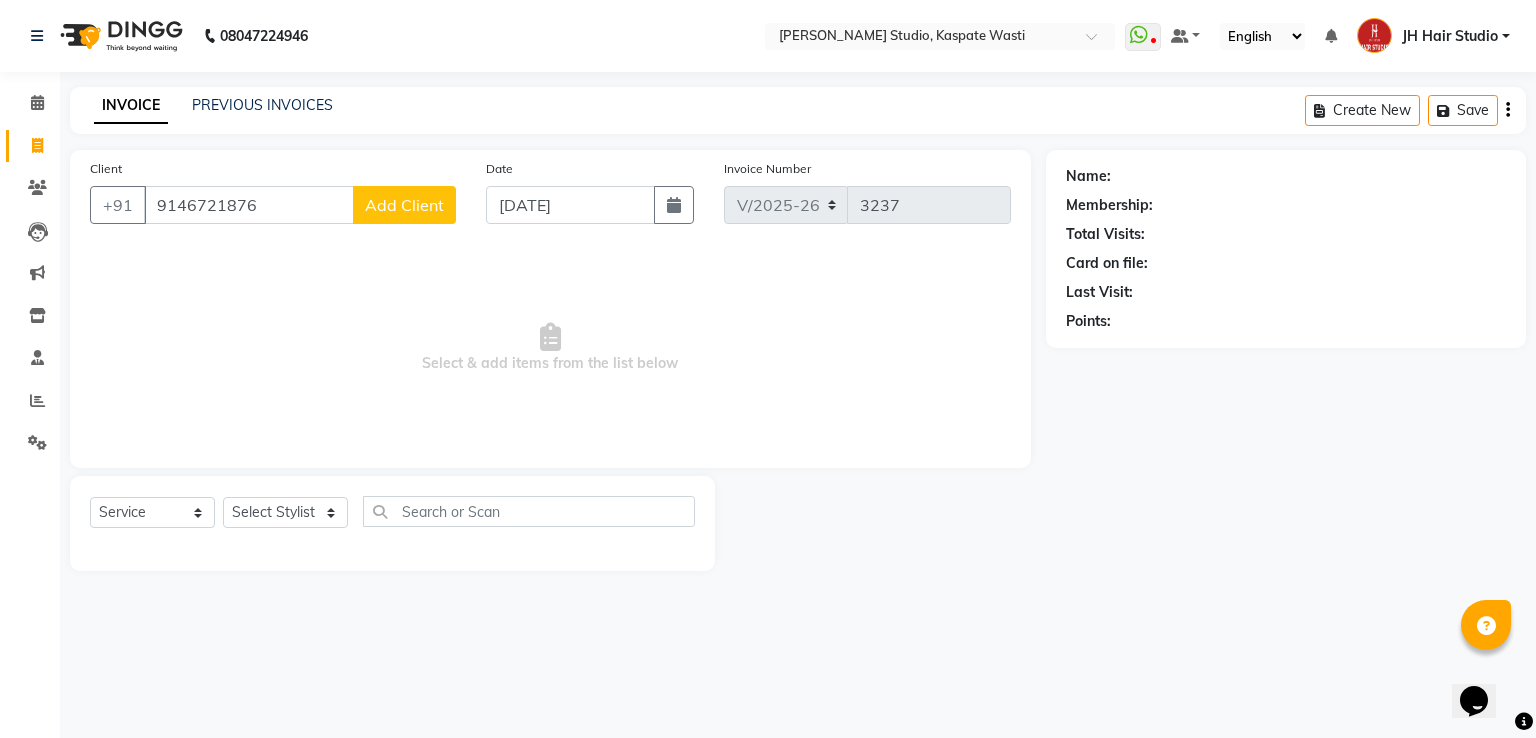 select on "22" 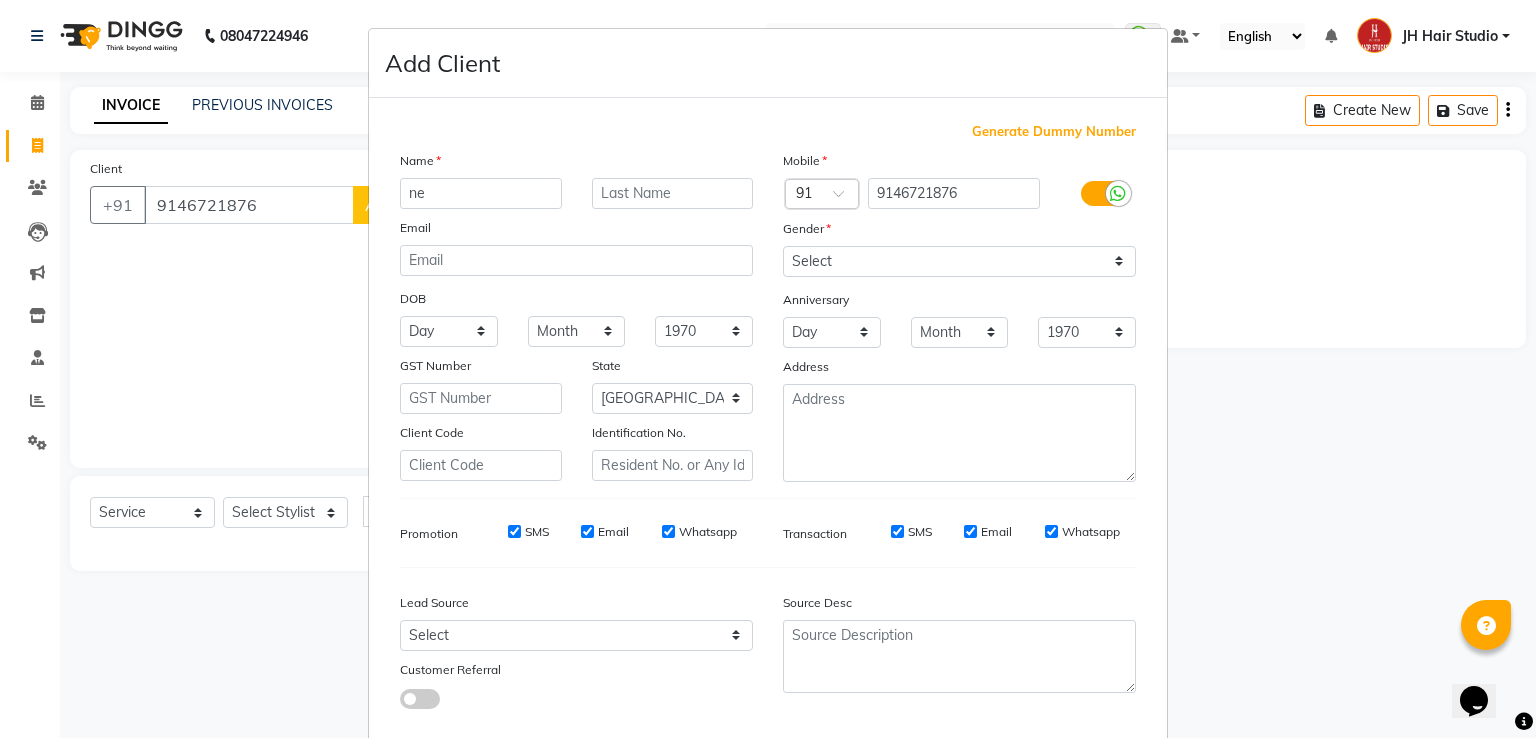 type on "n" 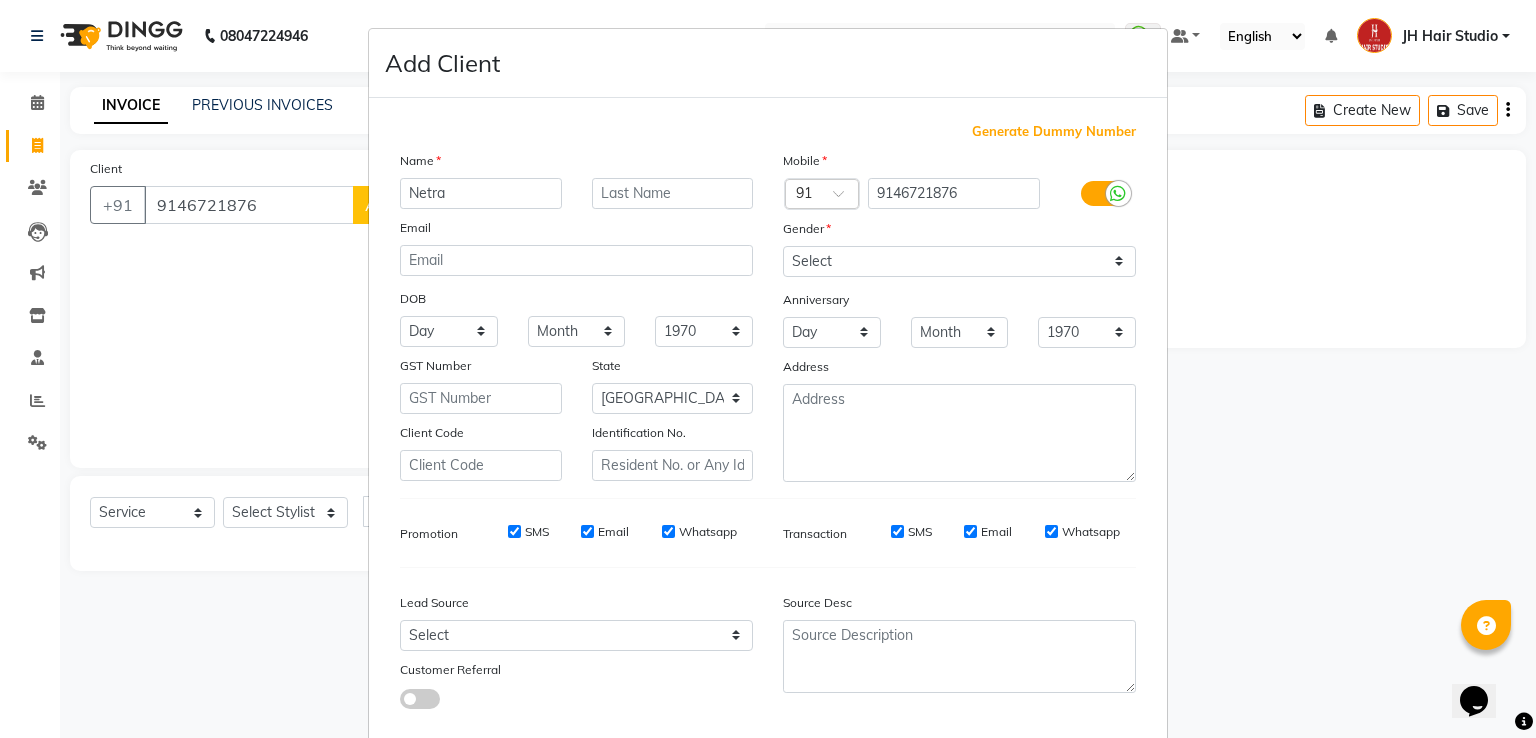 type on "Netra" 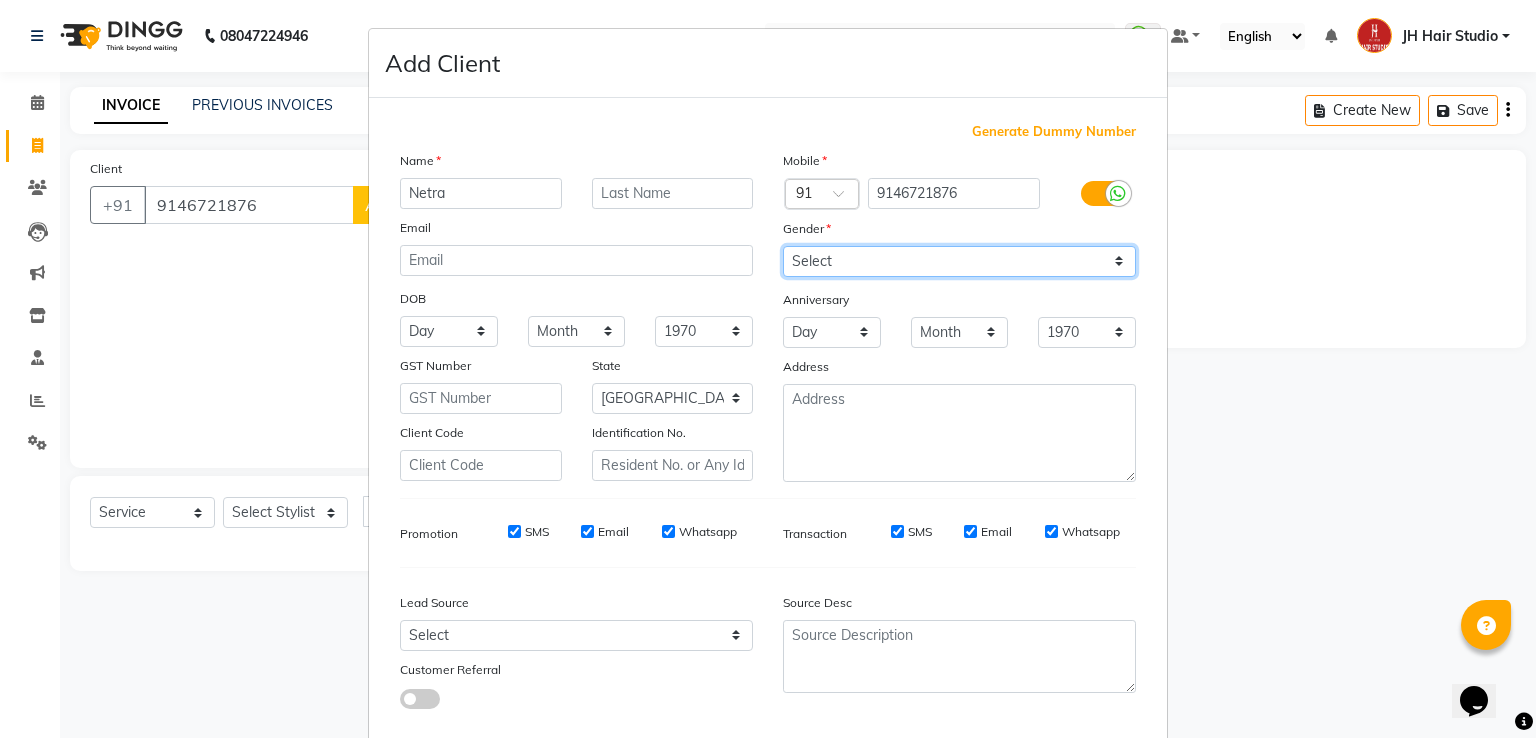 click on "Select [DEMOGRAPHIC_DATA] [DEMOGRAPHIC_DATA] Other Prefer Not To Say" at bounding box center (959, 261) 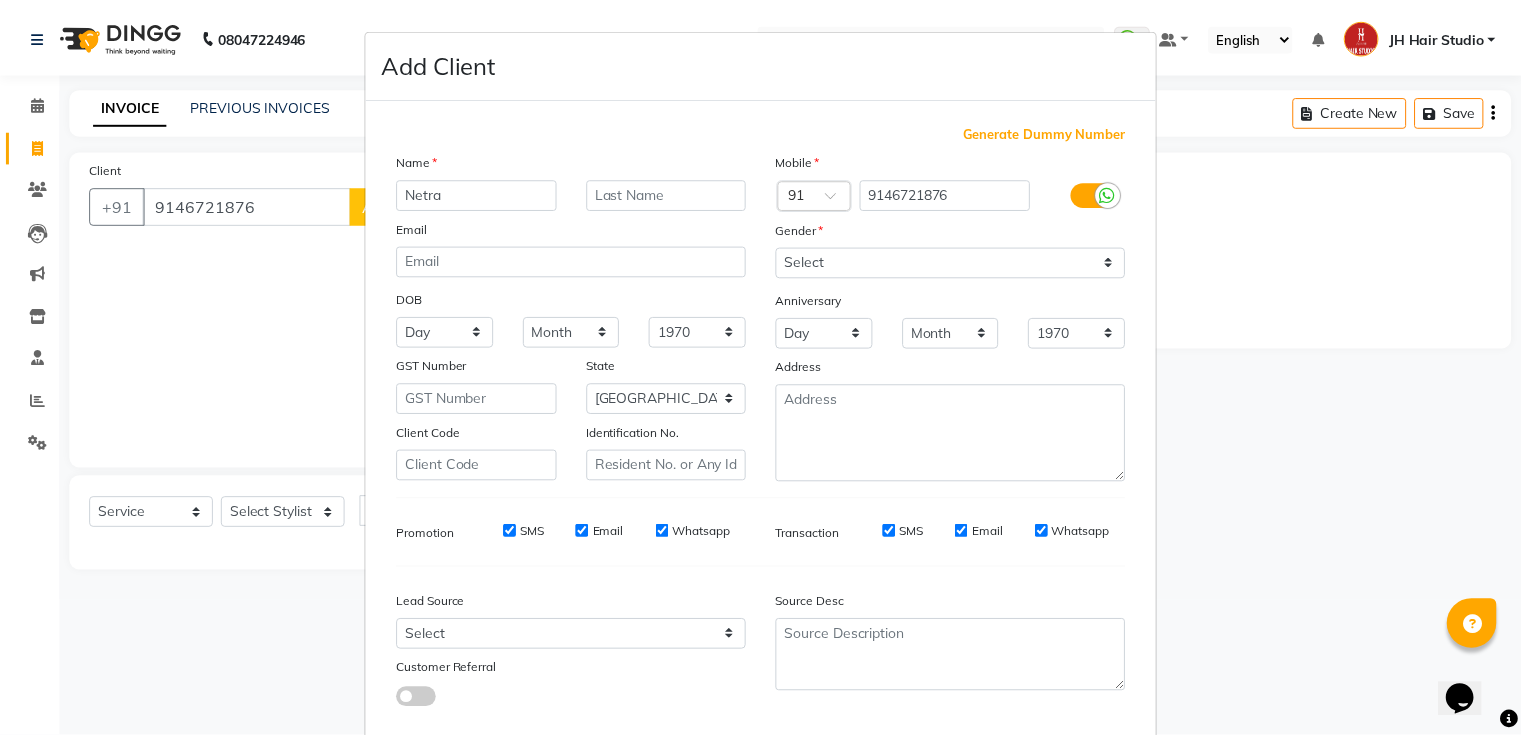 scroll, scrollTop: 119, scrollLeft: 0, axis: vertical 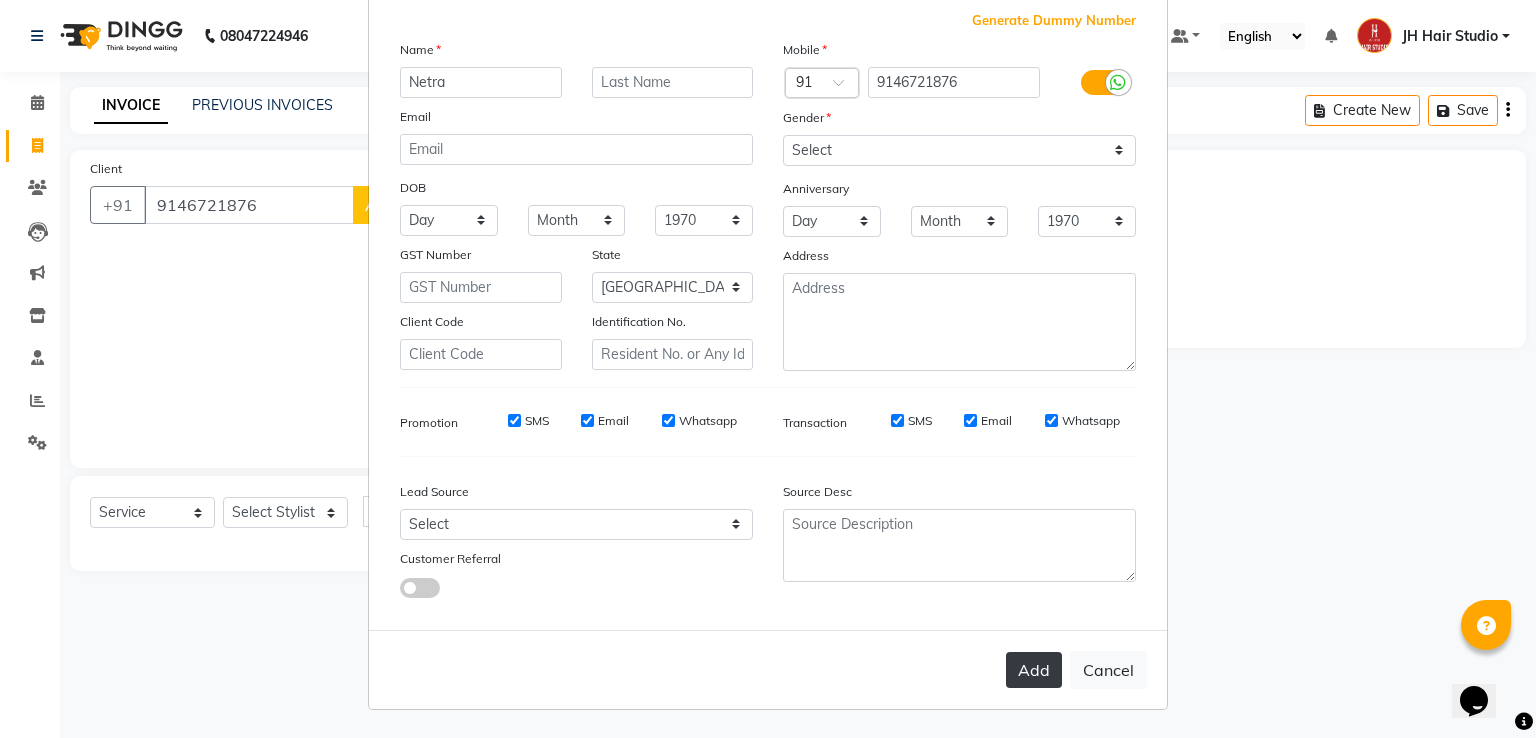 click on "Add" at bounding box center [1034, 670] 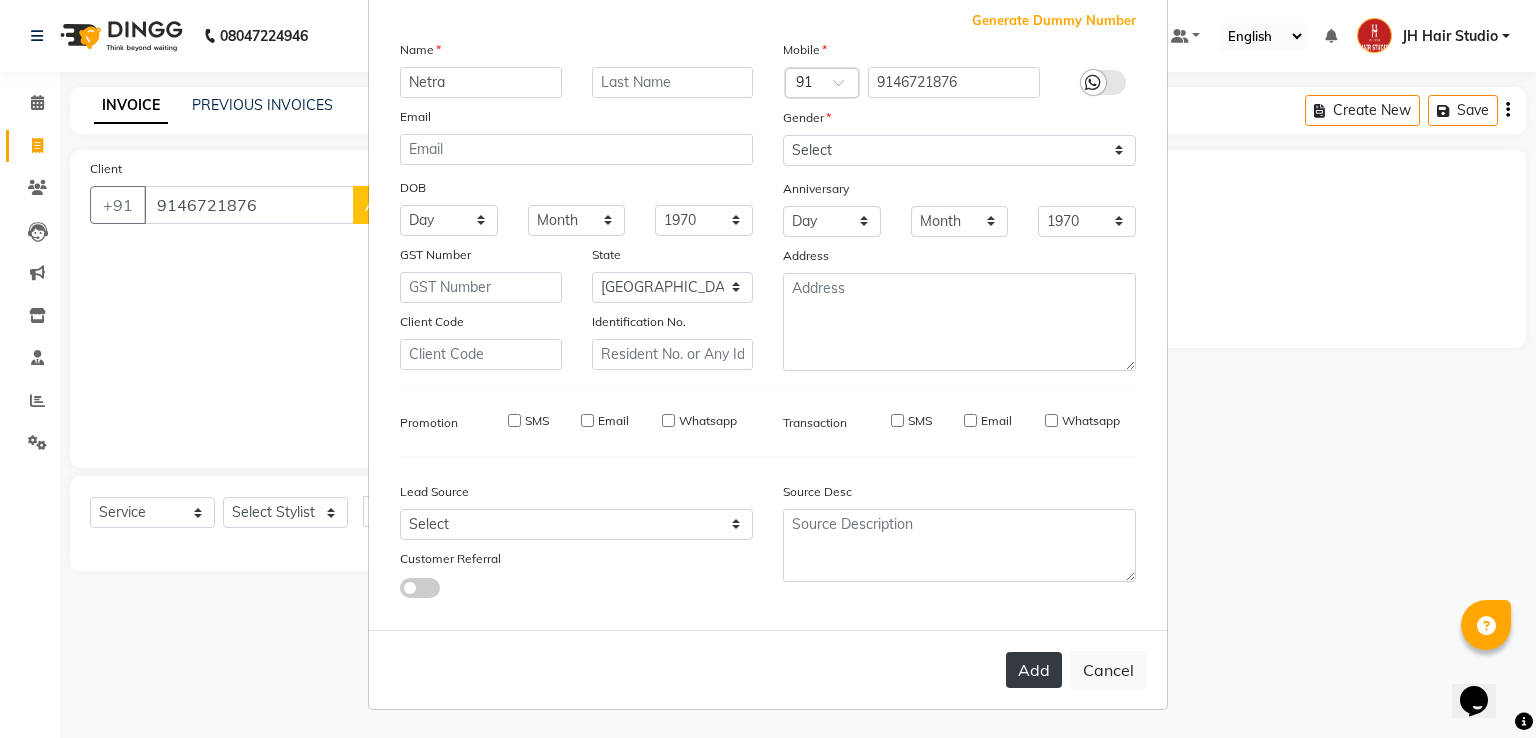 type 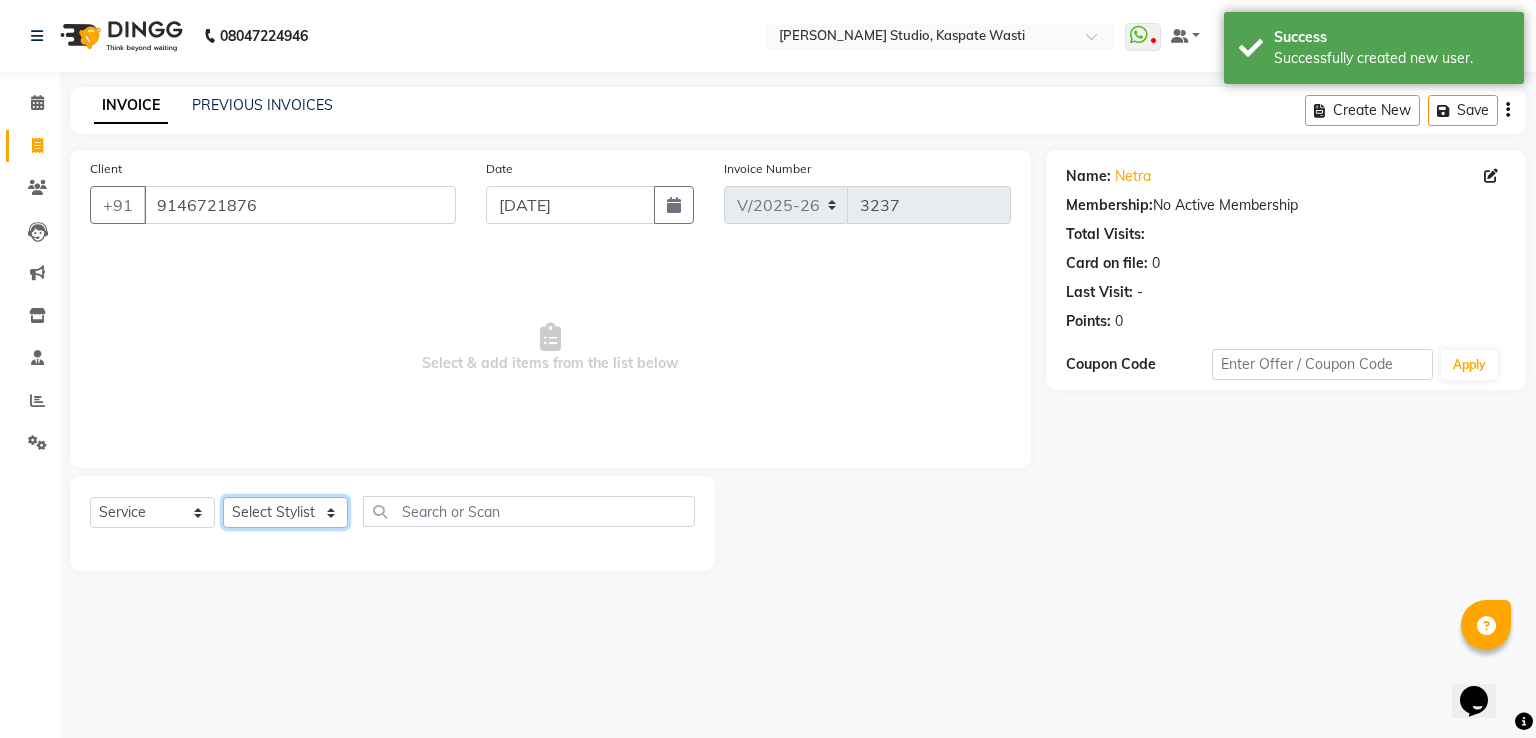 click on "Select Stylist [PERSON_NAME] [JH]  [PERSON_NAME][JH] [F1] GANESH [ F1] RAM [F1]Sanjay [F1][PERSON_NAME]  [F1][PERSON_NAME]  F1 Suraj  [F1] USHA [PERSON_NAME][JH] Harish[JH] JH Hair Studio [PERSON_NAME][JH] [PERSON_NAME][JH] SID NEW [JH] [PERSON_NAME] [F3] [PERSON_NAME] [JH]" 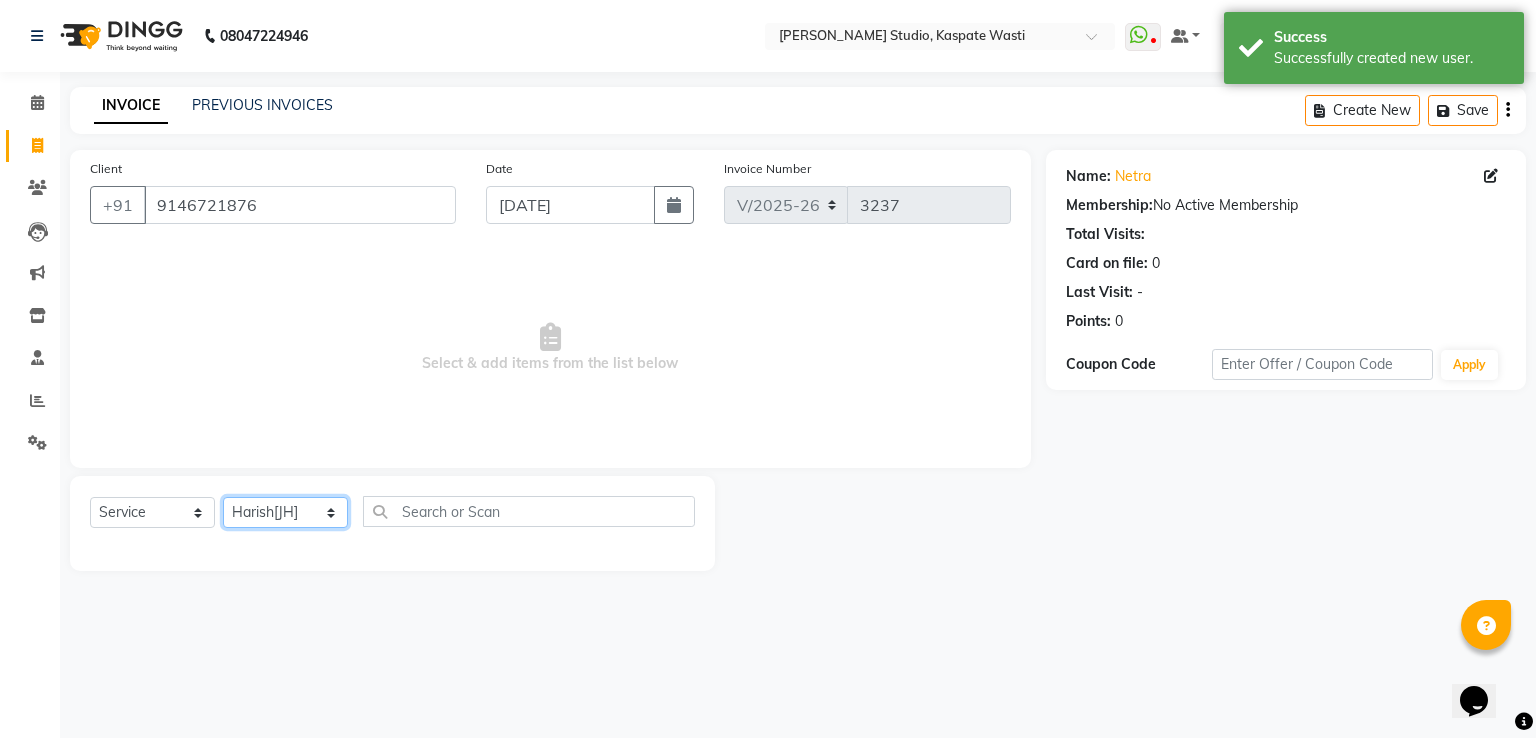 click on "Select Stylist [PERSON_NAME] [JH]  [PERSON_NAME][JH] [F1] GANESH [ F1] RAM [F1]Sanjay [F1][PERSON_NAME]  [F1][PERSON_NAME]  F1 Suraj  [F1] USHA [PERSON_NAME][JH] Harish[JH] JH Hair Studio [PERSON_NAME][JH] [PERSON_NAME][JH] SID NEW [JH] [PERSON_NAME] [F3] [PERSON_NAME] [JH]" 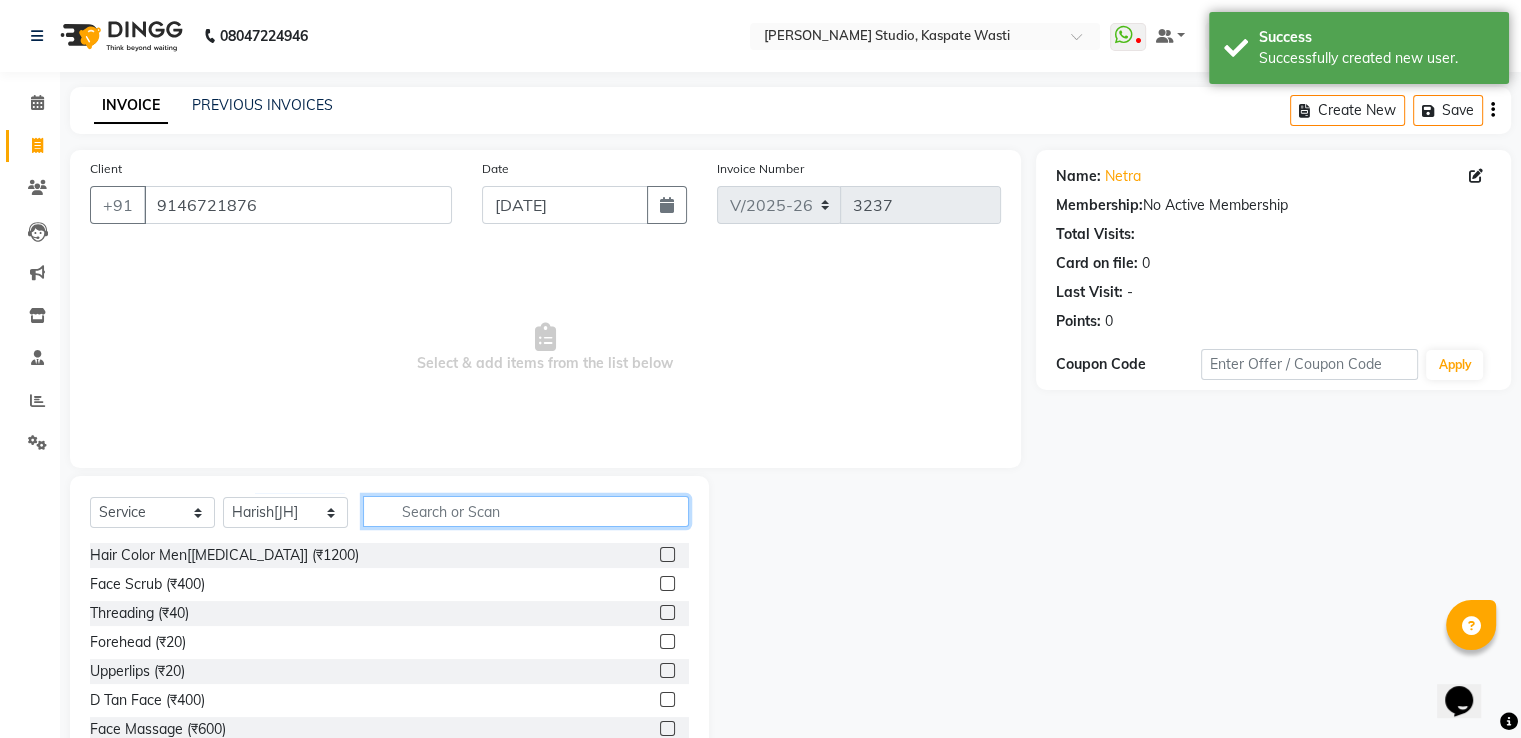 click 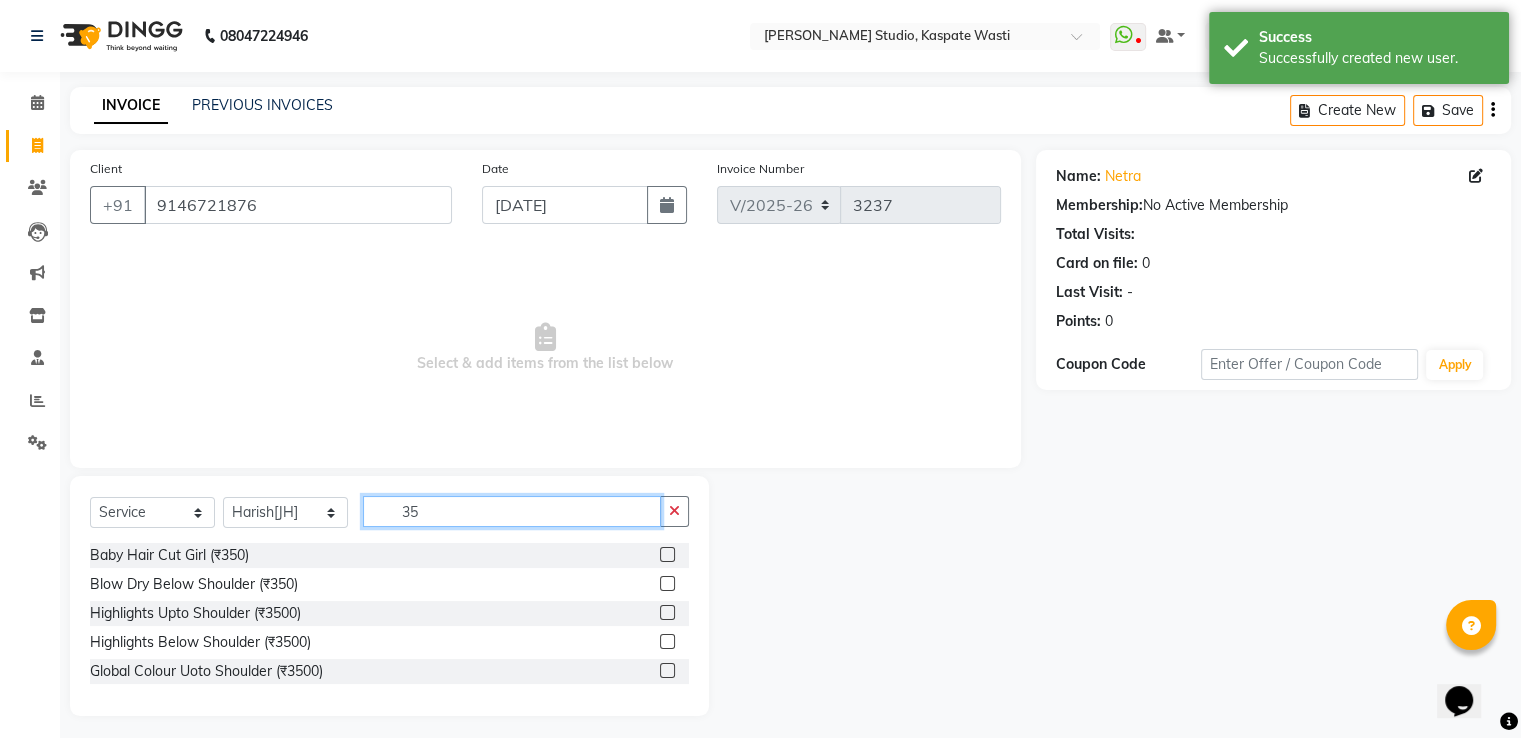 type on "35" 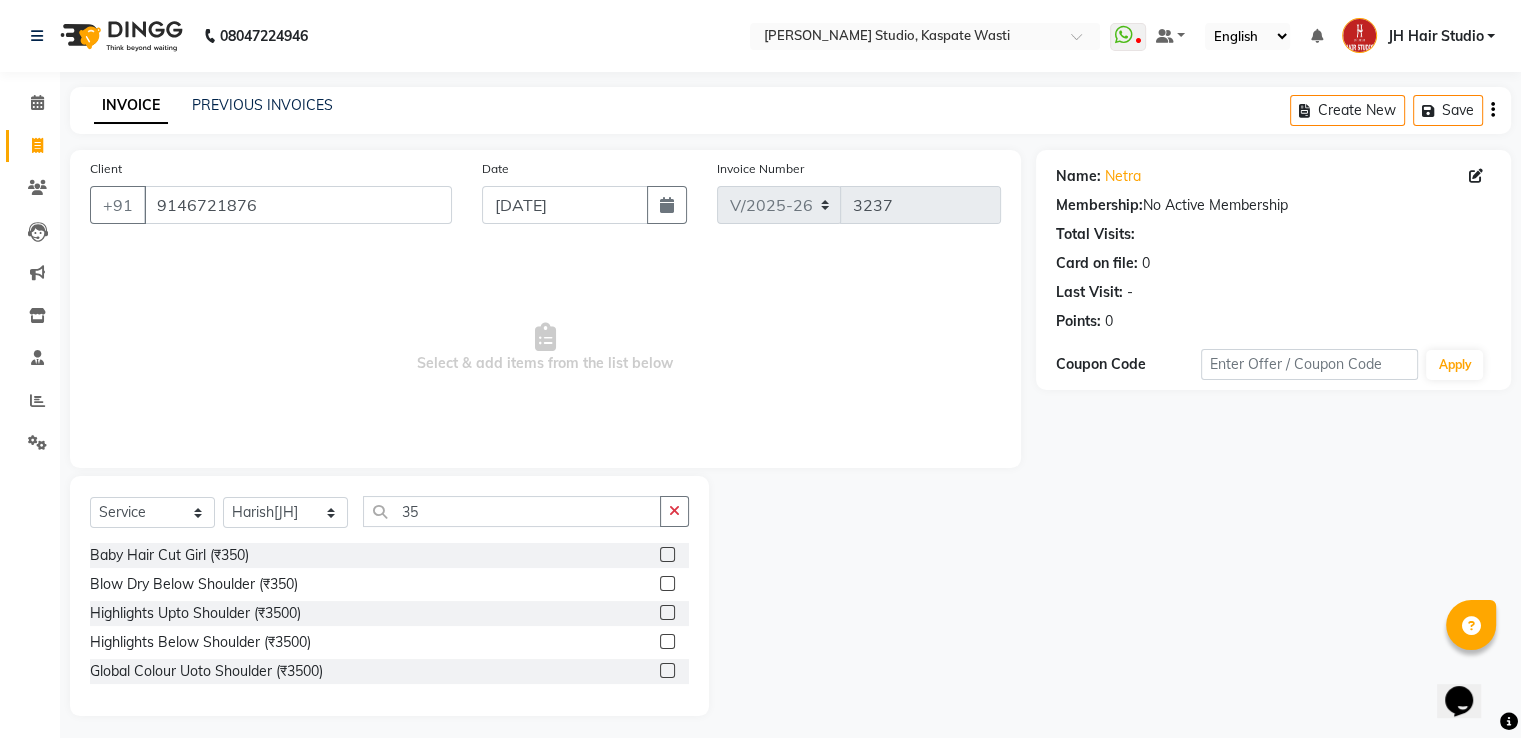 click 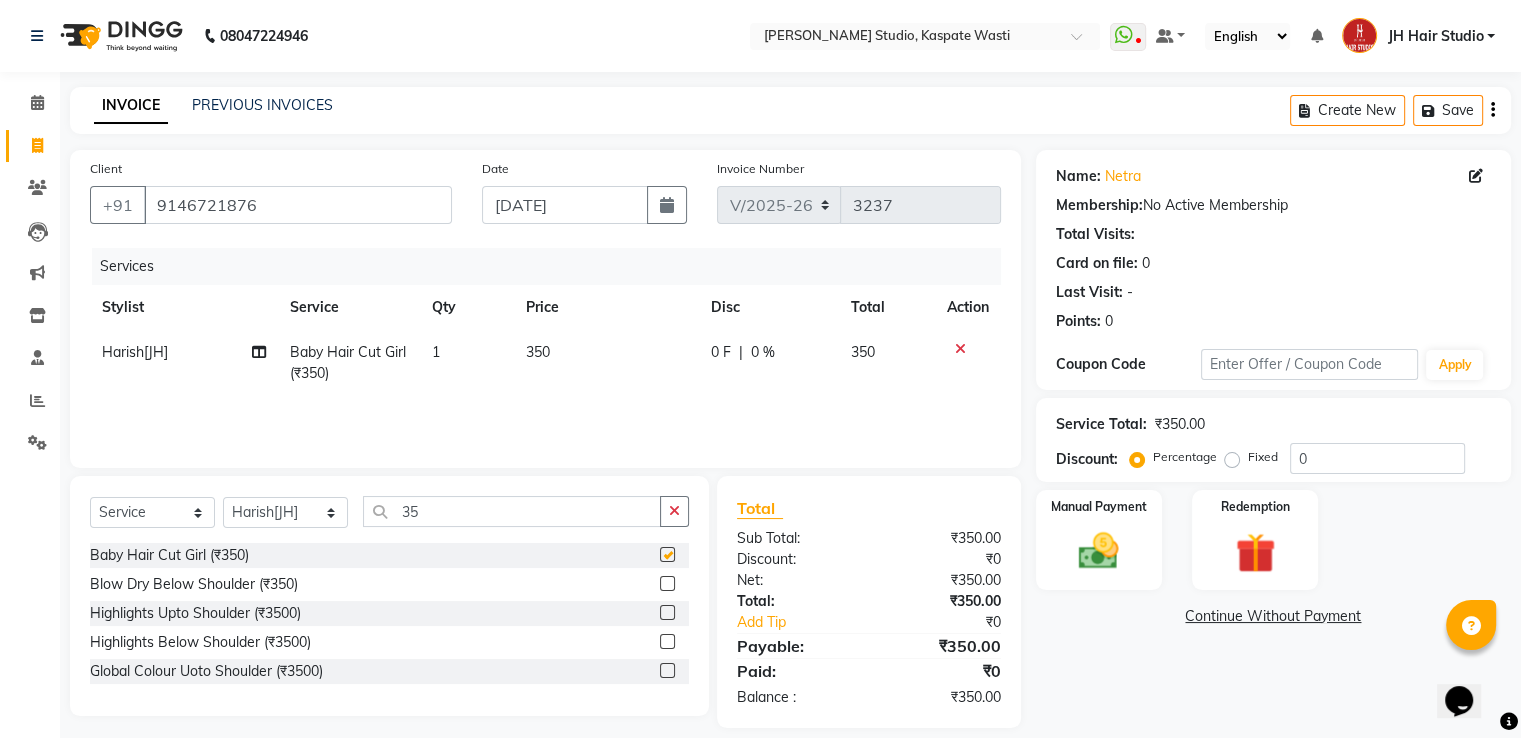 checkbox on "false" 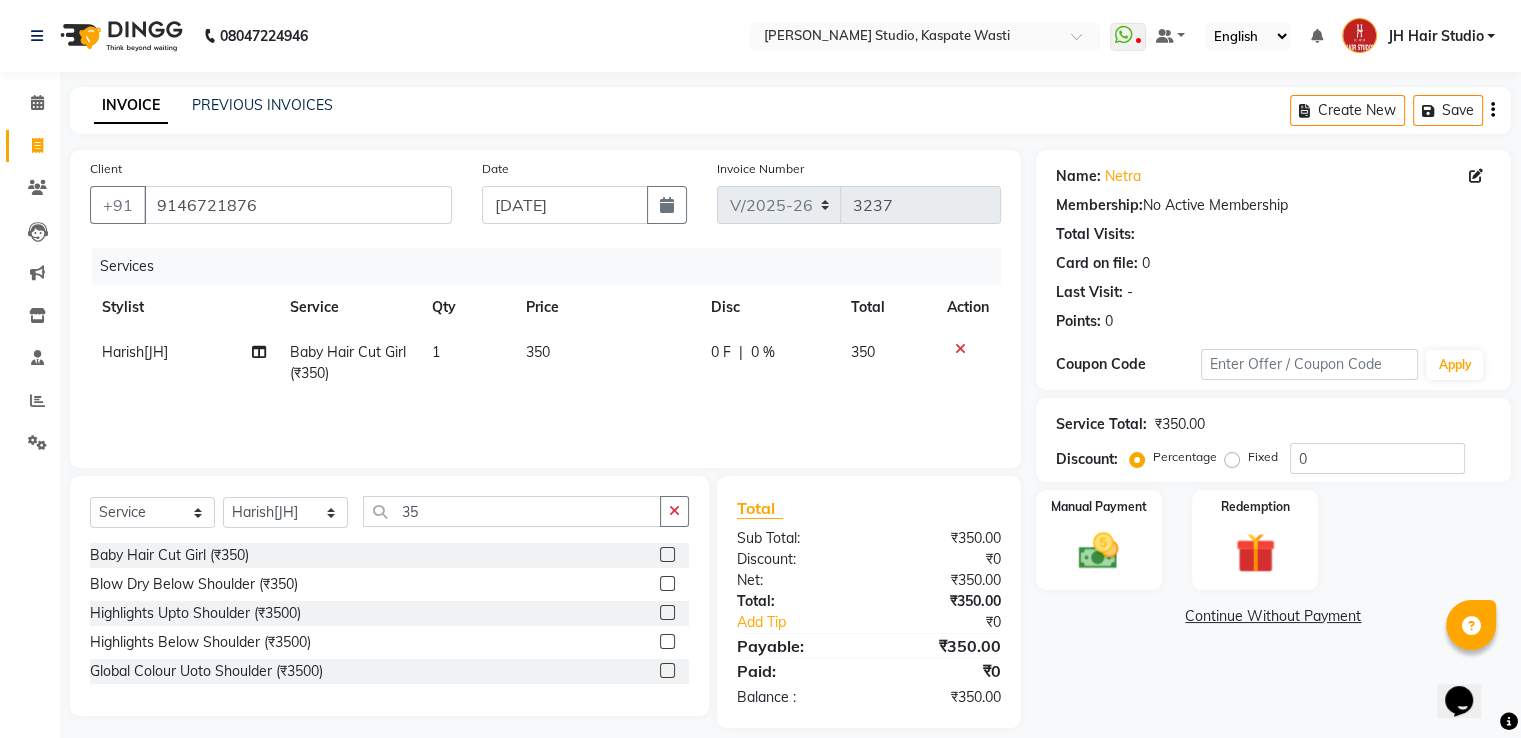 click on "350" 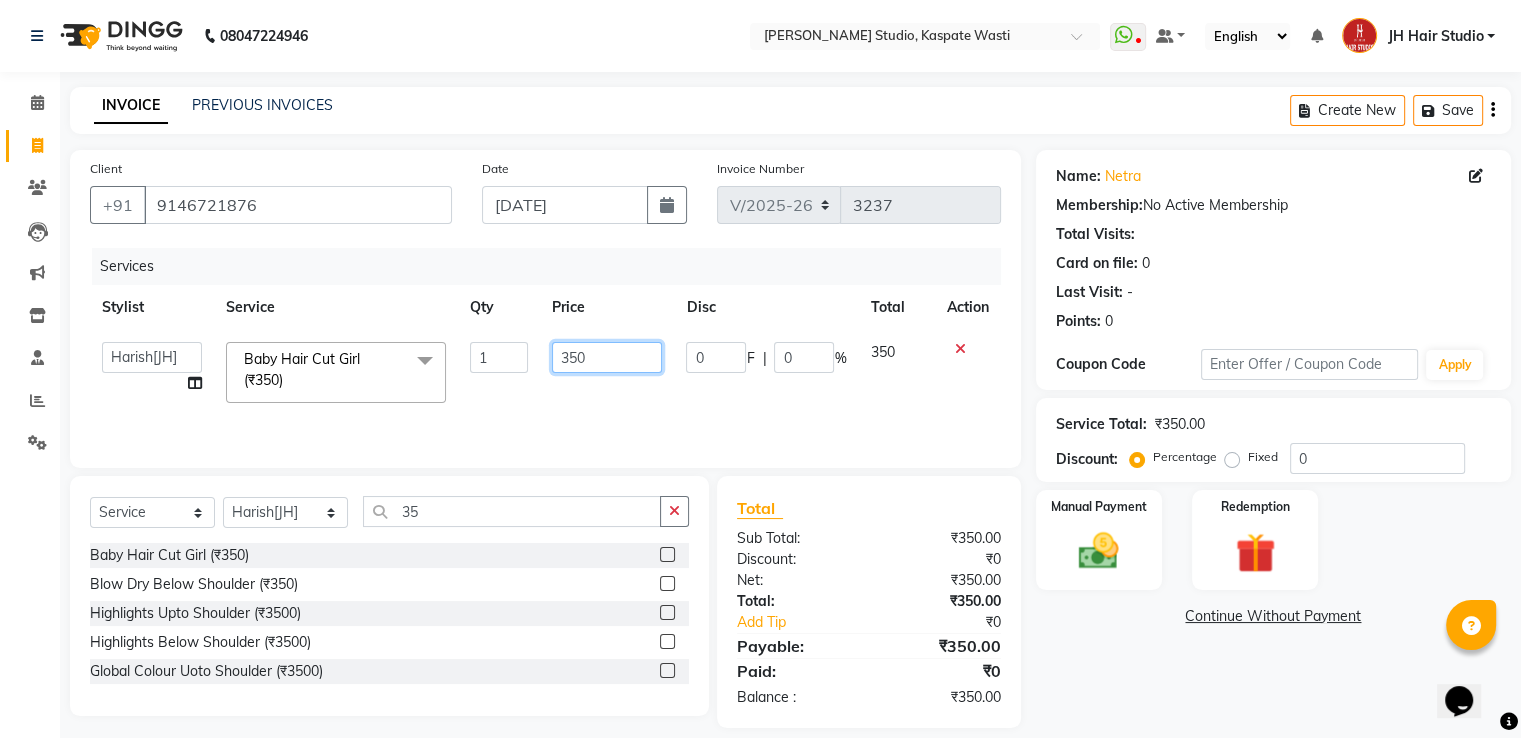 click on "350" 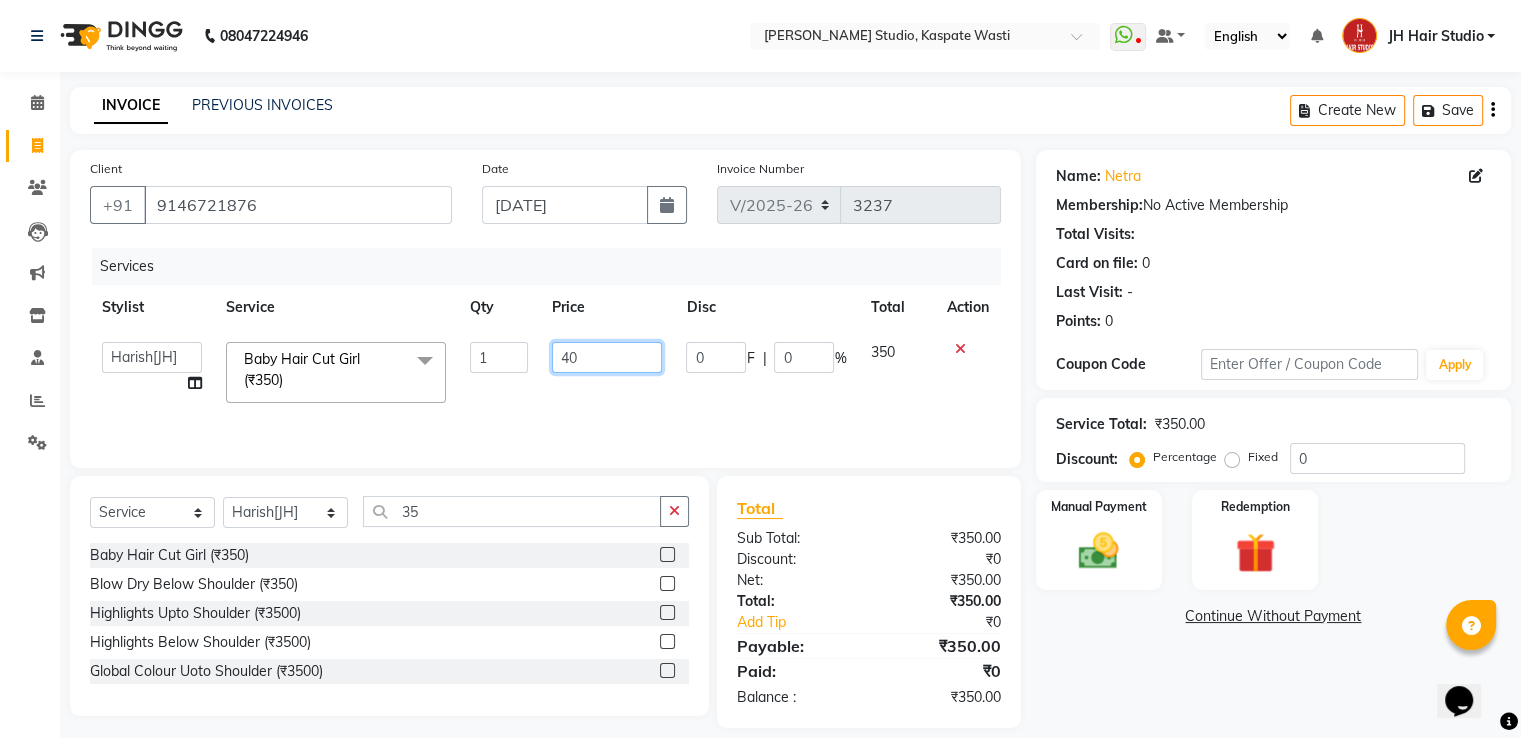 type on "400" 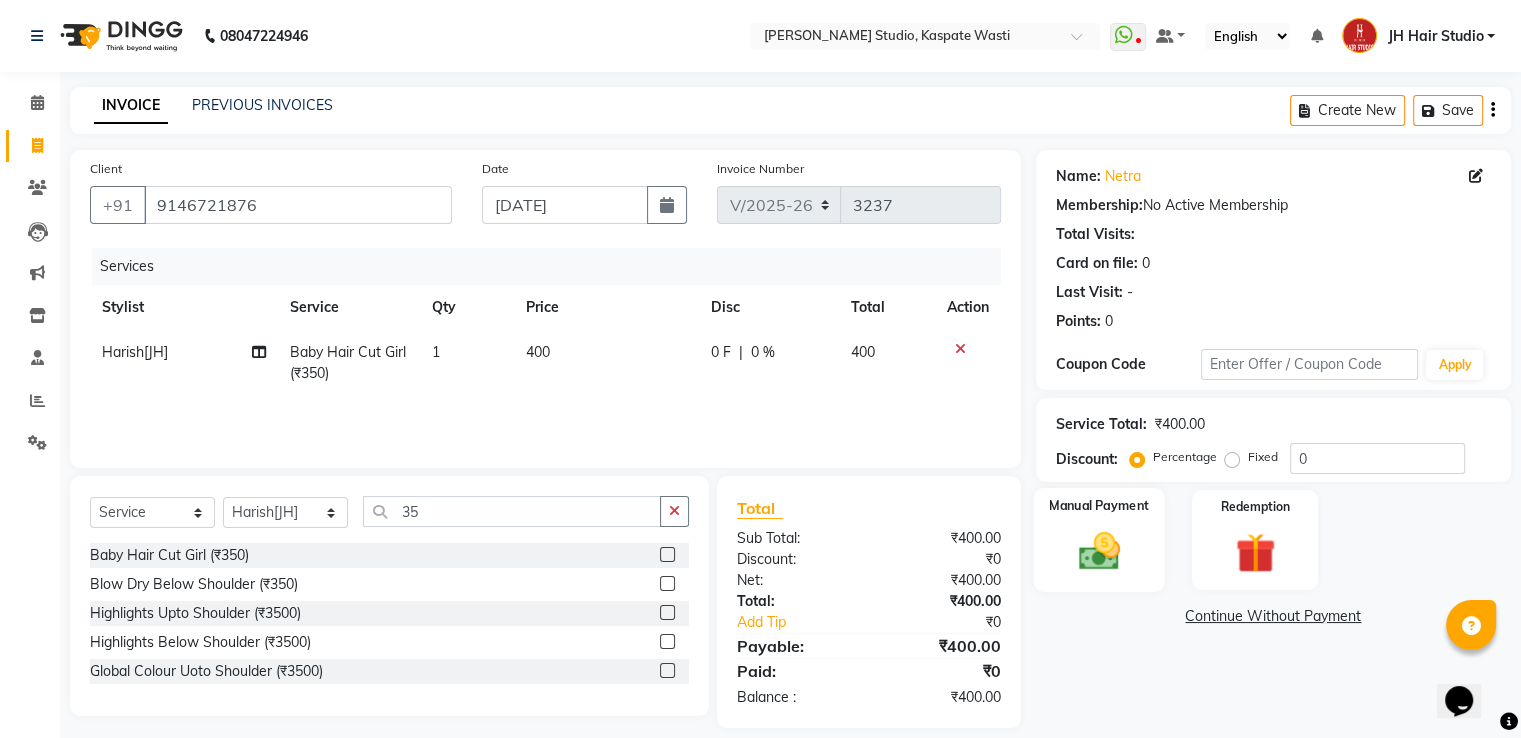 click 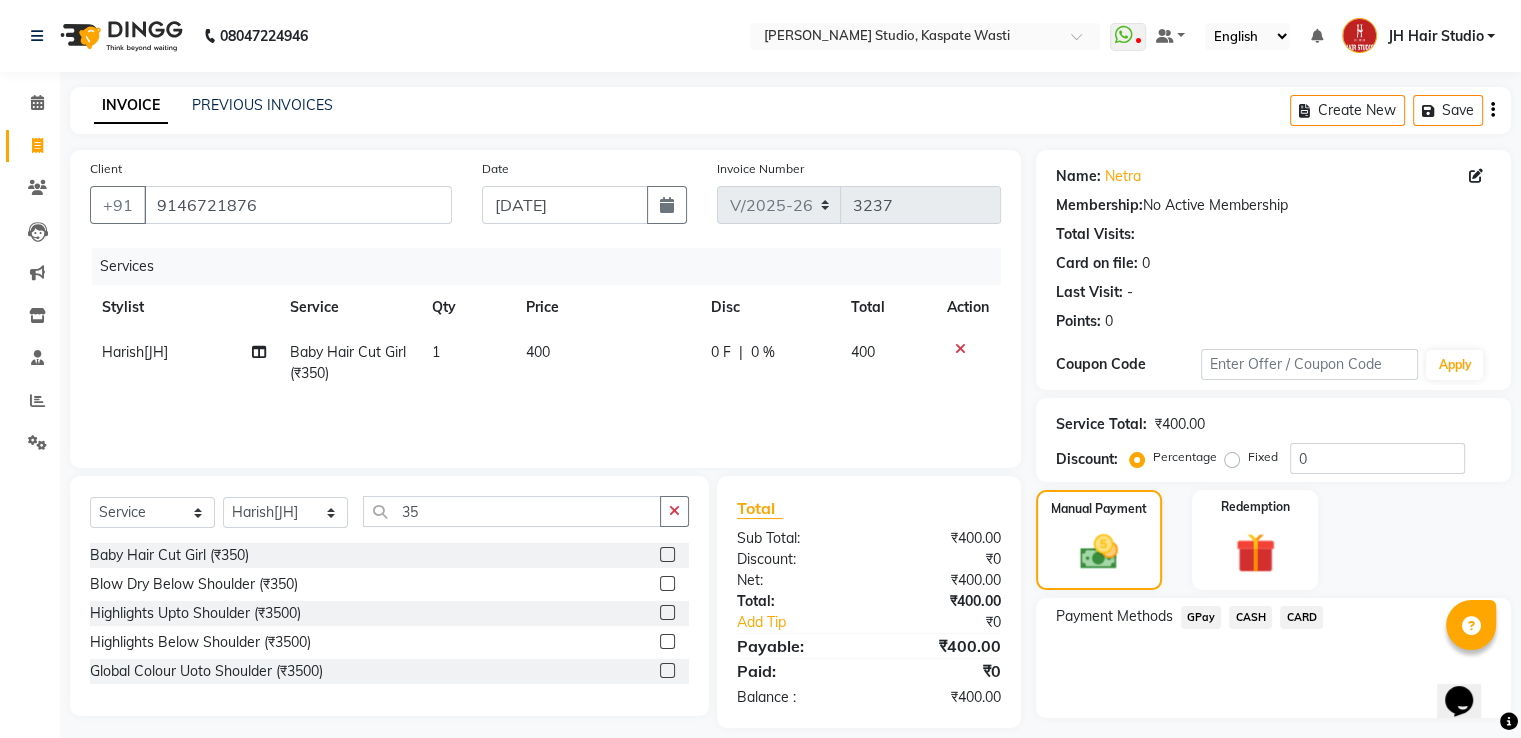click on "CASH" 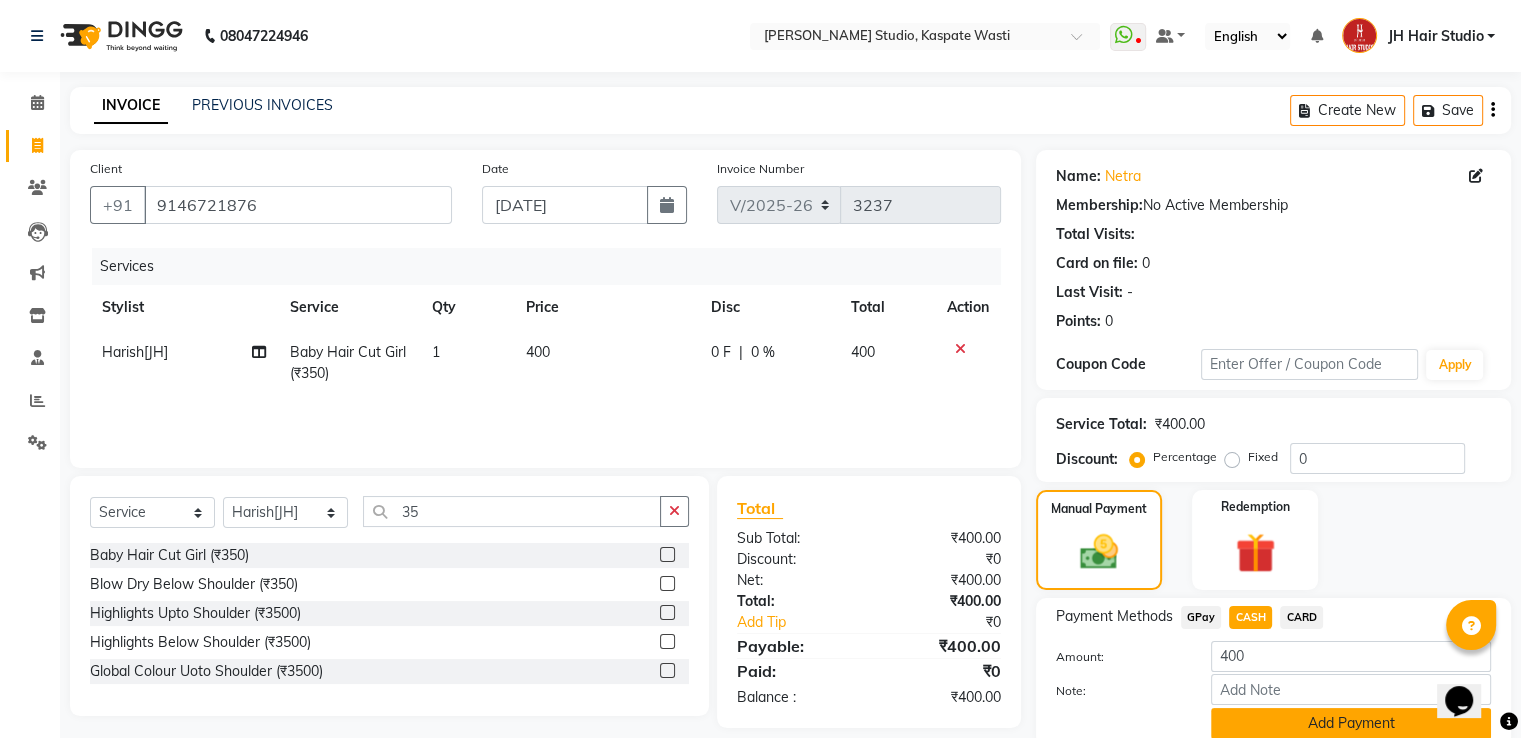 click on "Add Payment" 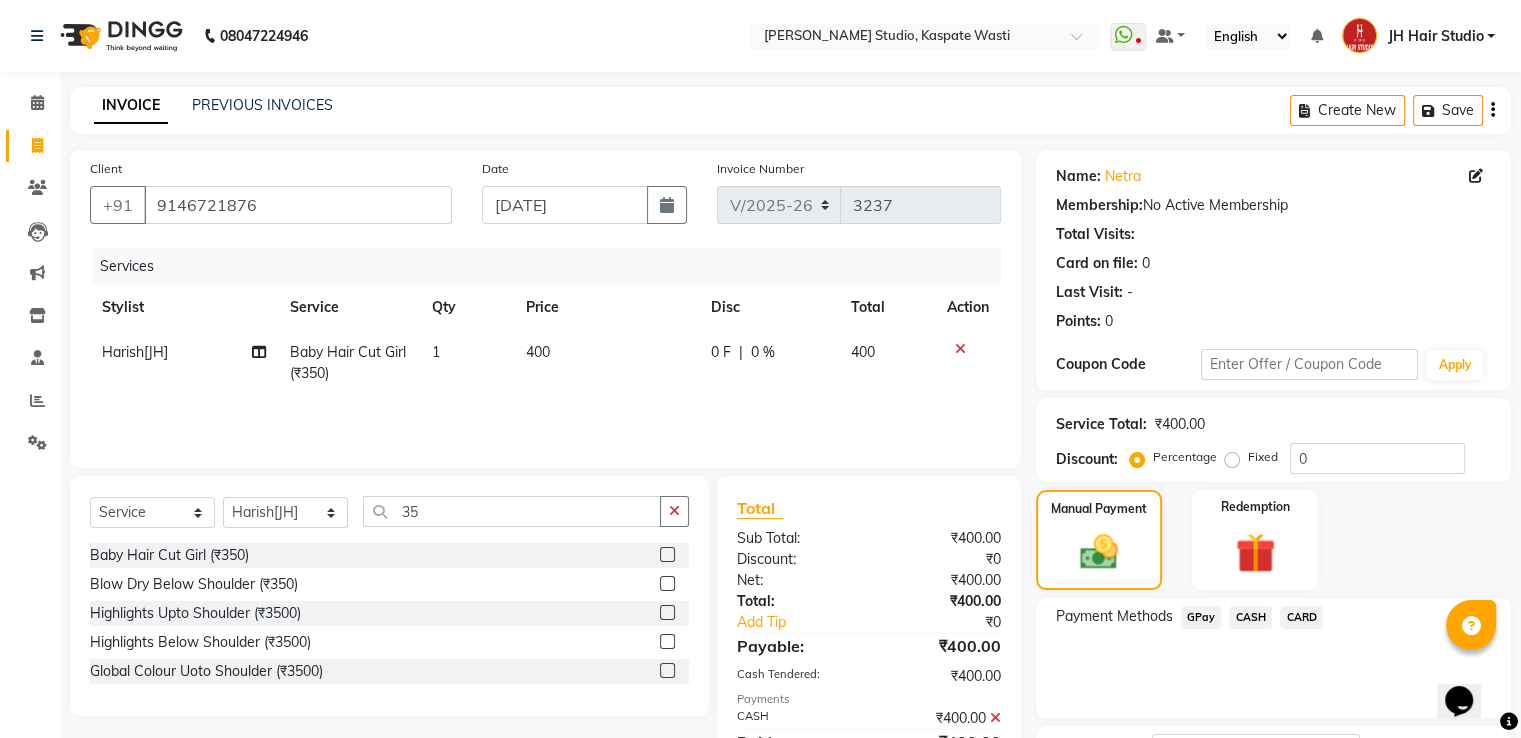 scroll, scrollTop: 163, scrollLeft: 0, axis: vertical 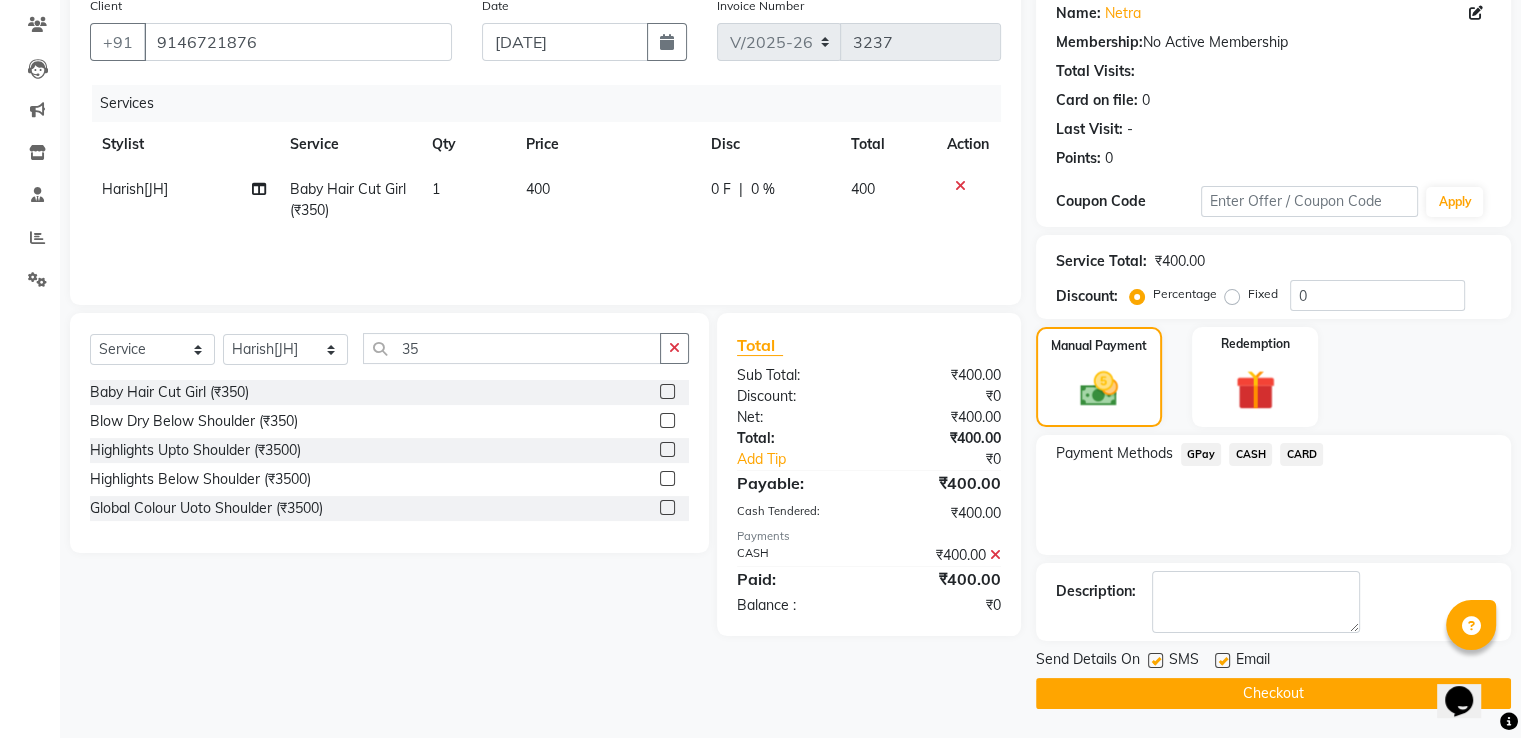click on "Checkout" 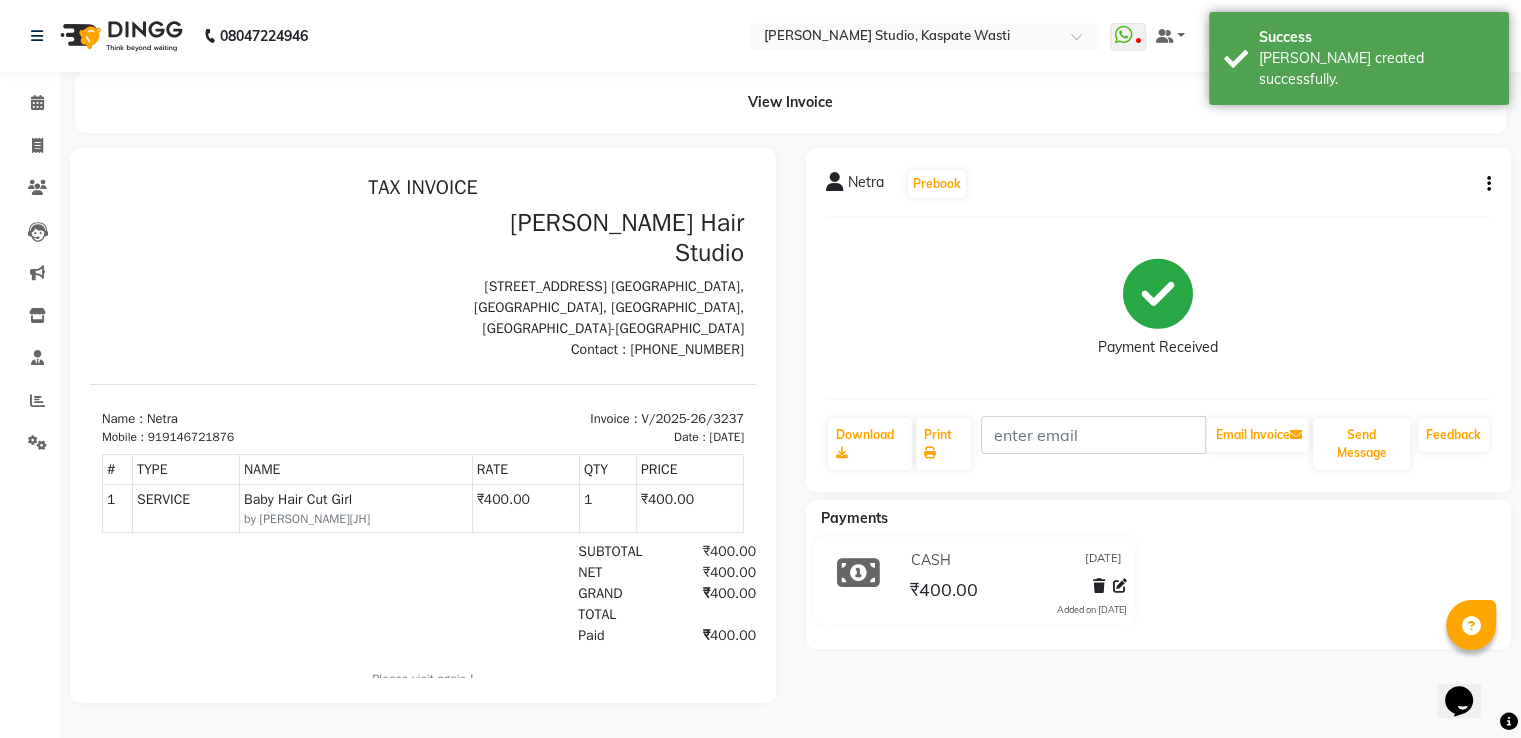 scroll, scrollTop: 0, scrollLeft: 0, axis: both 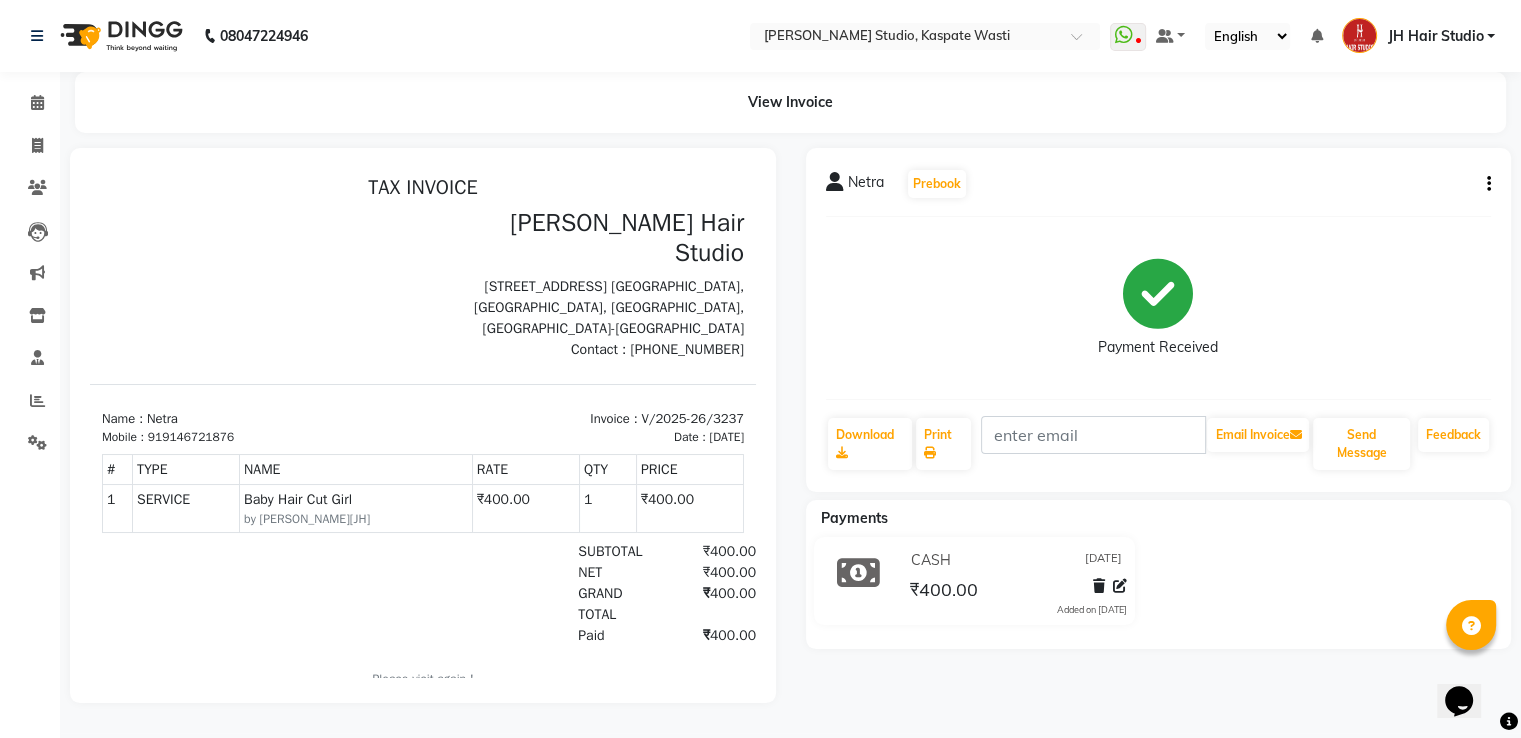 click on "Netra   Prebook   Payment Received  Download  Print   Email Invoice   Send Message Feedback  Payments CASH [DATE] ₹400.00  Added on [DATE]" 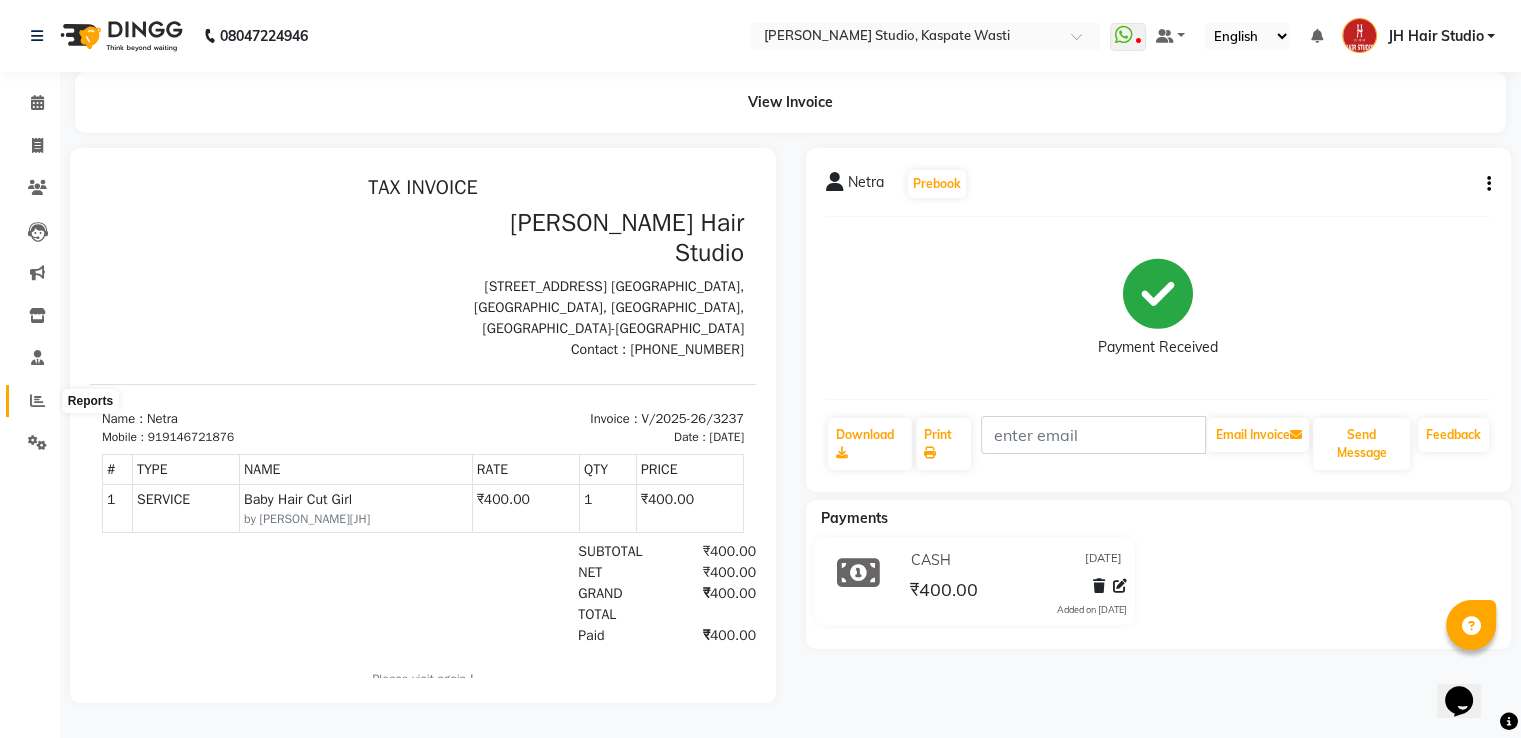 click 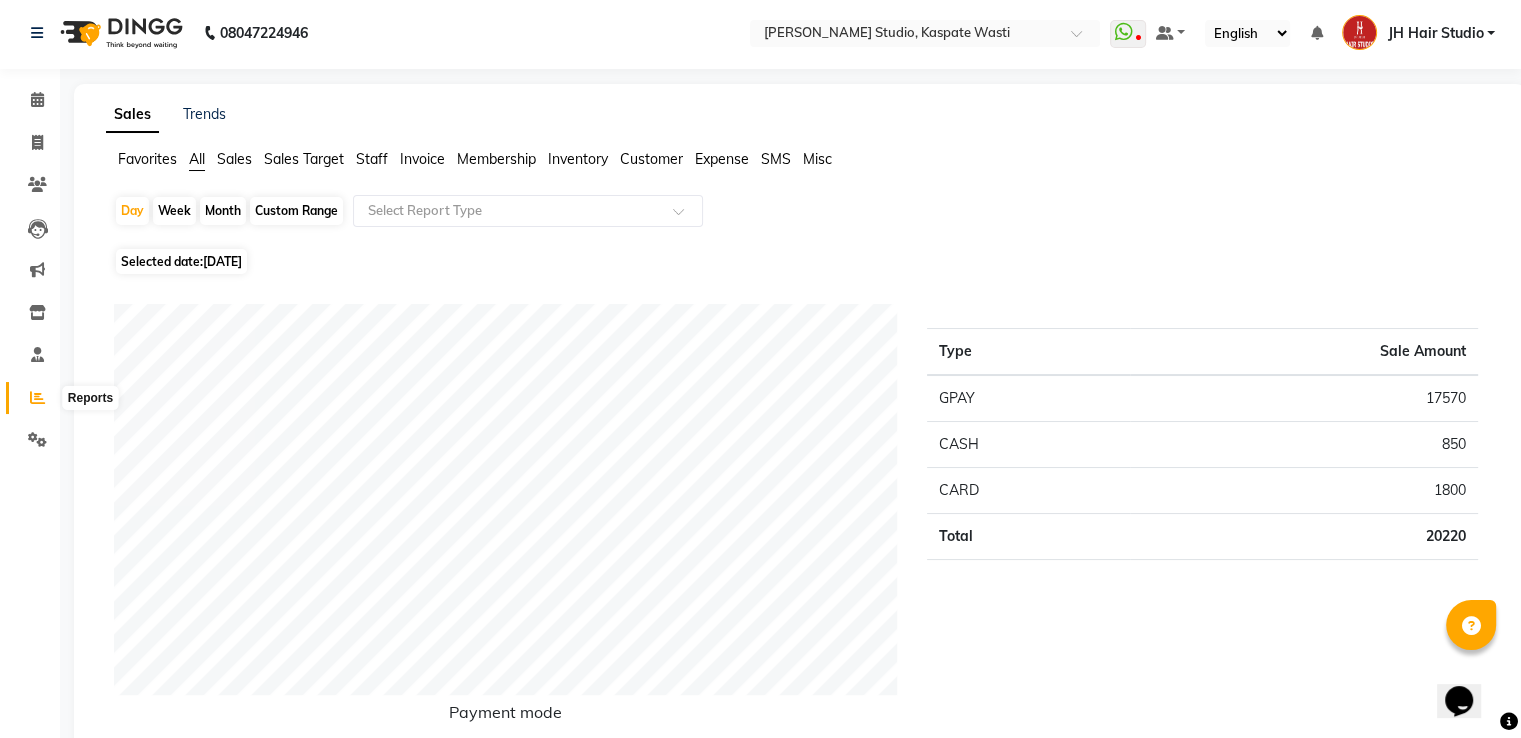 scroll, scrollTop: 0, scrollLeft: 0, axis: both 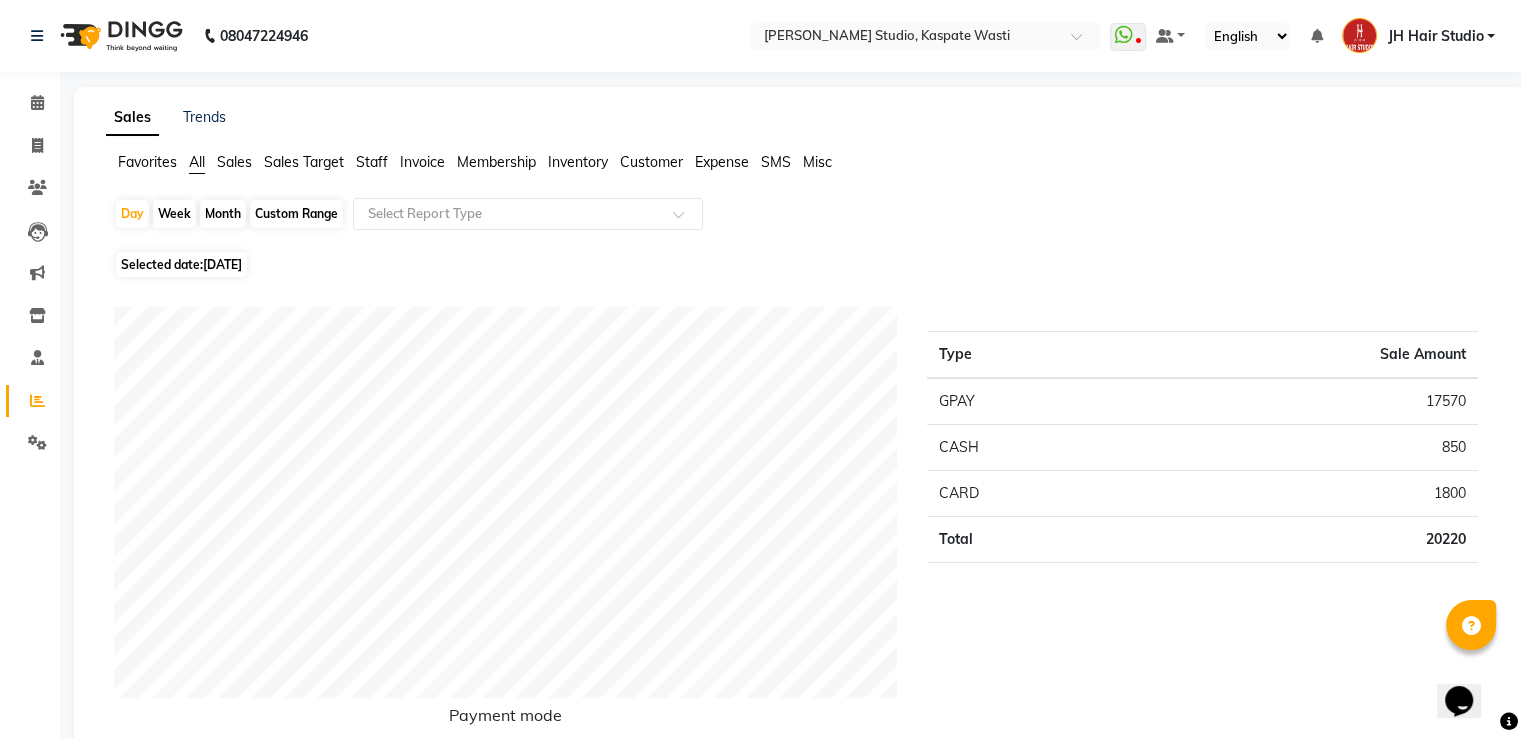 click on "Staff" 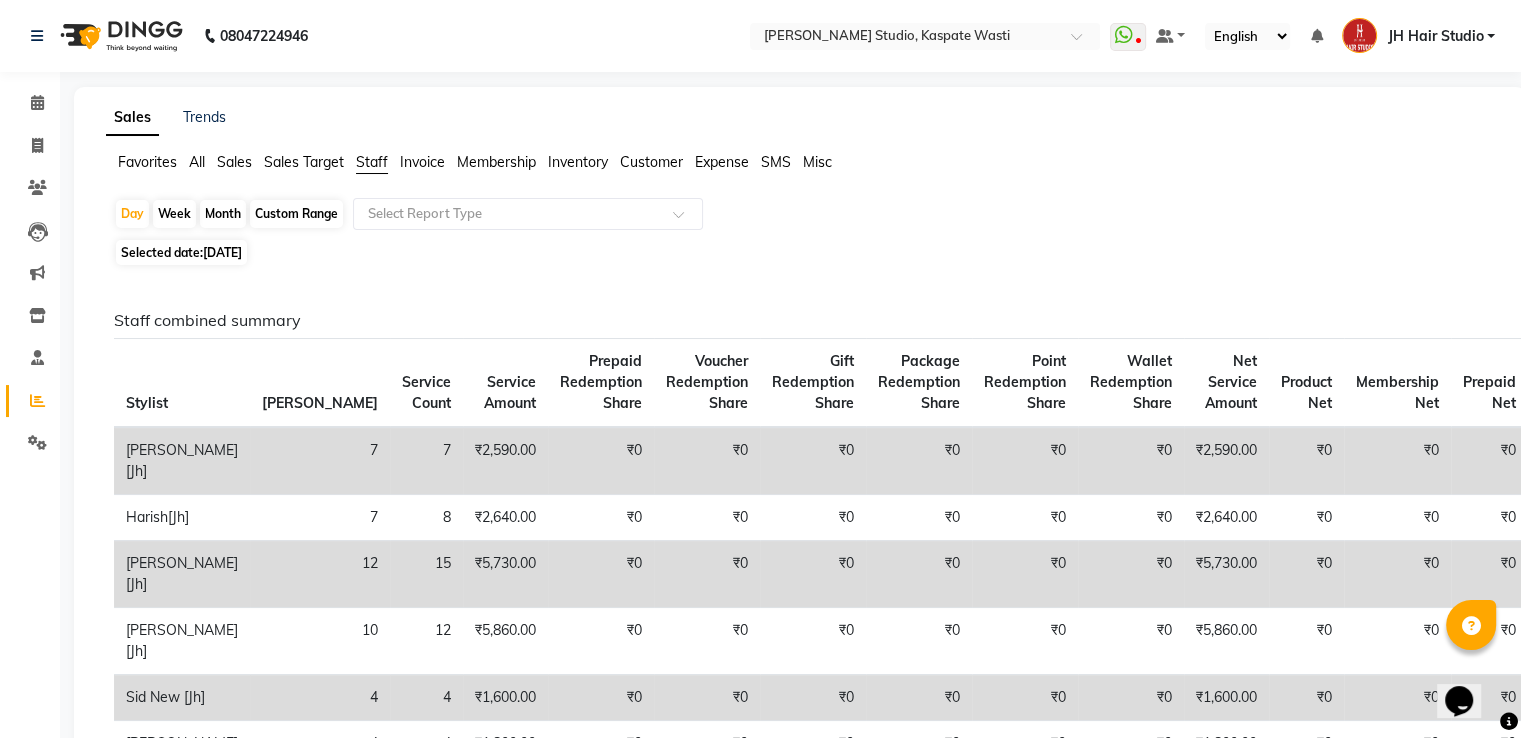 click on "Month" 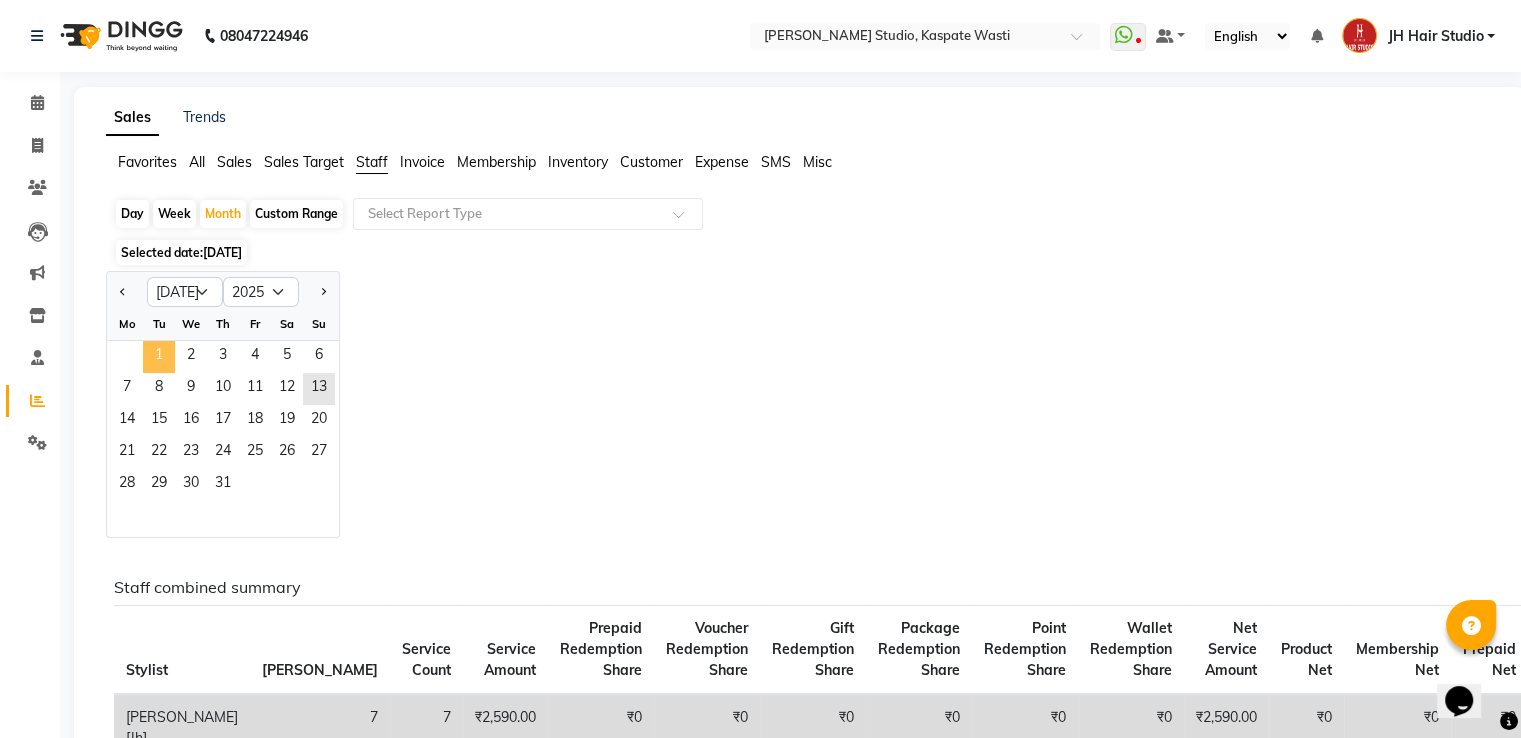 click on "1" 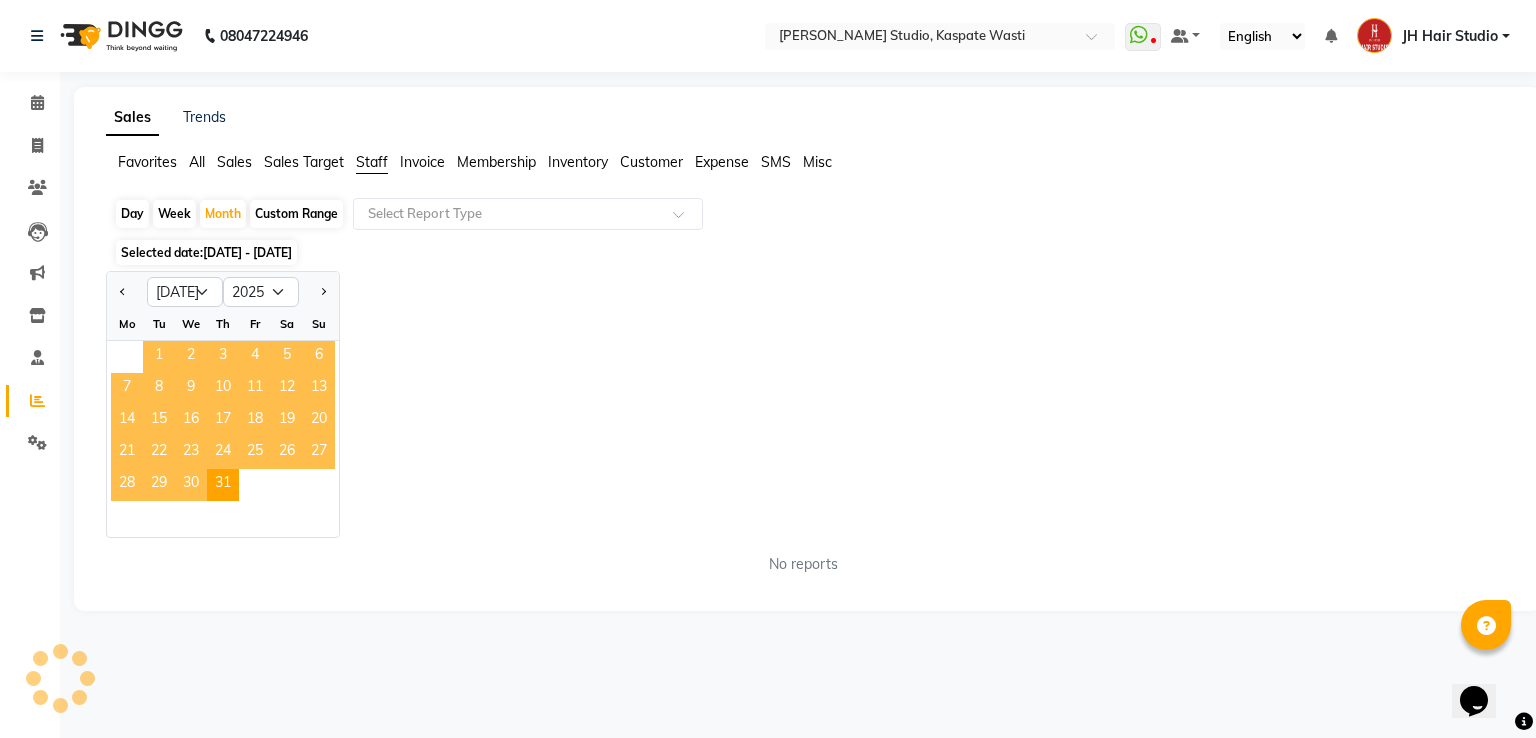 click on "1" 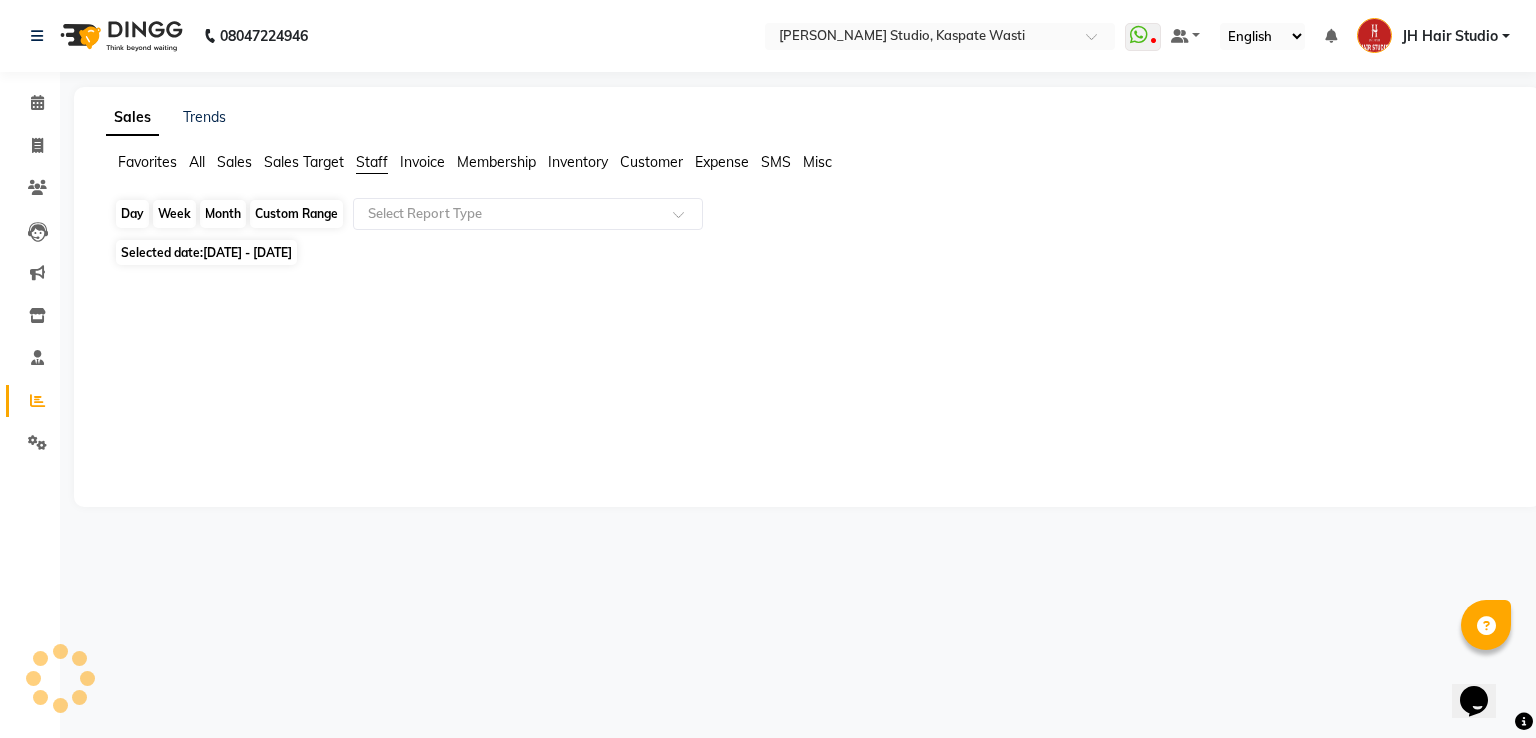 click on "Month" 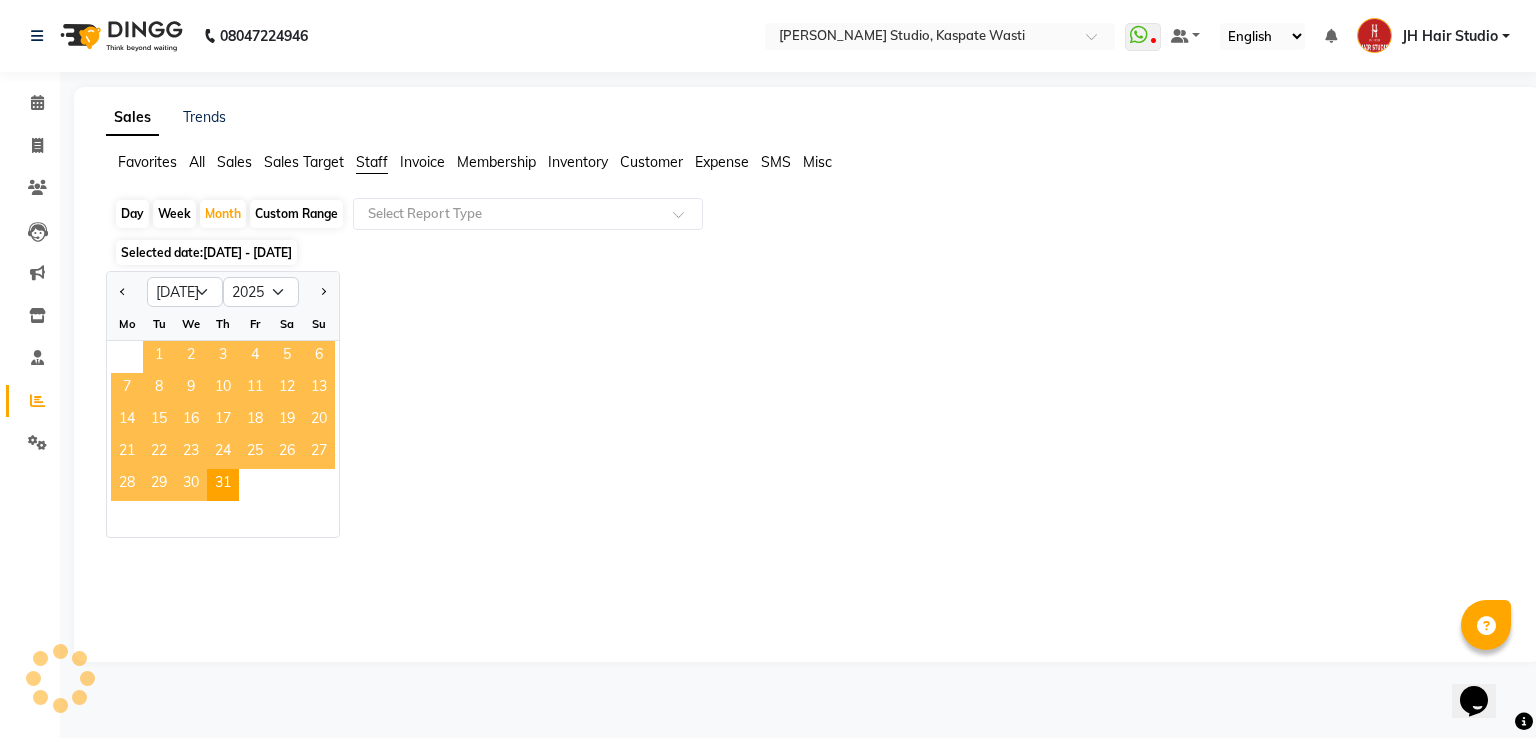 click on "1" 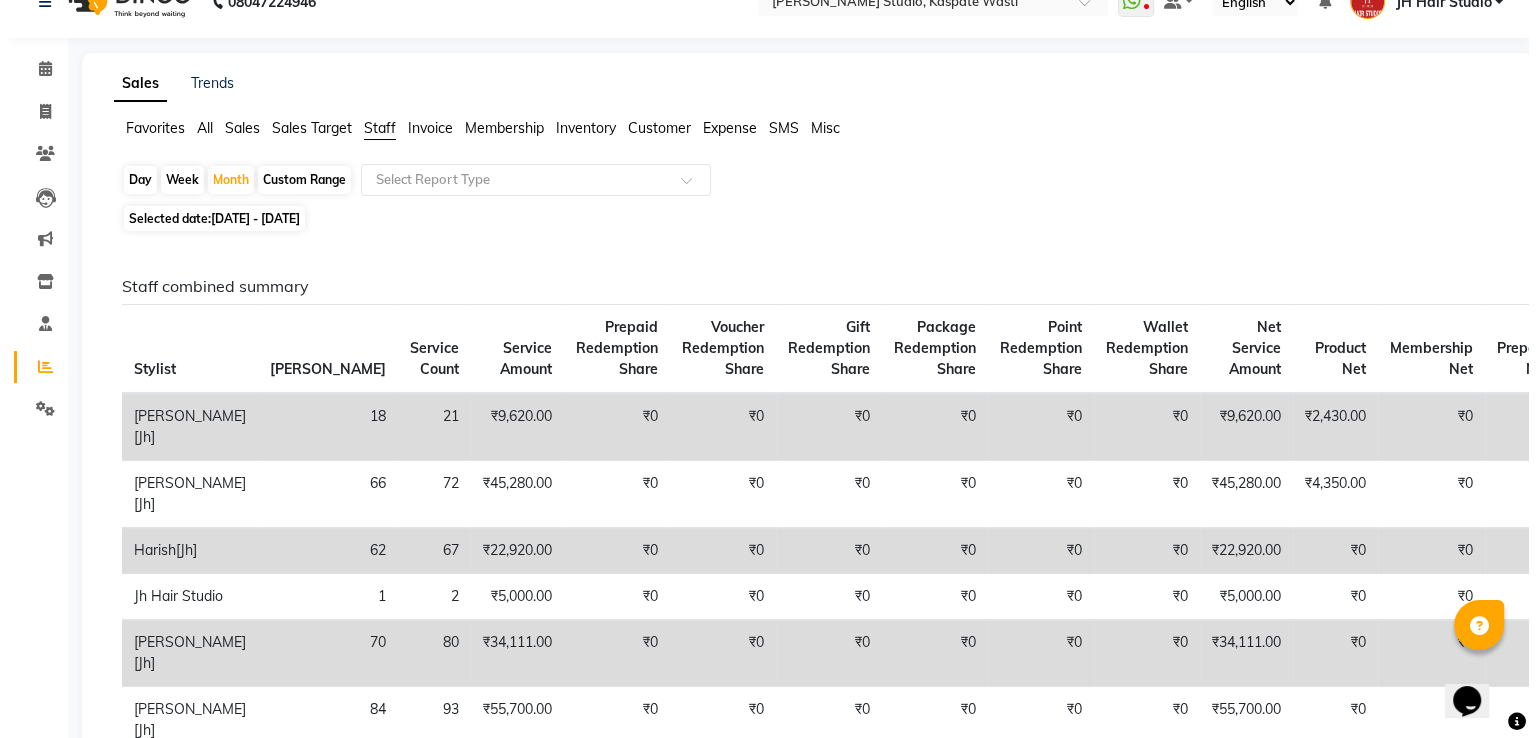 scroll, scrollTop: 0, scrollLeft: 0, axis: both 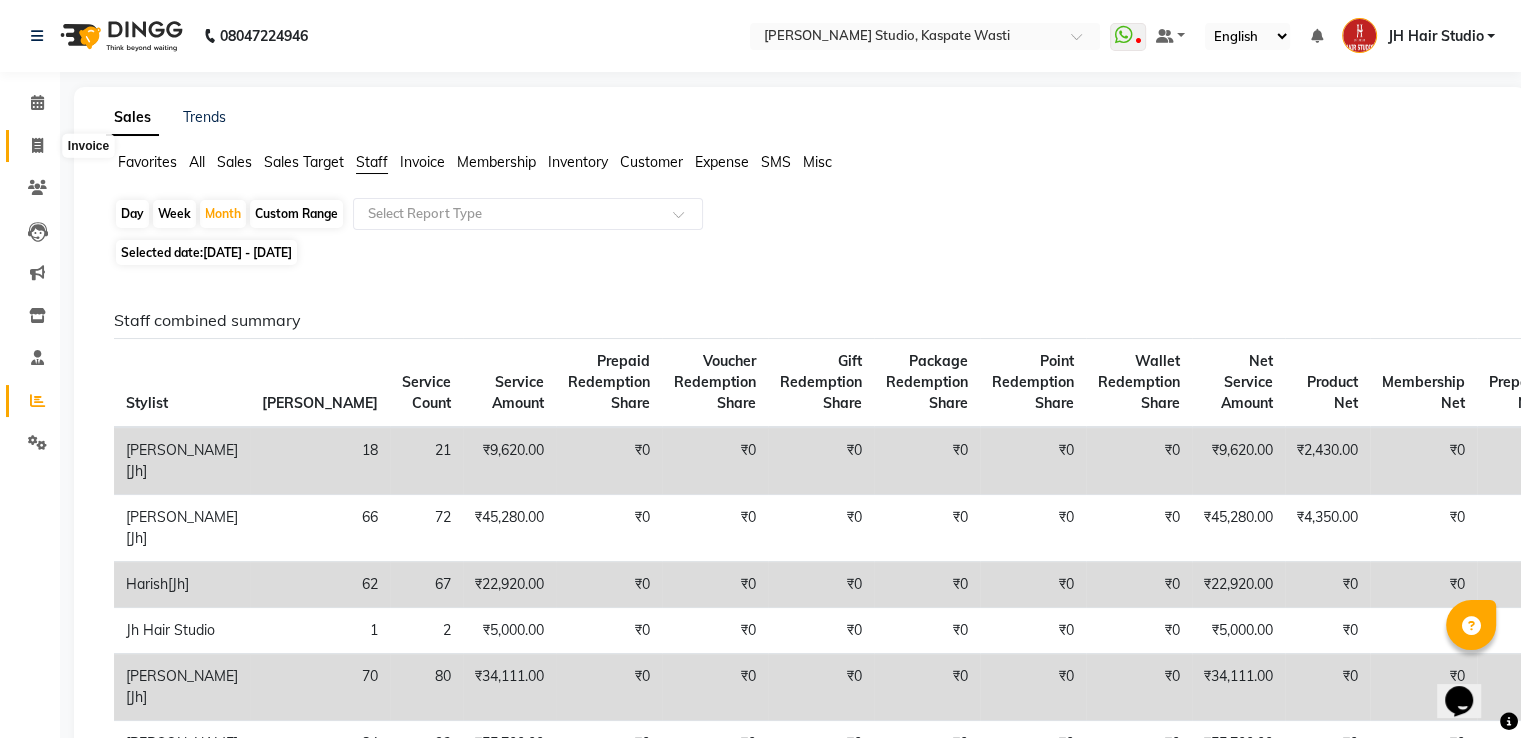 click 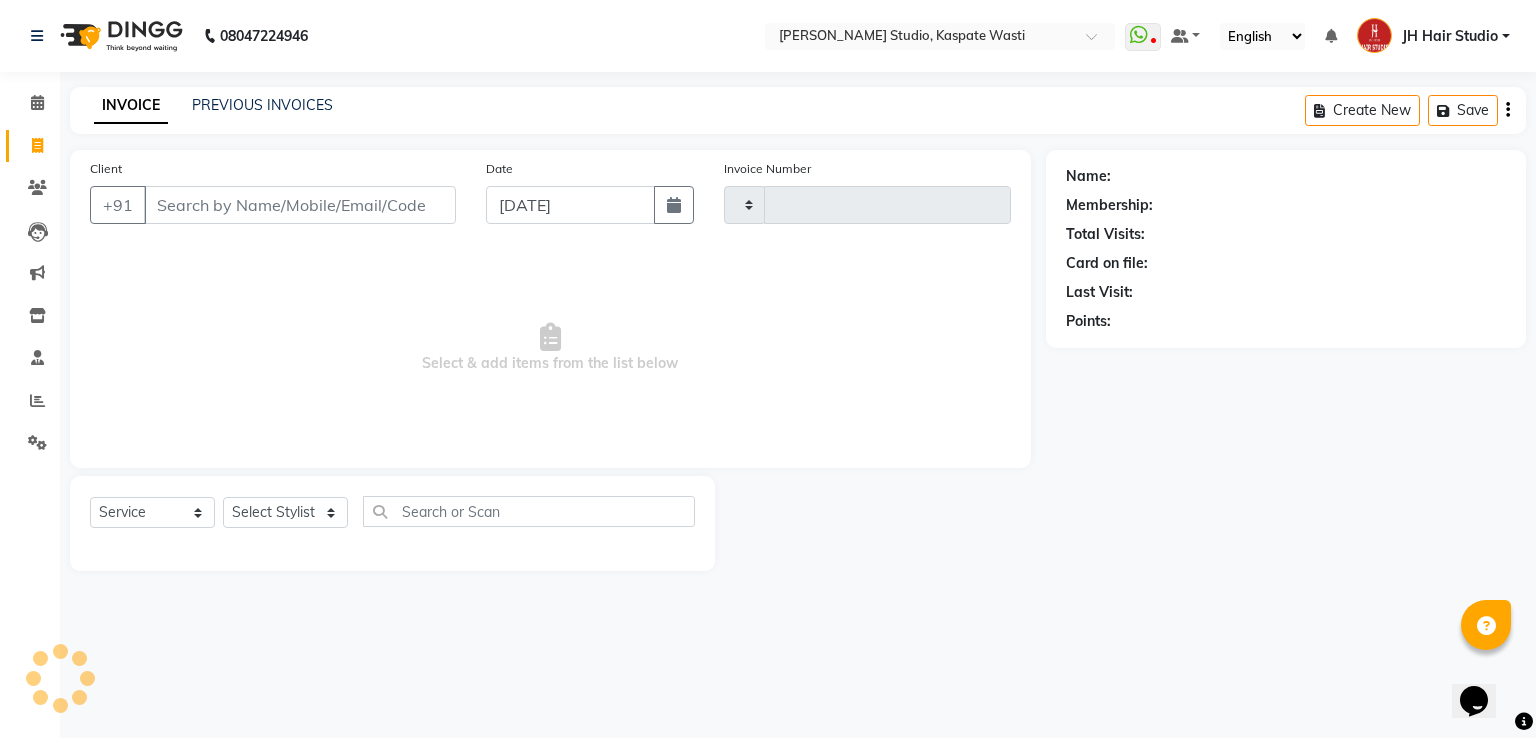 type on "3238" 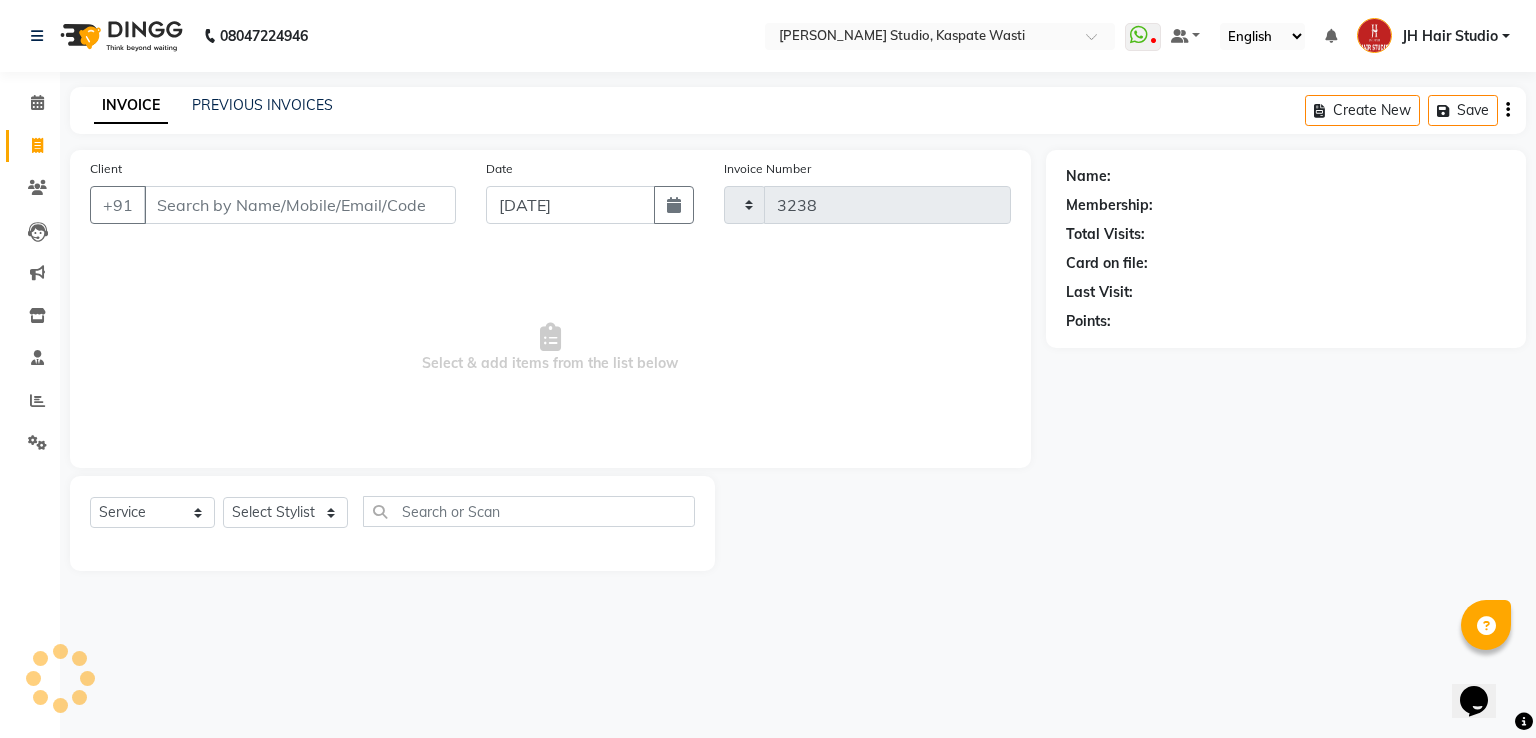 select on "130" 